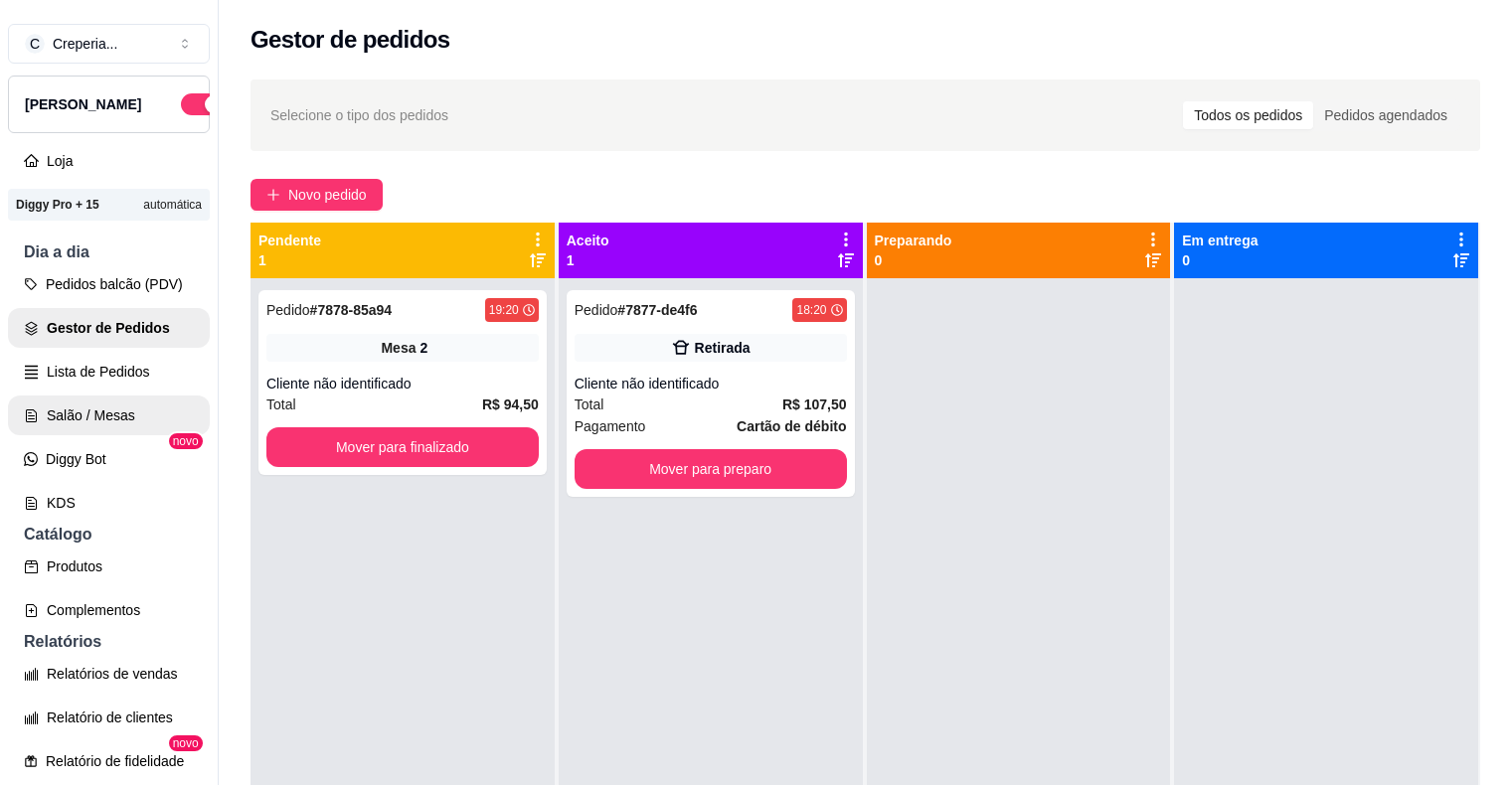 scroll, scrollTop: 0, scrollLeft: 0, axis: both 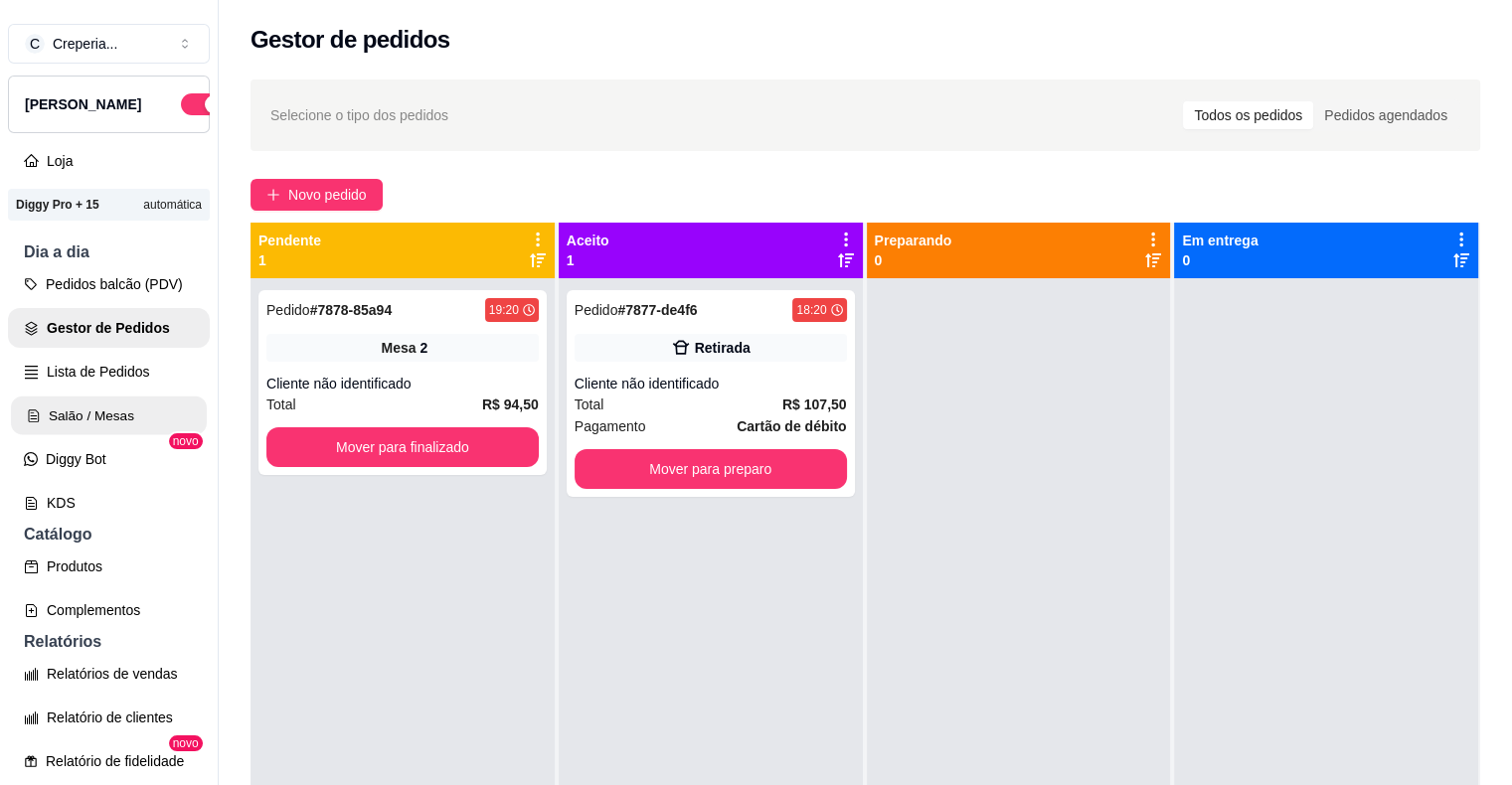 click on "Salão / Mesas" at bounding box center (108, 415) 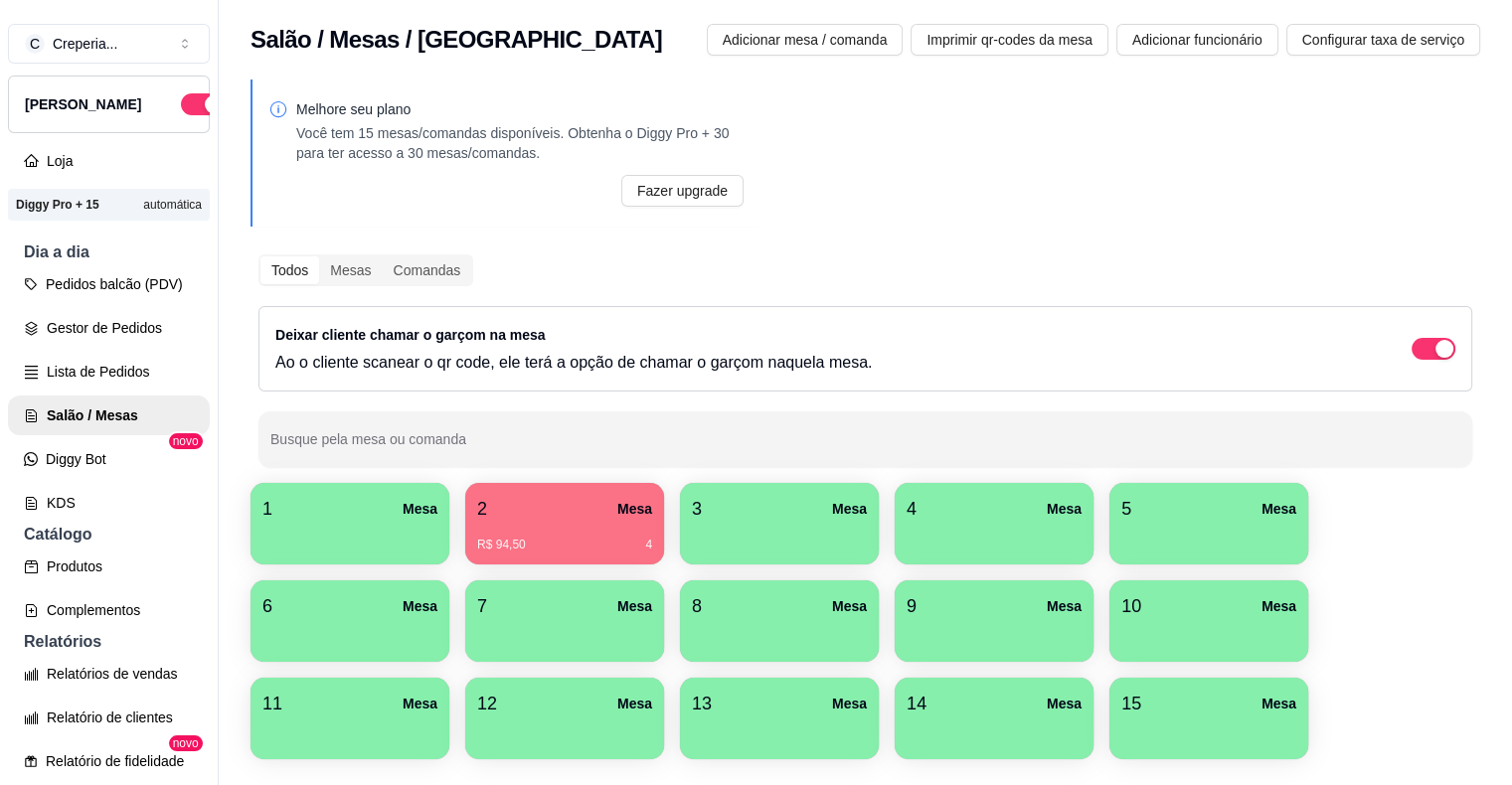 click at bounding box center (994, 538) 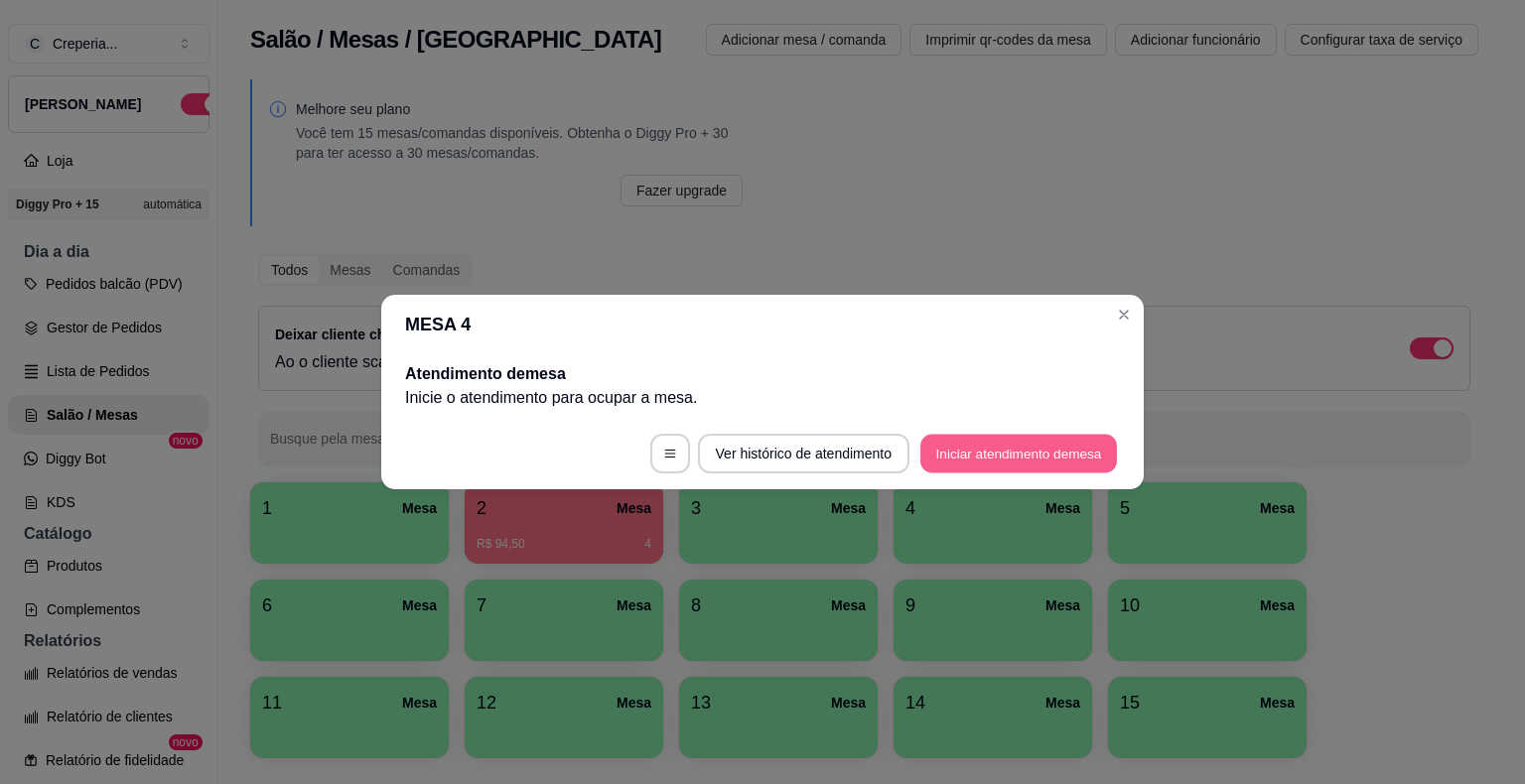 click on "Iniciar atendimento de  mesa" at bounding box center (1019, 454) 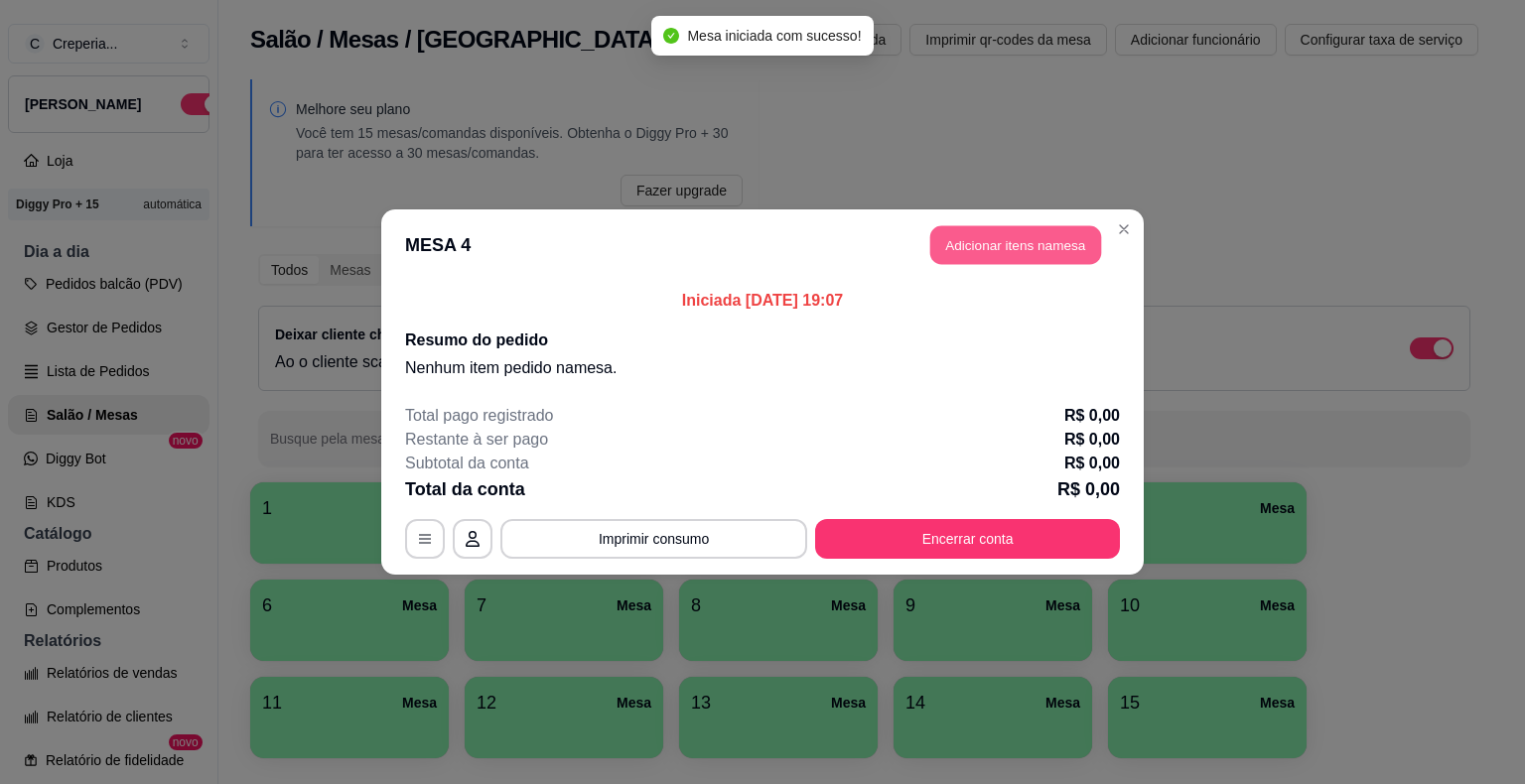 click on "Adicionar itens na  mesa" at bounding box center [1016, 245] 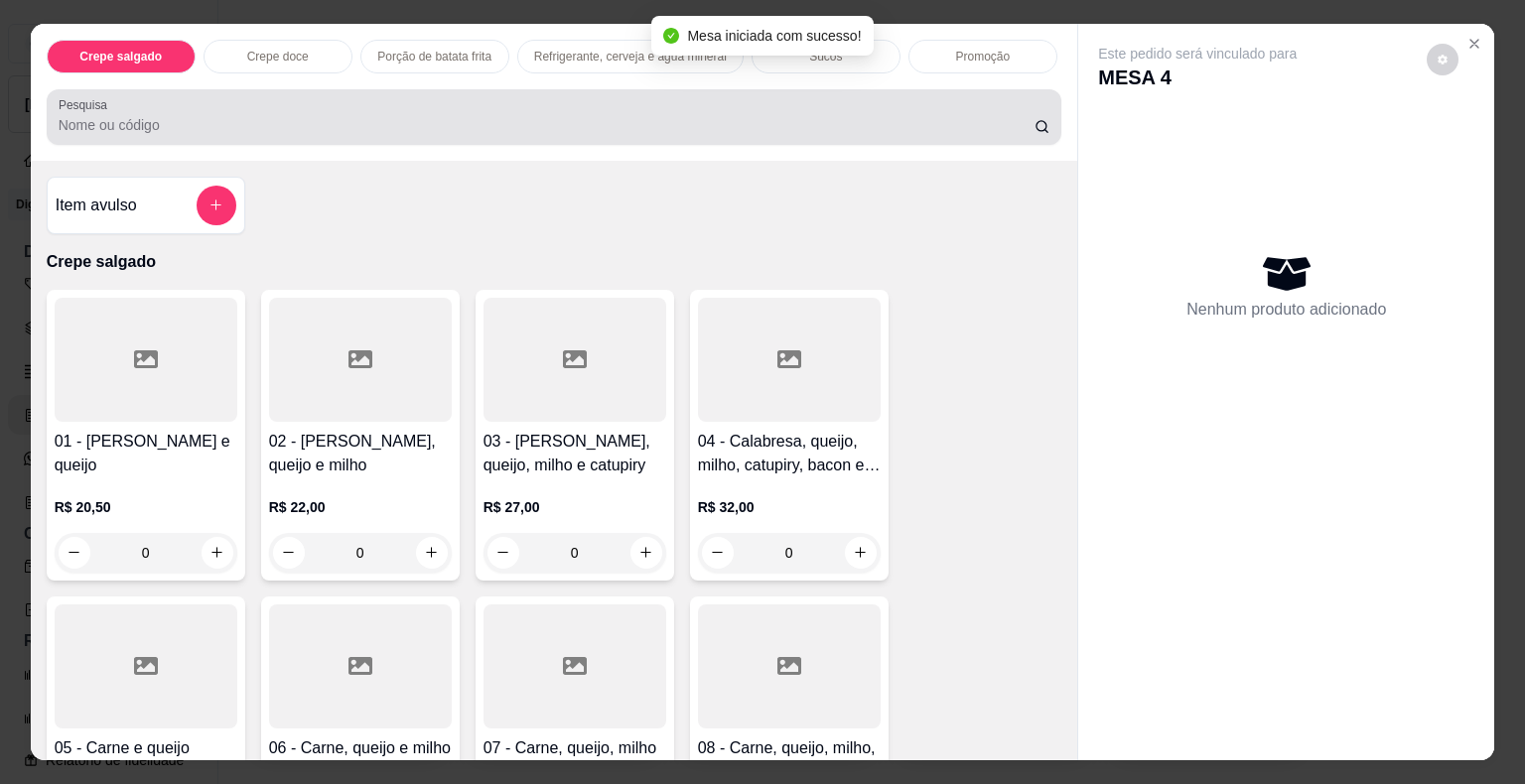 click on "Pesquisa" at bounding box center [546, 125] 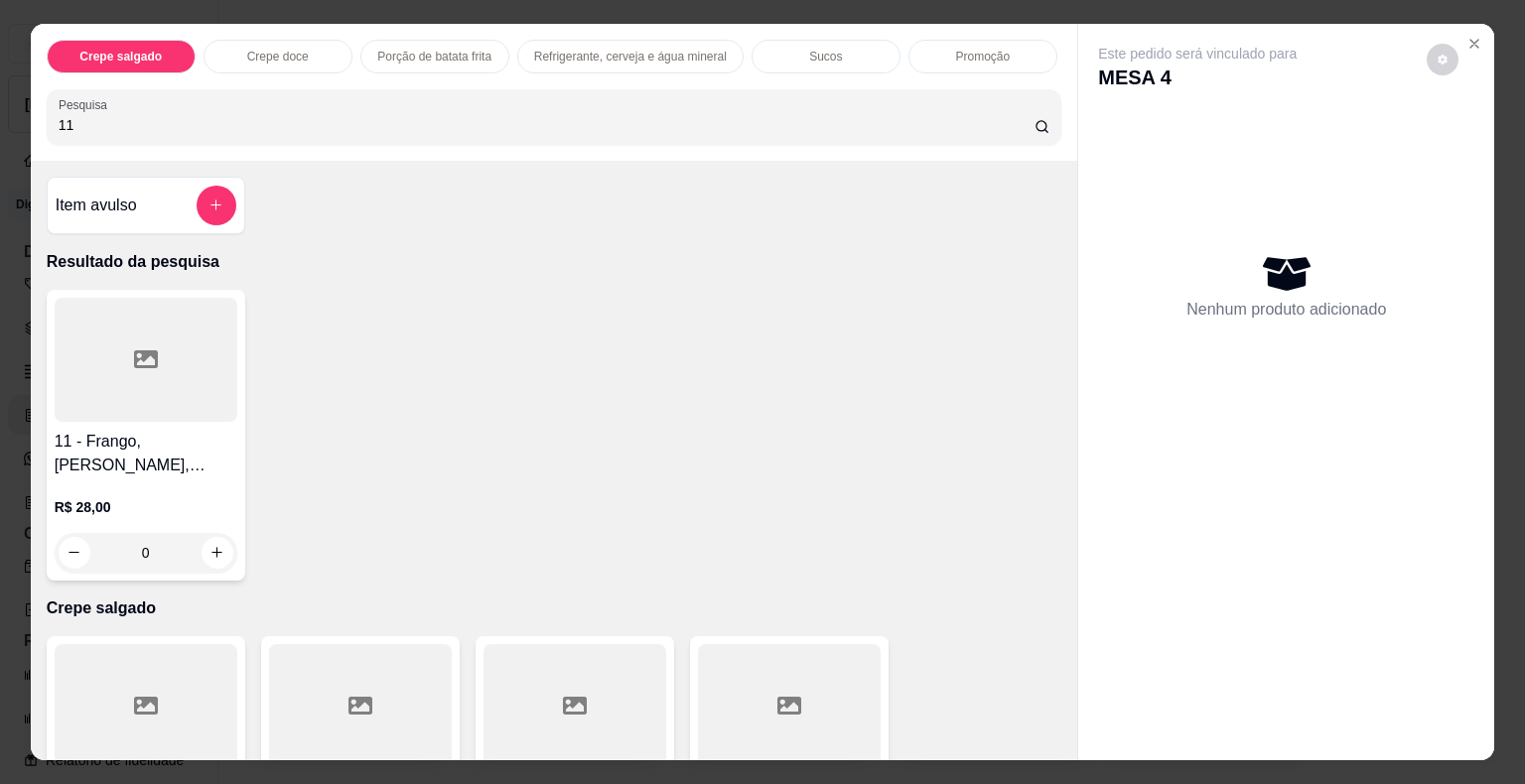 type on "11" 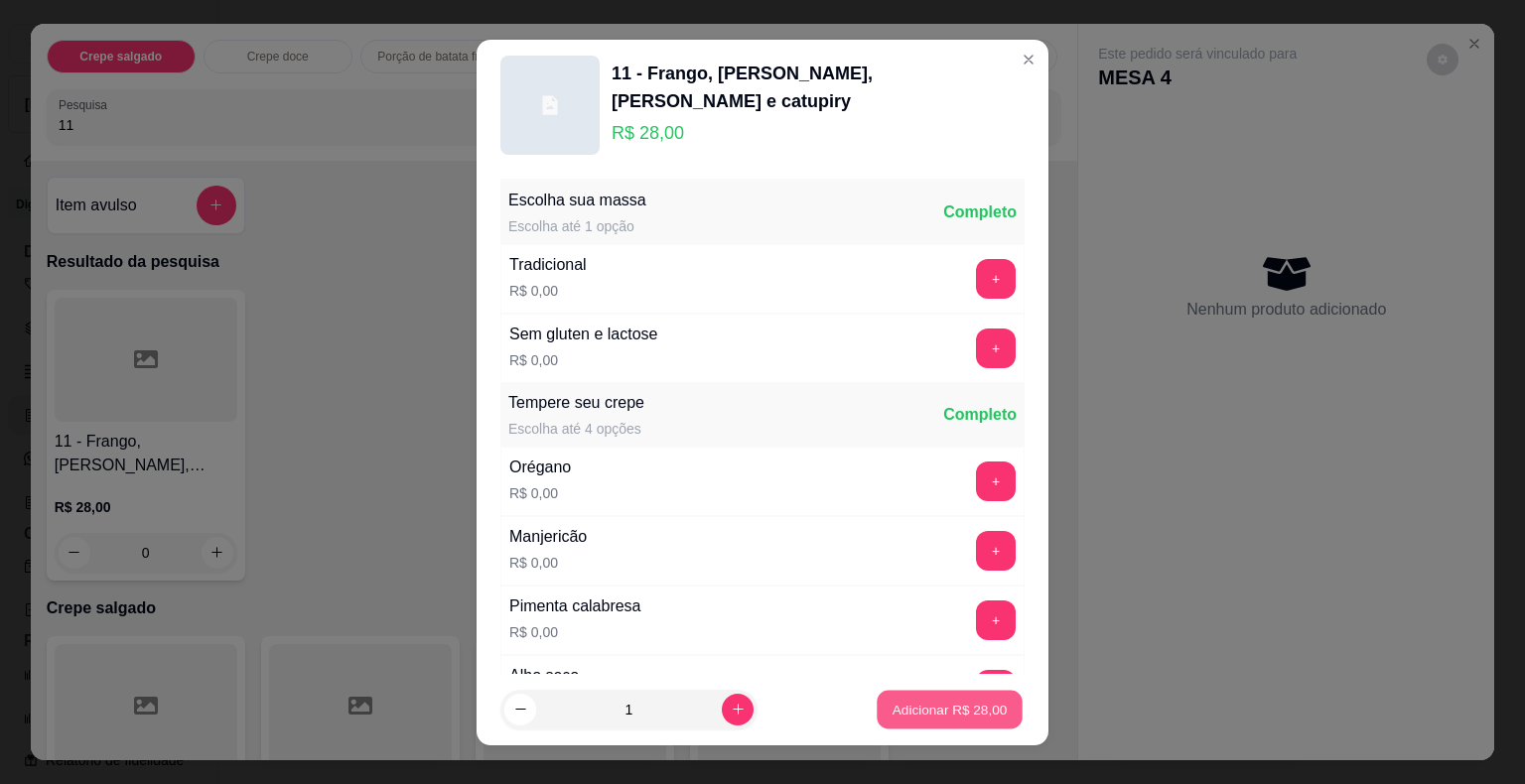 click on "Adicionar   R$ 28,00" at bounding box center [950, 709] 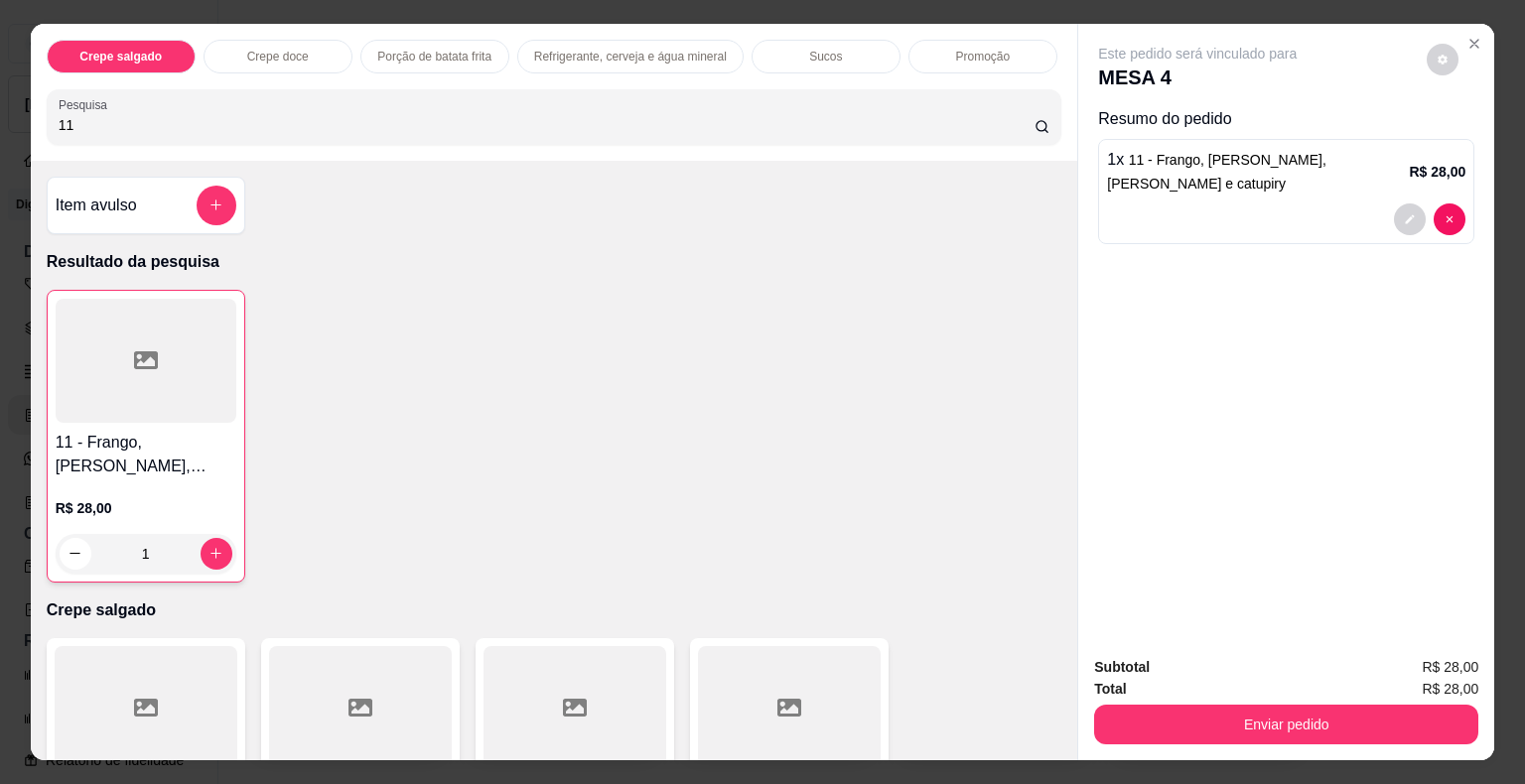 drag, startPoint x: 88, startPoint y: 120, endPoint x: 0, endPoint y: 127, distance: 88.27797 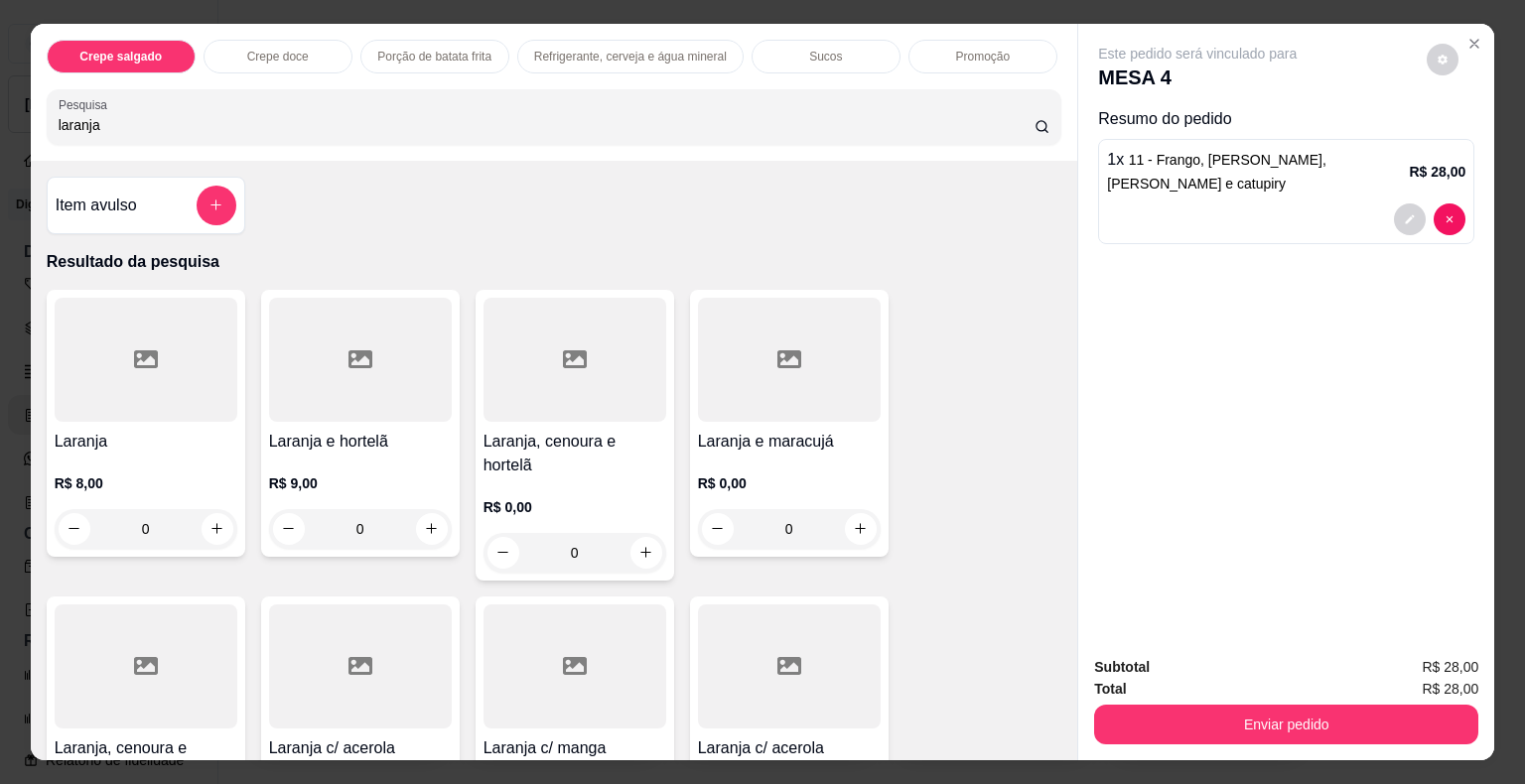 type on "laranja" 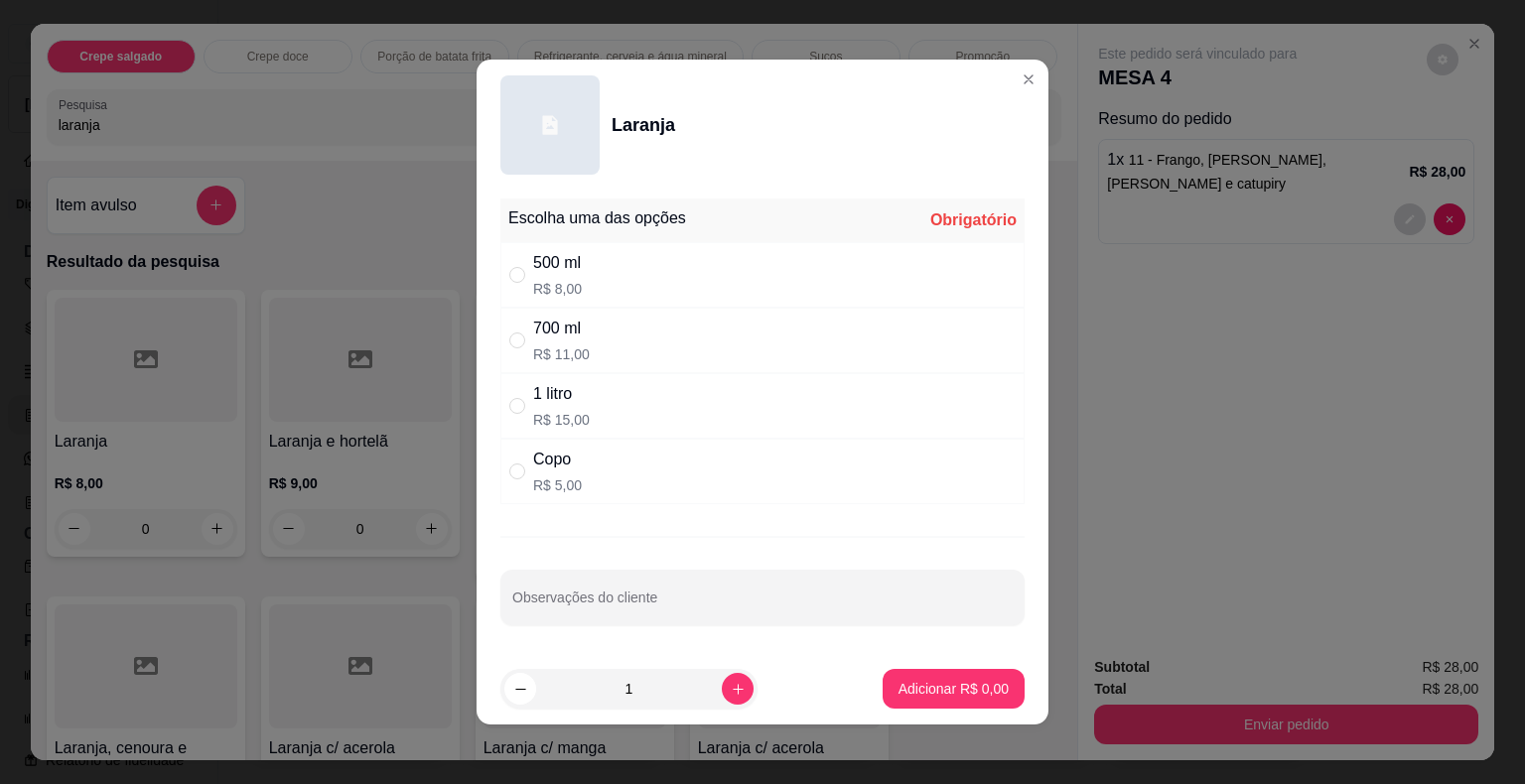 click on "Copo R$ 5,00" at bounding box center [762, 471] 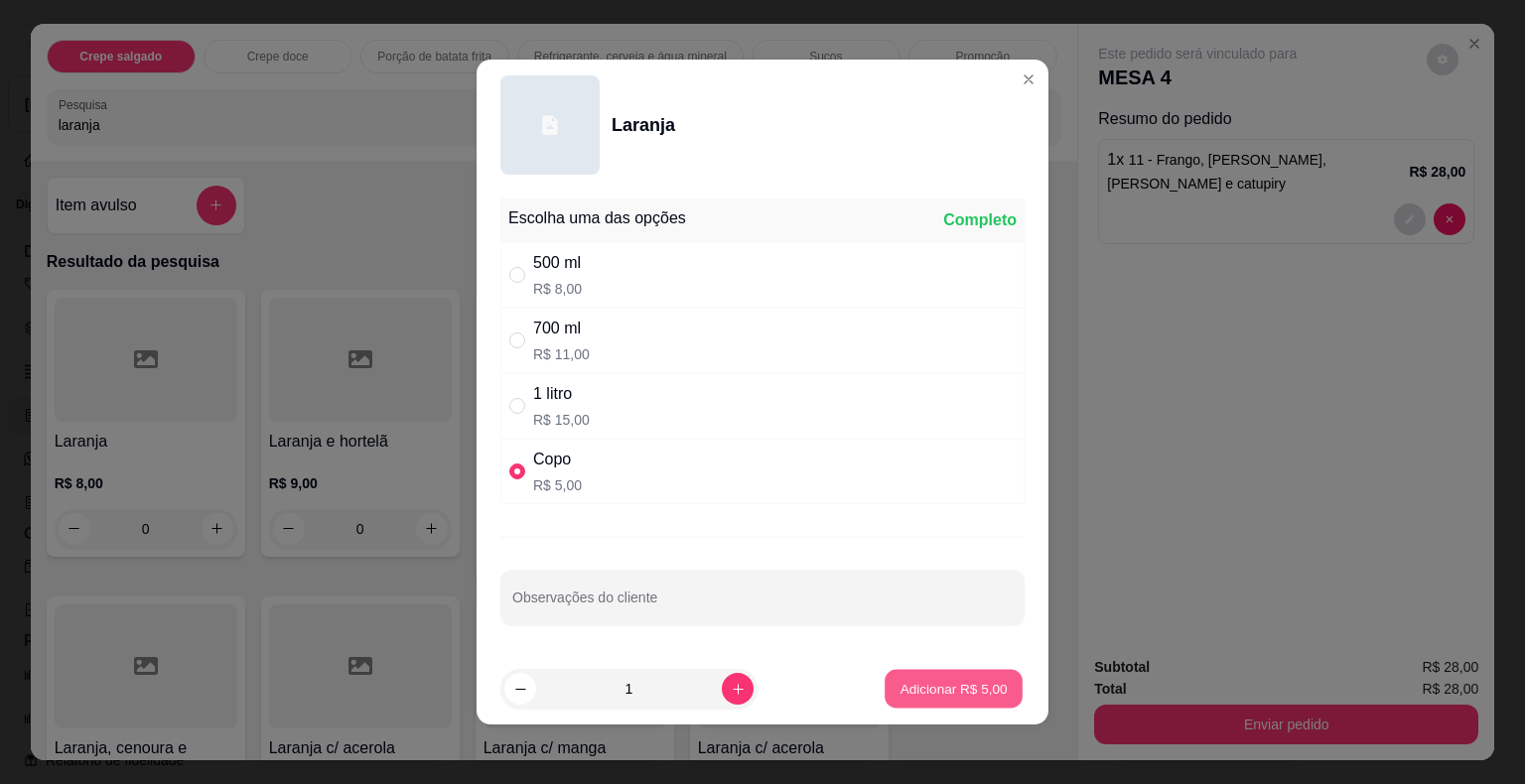 click on "Adicionar   R$ 5,00" at bounding box center [953, 689] 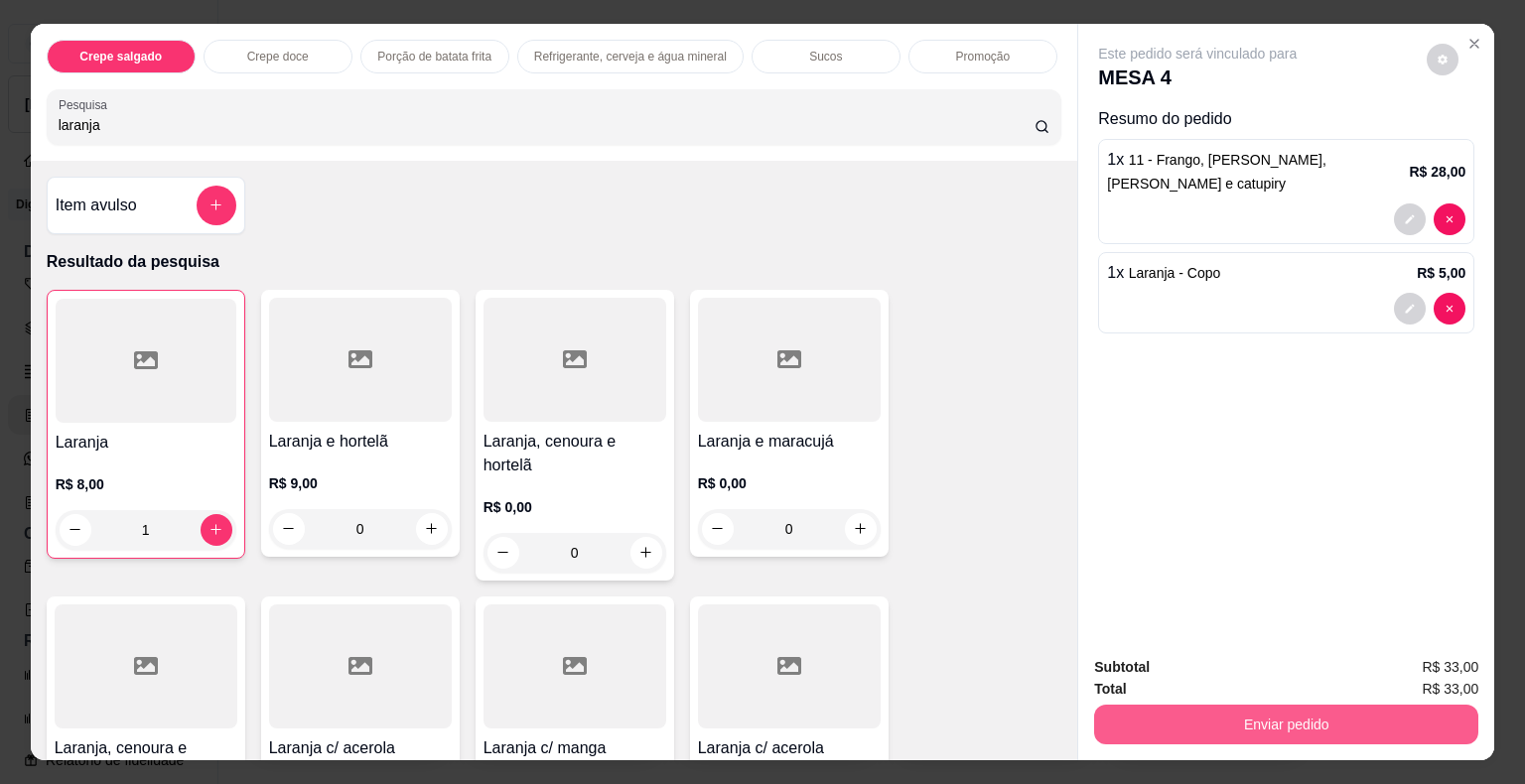click on "Enviar pedido" at bounding box center (1286, 724) 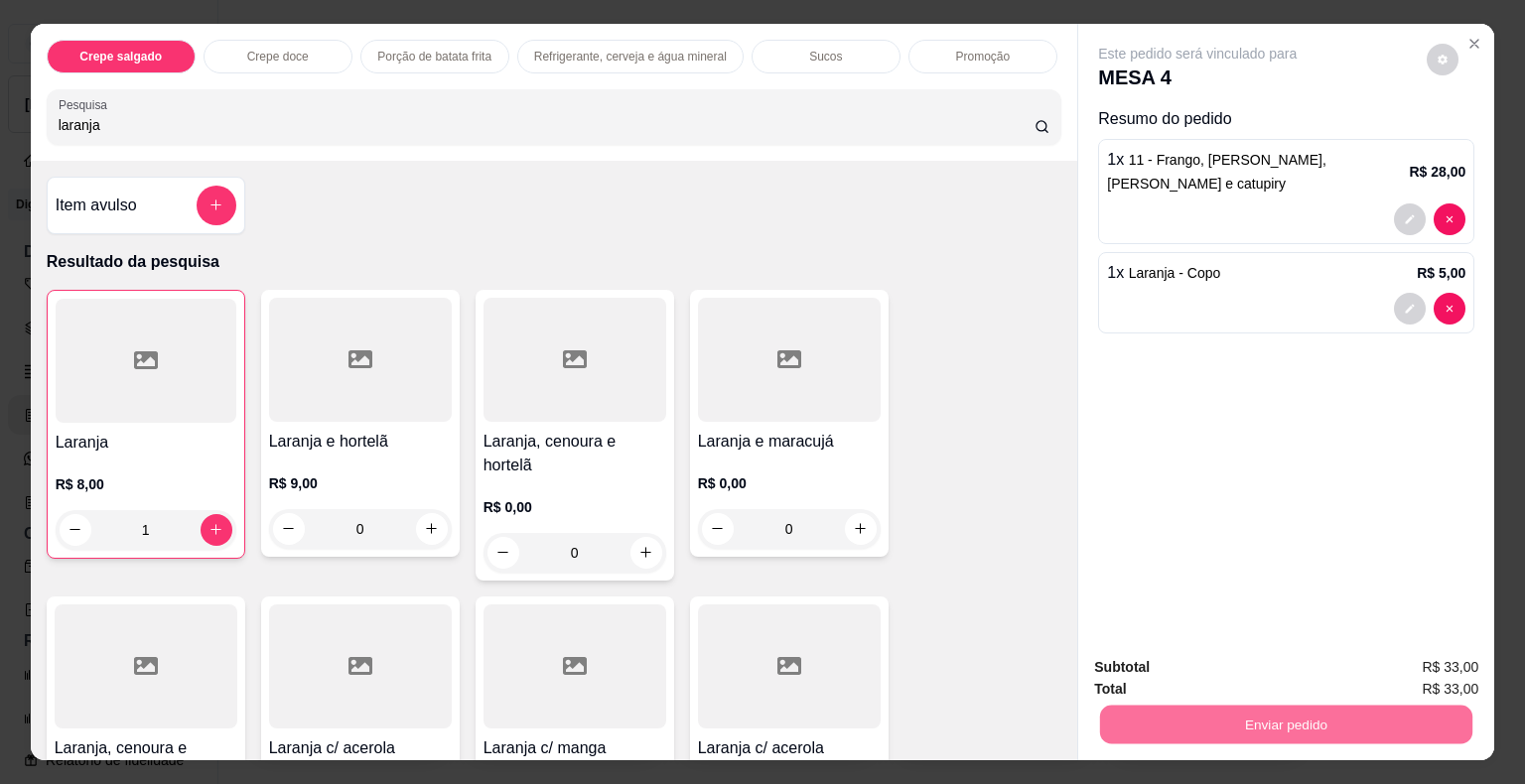 click on "Não registrar e enviar pedido" at bounding box center [1220, 668] 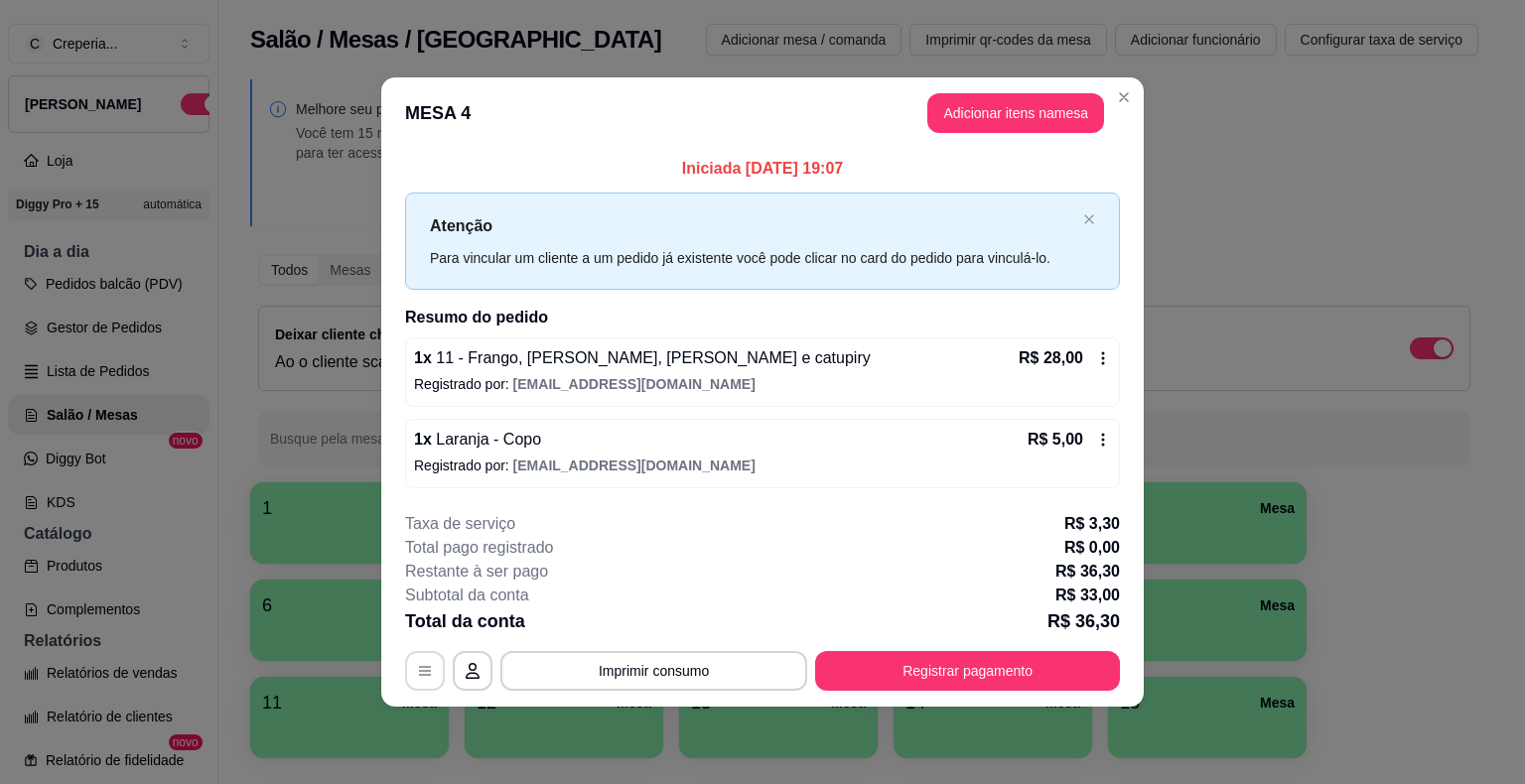 click at bounding box center (425, 671) 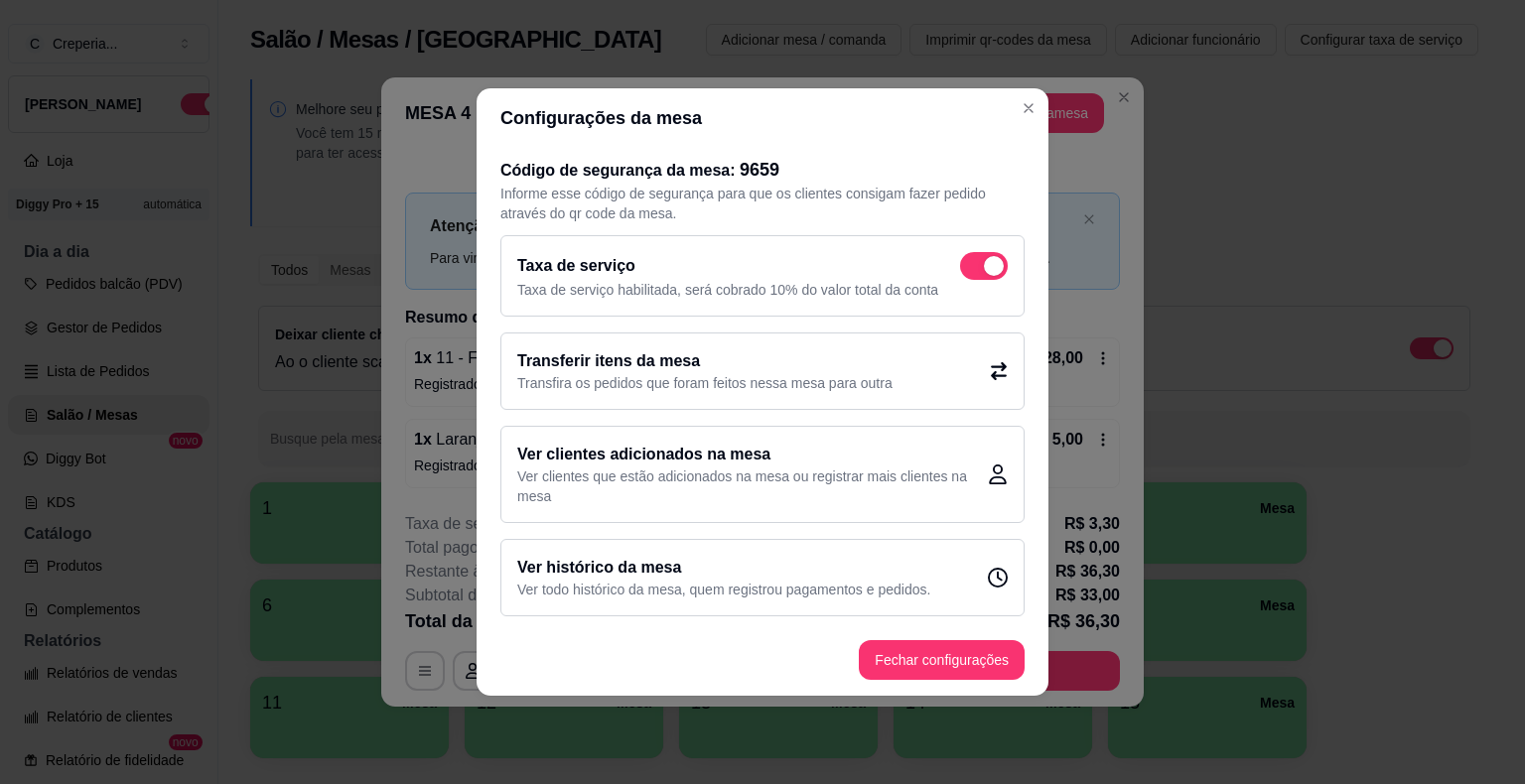 click at bounding box center [984, 266] 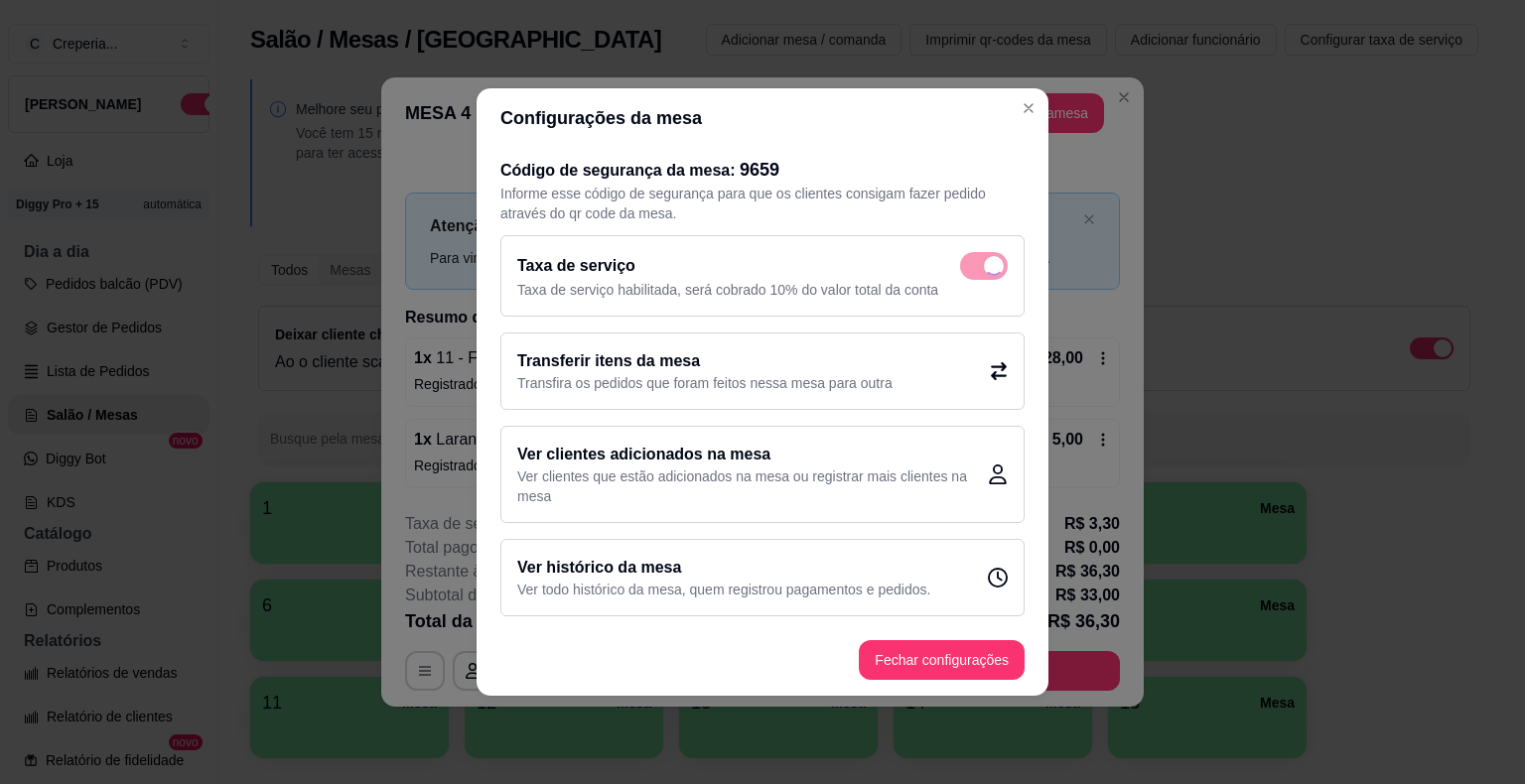 checkbox on "false" 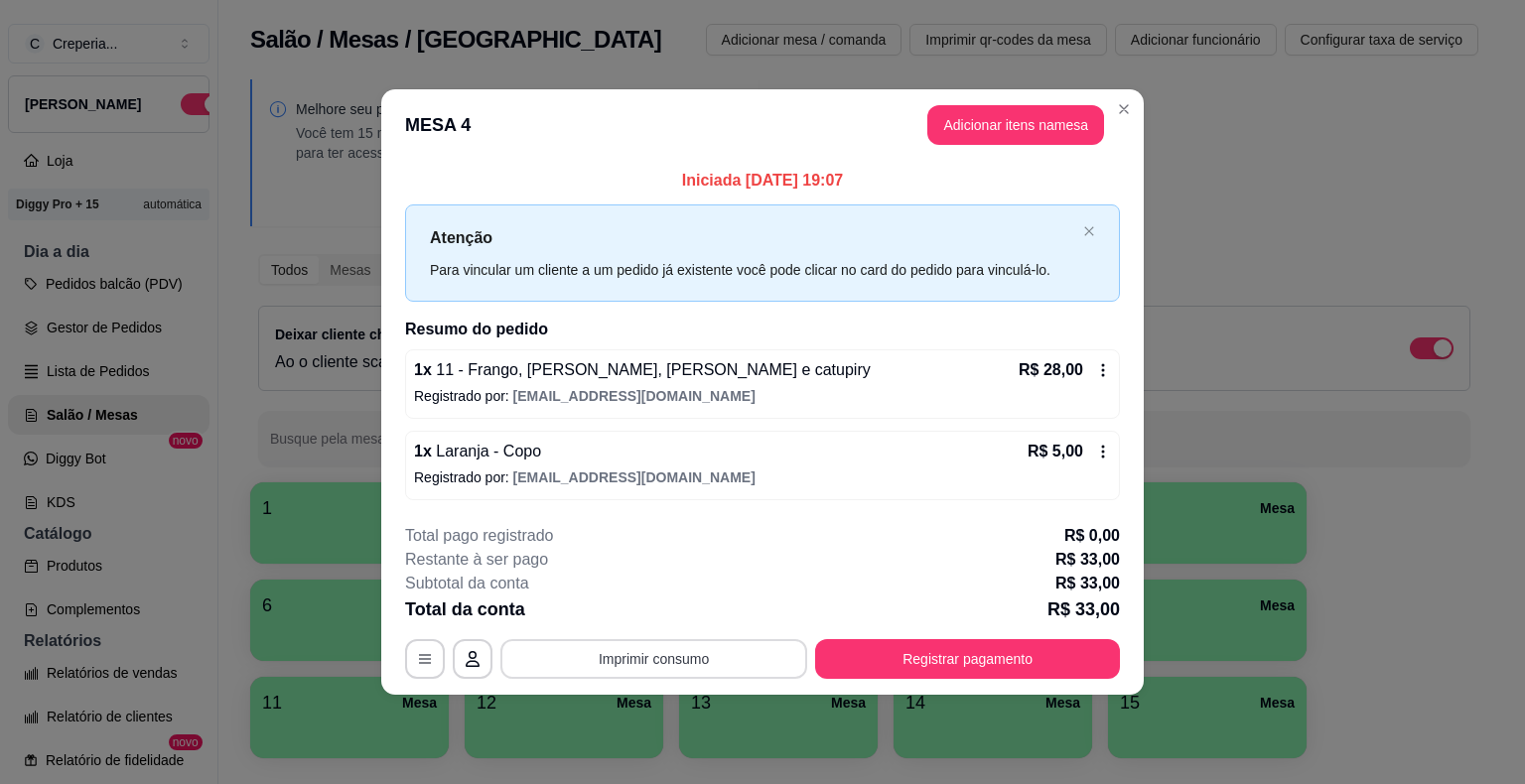 click on "Imprimir consumo" at bounding box center (653, 659) 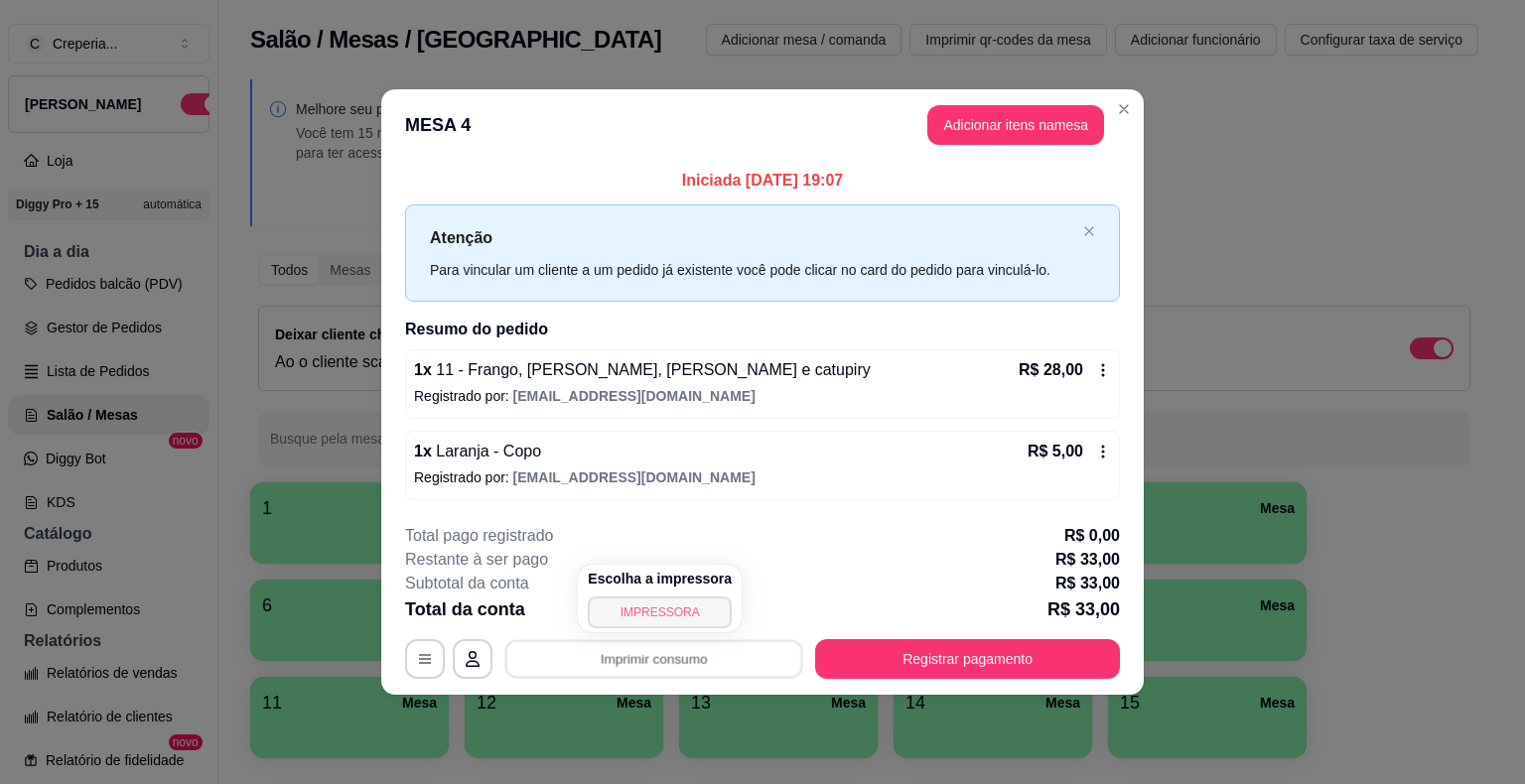 click on "IMPRESSORA" at bounding box center (659, 612) 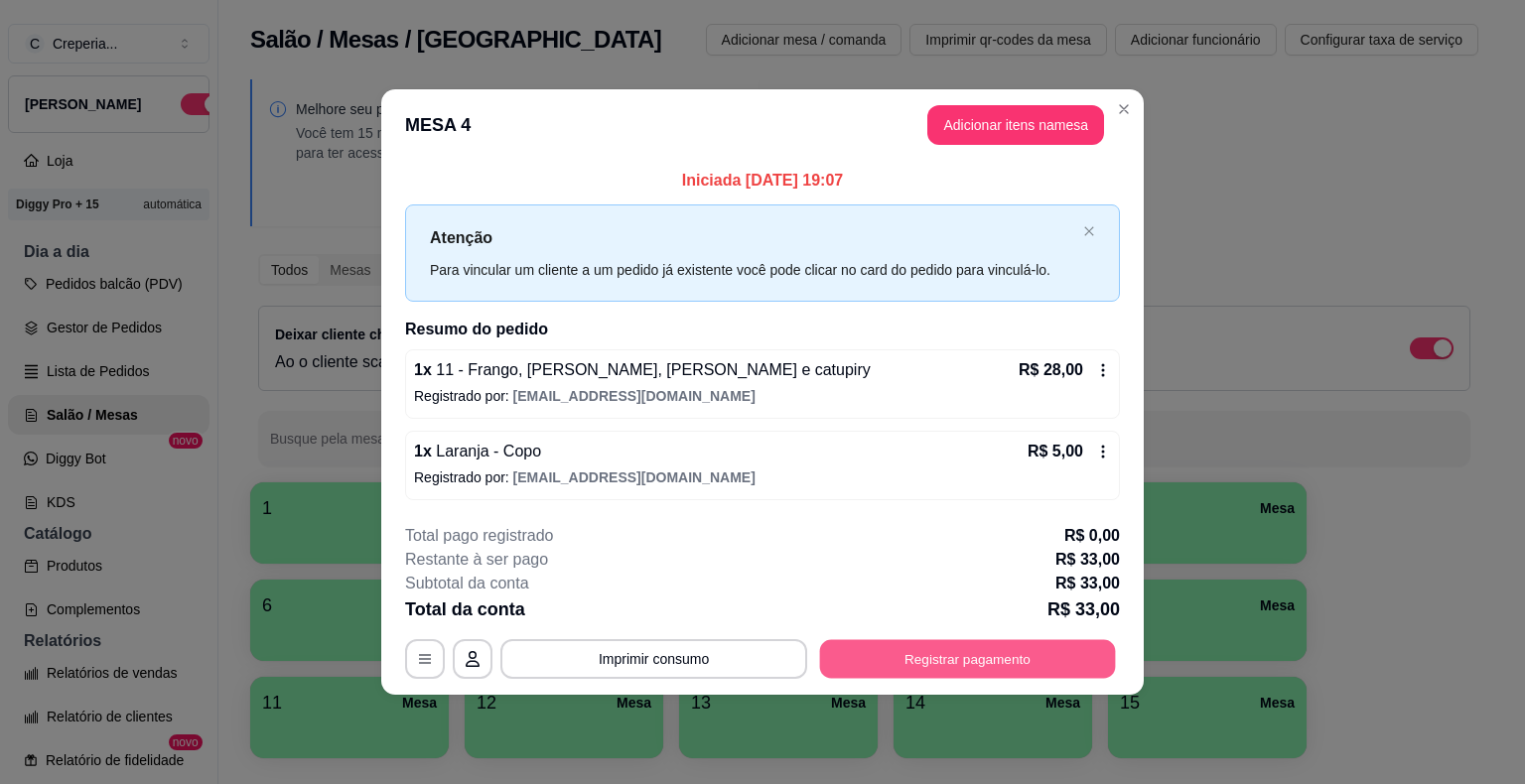 click on "Registrar pagamento" at bounding box center [968, 658] 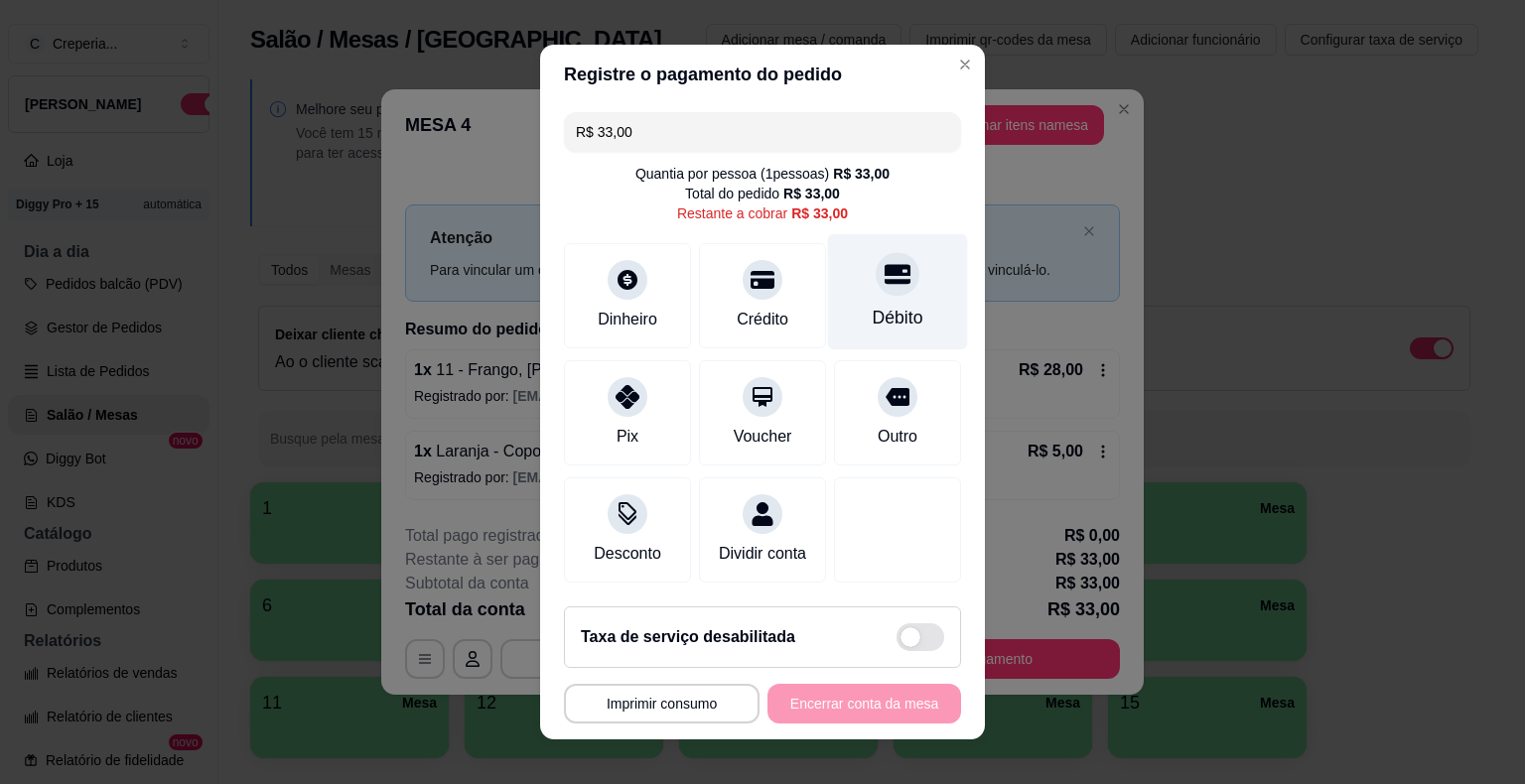 click 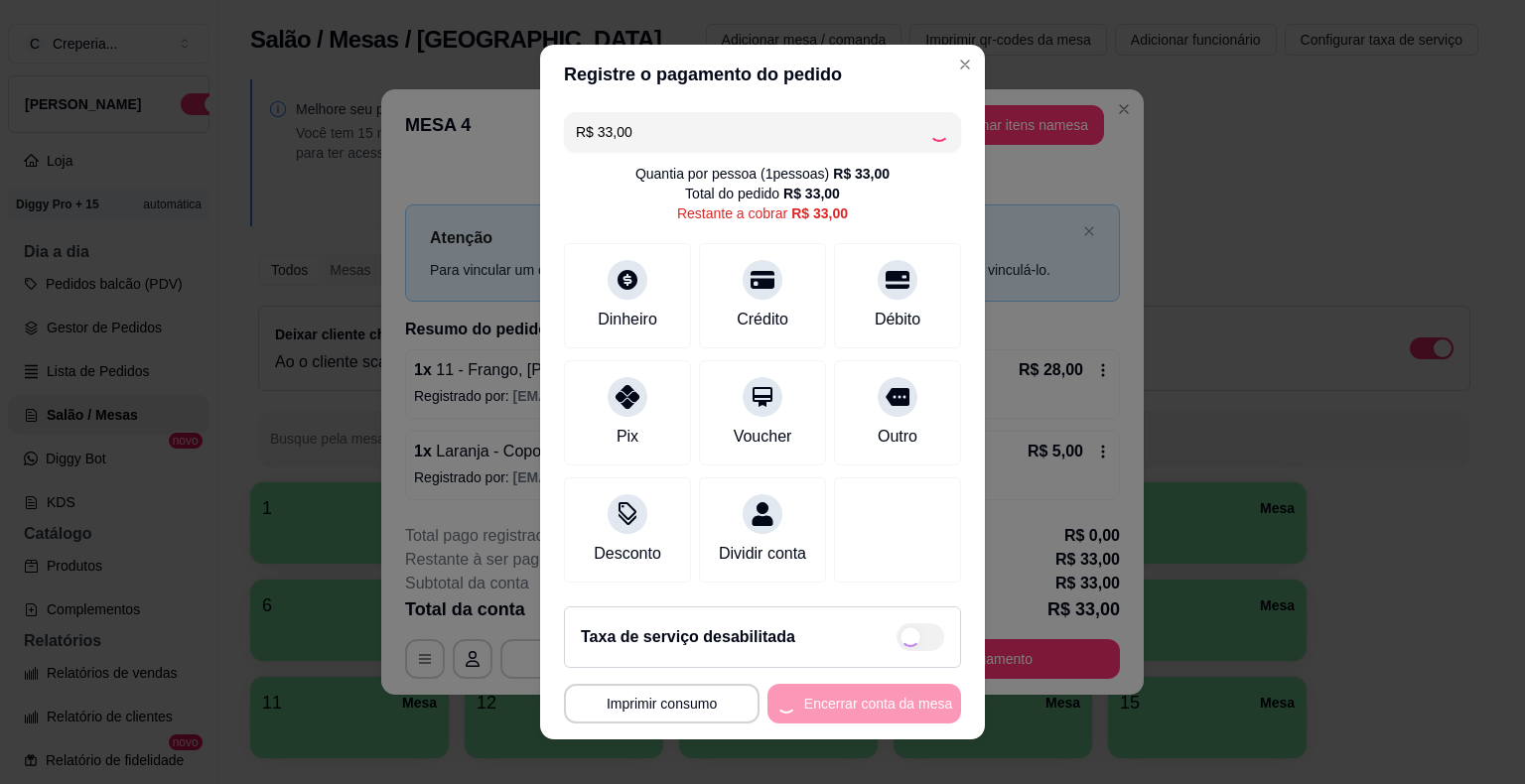type on "R$ 0,00" 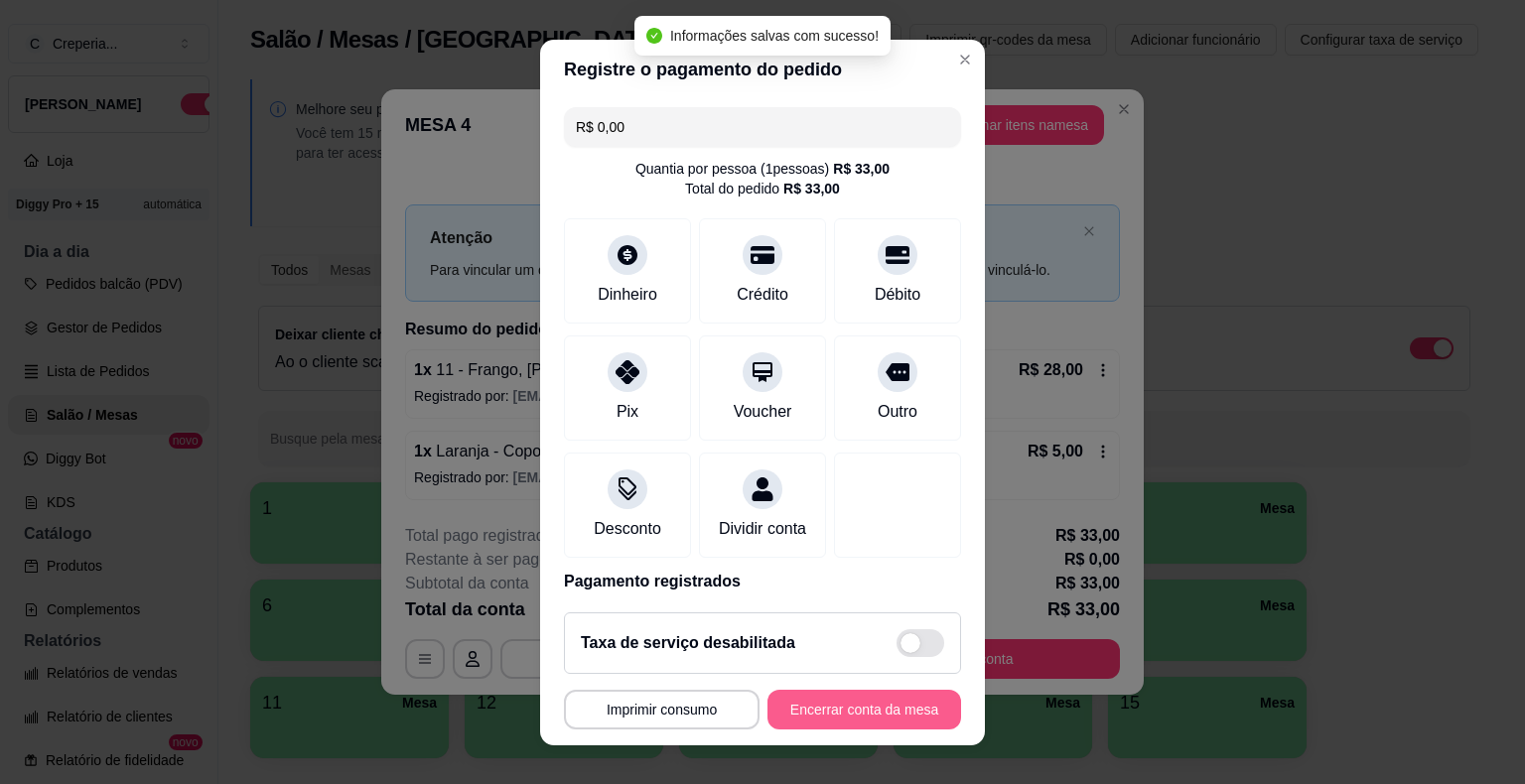 click on "Encerrar conta da mesa" at bounding box center (864, 710) 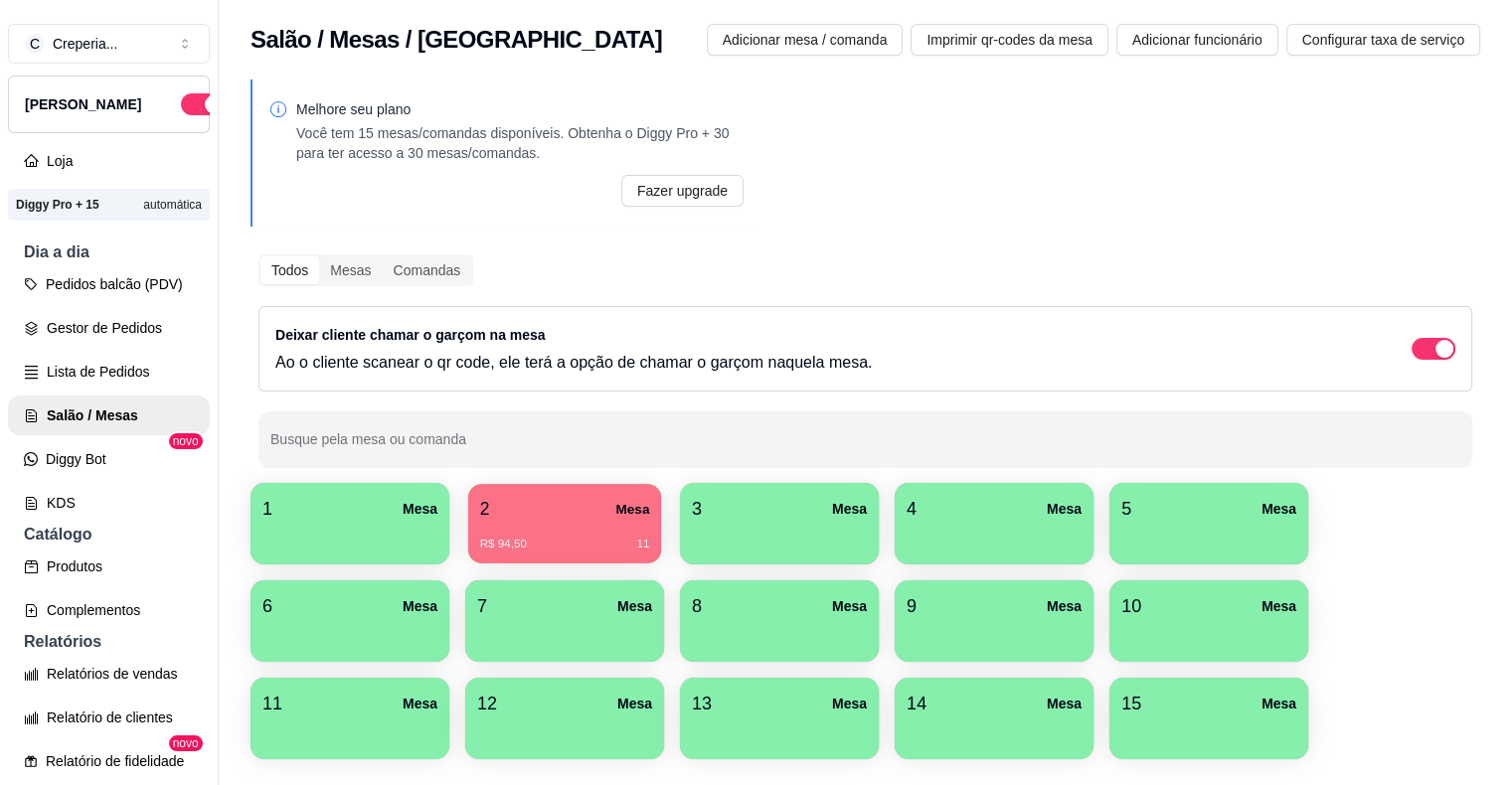 click on "2 Mesa" at bounding box center [565, 509] 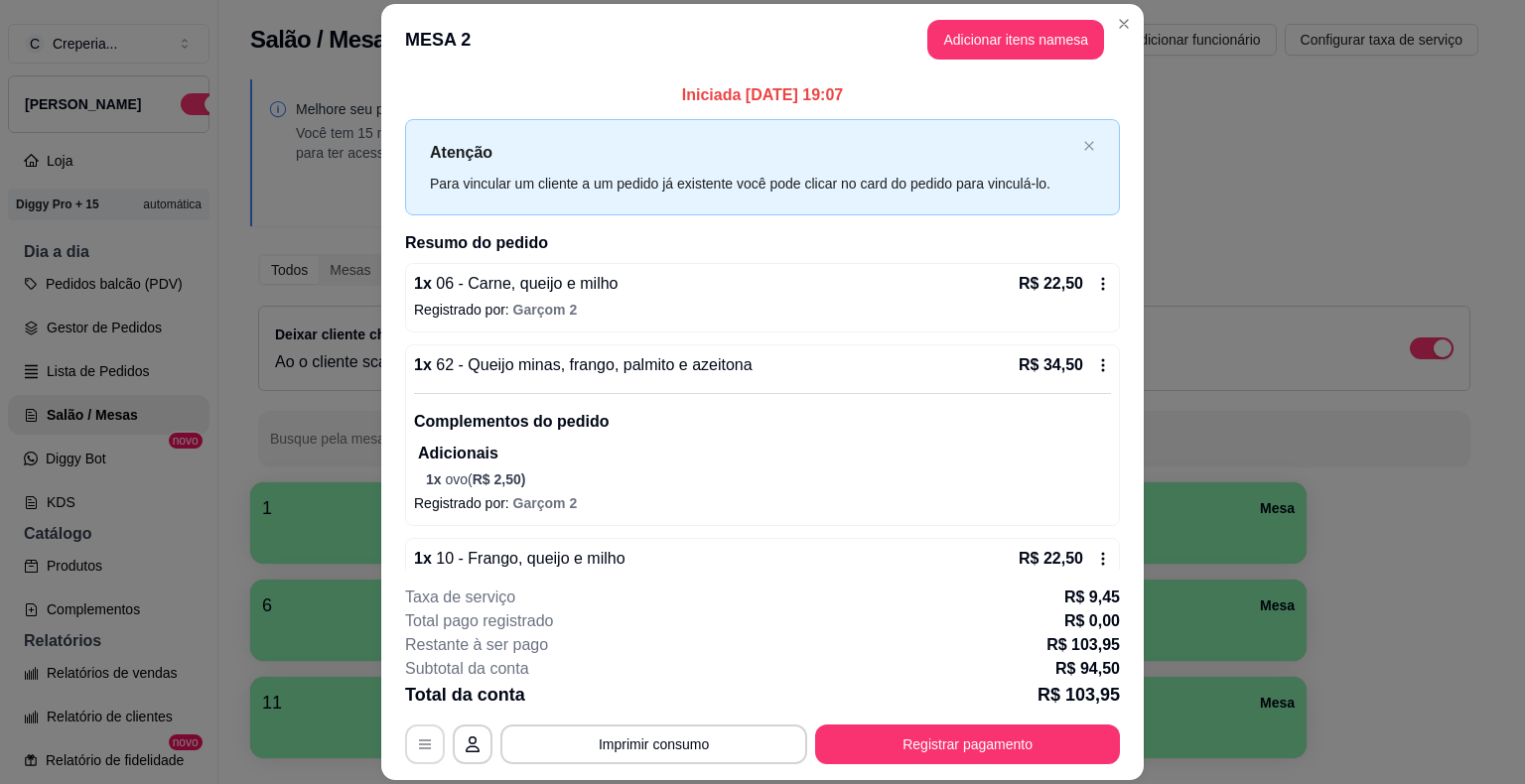 click 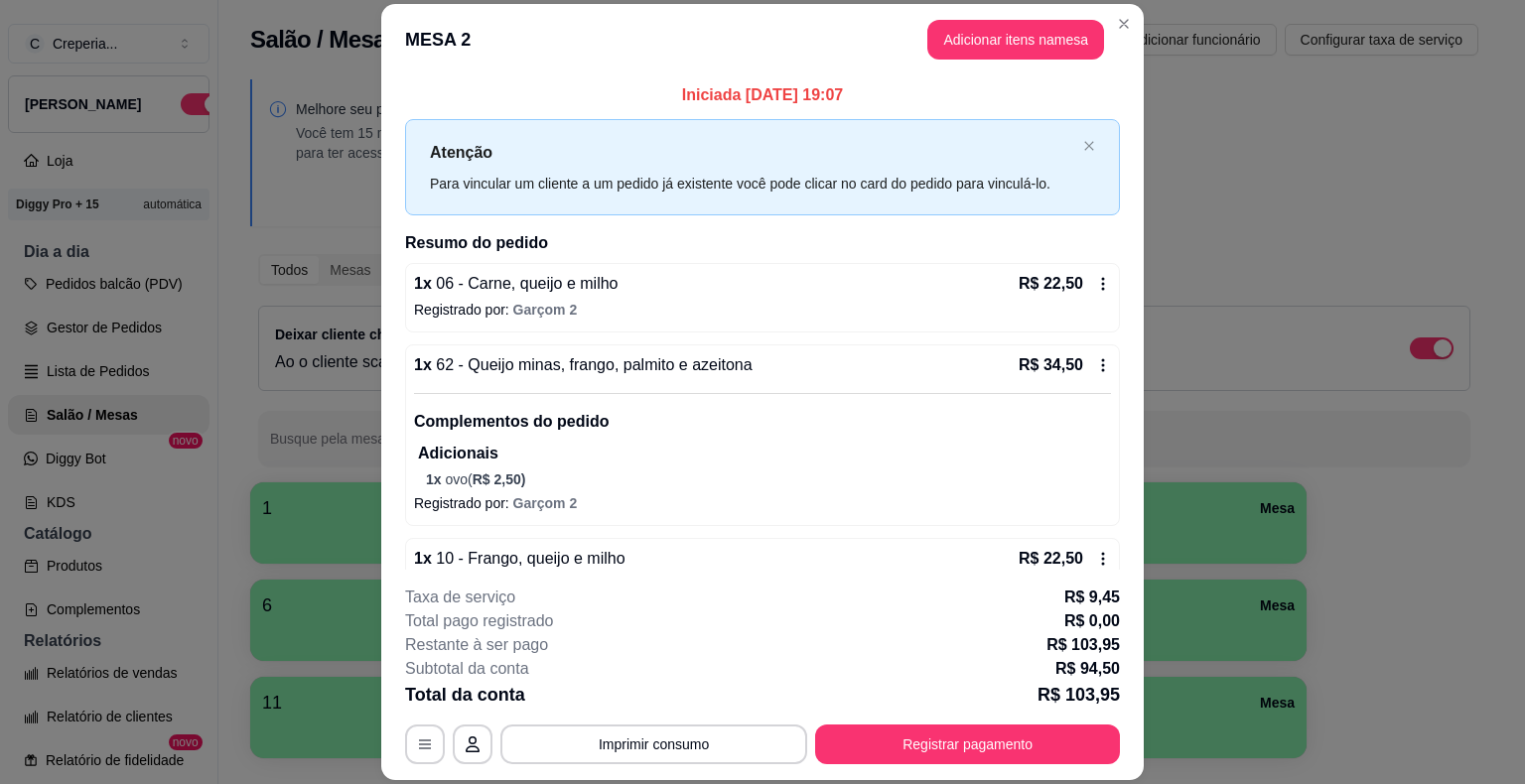 click on "MESA 2 Adicionar itens na  mesa" at bounding box center [762, 40] 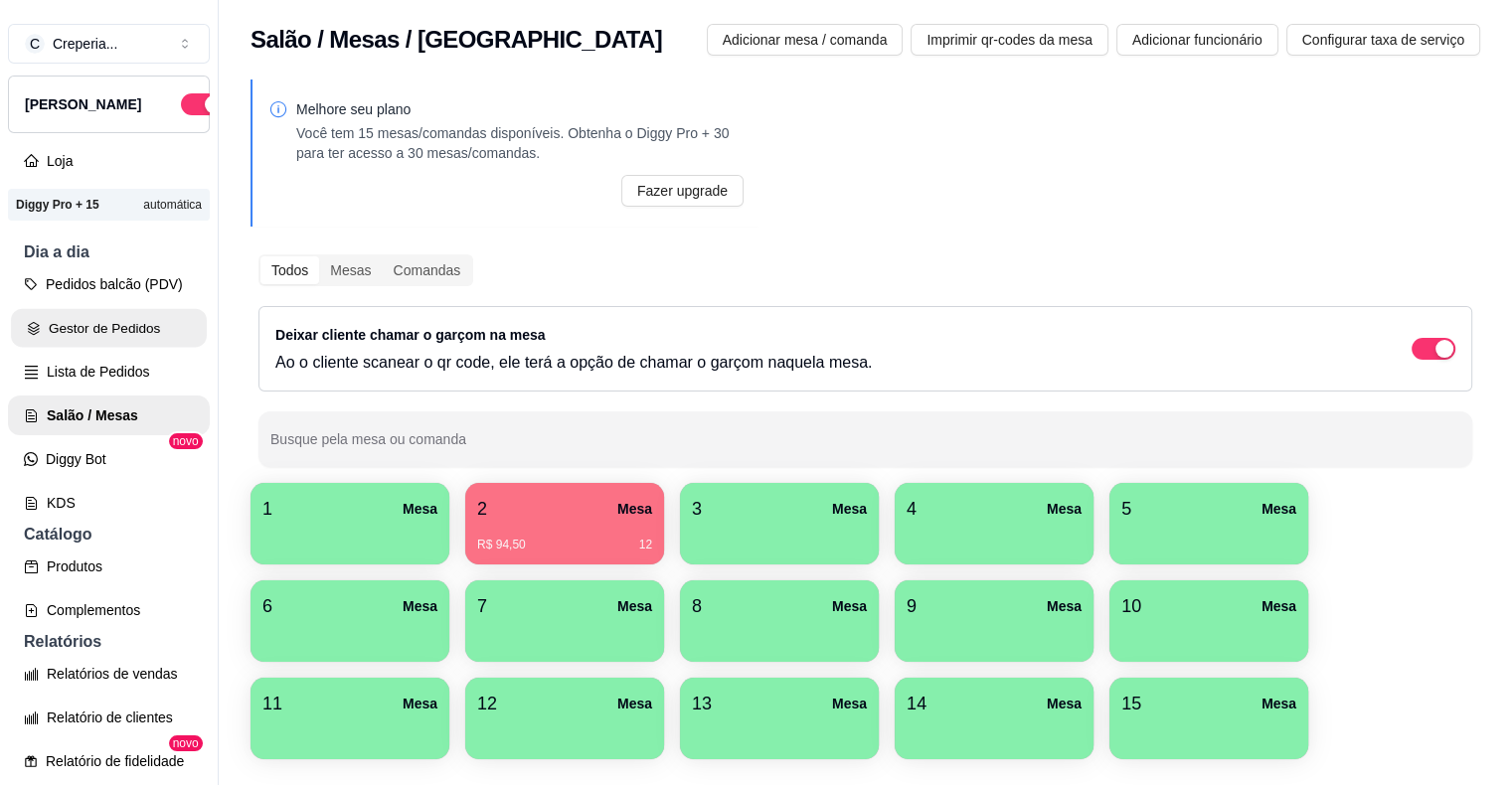 click on "Gestor de Pedidos" at bounding box center [108, 328] 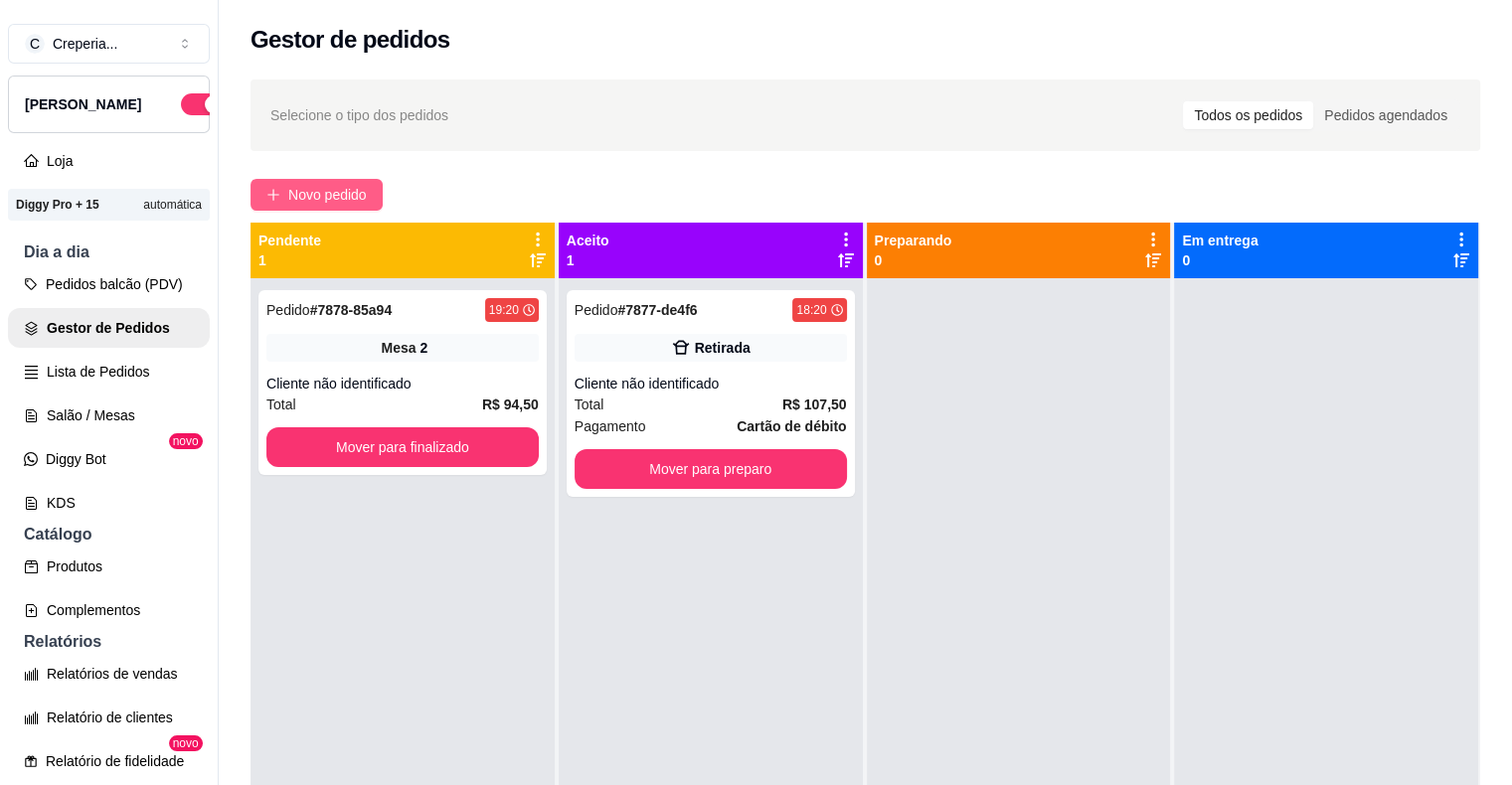 click on "Novo pedido" at bounding box center (327, 195) 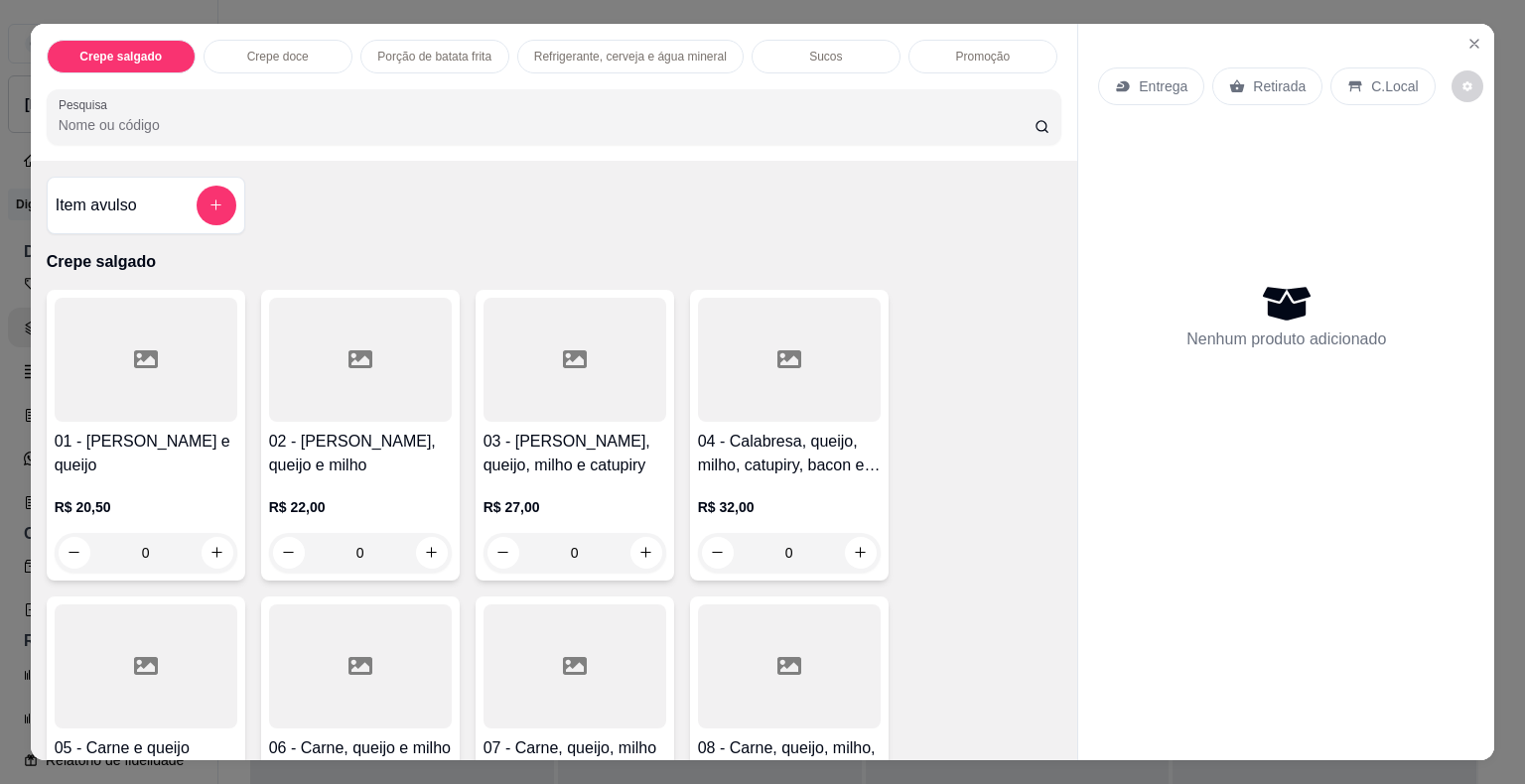 click at bounding box center (789, 359) 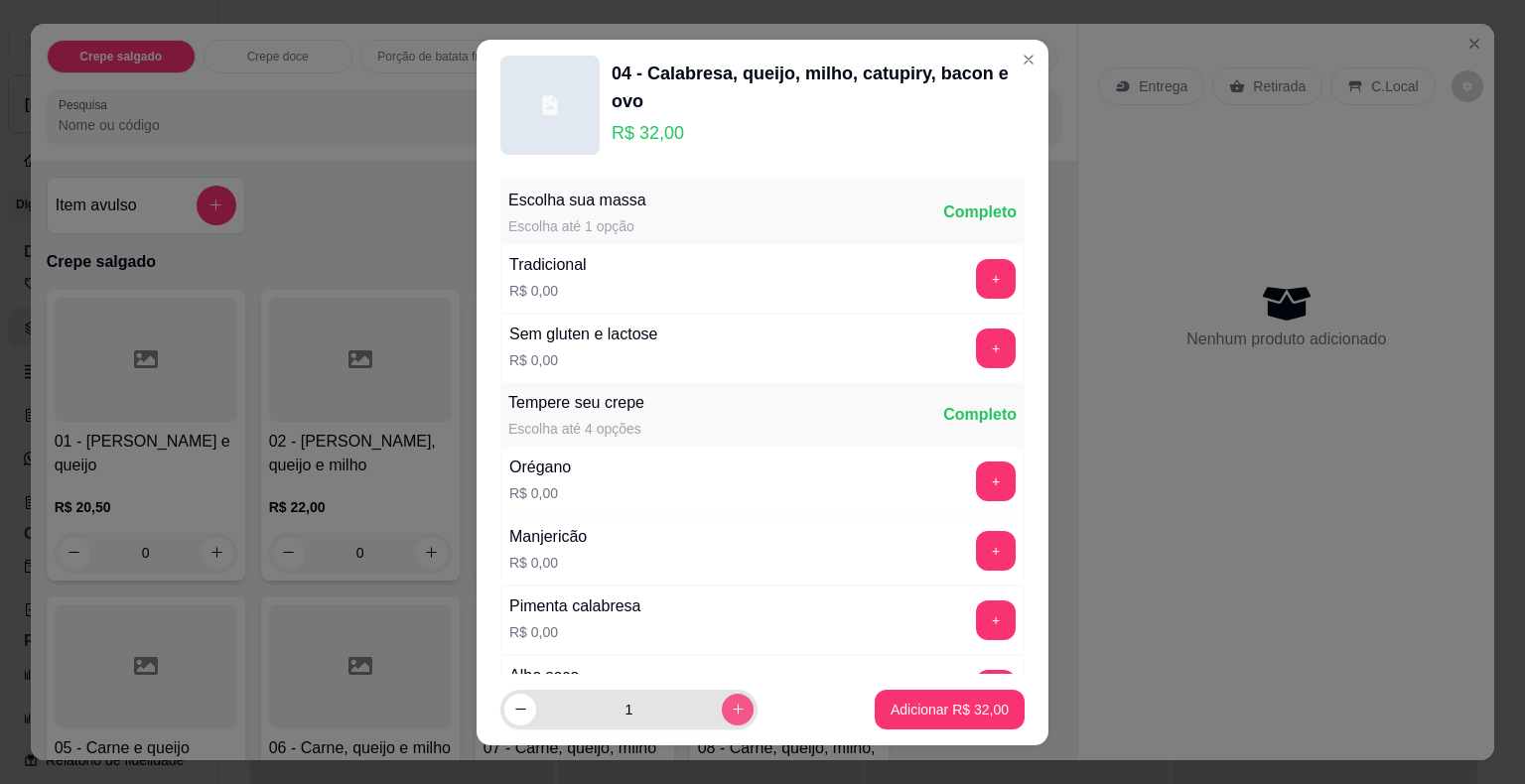 click 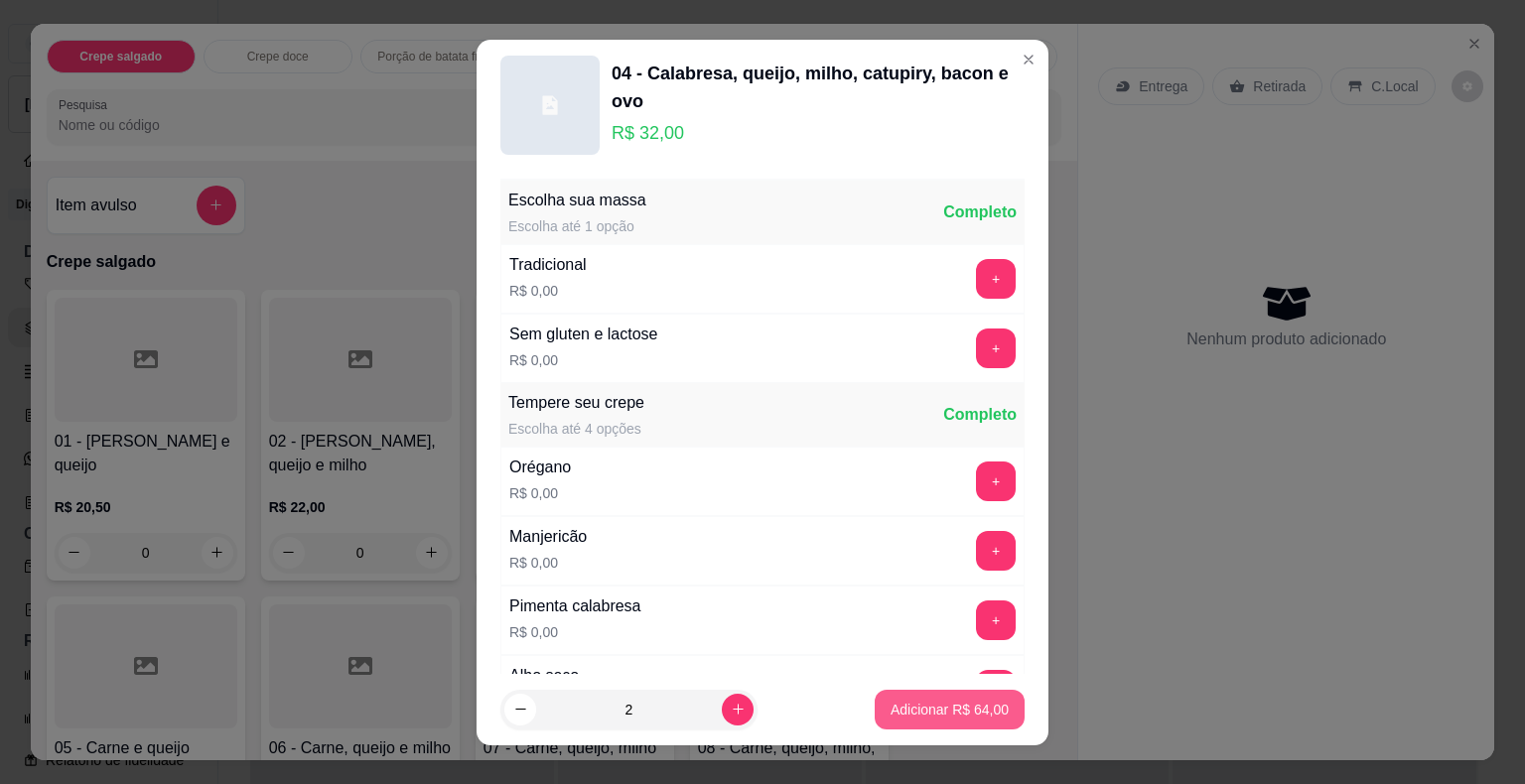click on "Adicionar   R$ 64,00" at bounding box center [949, 710] 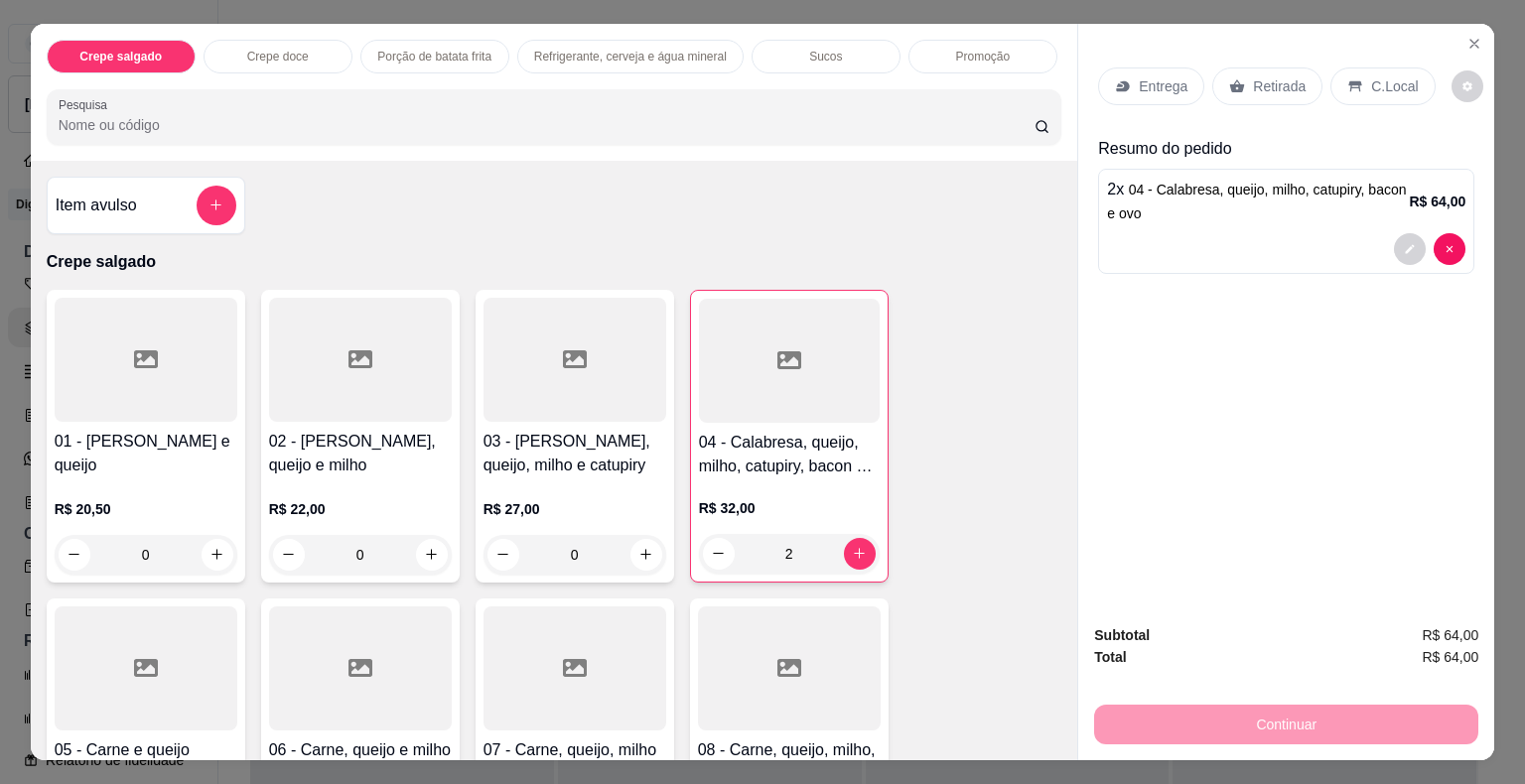 click on "Retirada" at bounding box center (1279, 86) 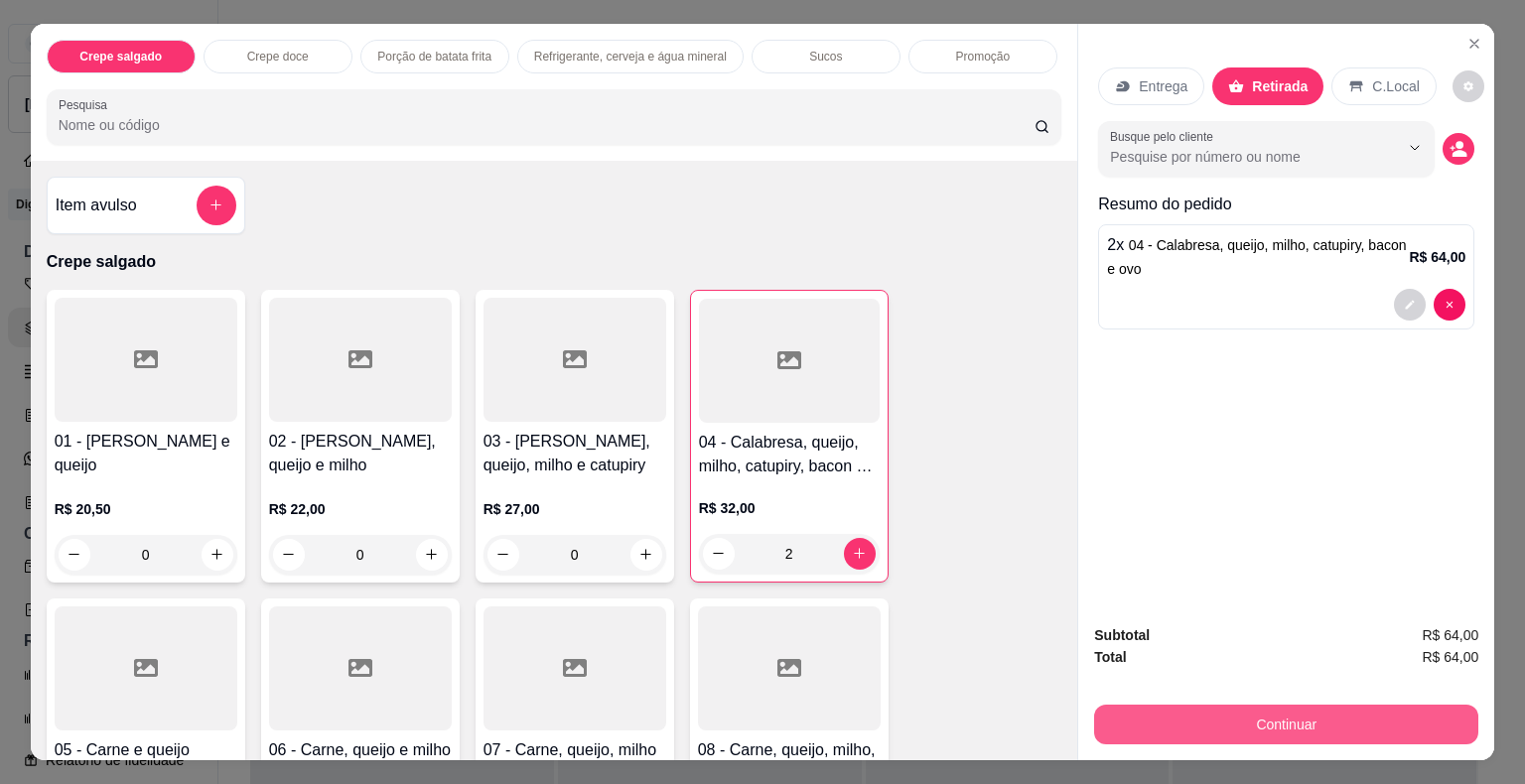 click on "Continuar" at bounding box center (1286, 724) 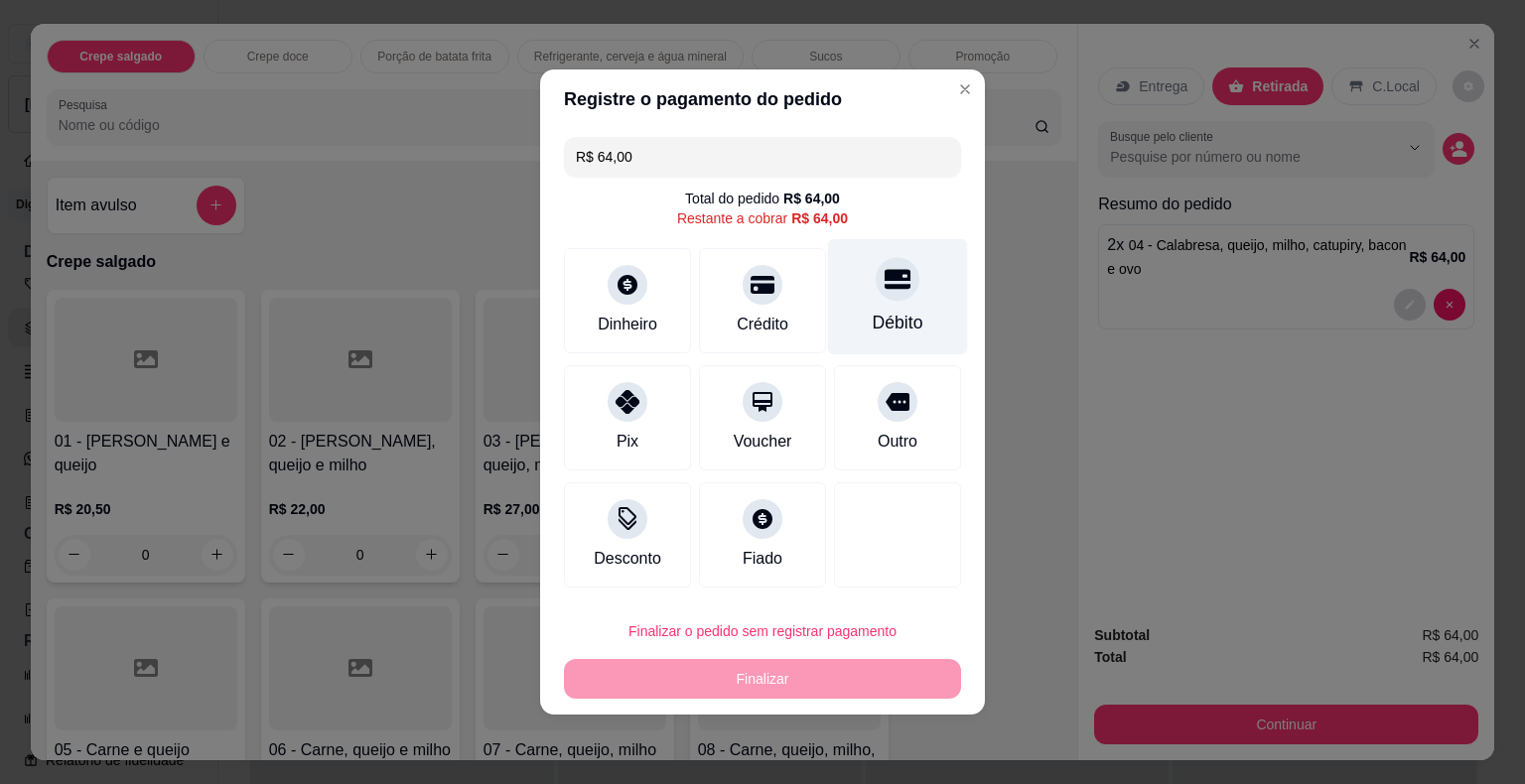 click on "Débito" at bounding box center (898, 323) 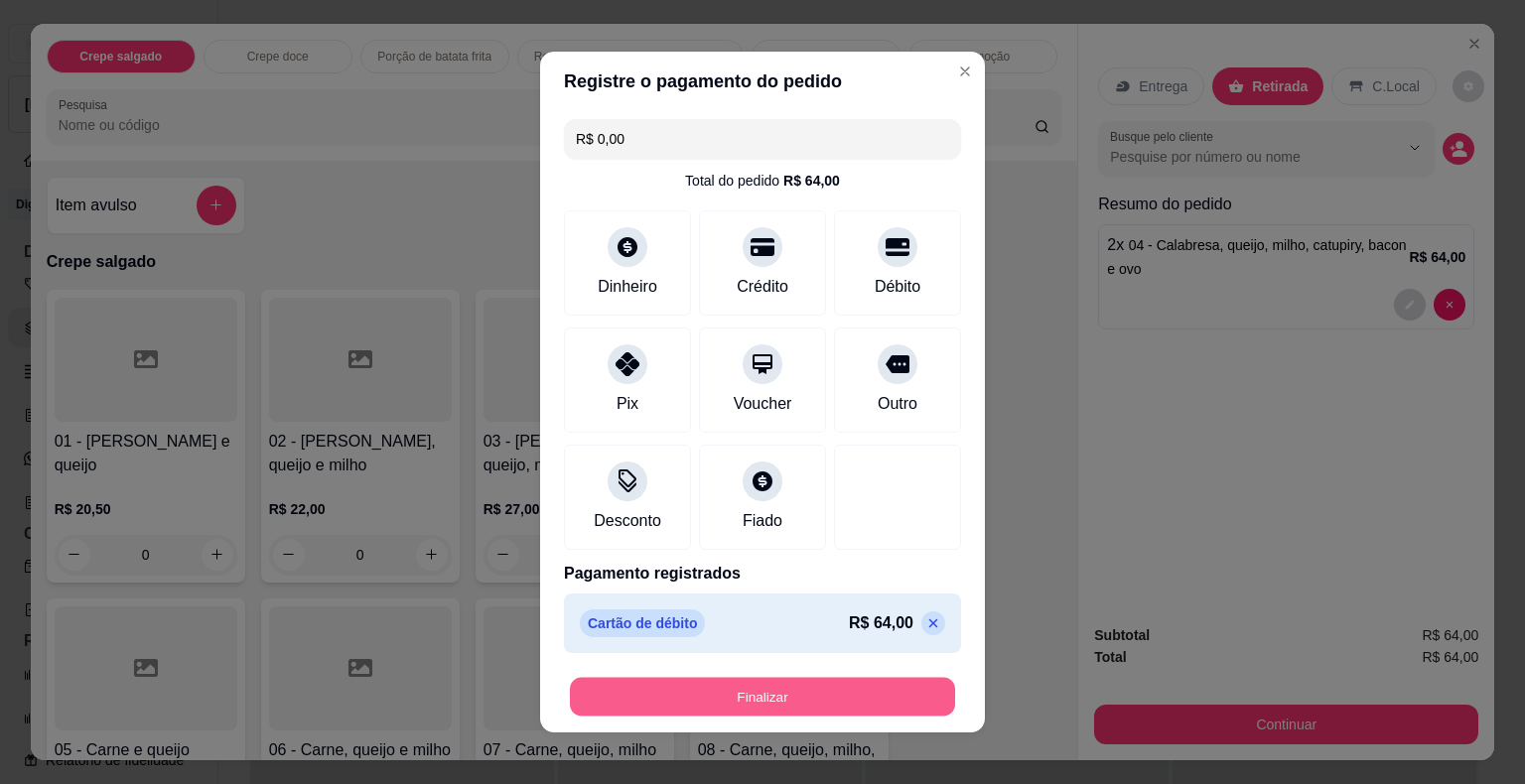 click on "Finalizar" at bounding box center [762, 697] 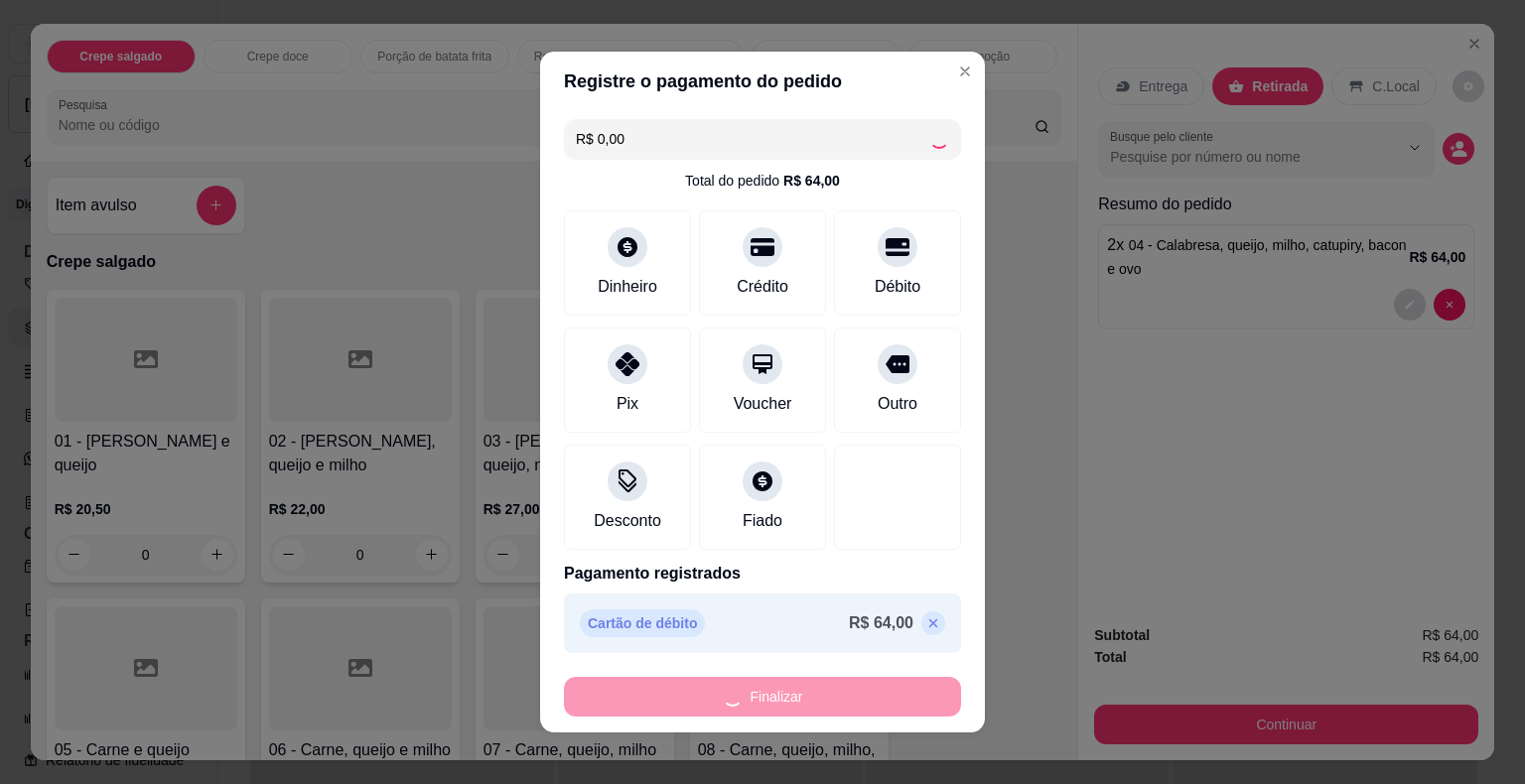 type on "0" 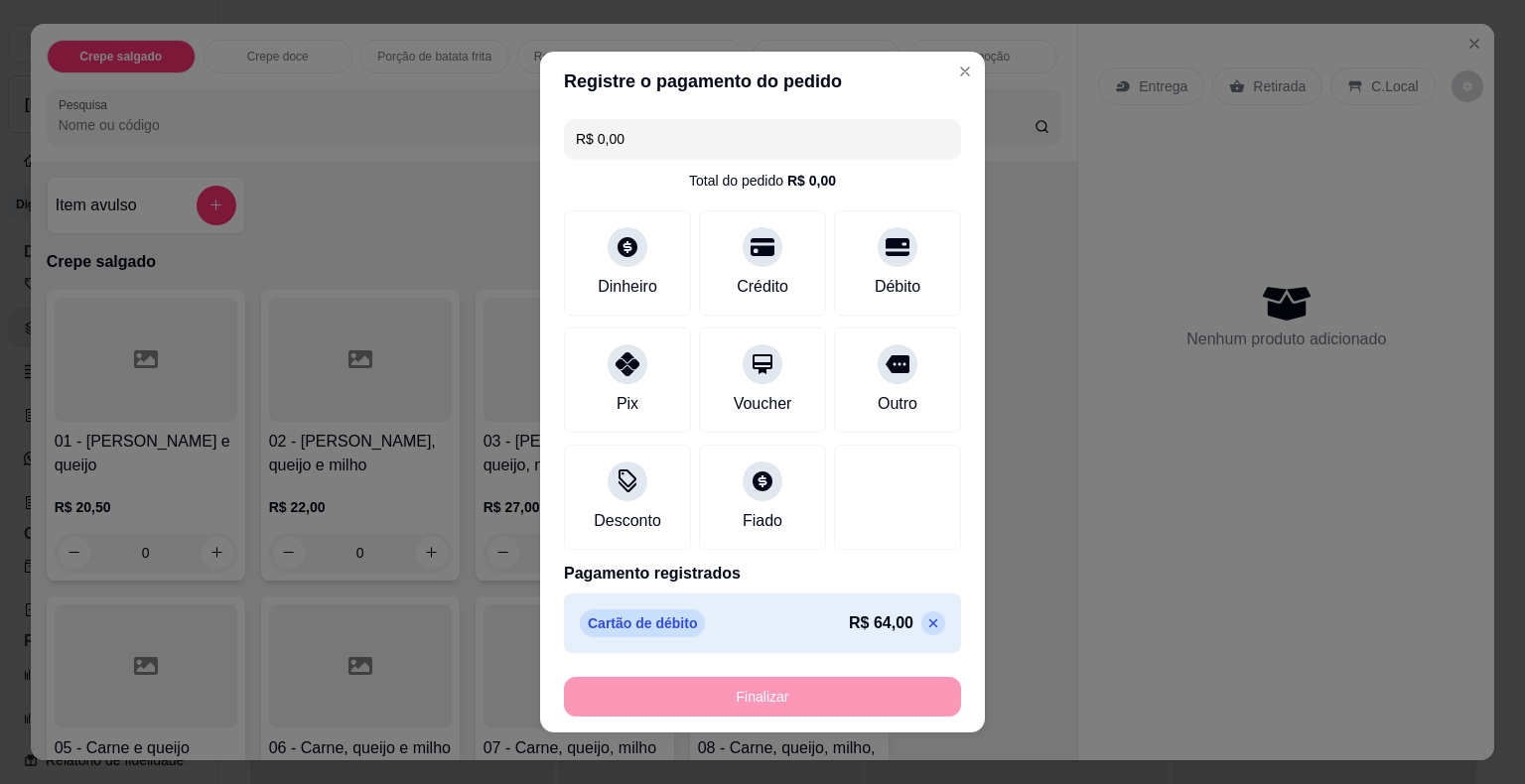 type on "-R$ 64,00" 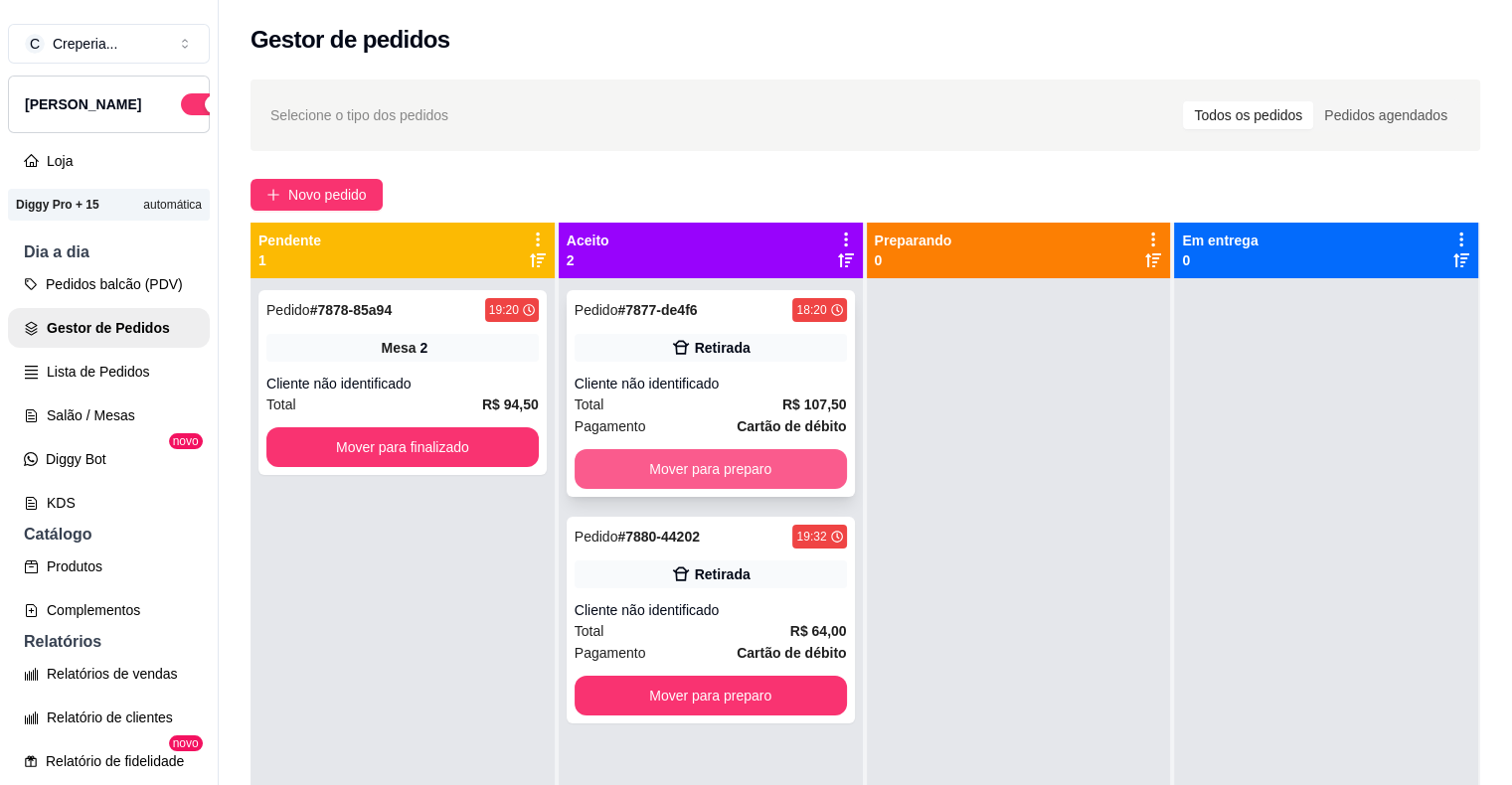 click on "Mover para preparo" at bounding box center [711, 469] 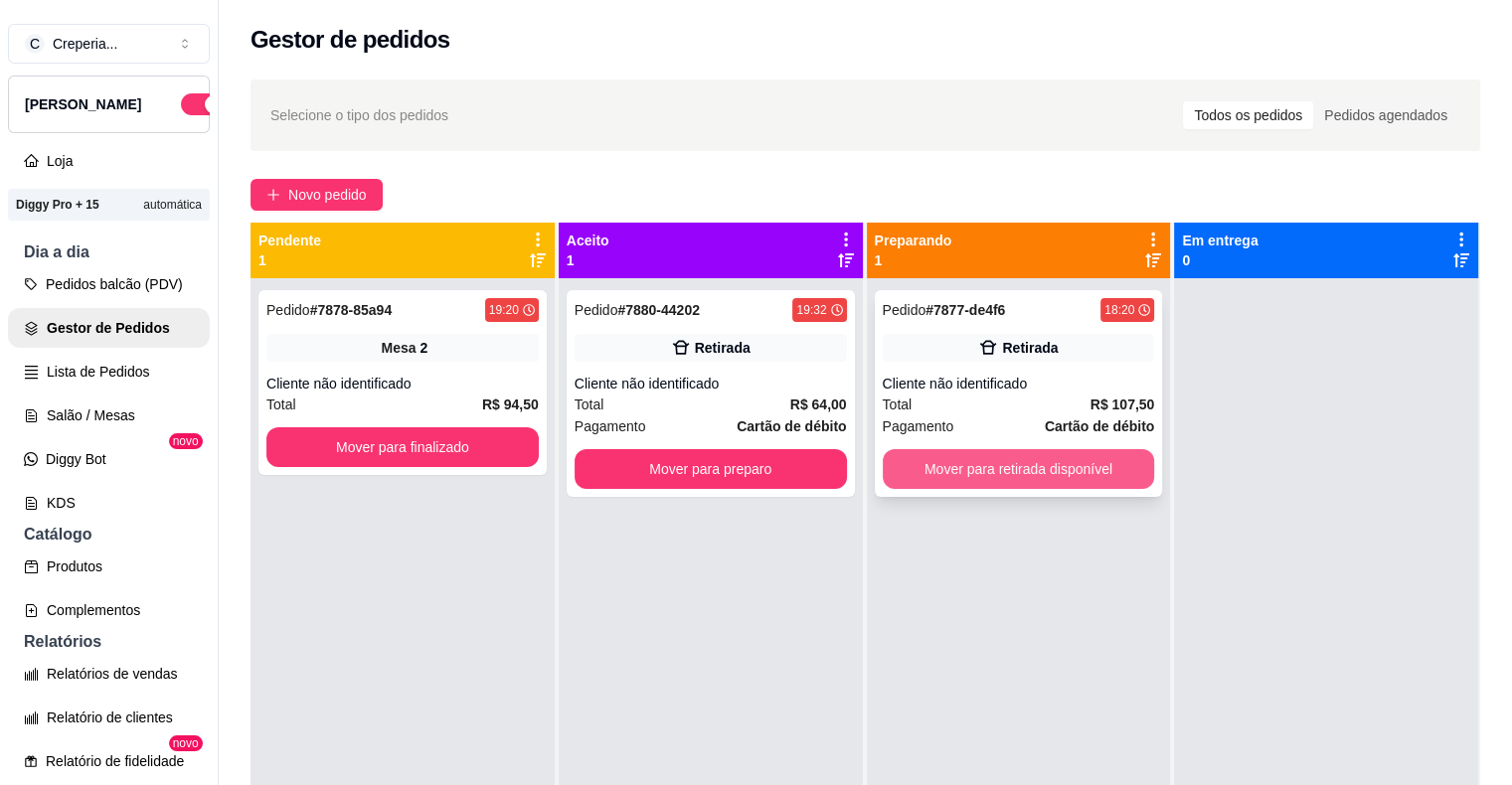 click on "Mover para retirada disponível" at bounding box center [1019, 469] 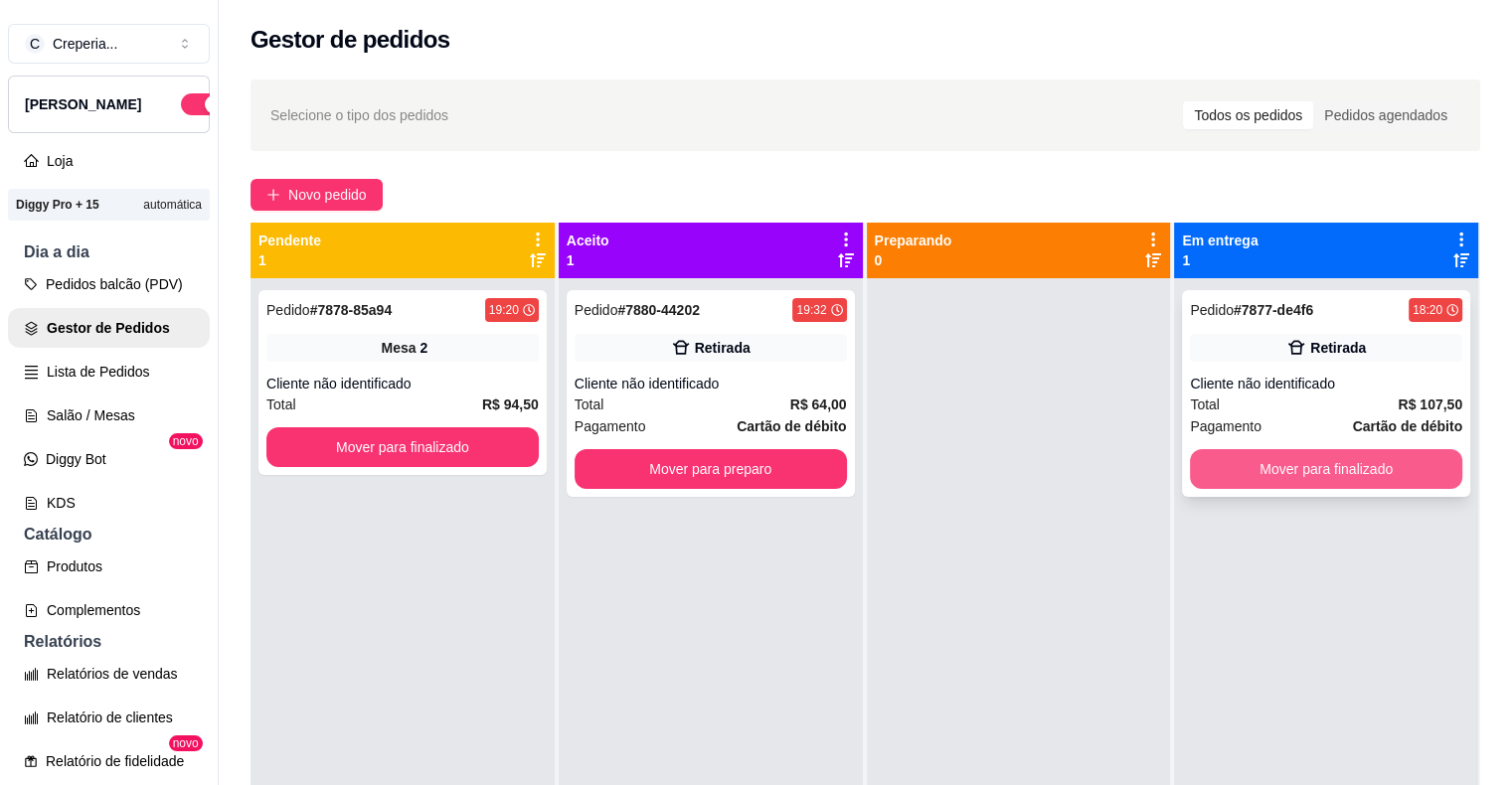 click on "Mover para finalizado" at bounding box center (1326, 469) 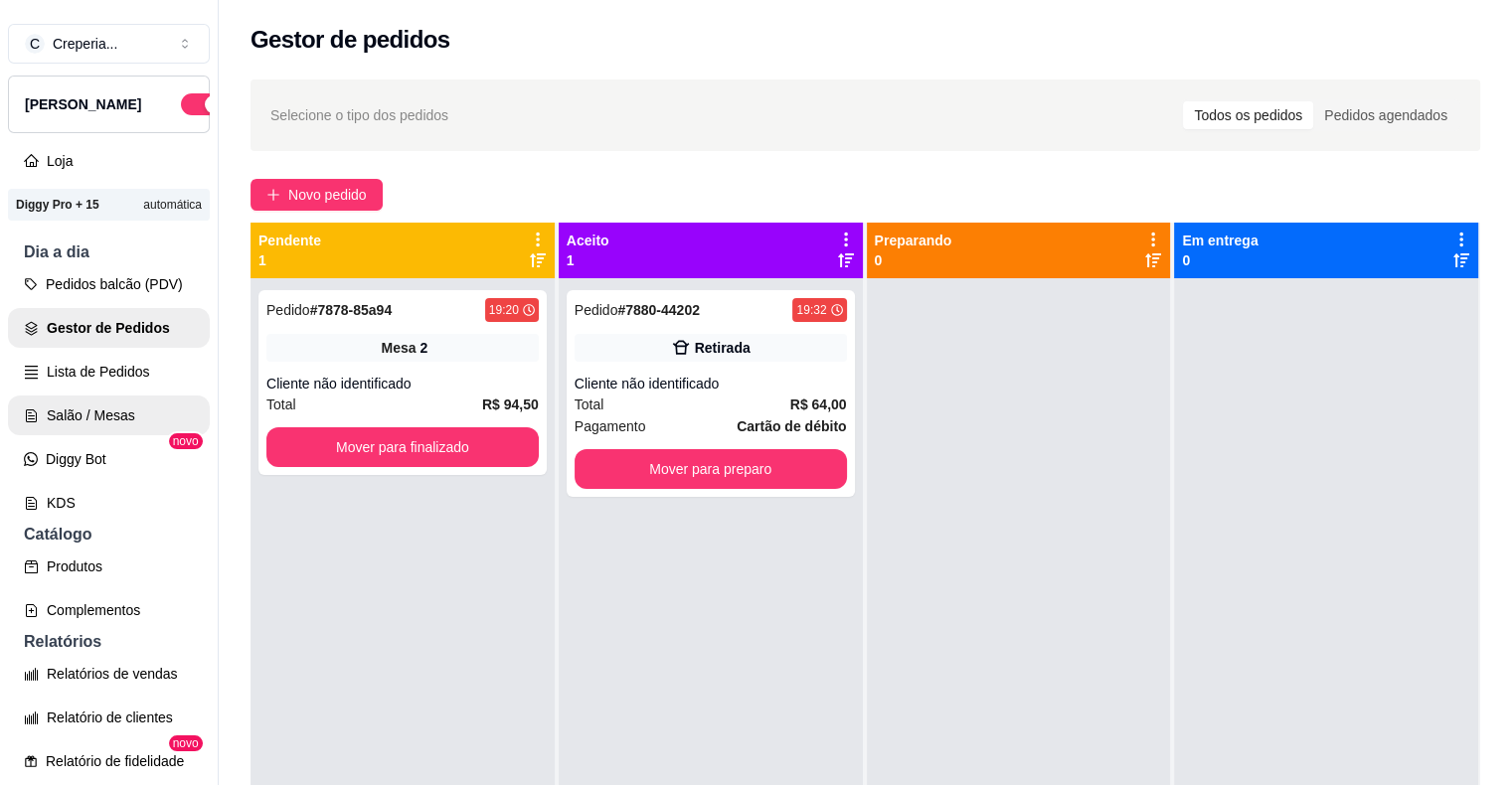 click on "Salão / Mesas" at bounding box center (108, 415) 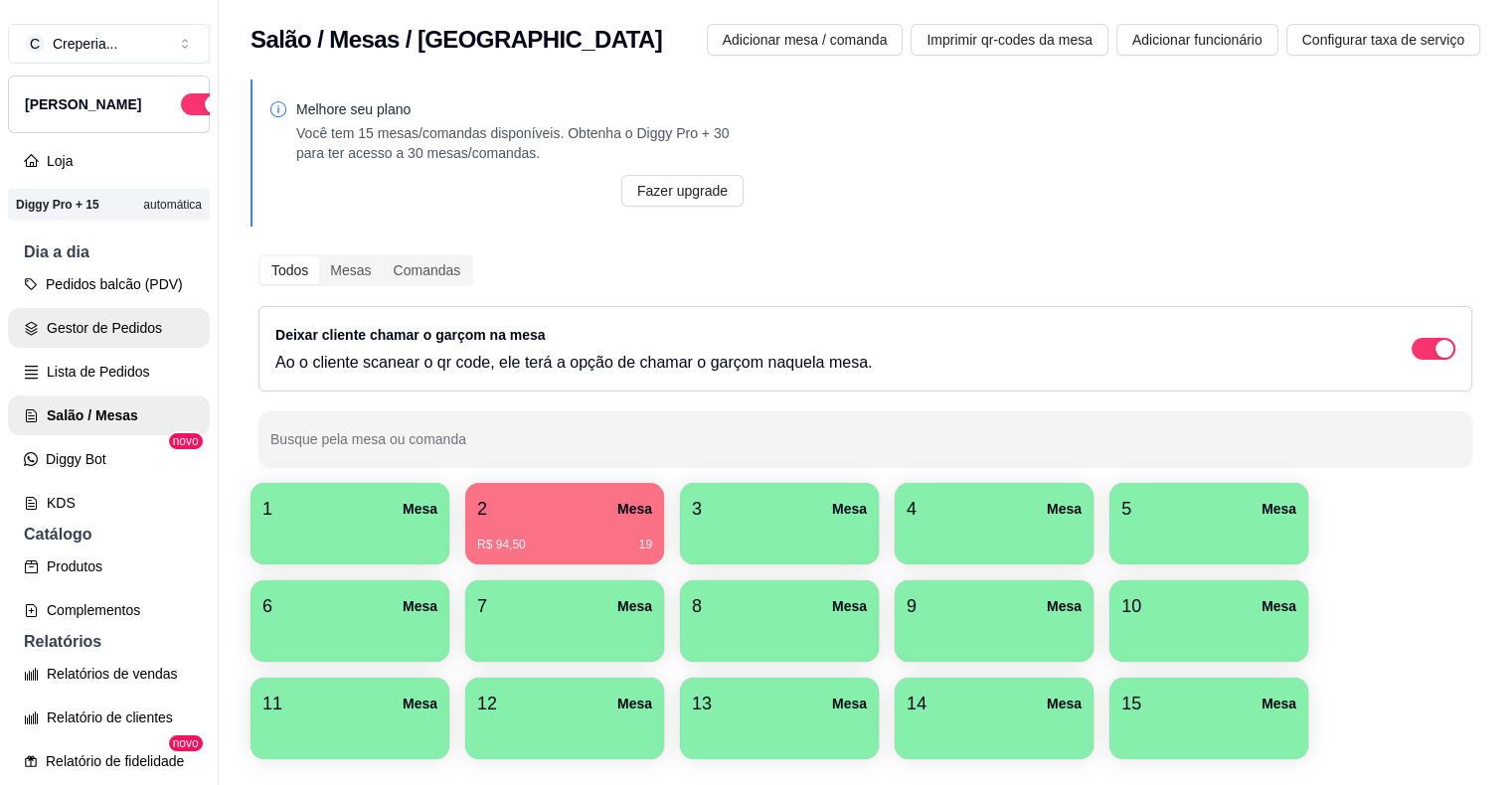 click on "Gestor de Pedidos" at bounding box center [108, 328] 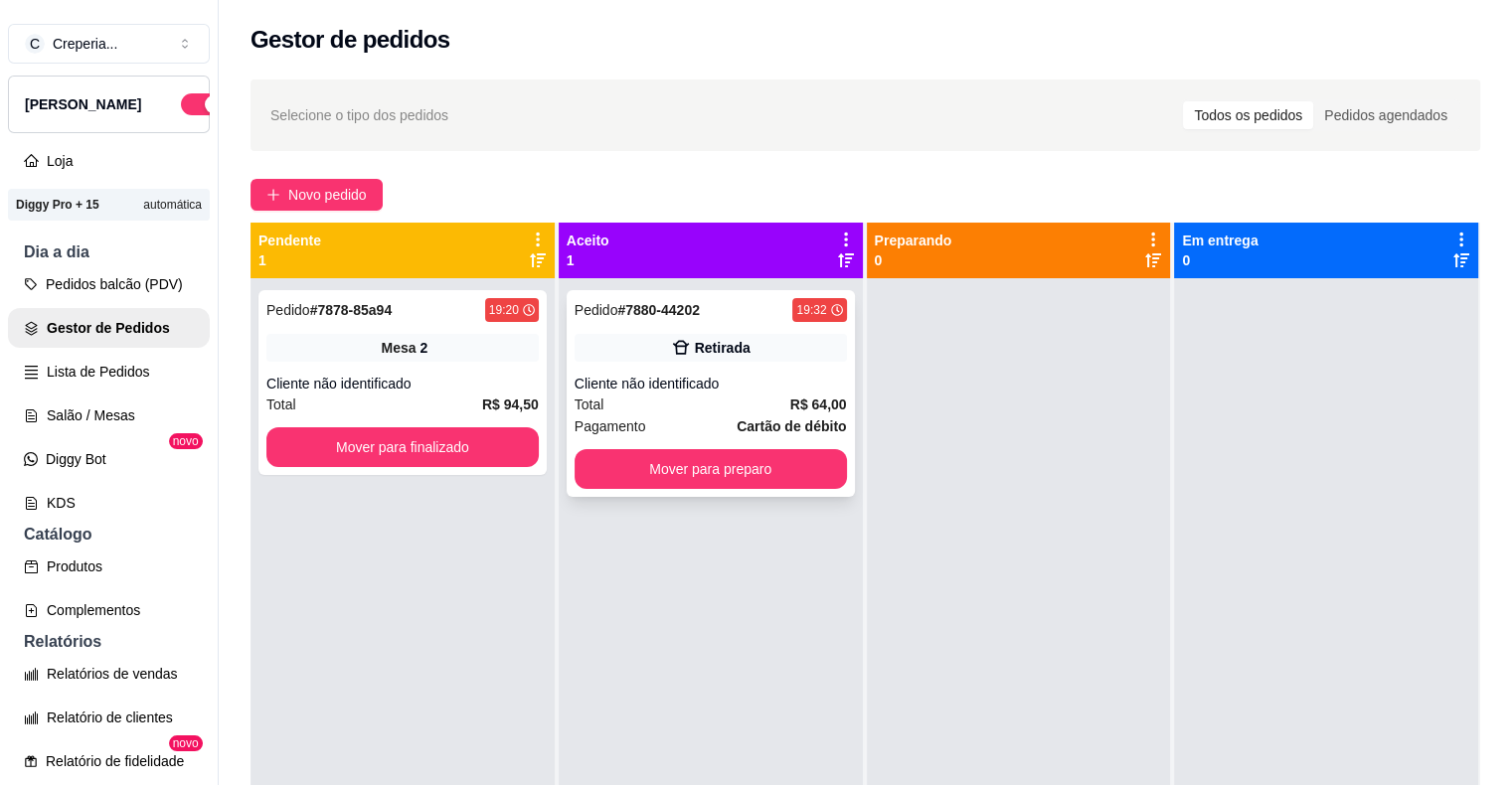 click on "Retirada" at bounding box center [723, 348] 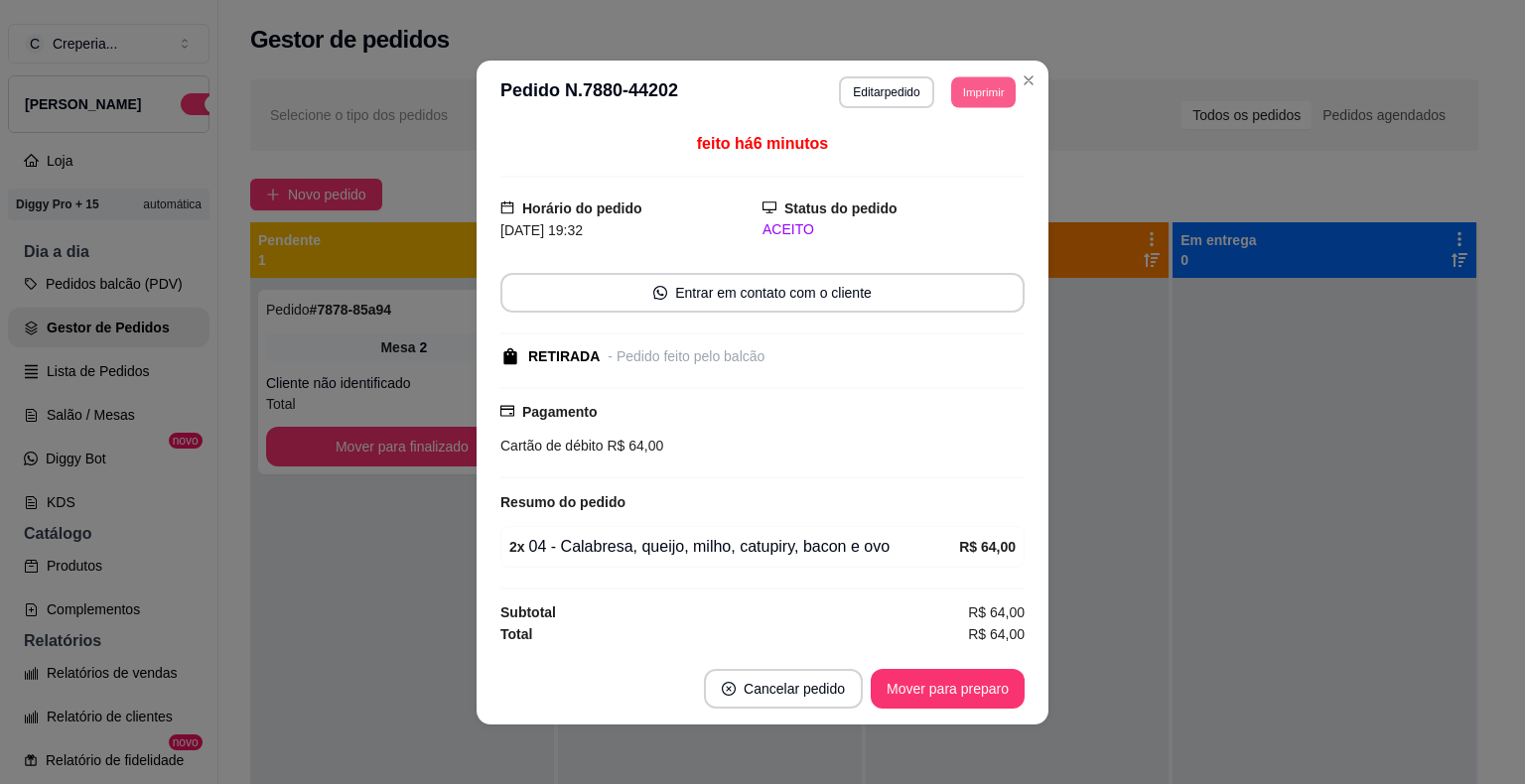 click on "Imprimir" at bounding box center [983, 91] 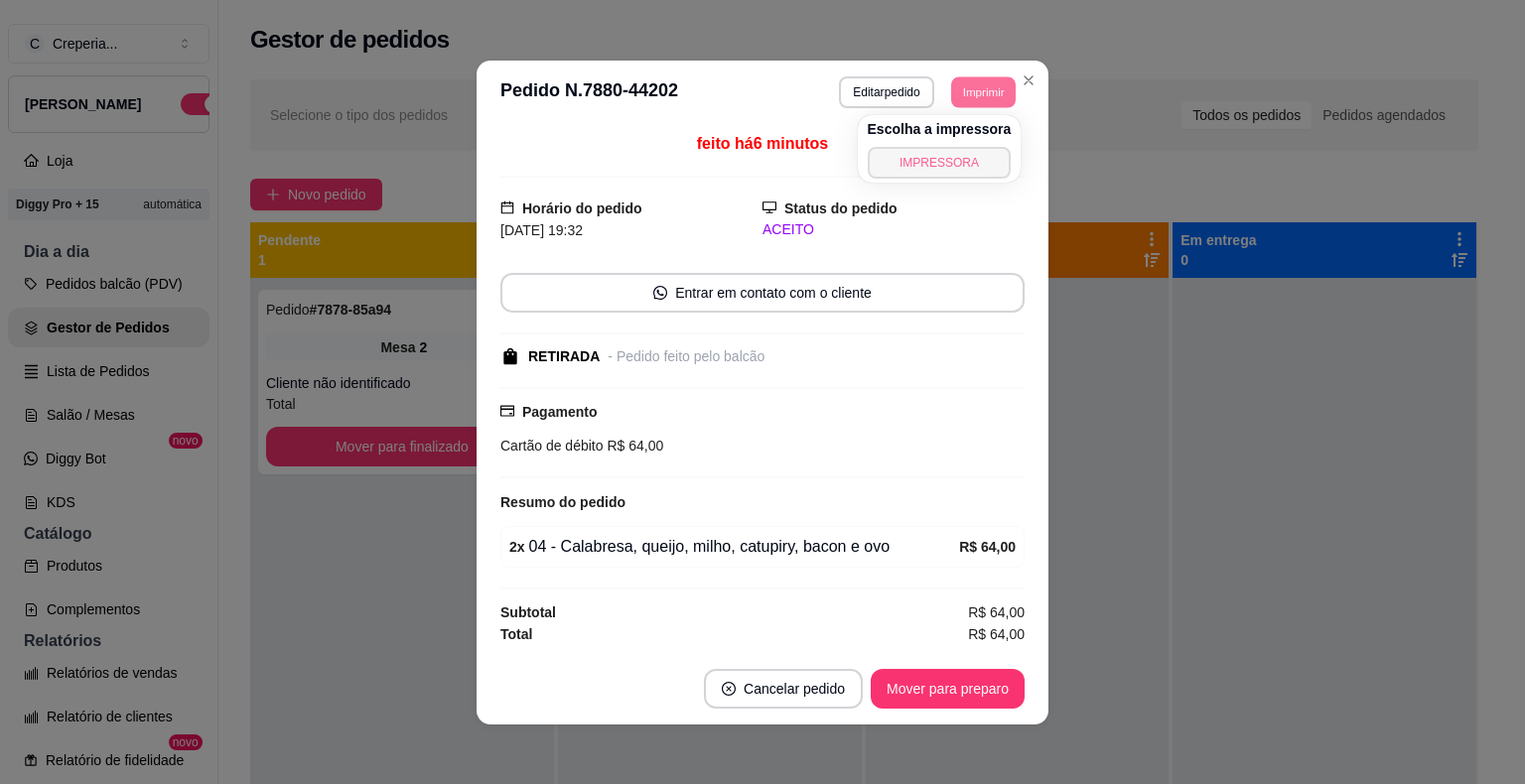 click on "IMPRESSORA" at bounding box center (939, 163) 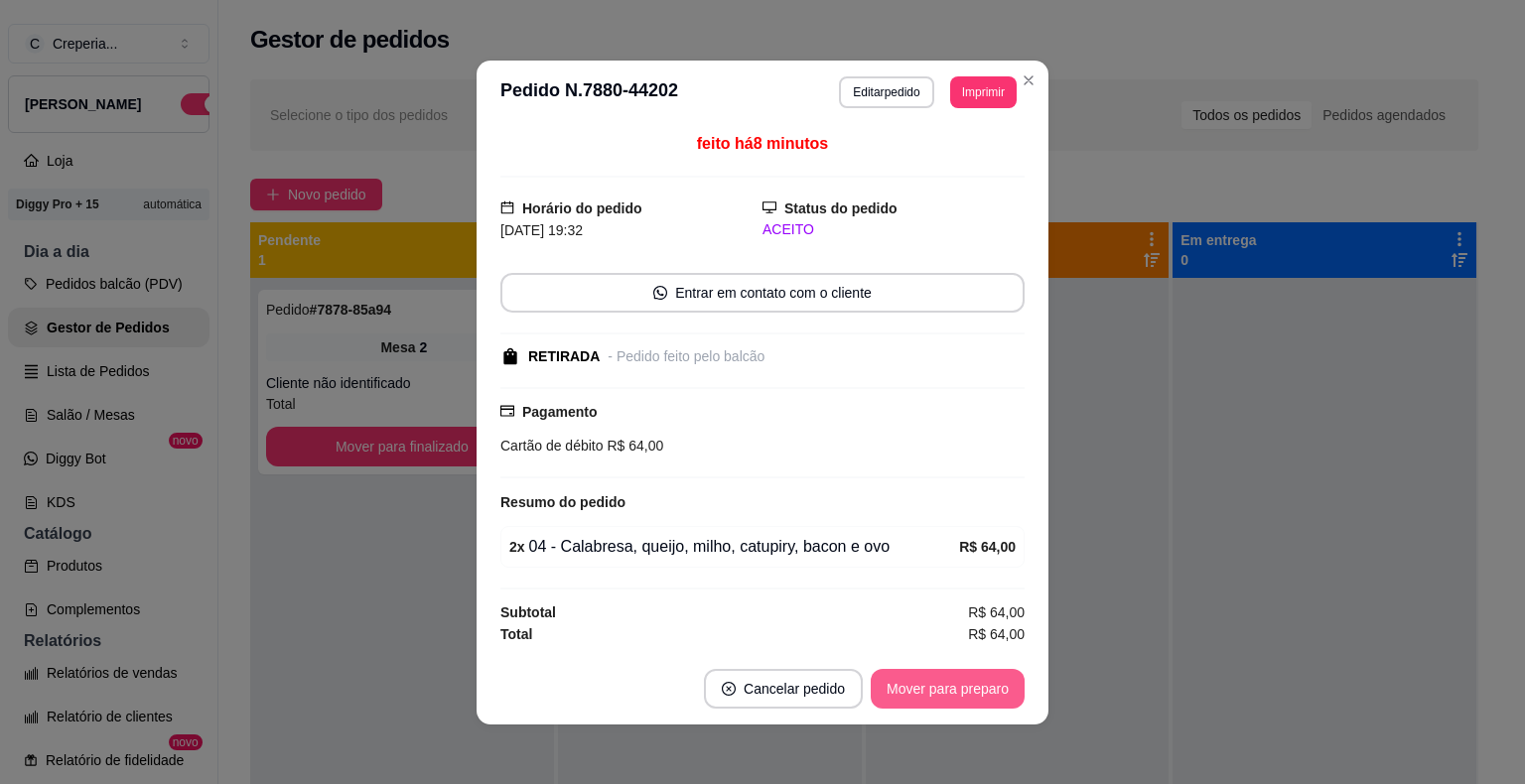 click on "Mover para preparo" at bounding box center [947, 689] 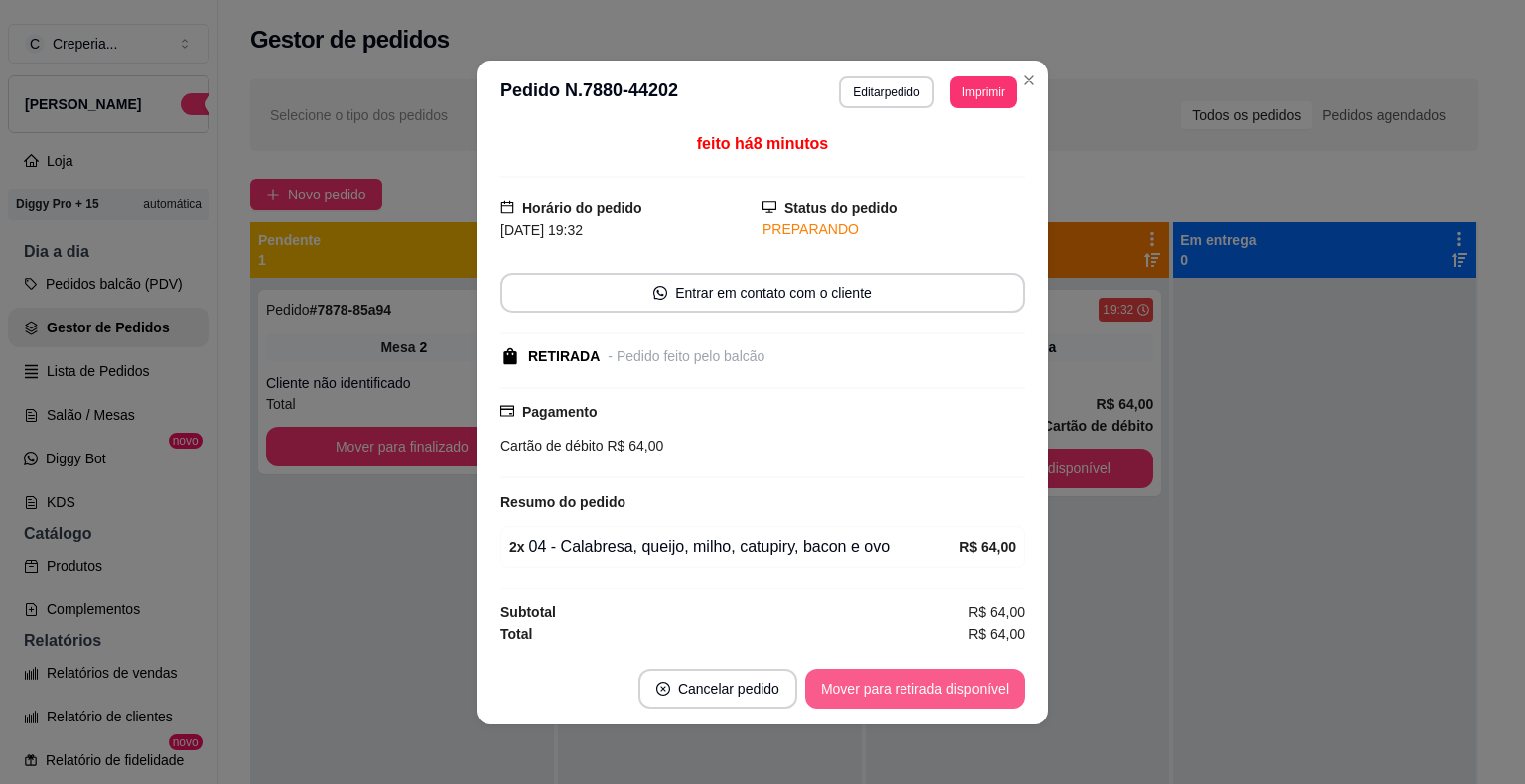 click on "Mover para retirada disponível" at bounding box center [914, 689] 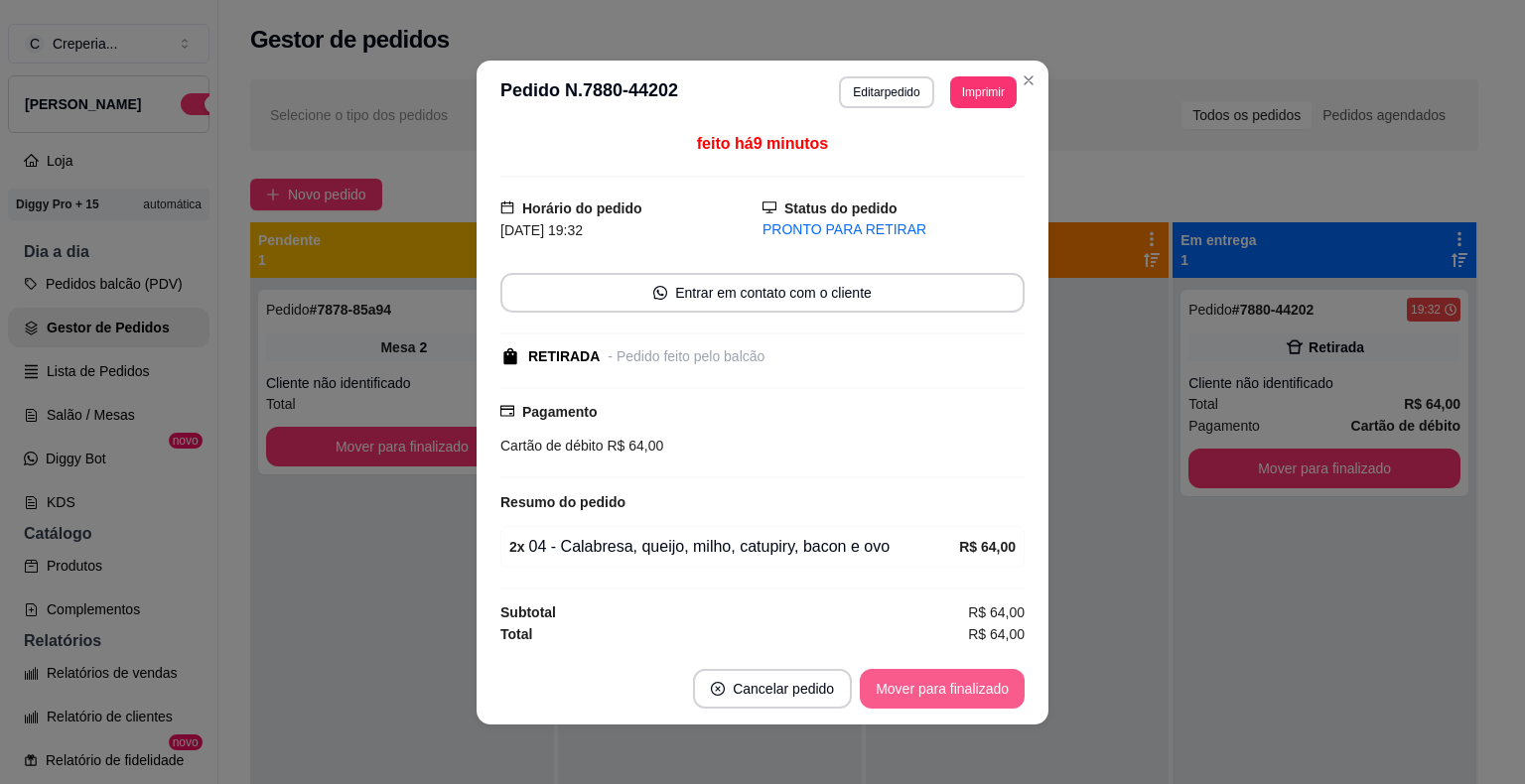 click on "Mover para finalizado" at bounding box center (942, 689) 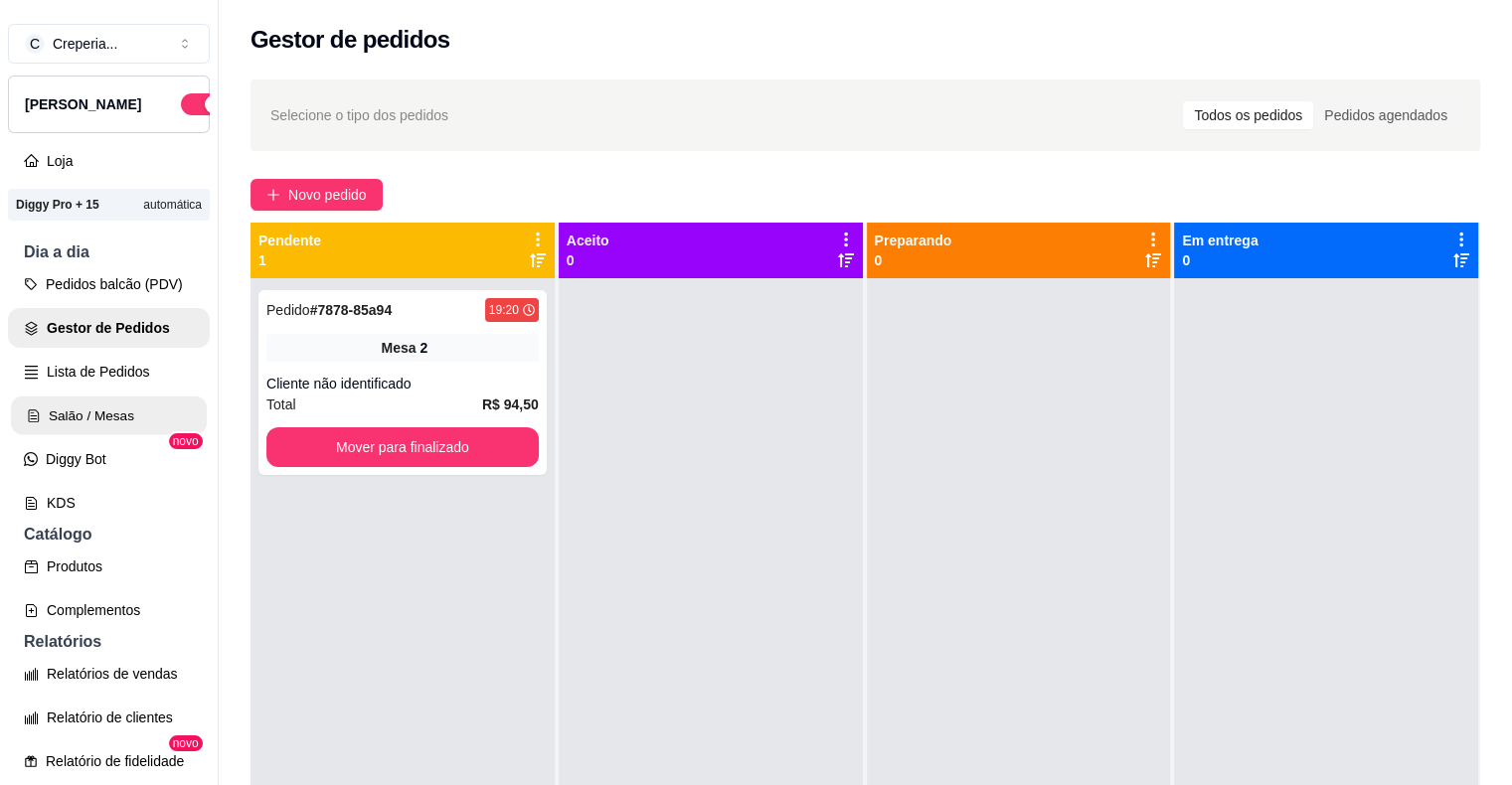 click on "Salão / Mesas" at bounding box center (108, 415) 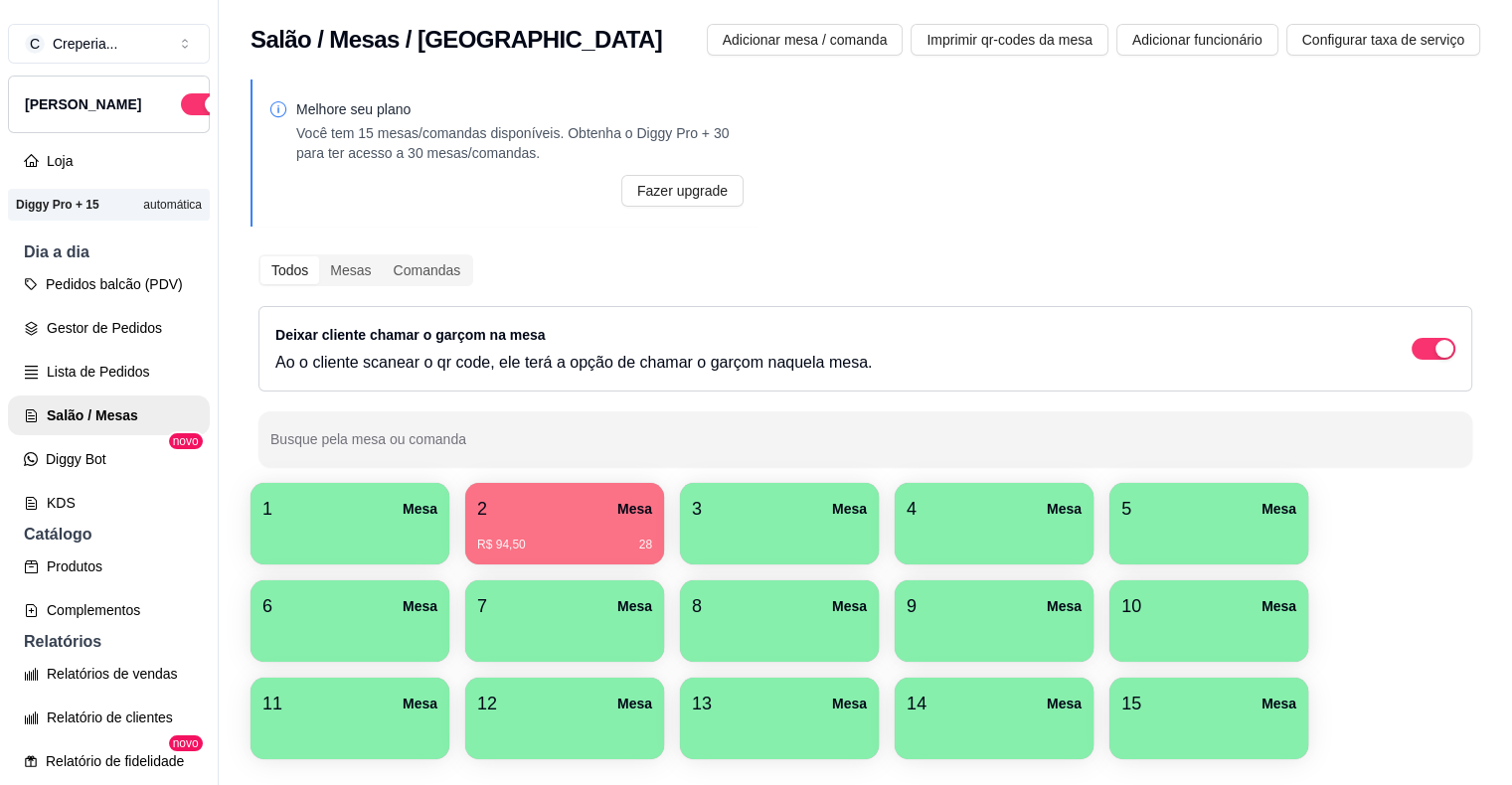click on "R$ 94,50 28" at bounding box center (565, 538) 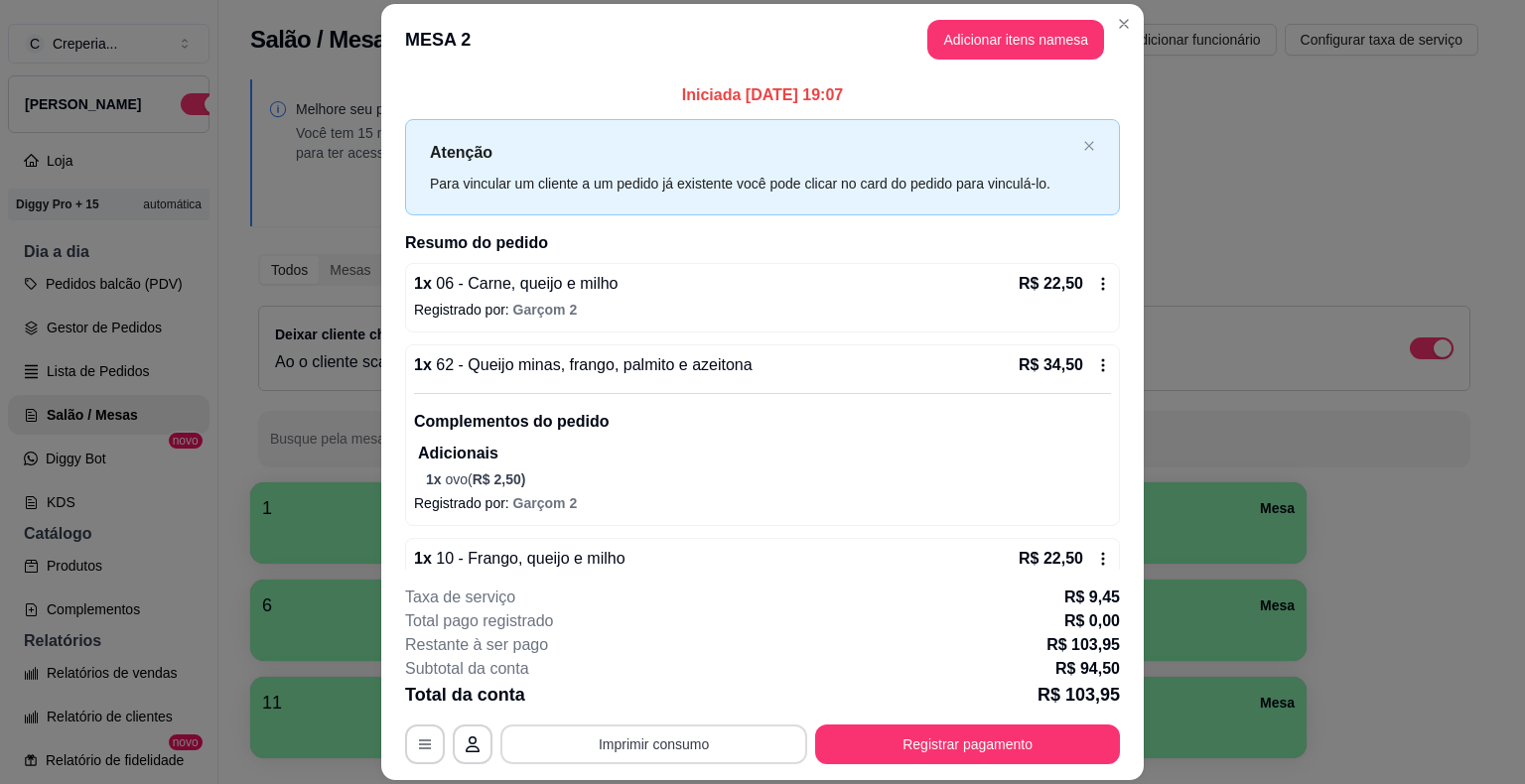 click on "Imprimir consumo" at bounding box center (653, 744) 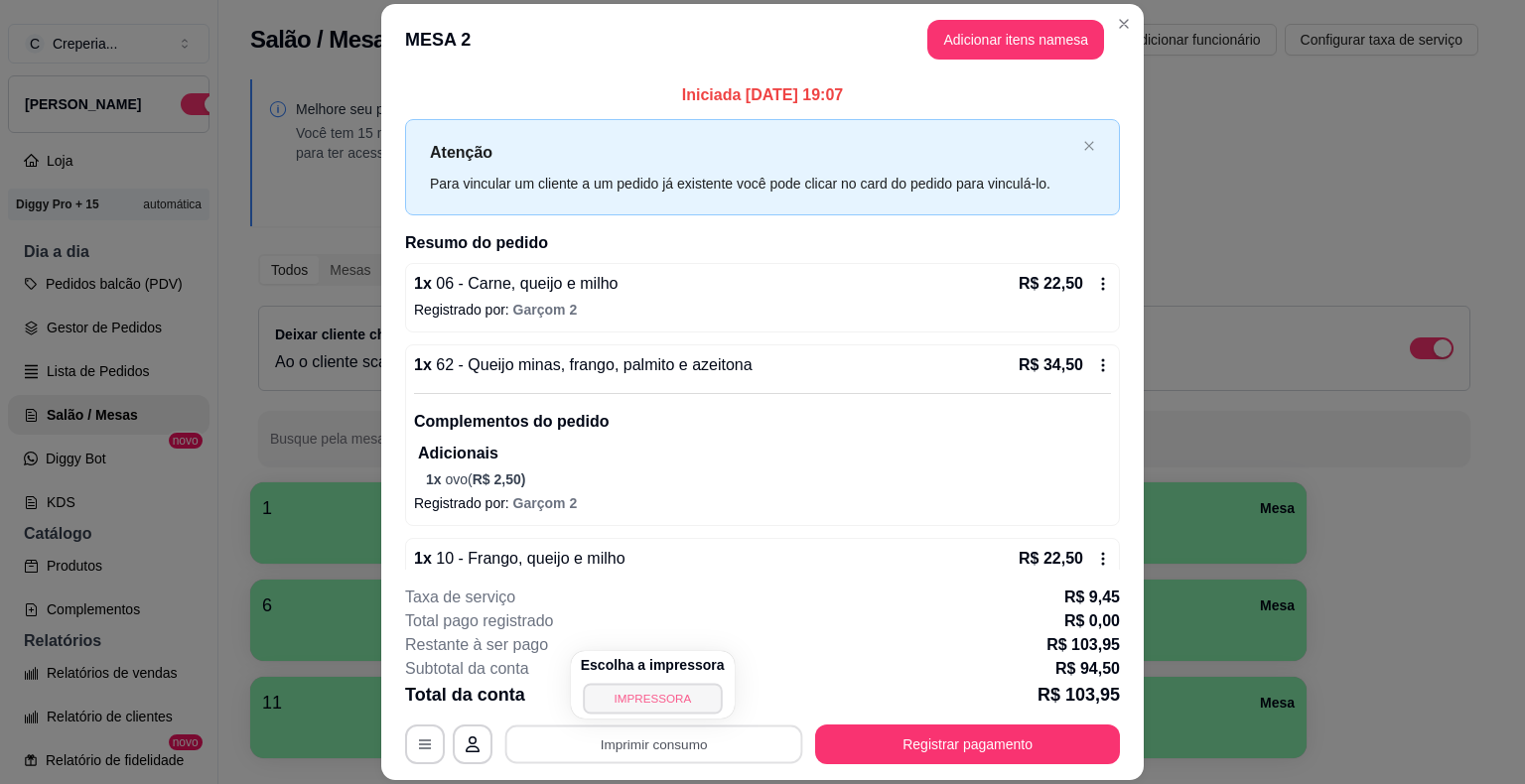 click on "IMPRESSORA" at bounding box center (652, 698) 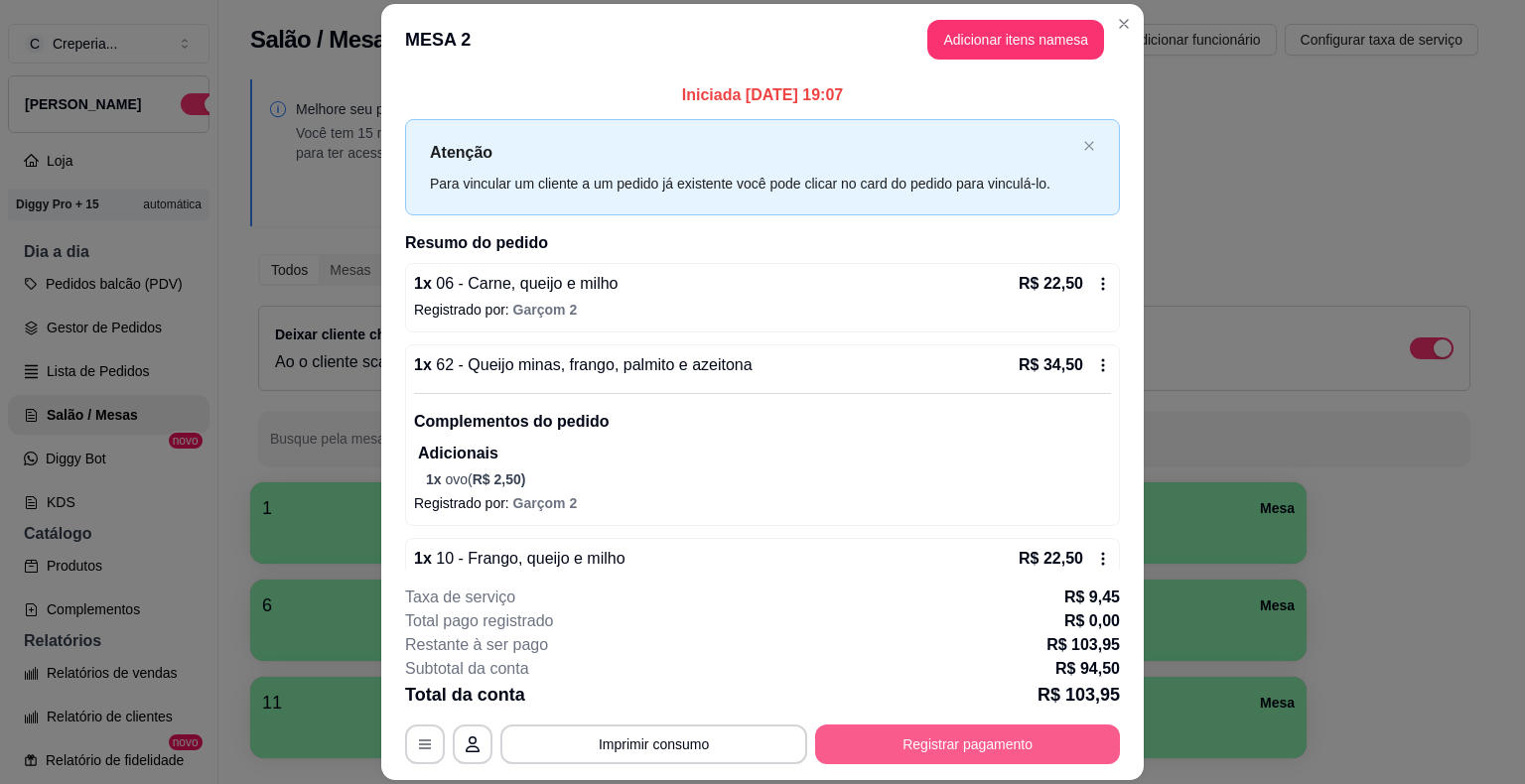 click on "Registrar pagamento" at bounding box center [967, 744] 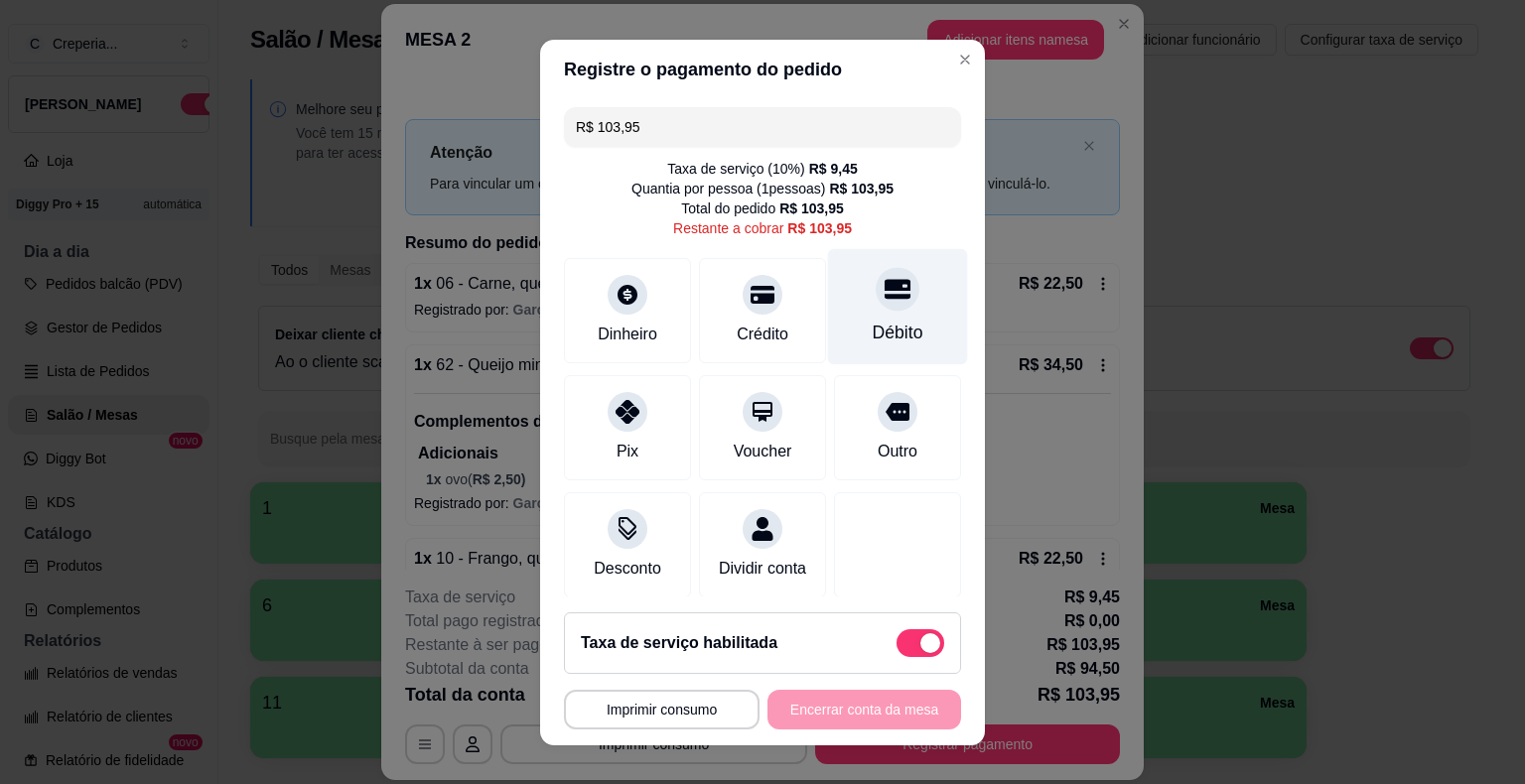 click on "Débito" at bounding box center (898, 332) 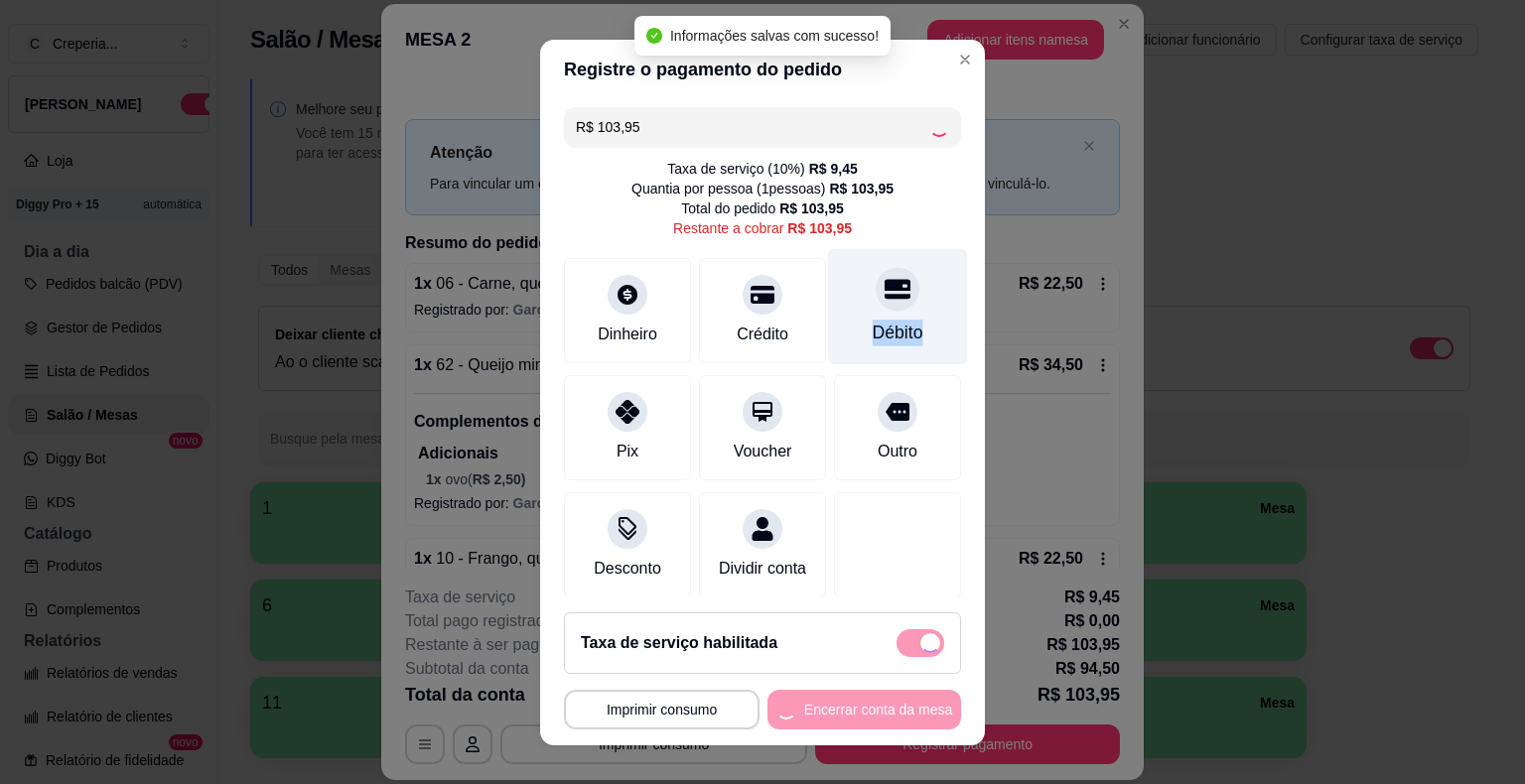 type on "R$ 0,00" 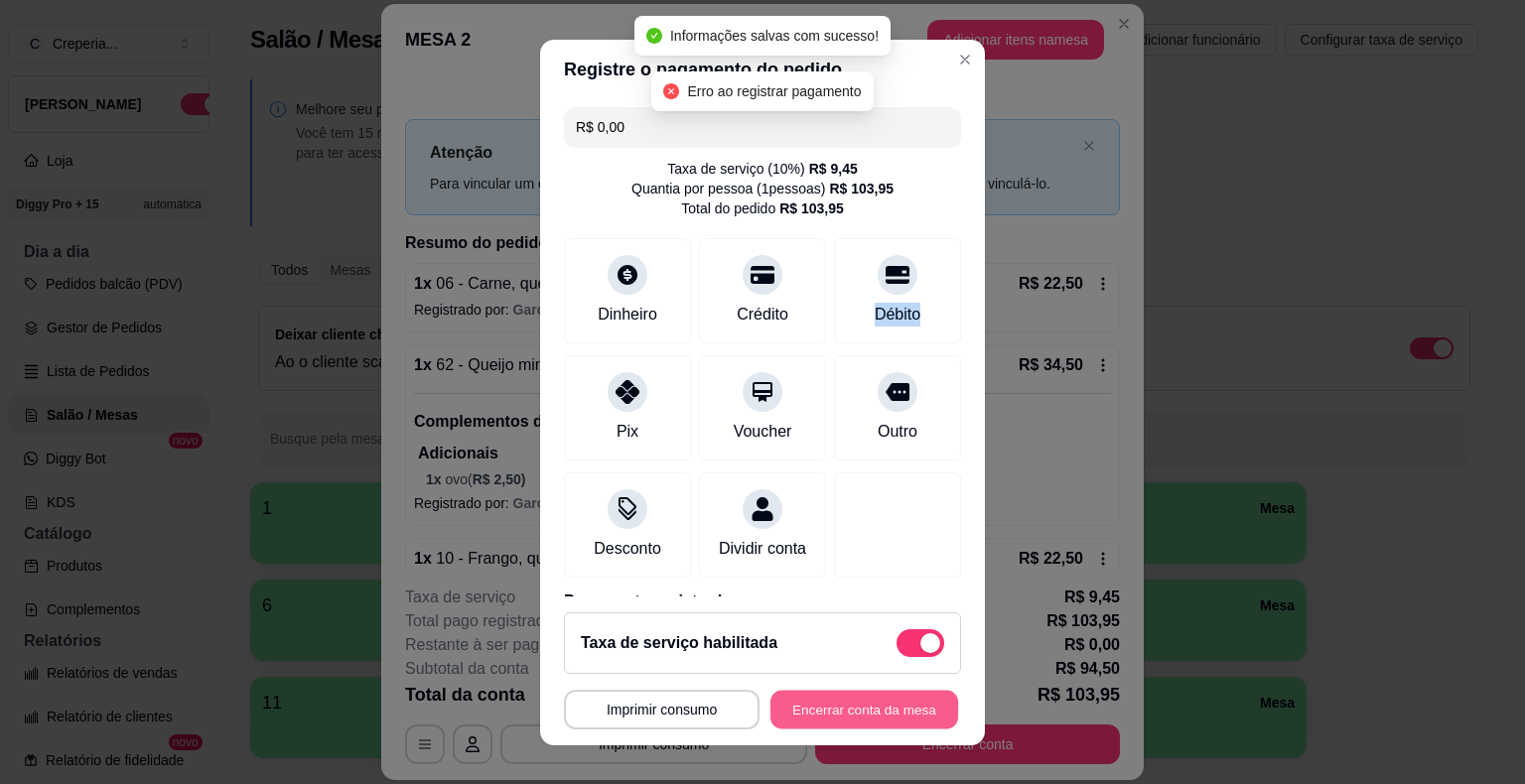 click on "Encerrar conta da mesa" at bounding box center (864, 709) 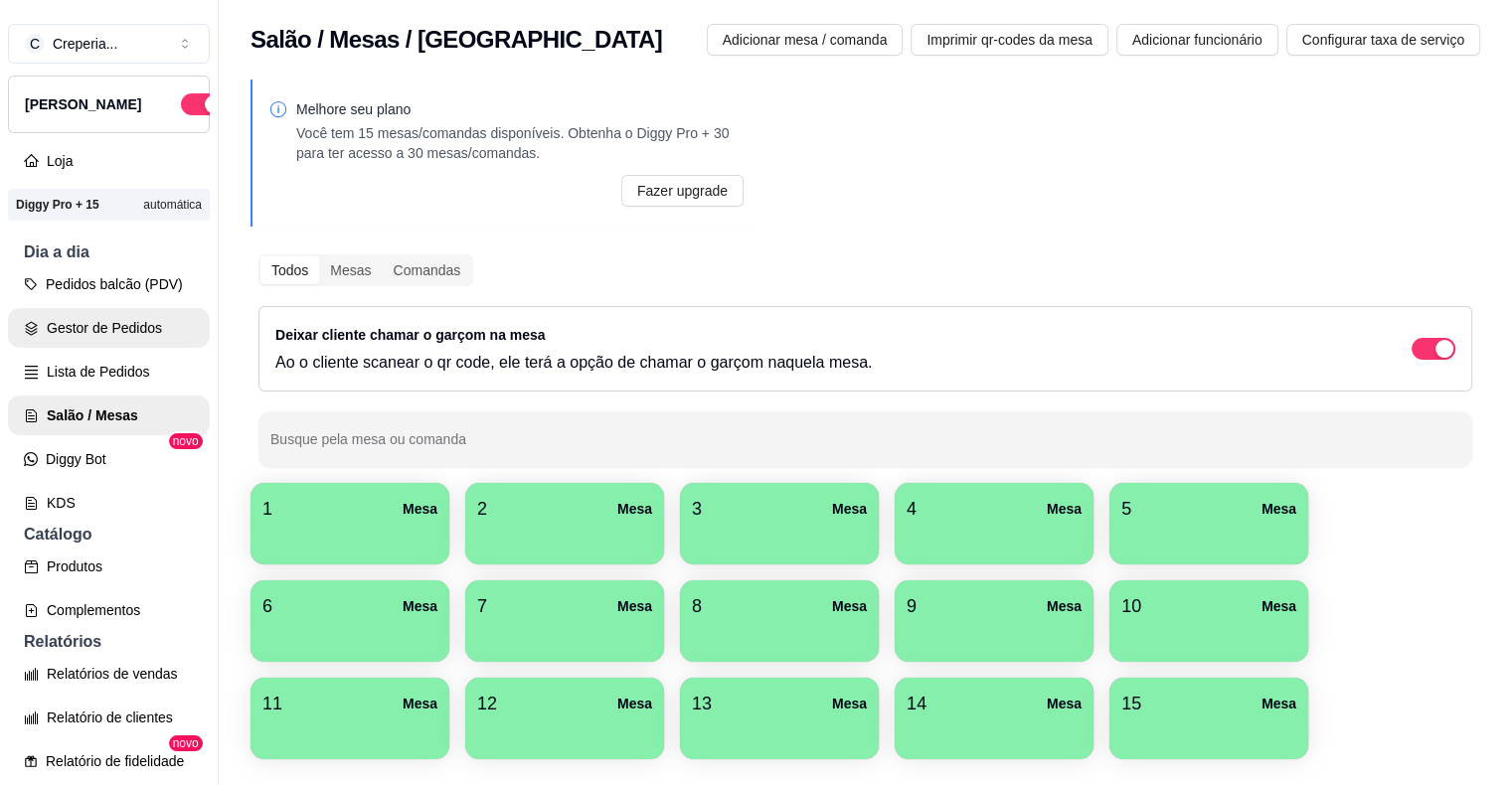 click on "Gestor de Pedidos" at bounding box center (108, 328) 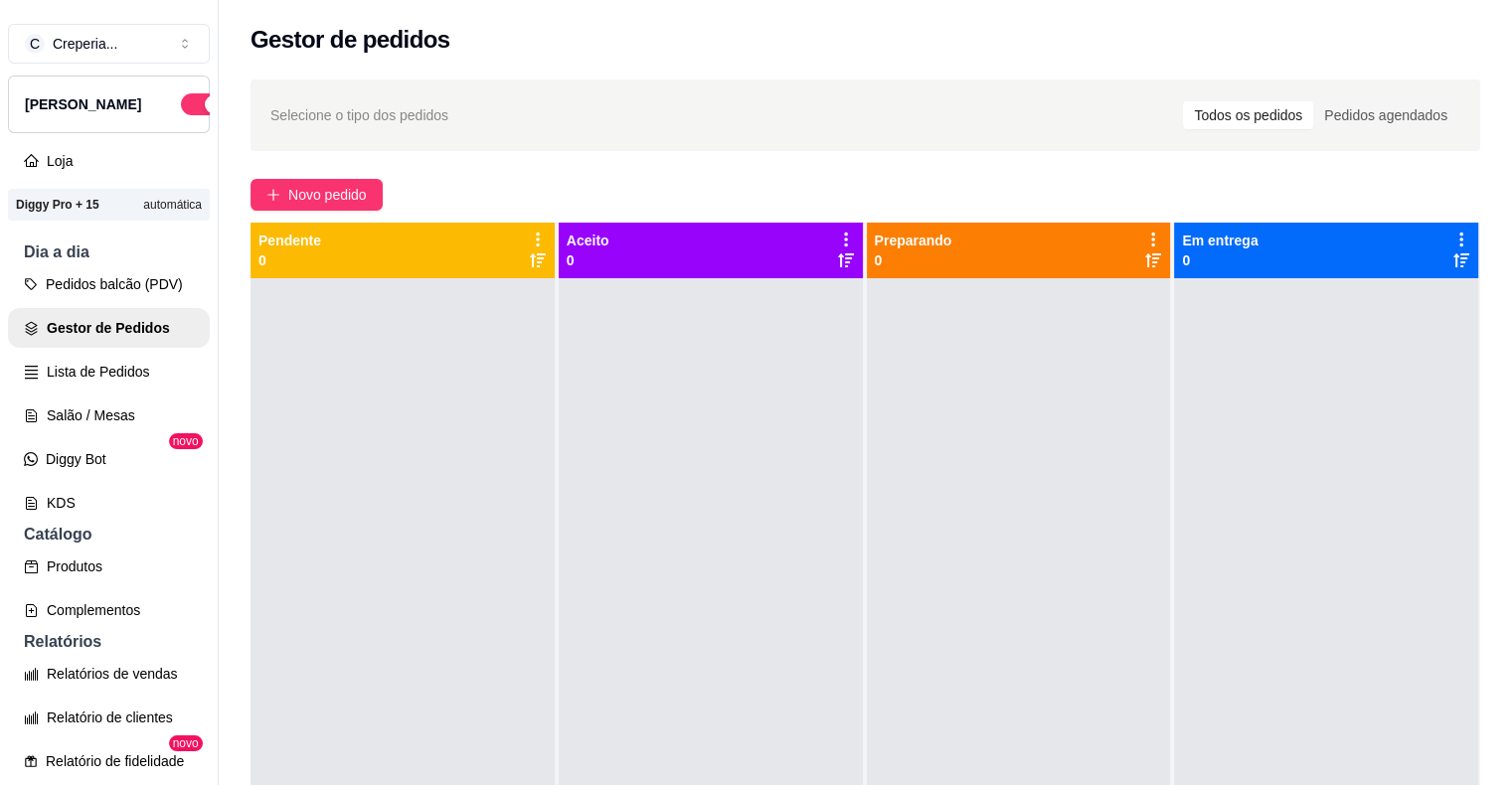 click on "Selecione o tipo dos pedidos Todos os pedidos Pedidos agendados" at bounding box center (865, 115) 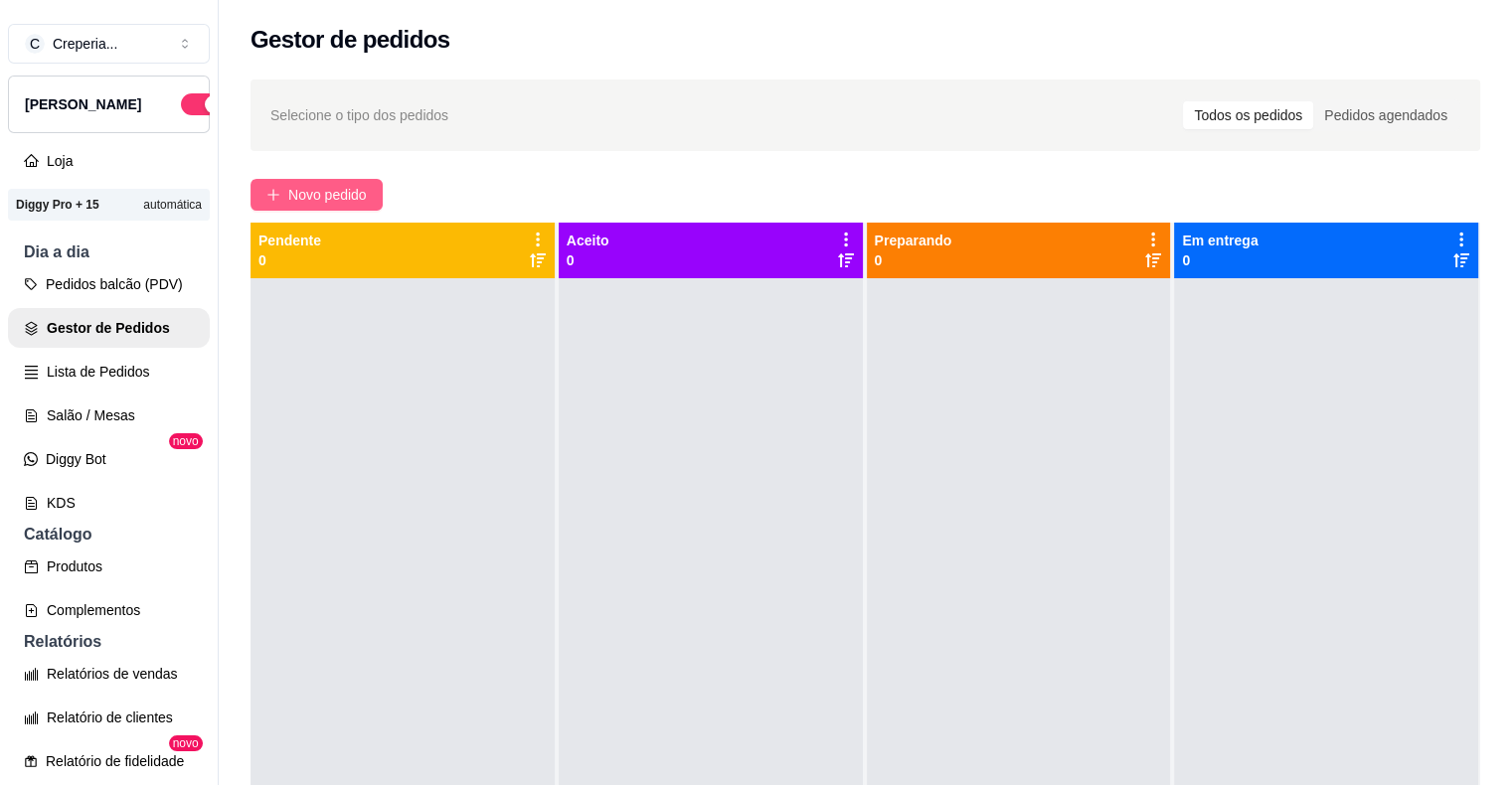 click on "Novo pedido" at bounding box center [327, 195] 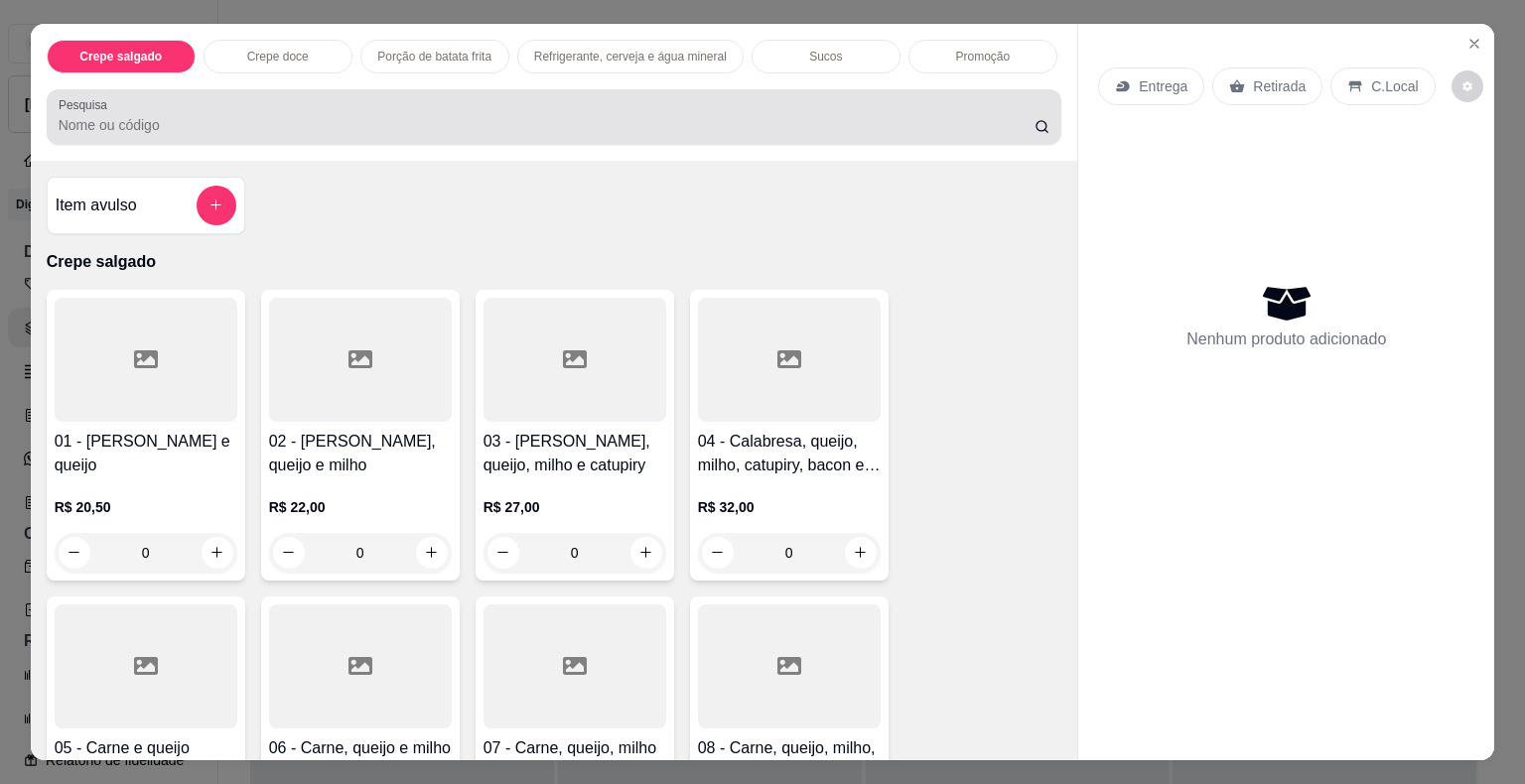 click at bounding box center (554, 117) 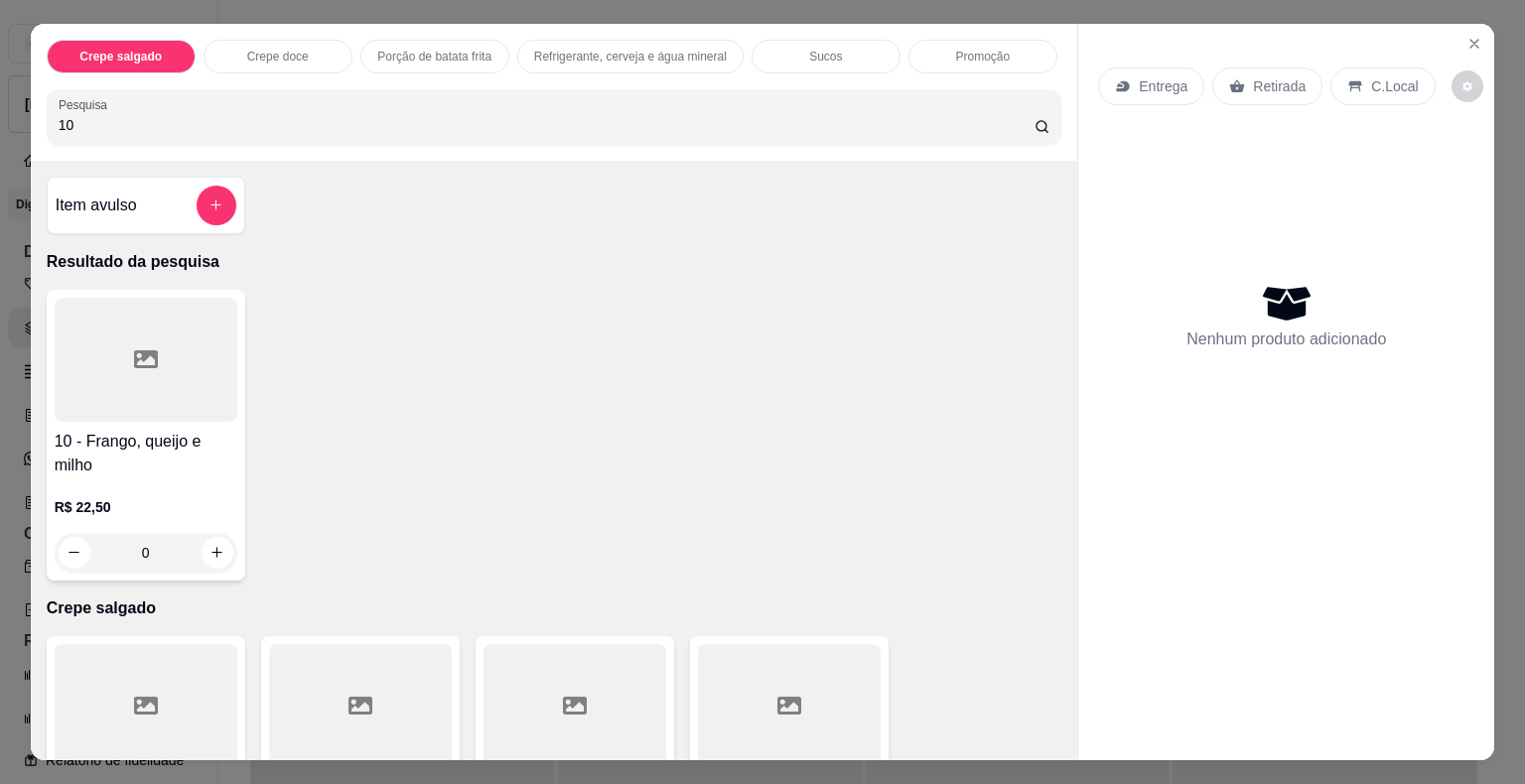 type on "10" 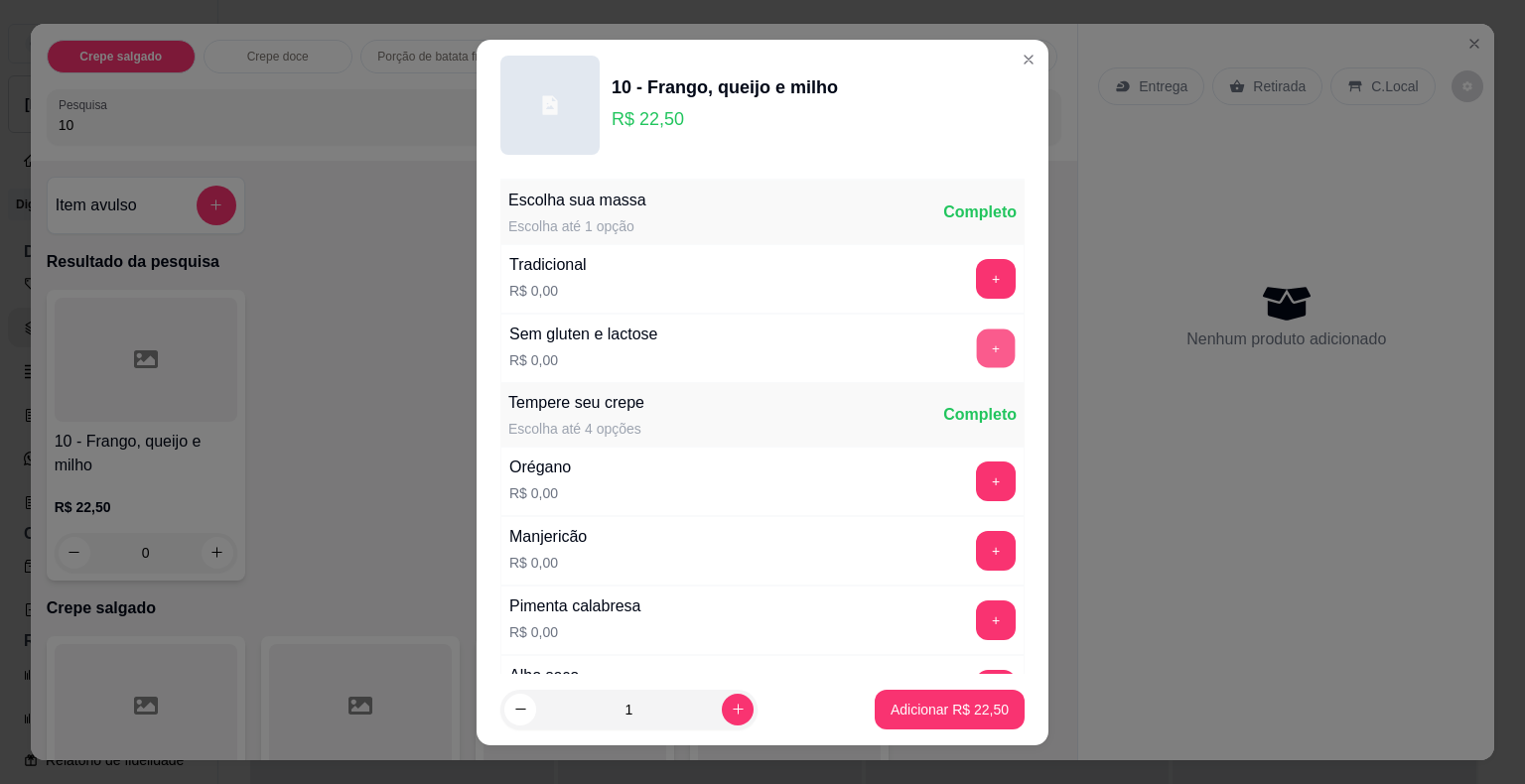 click on "+" at bounding box center [996, 347] 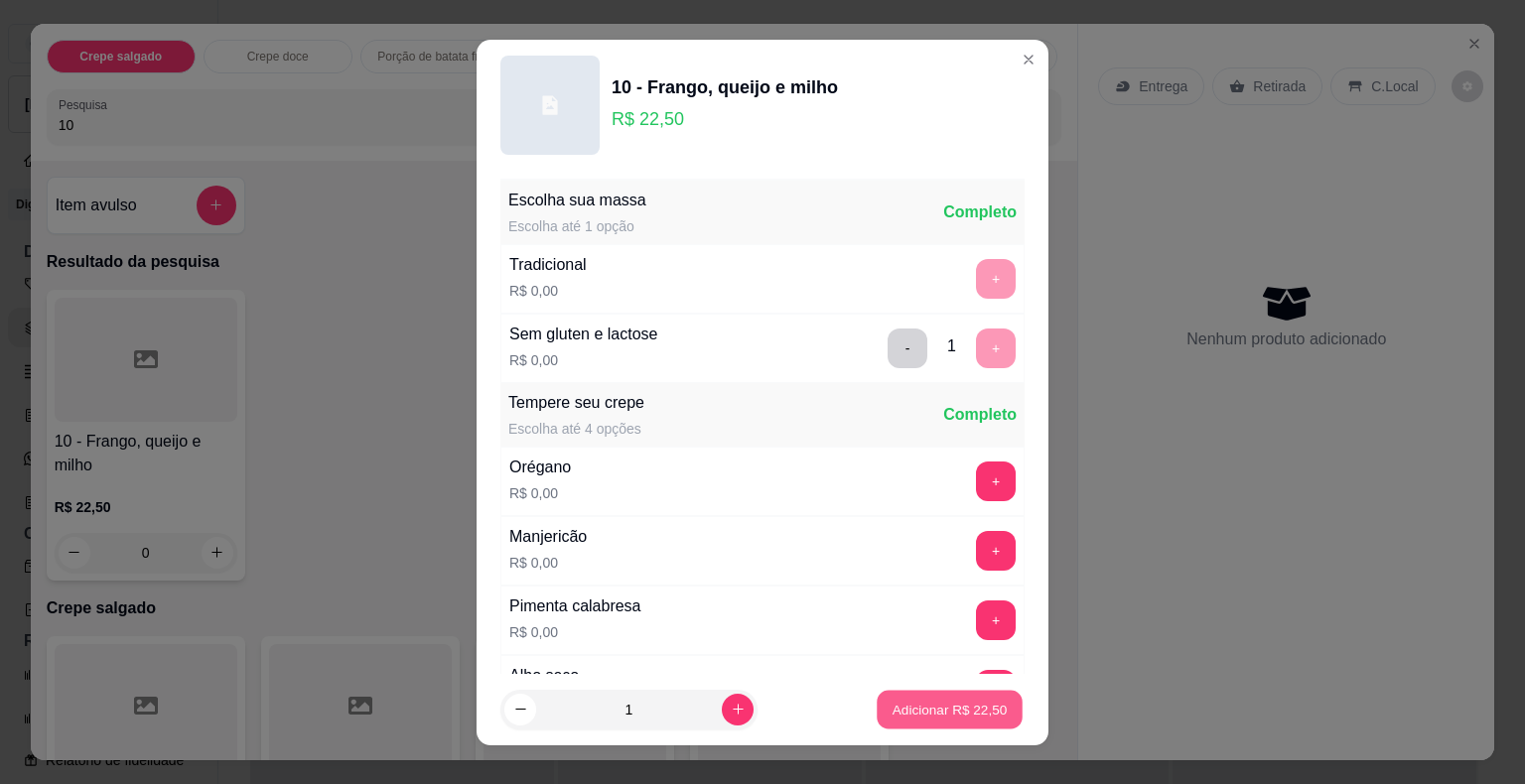 click on "Adicionar   R$ 22,50" at bounding box center [950, 709] 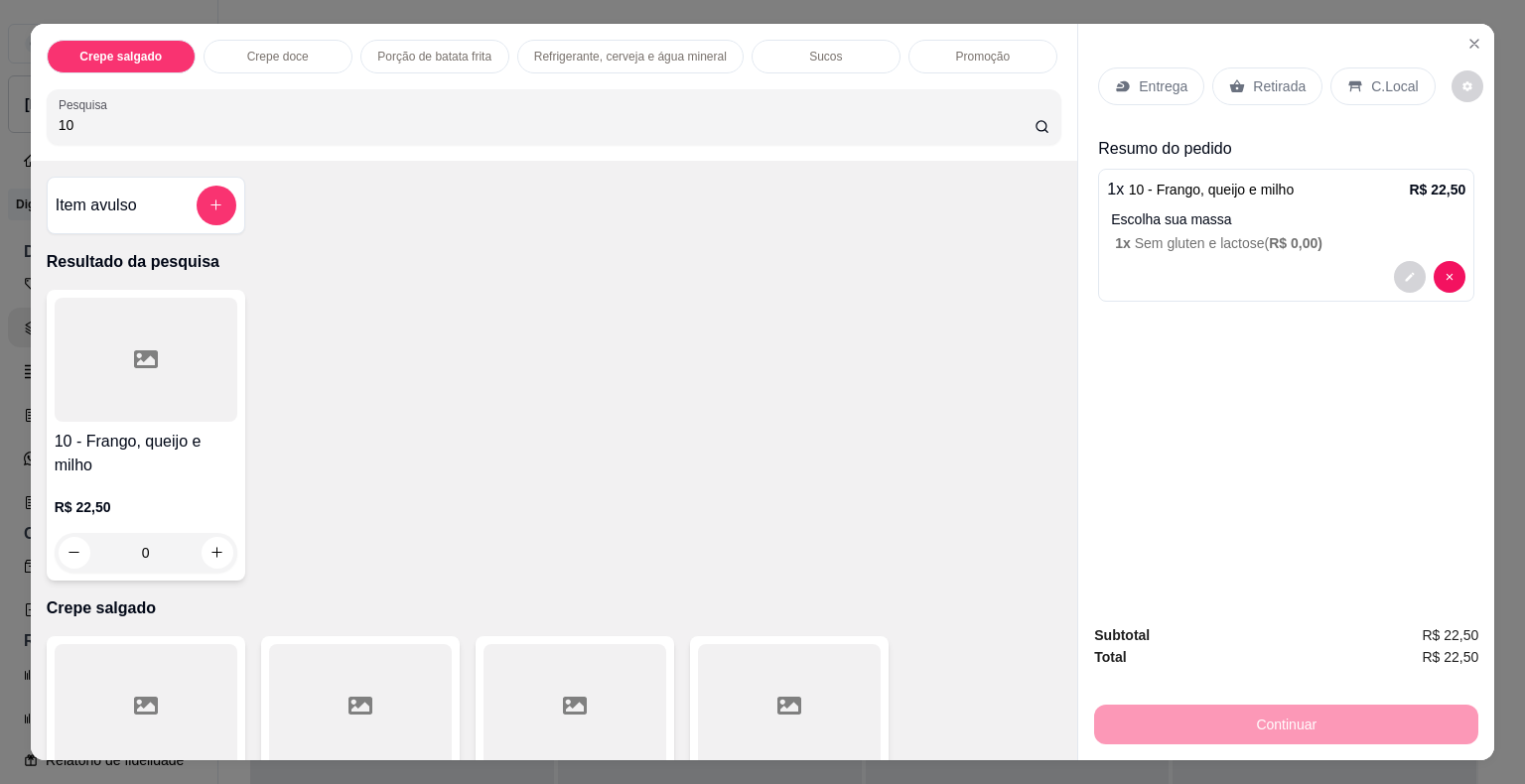 click on "Retirada" at bounding box center (1279, 86) 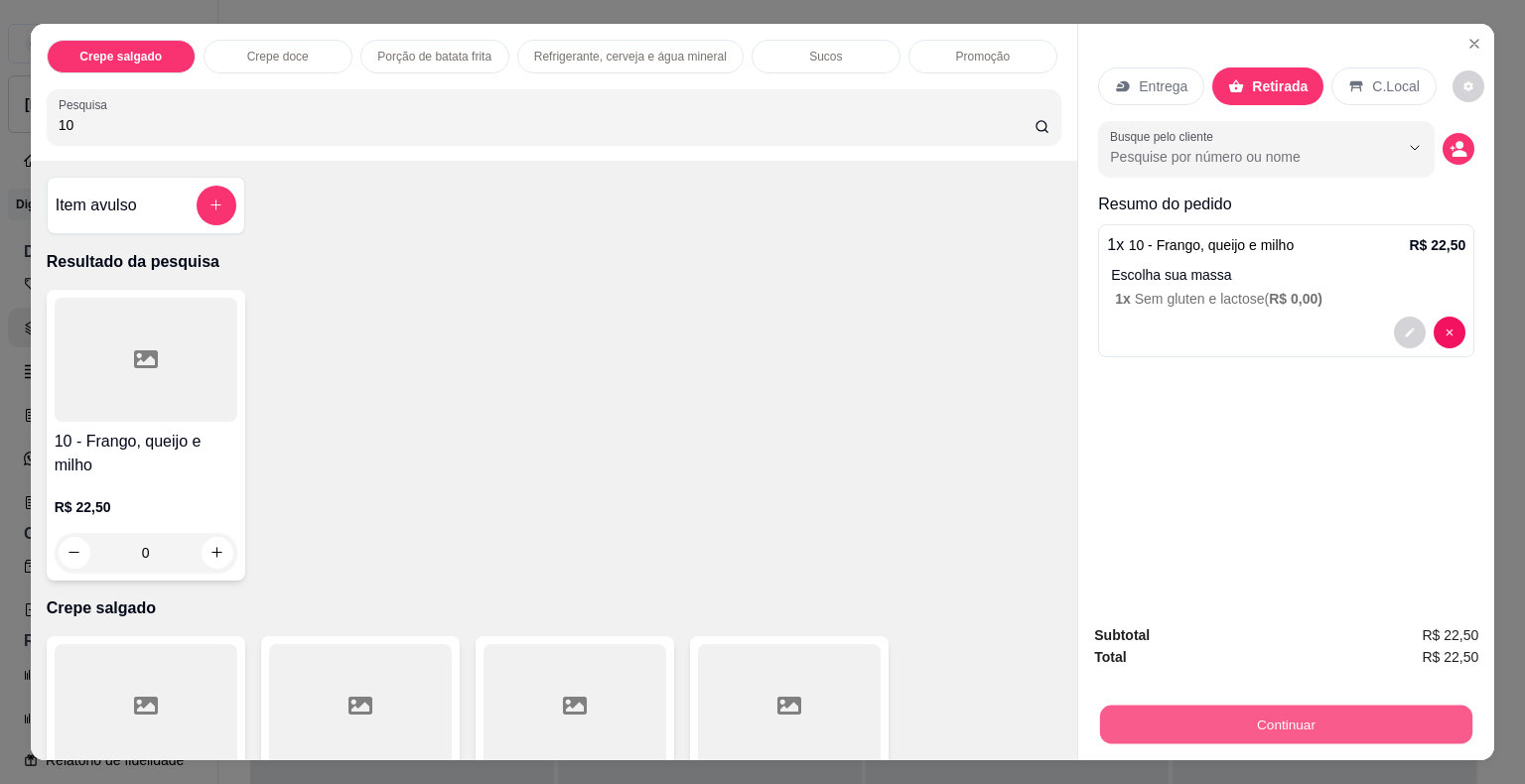 click on "Continuar" at bounding box center [1286, 724] 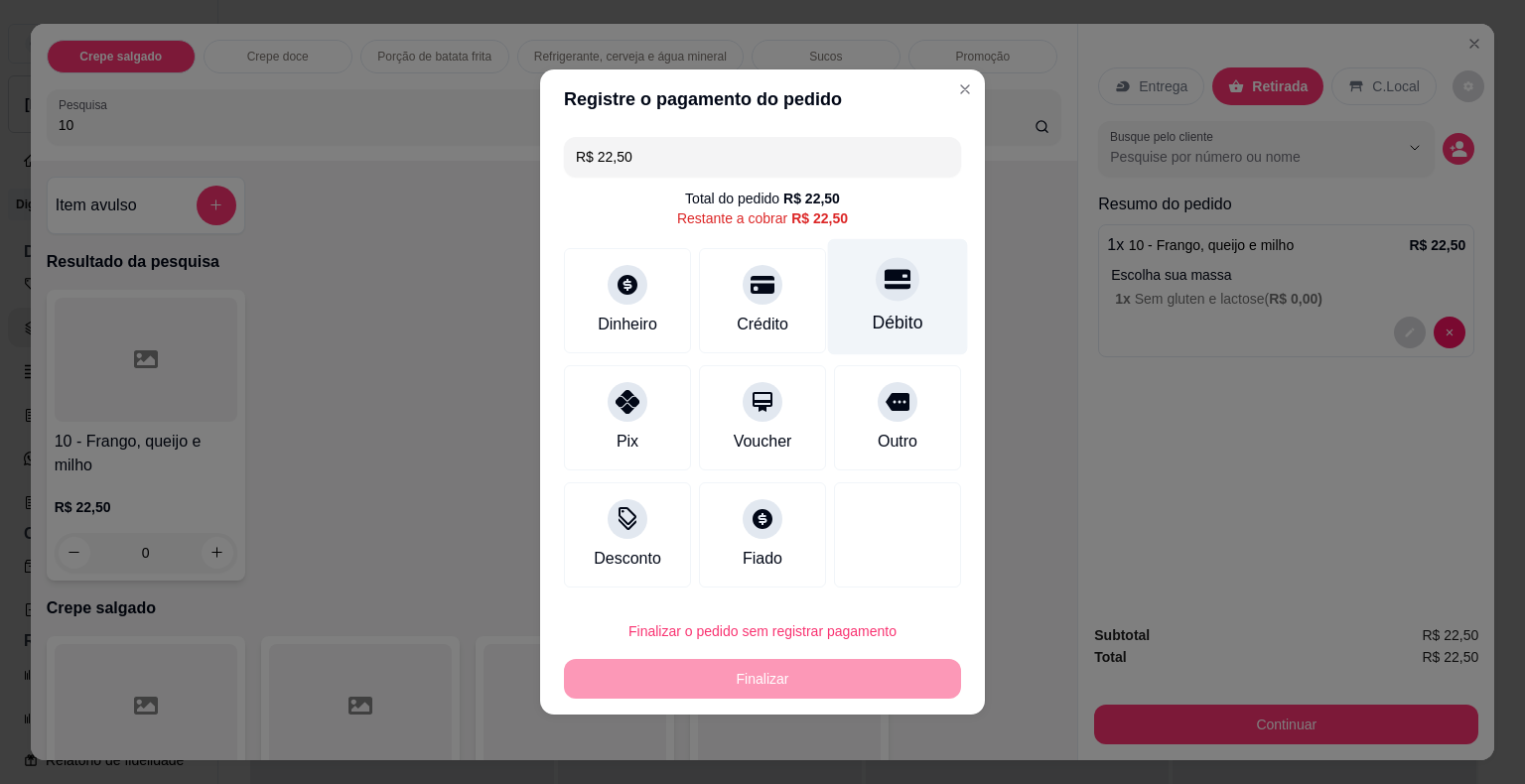 click at bounding box center (898, 279) 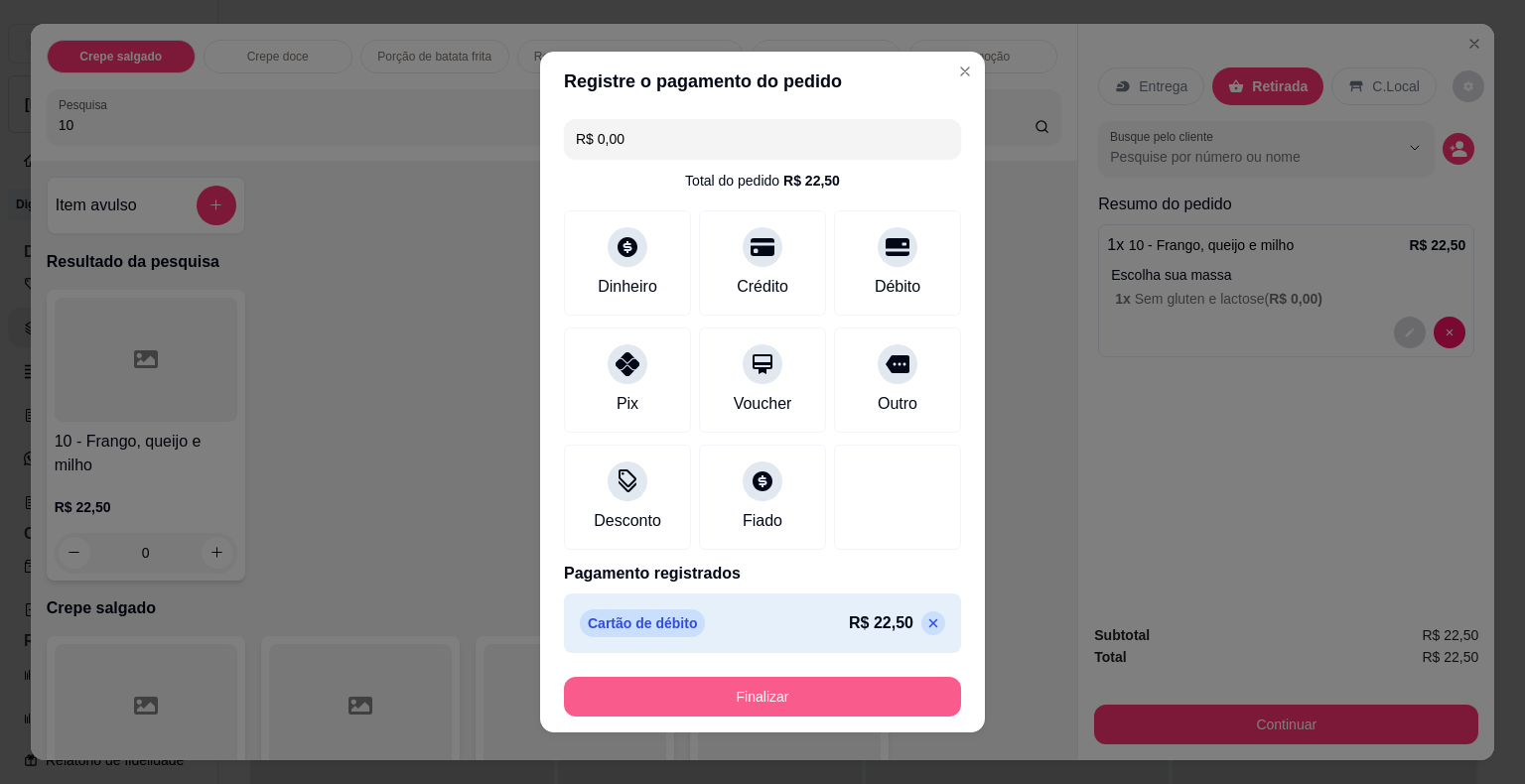 click on "Finalizar" at bounding box center (762, 697) 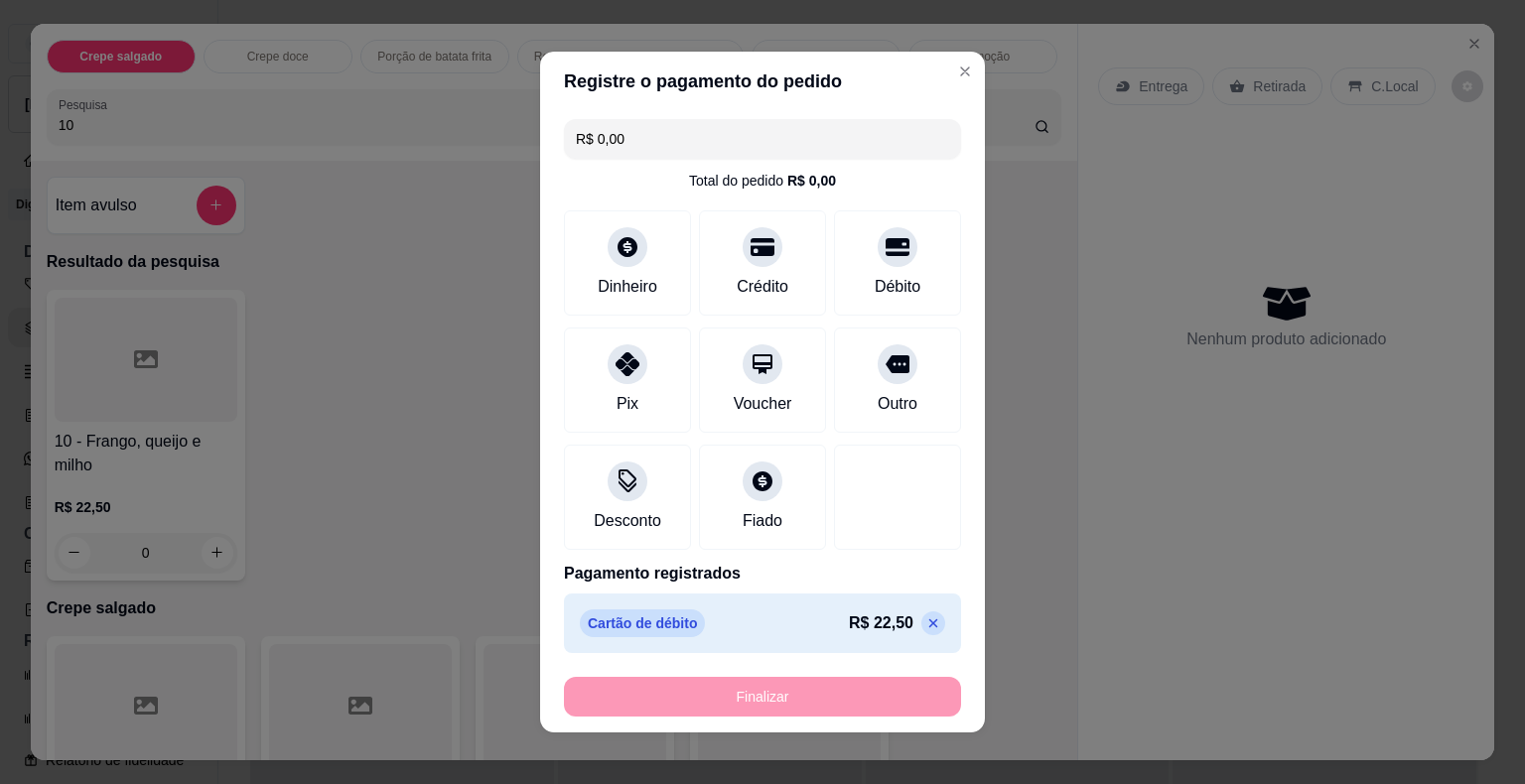 type on "-R$ 22,50" 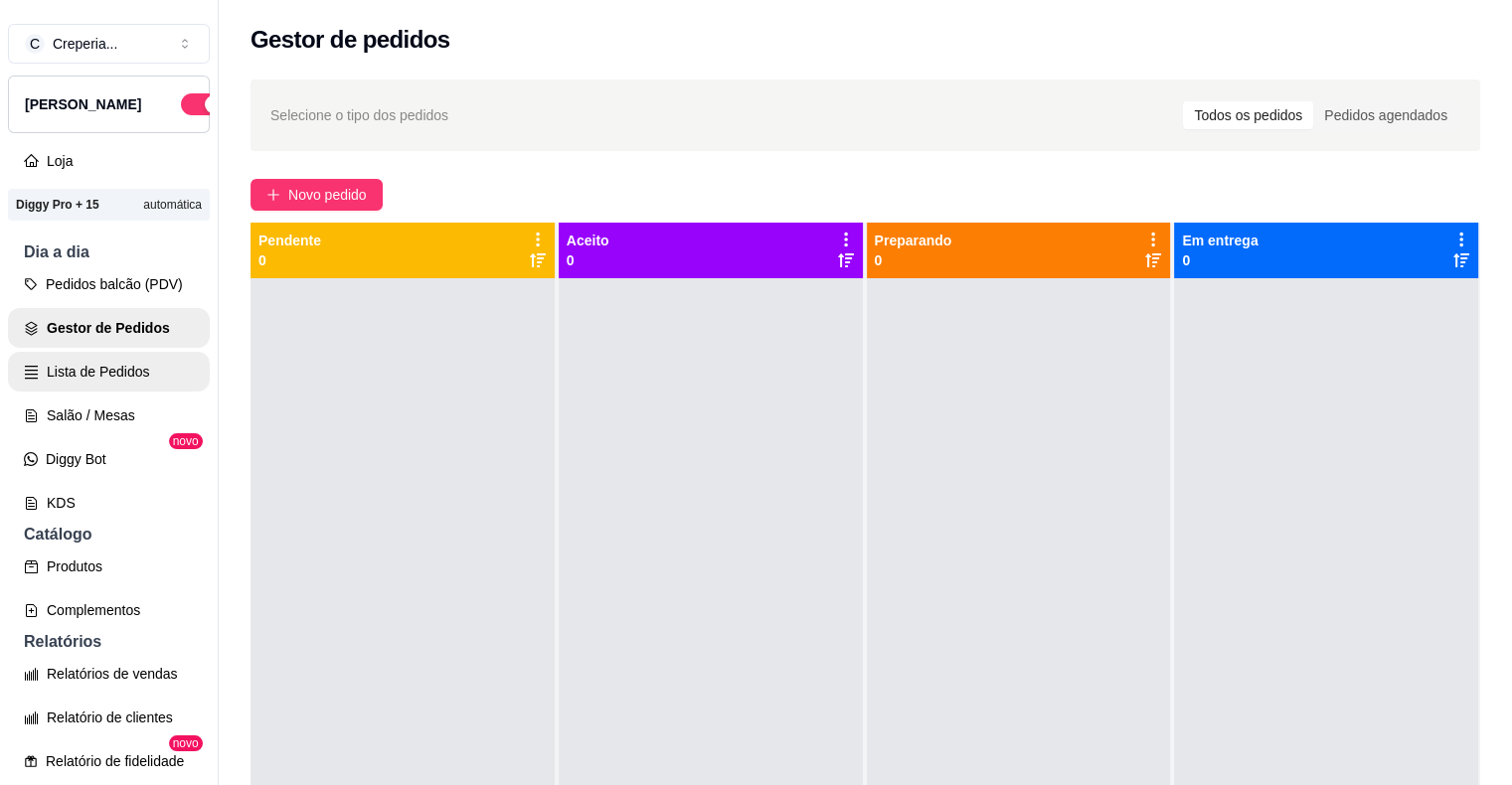 click on "Lista de Pedidos" at bounding box center [108, 372] 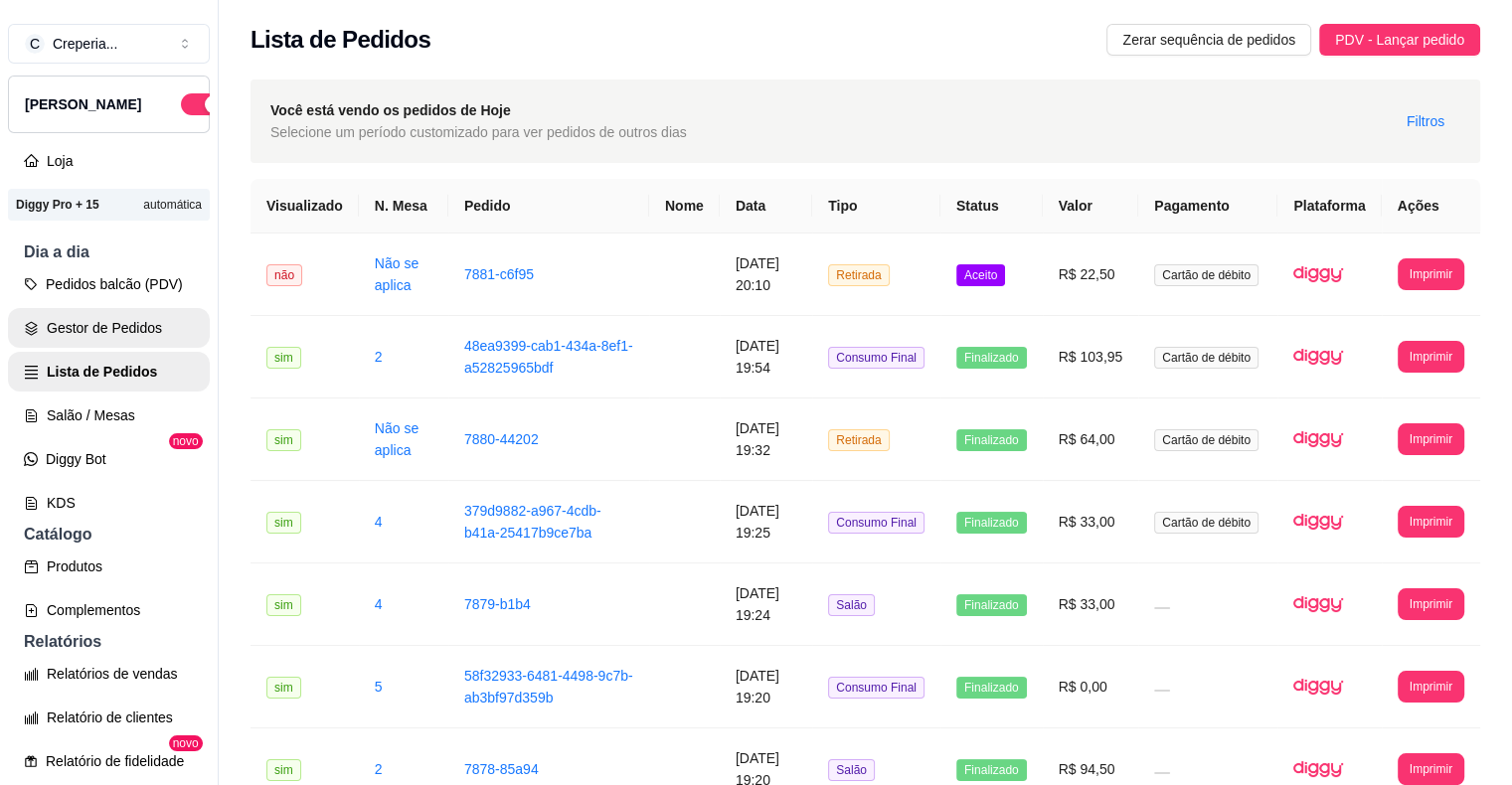 click on "Gestor de Pedidos" at bounding box center (108, 328) 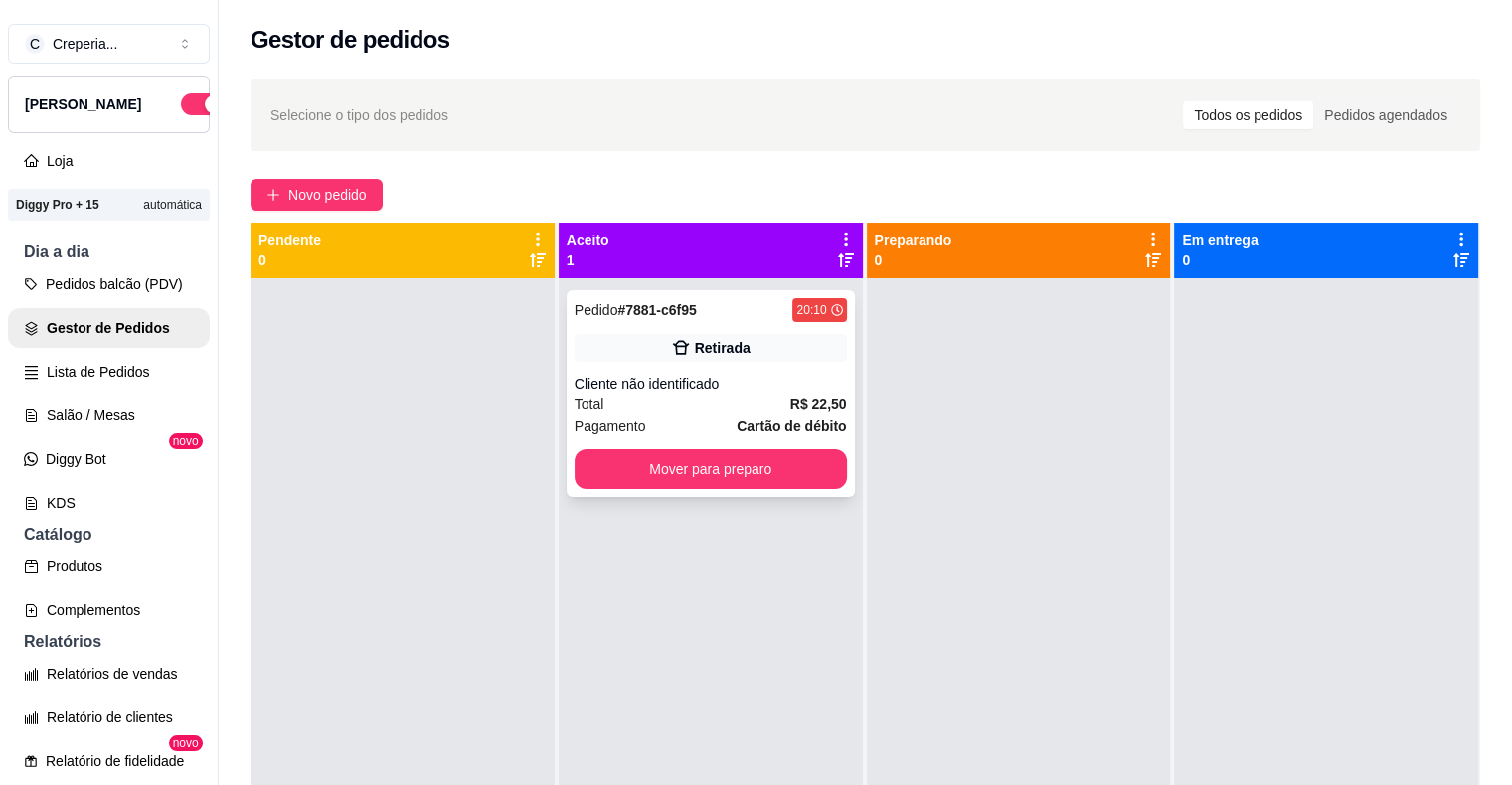 click on "Total R$ 22,50" at bounding box center (711, 404) 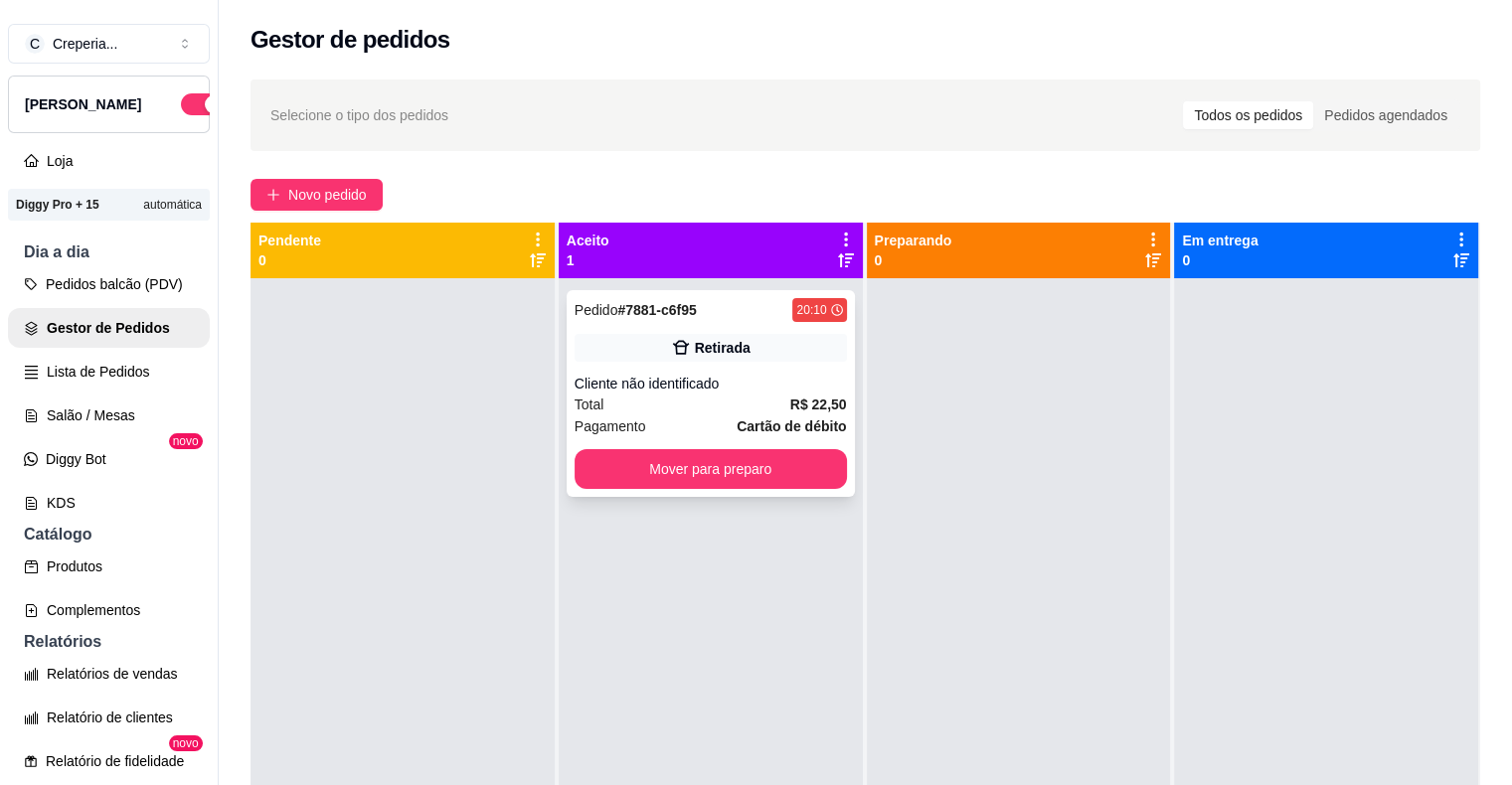 click on "Total R$ 22,50" at bounding box center (711, 404) 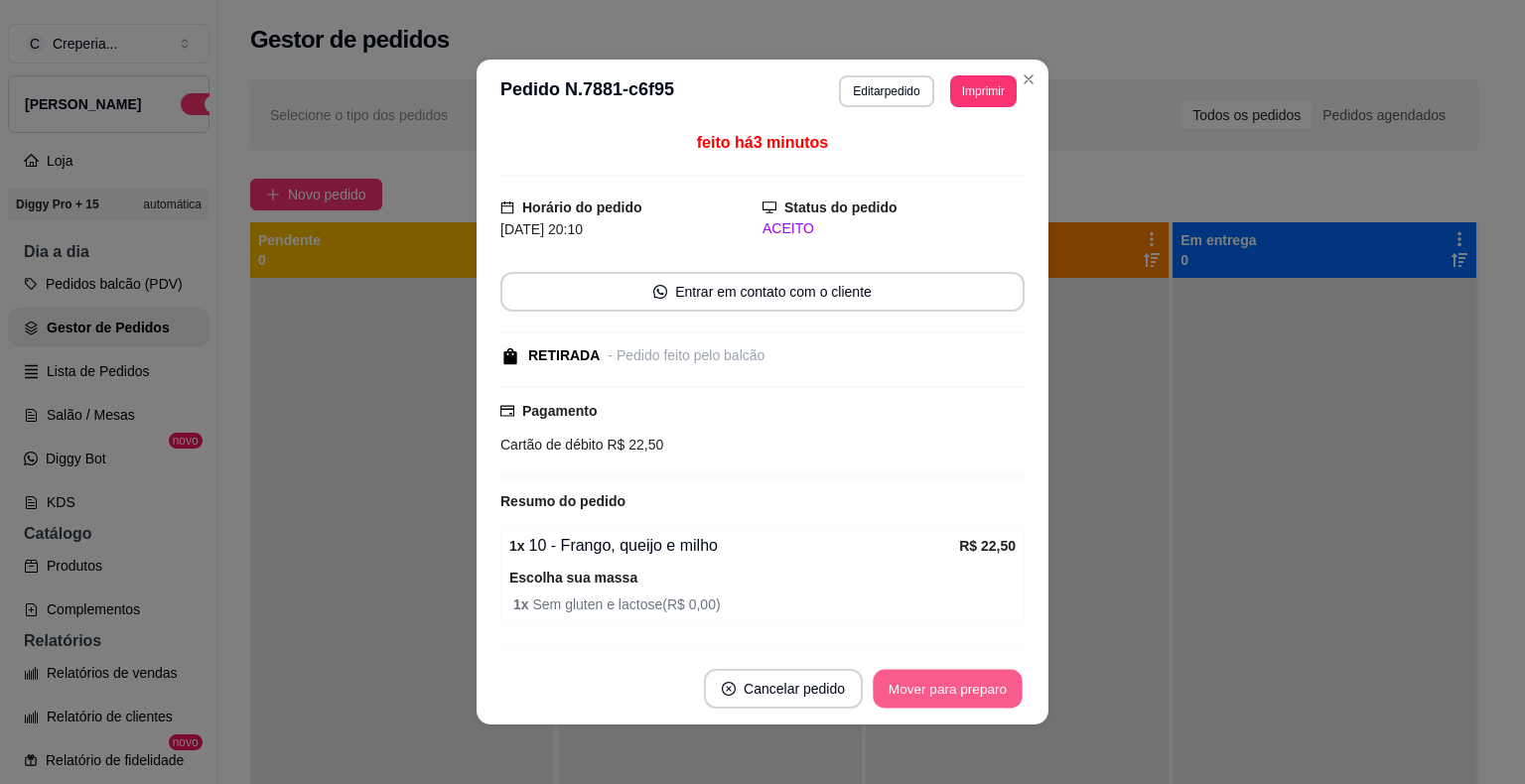 click on "Mover para preparo" at bounding box center [947, 689] 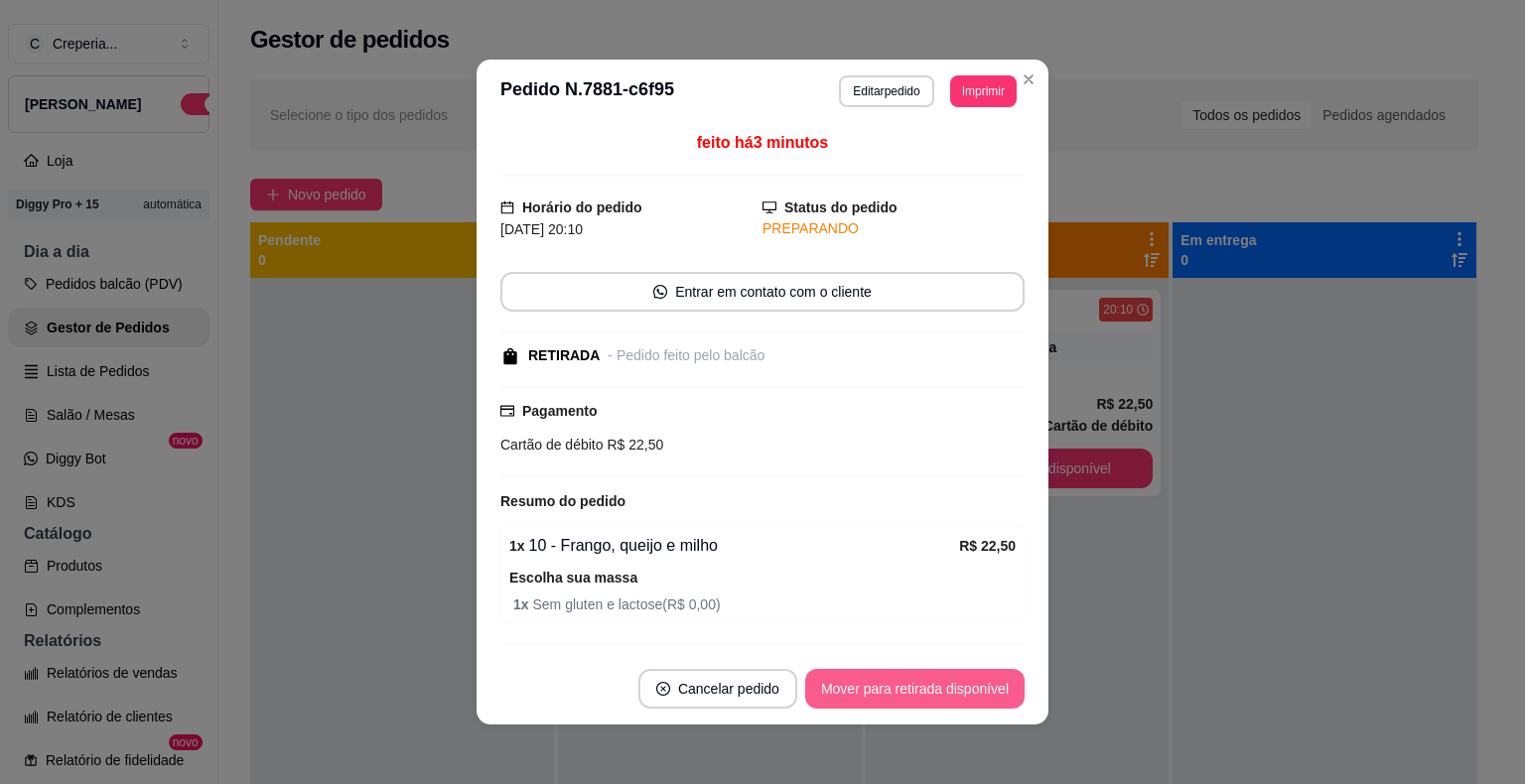 click on "Mover para retirada disponível" at bounding box center (914, 689) 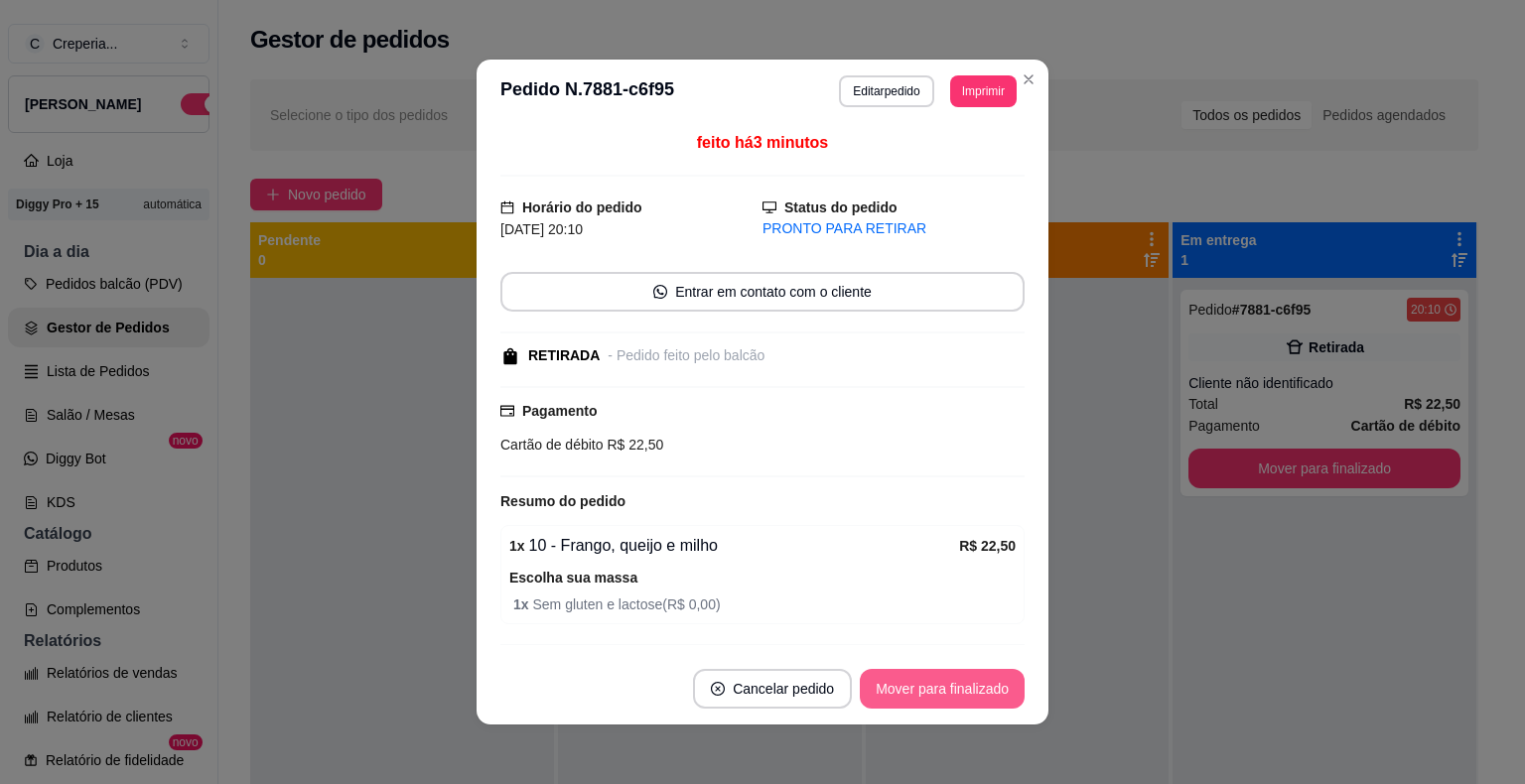 click on "Mover para finalizado" at bounding box center (942, 689) 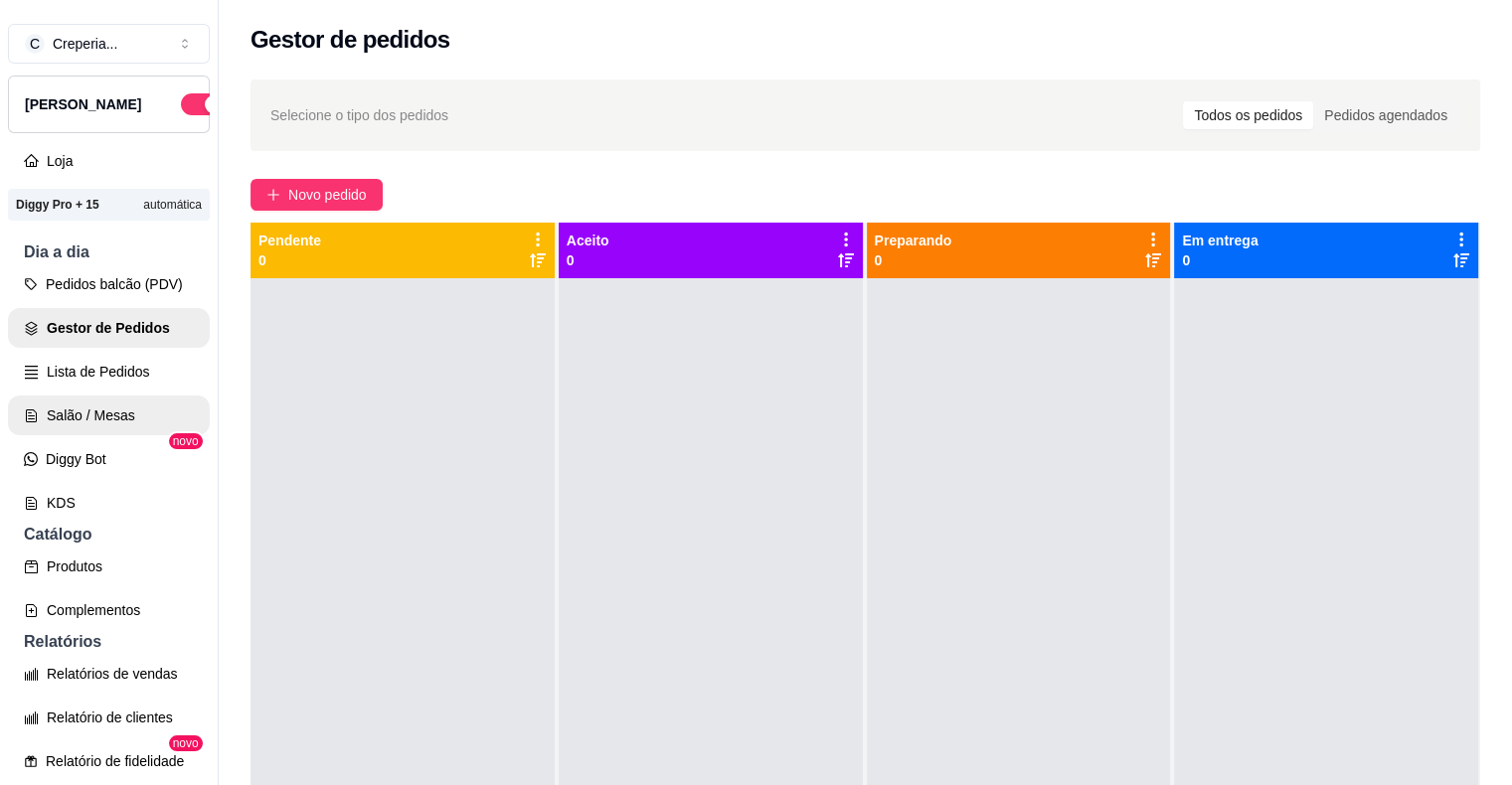 click on "Salão / Mesas" at bounding box center (108, 415) 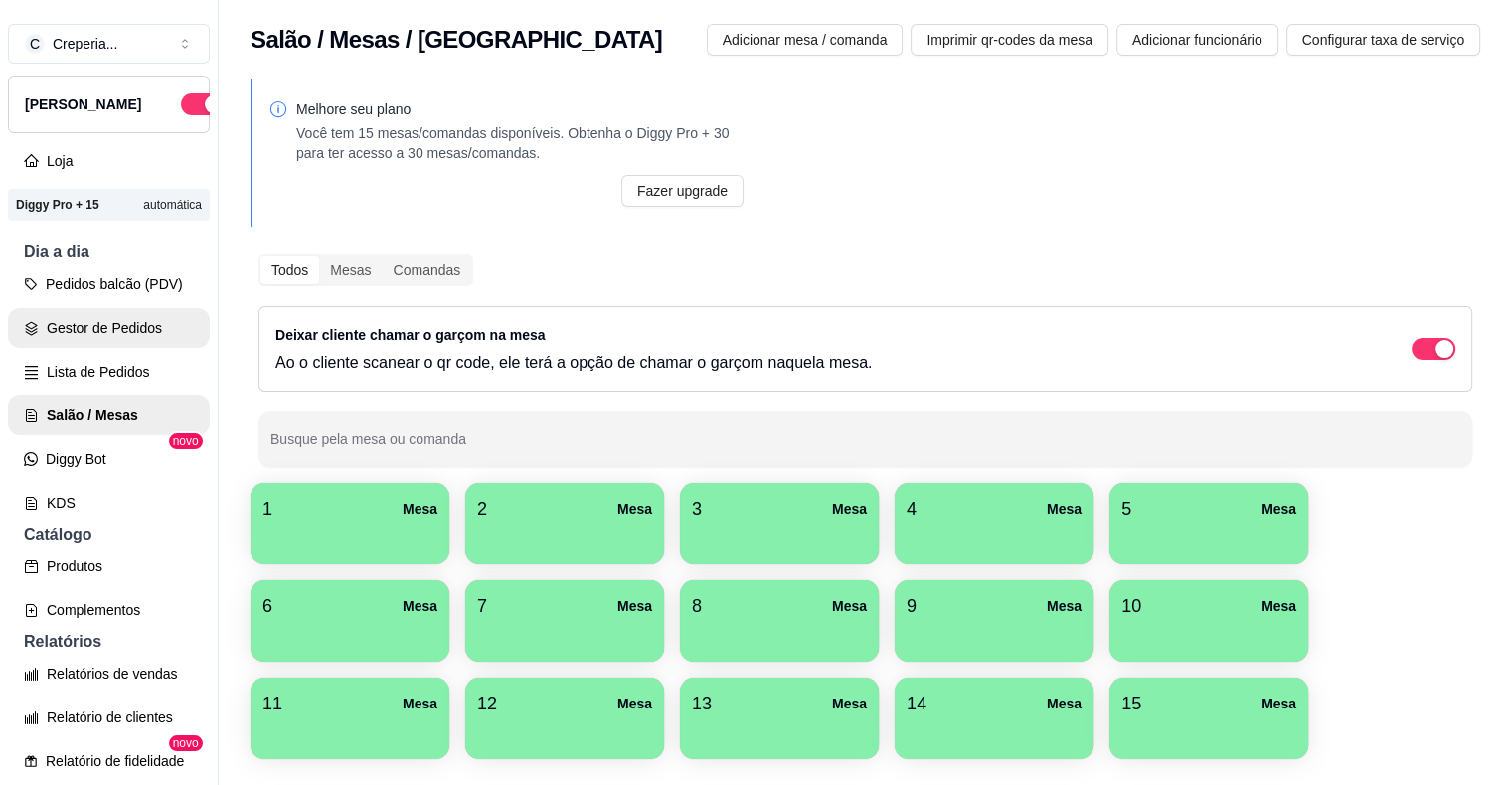 click on "Gestor de Pedidos" at bounding box center [108, 328] 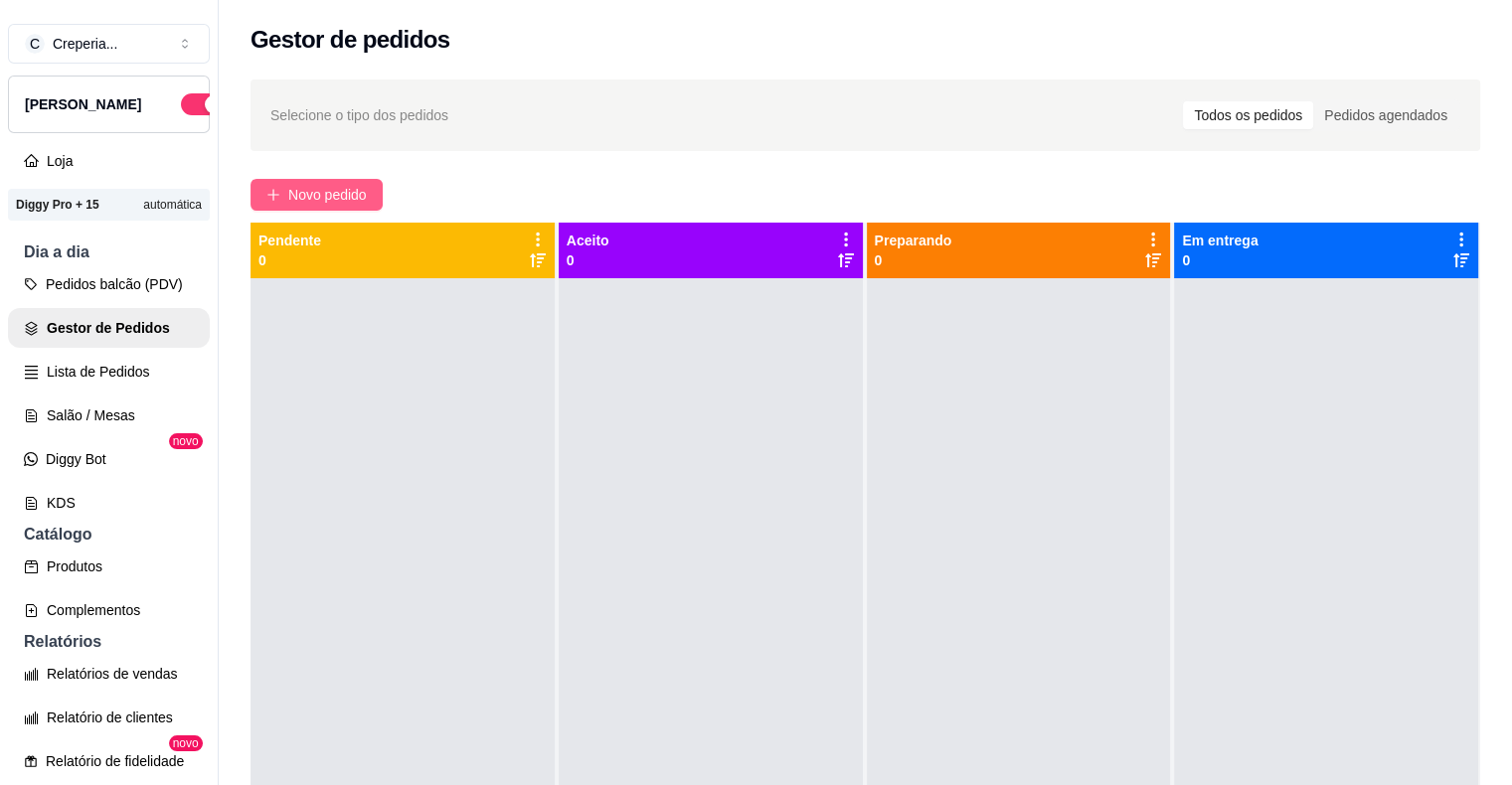 click on "Novo pedido" at bounding box center [316, 195] 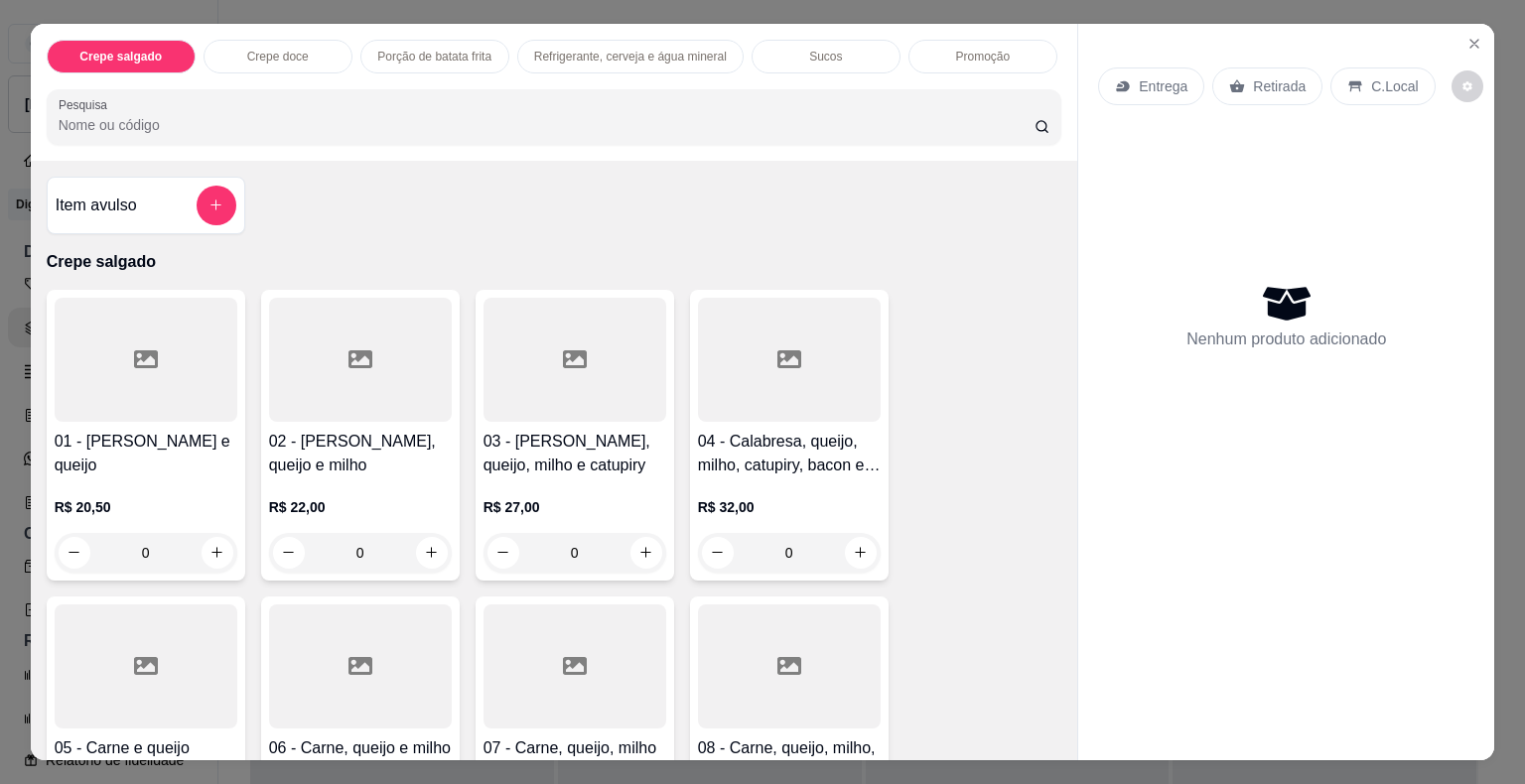 click at bounding box center (789, 359) 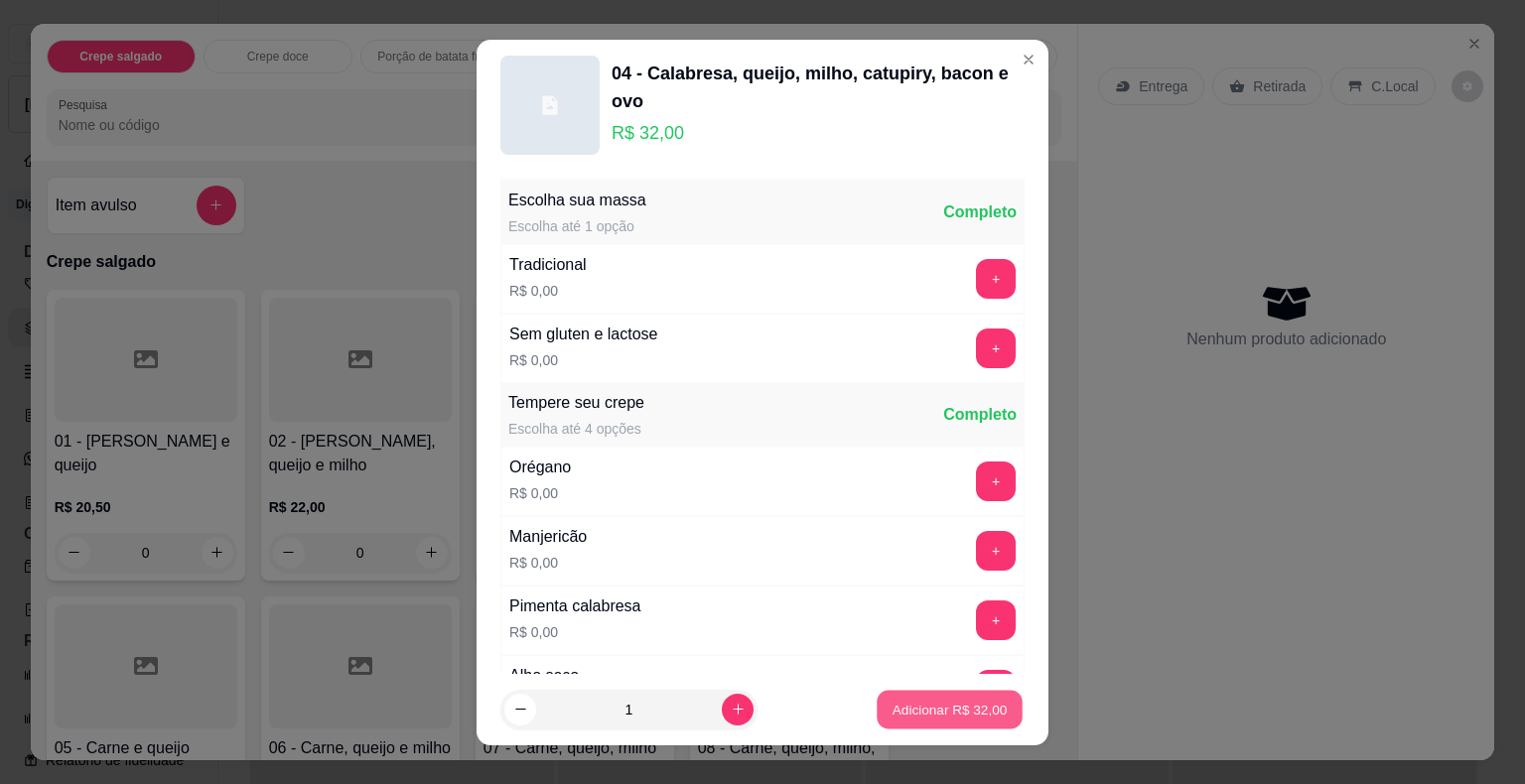 click on "Adicionar   R$ 32,00" at bounding box center [950, 709] 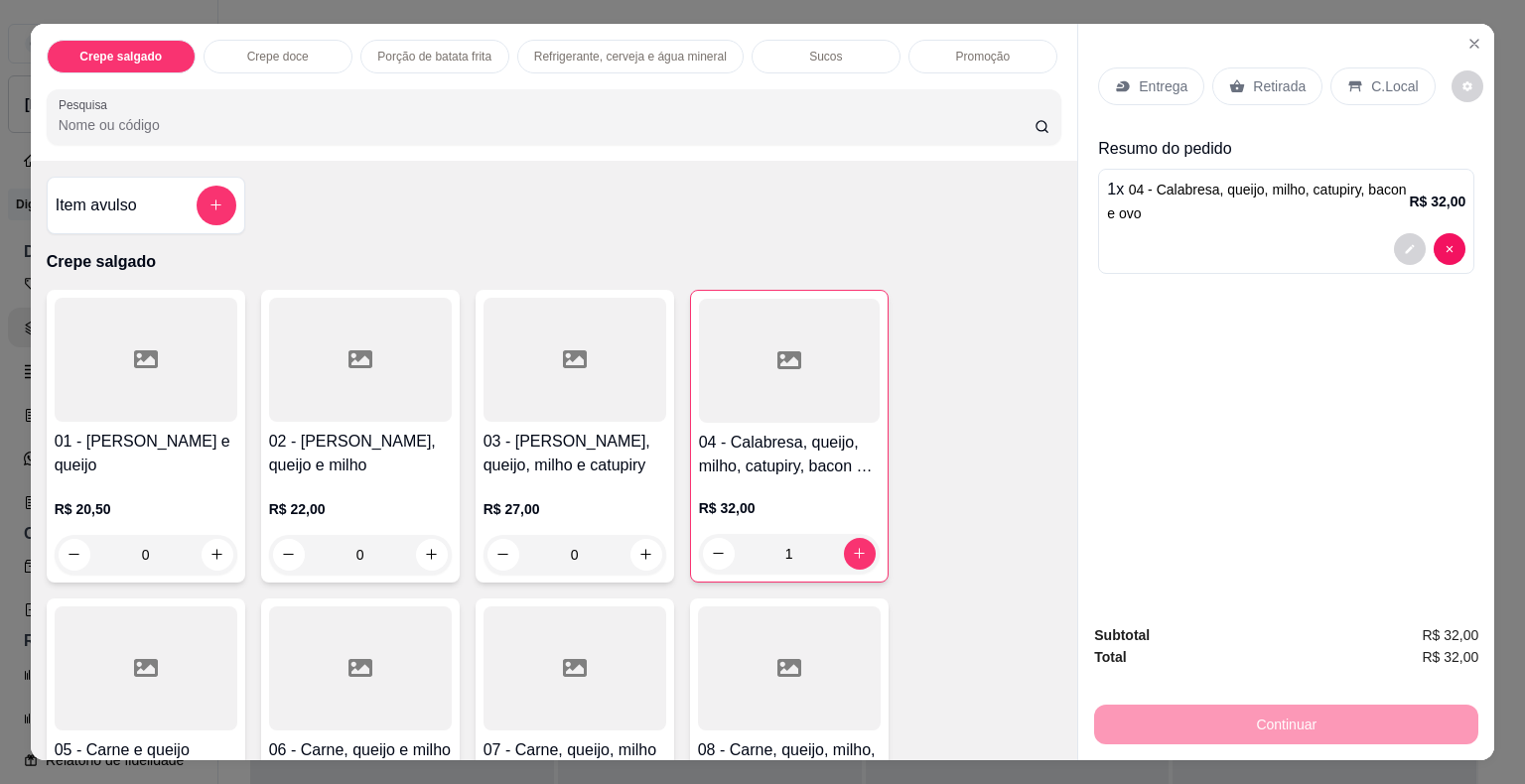 click on "Entrega" at bounding box center (1163, 86) 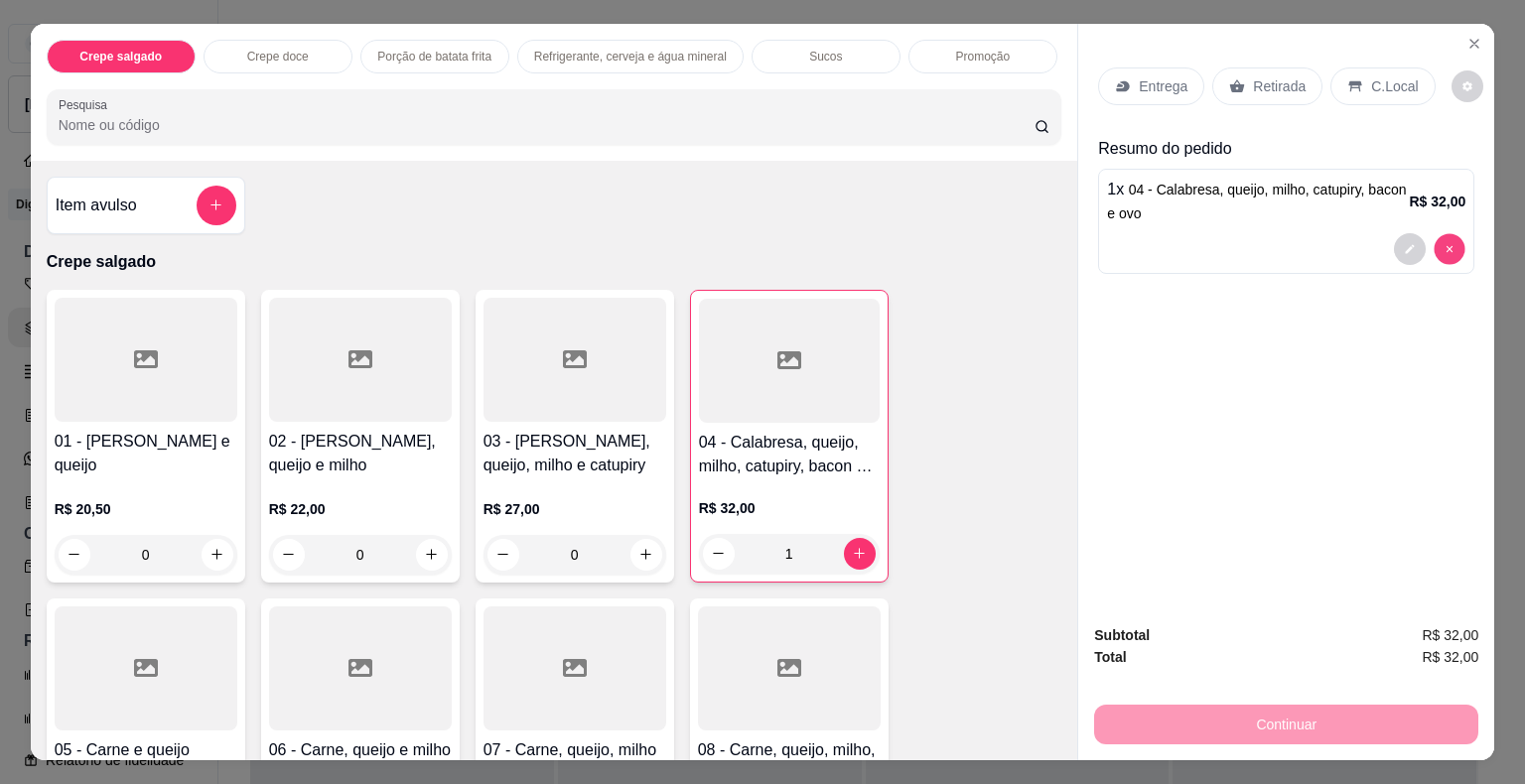 type on "0" 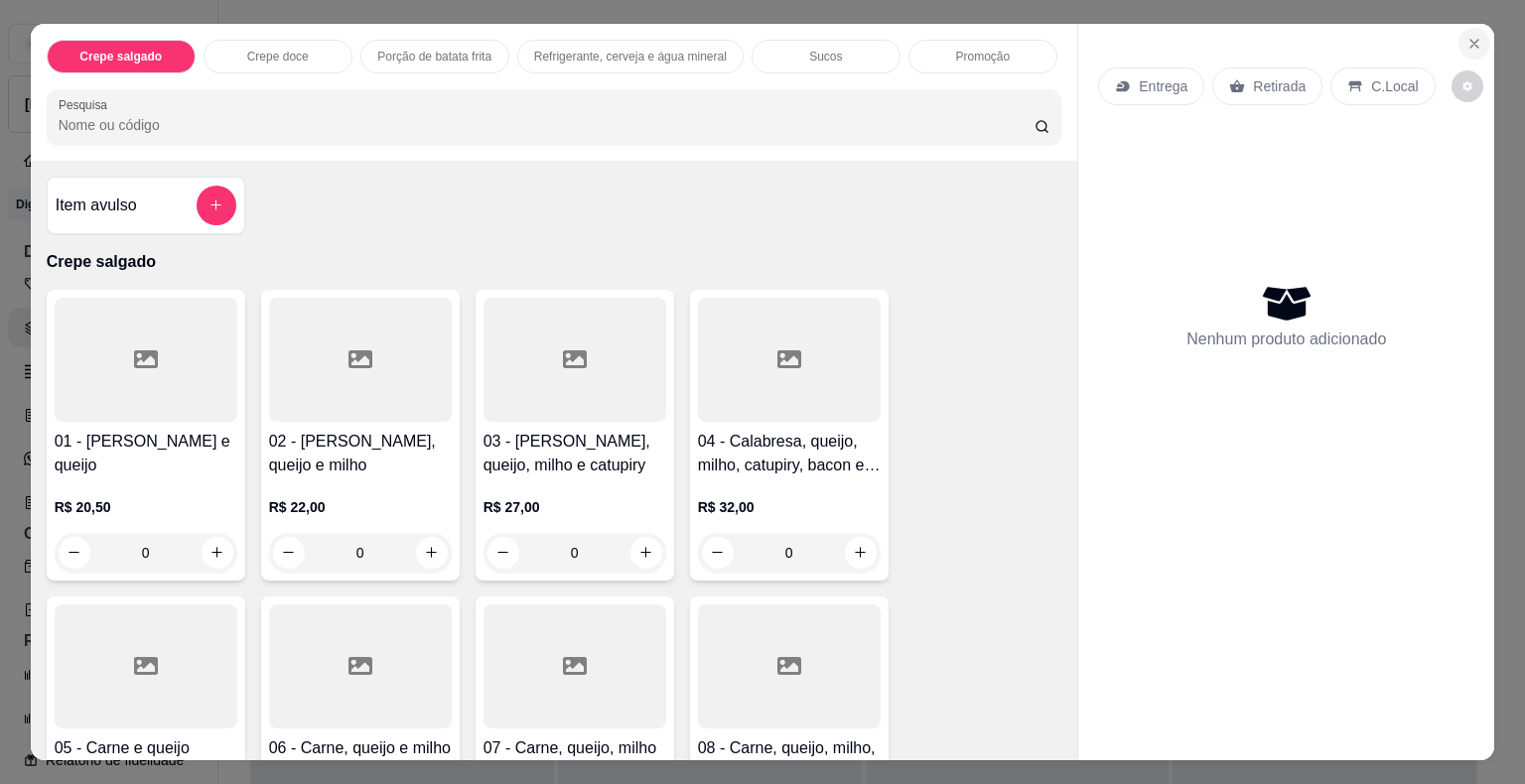 click 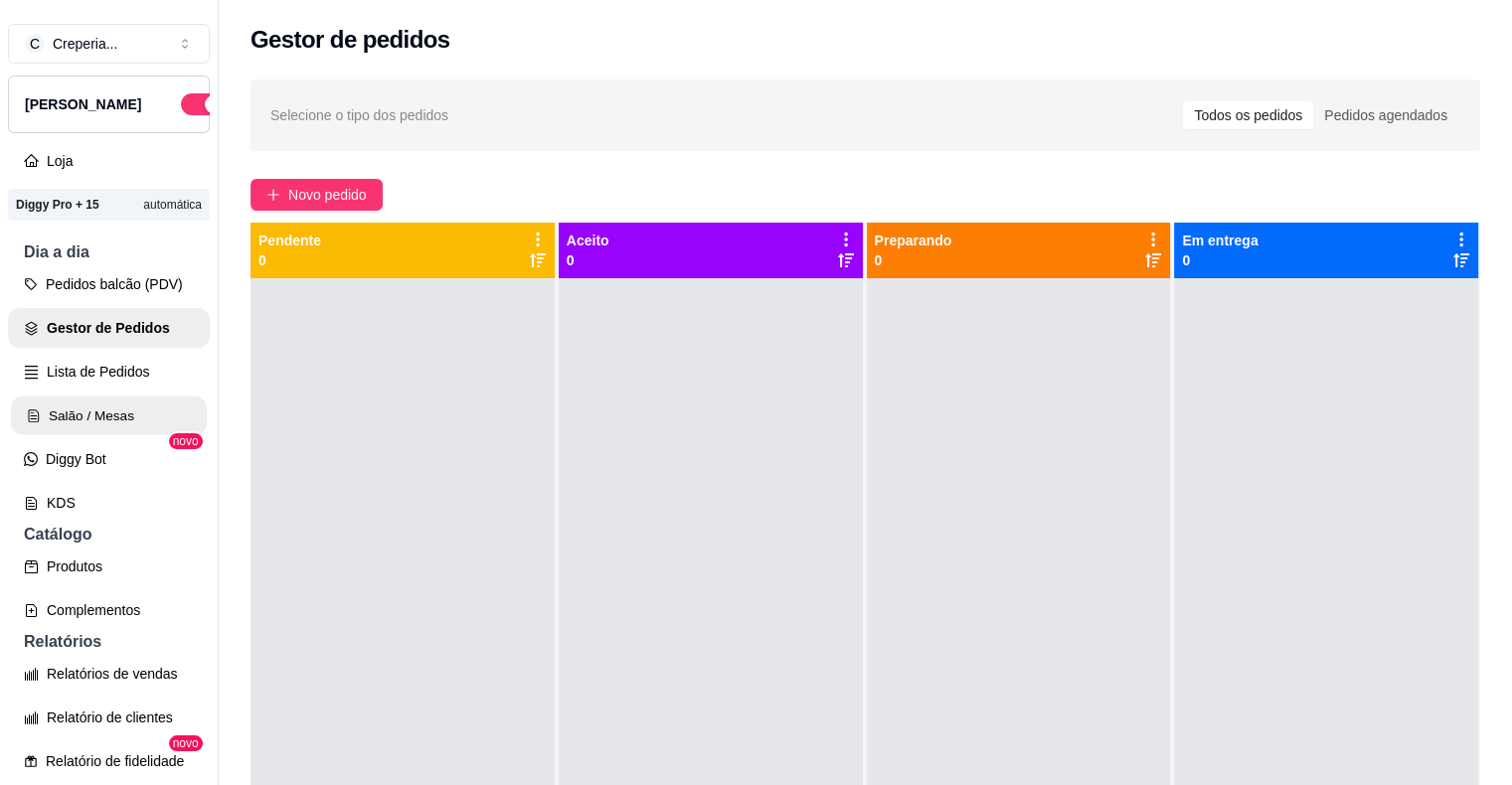 click on "Salão / Mesas" at bounding box center (108, 415) 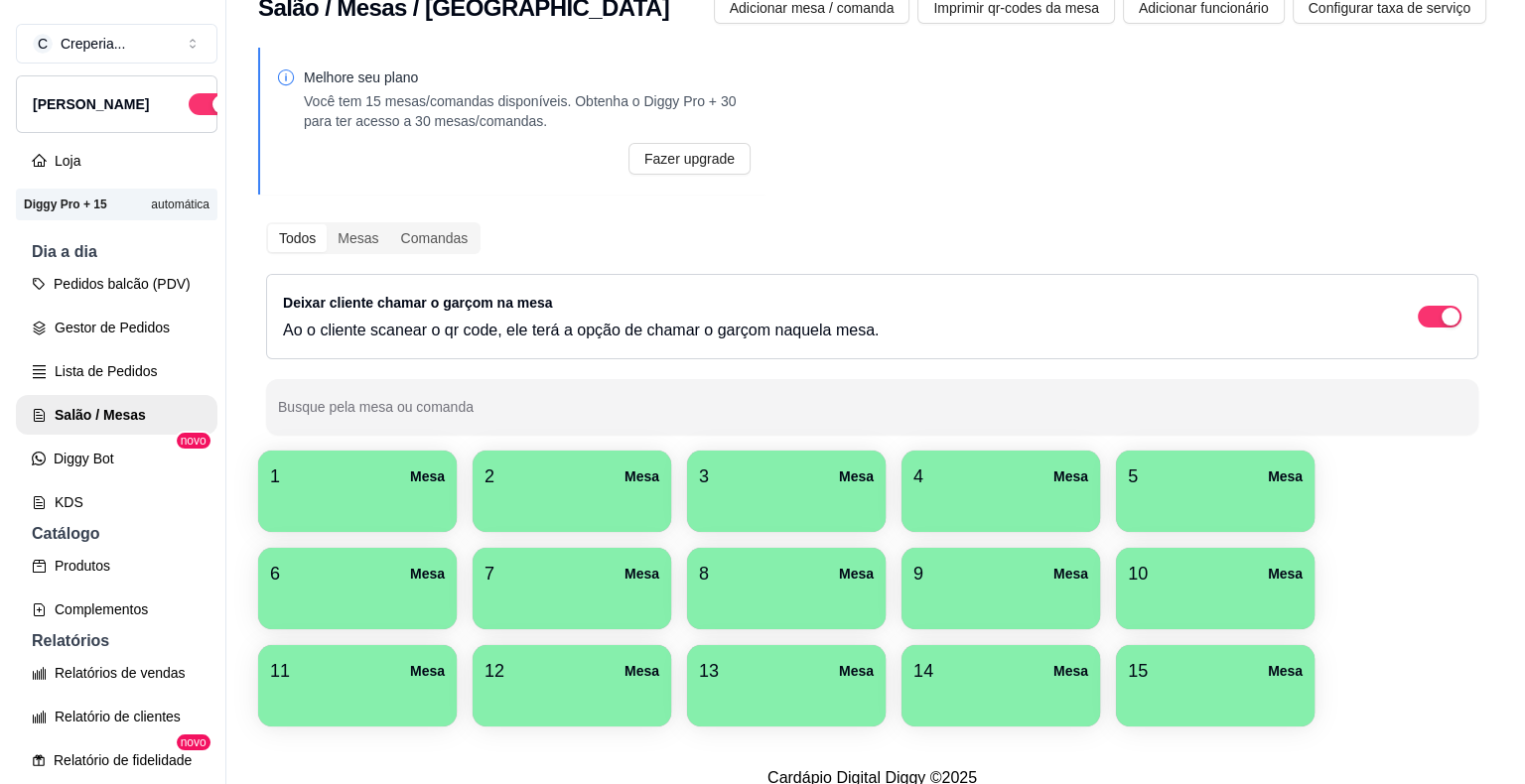 scroll, scrollTop: 0, scrollLeft: 0, axis: both 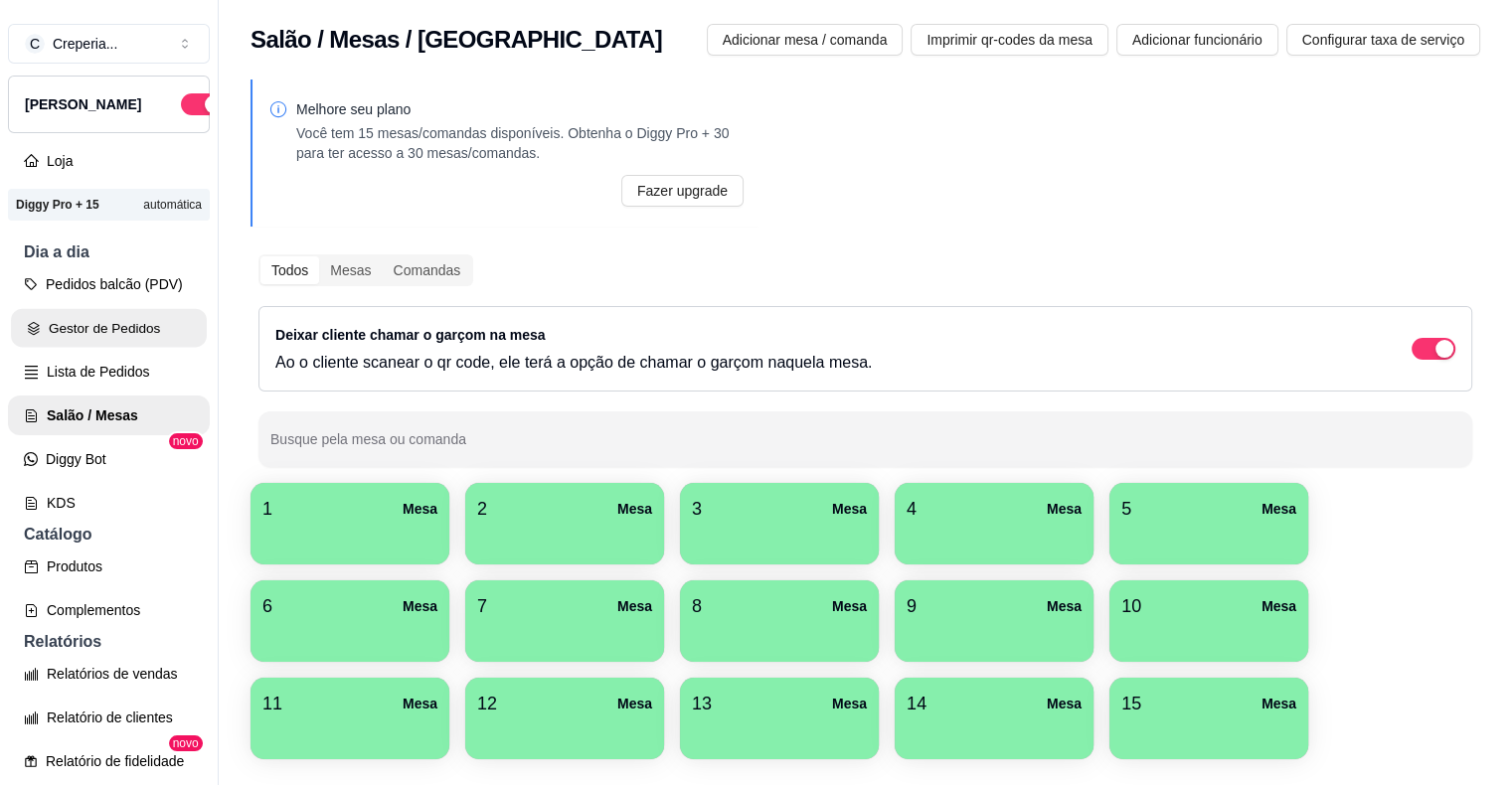 click on "Gestor de Pedidos" at bounding box center [108, 328] 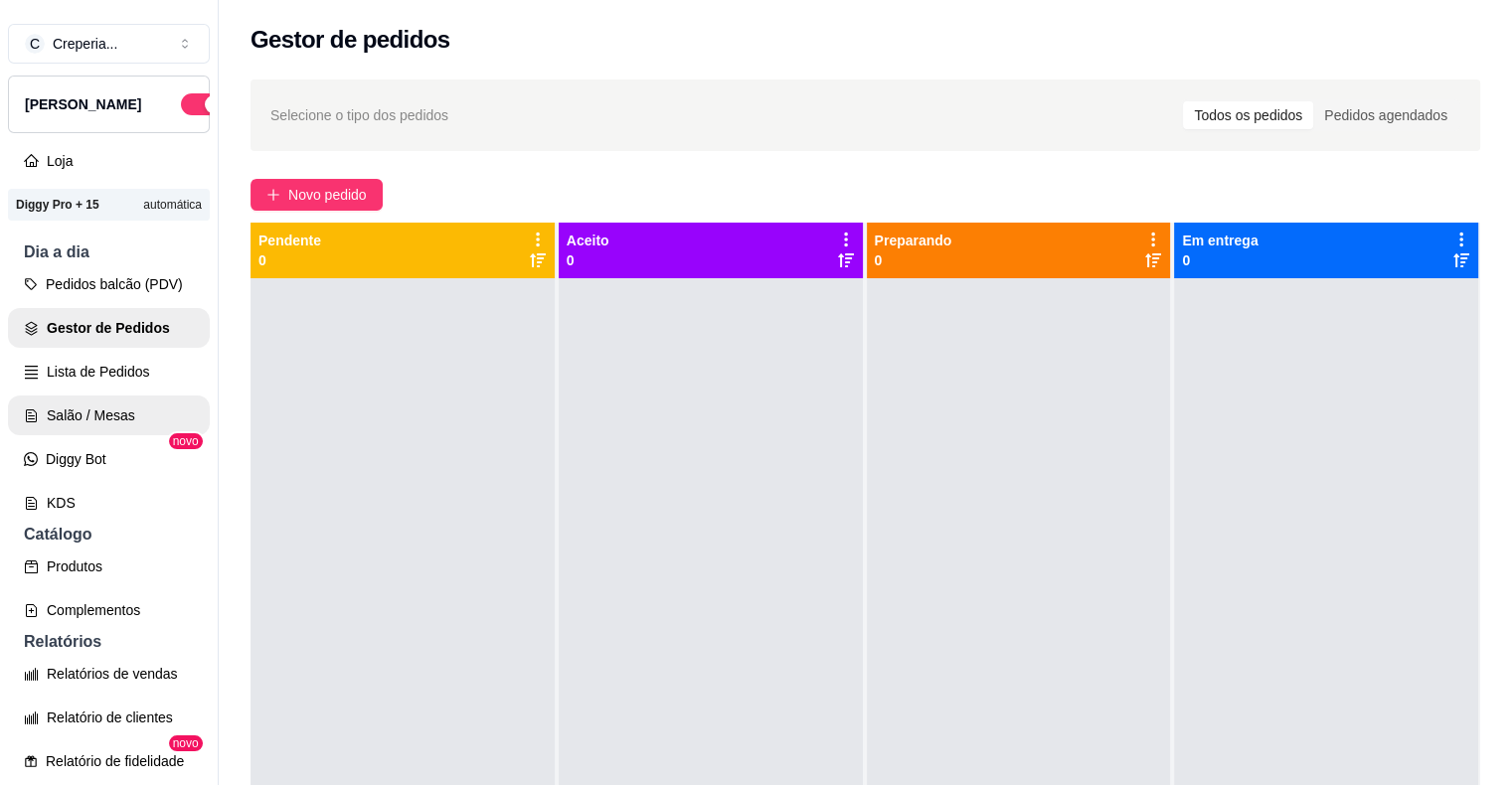 click on "Salão / Mesas" at bounding box center (108, 415) 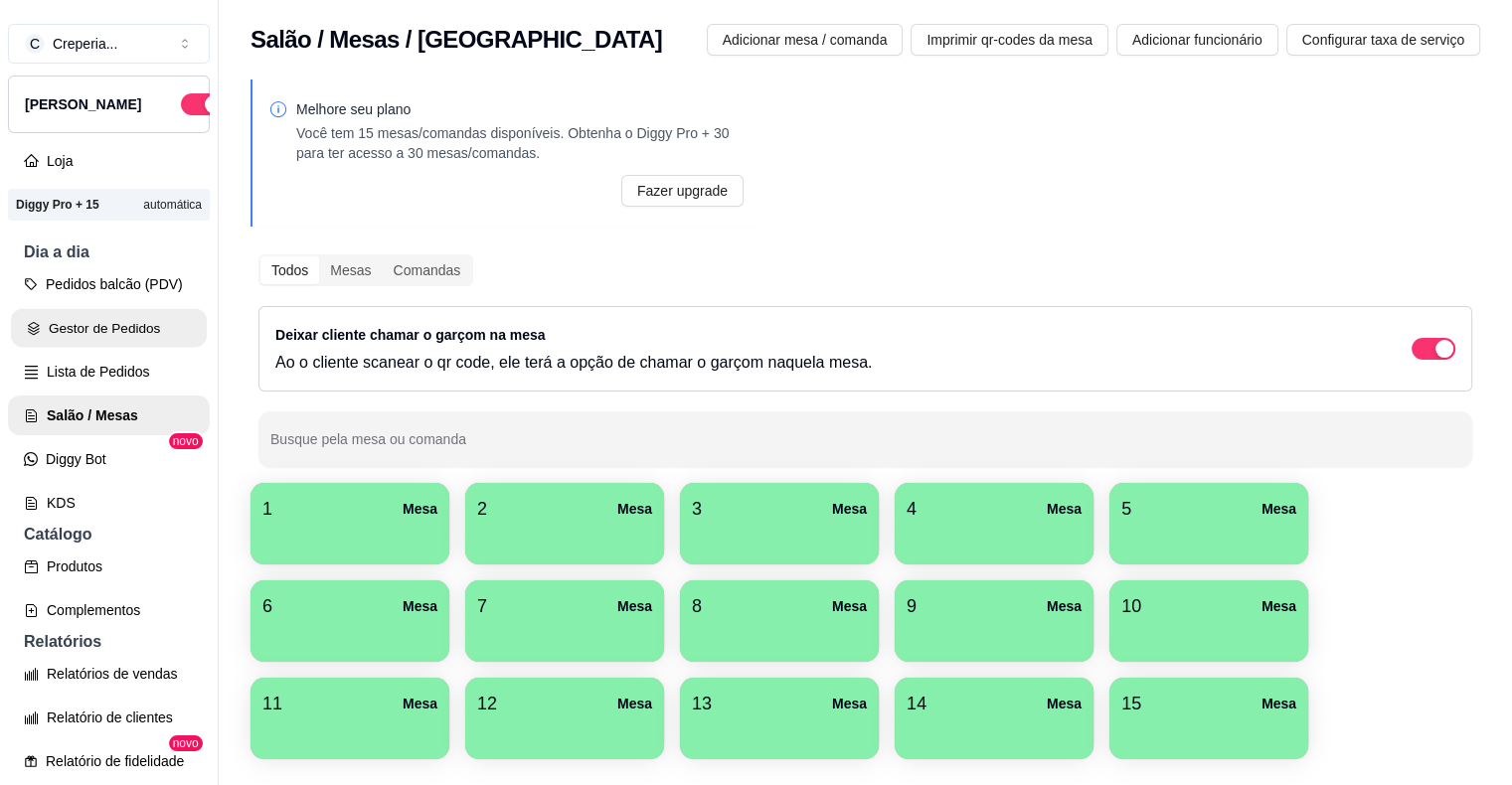click on "Gestor de Pedidos" at bounding box center [108, 328] 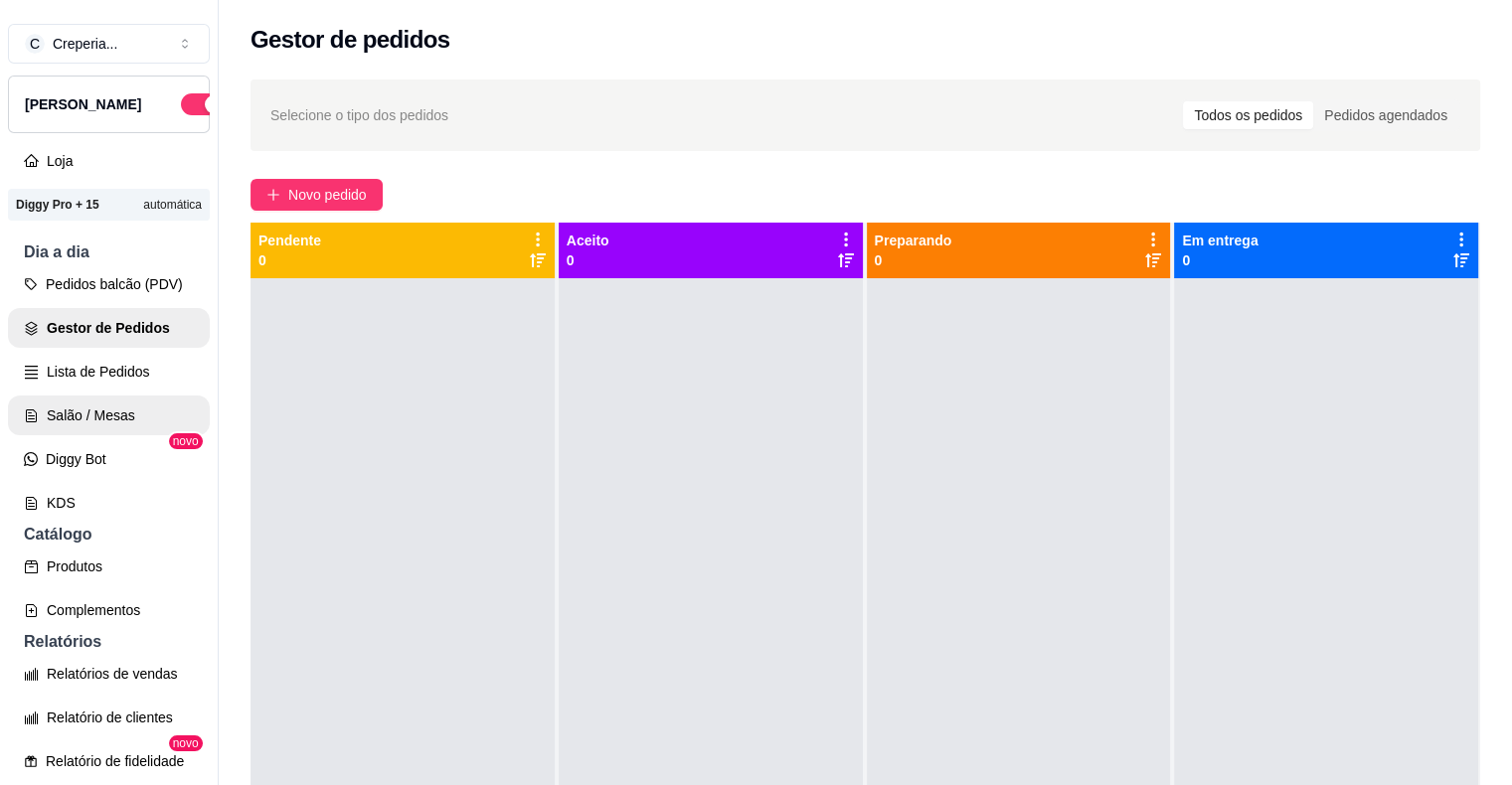 click on "Salão / Mesas" at bounding box center [108, 415] 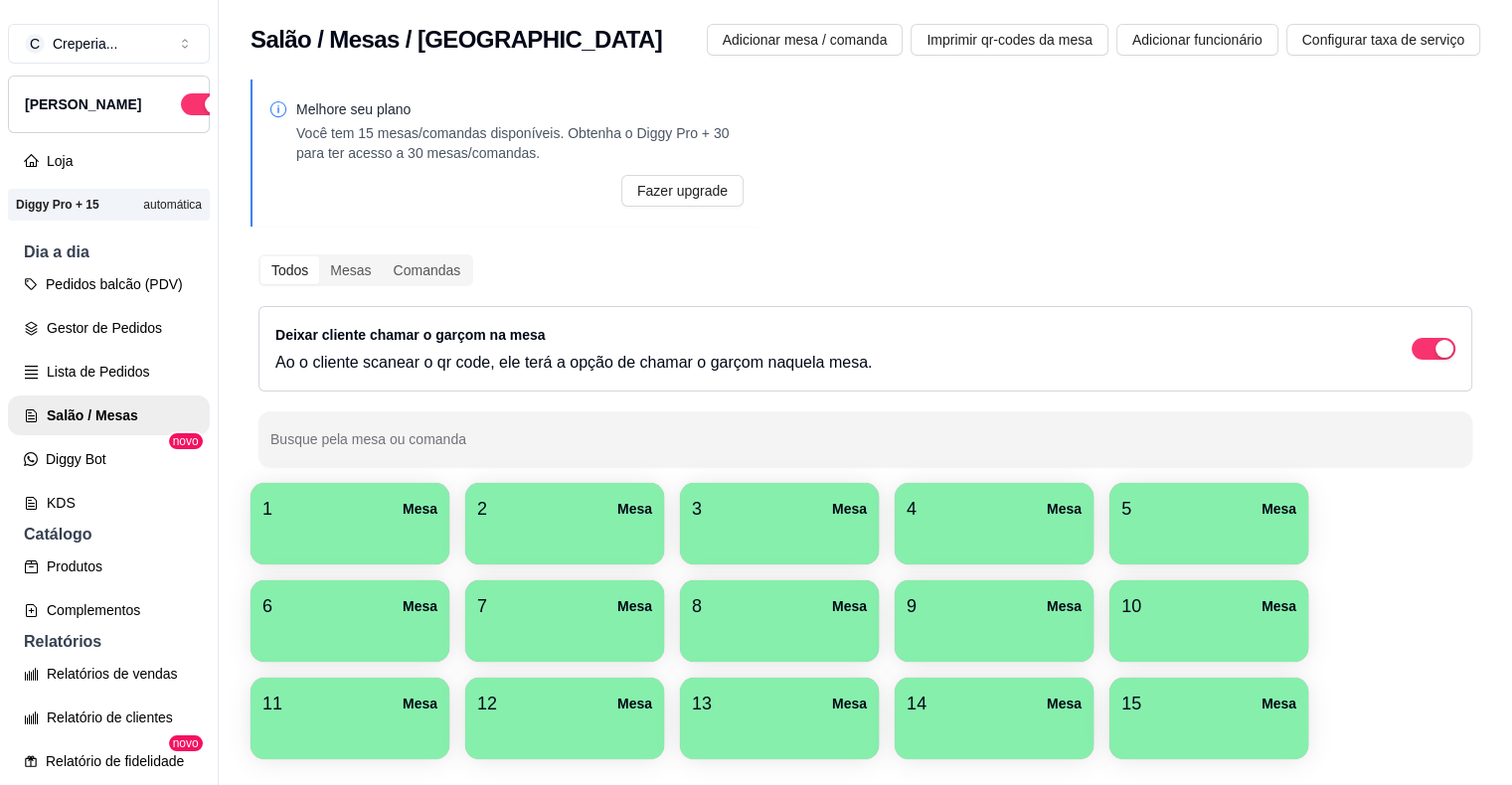 click at bounding box center (350, 635) 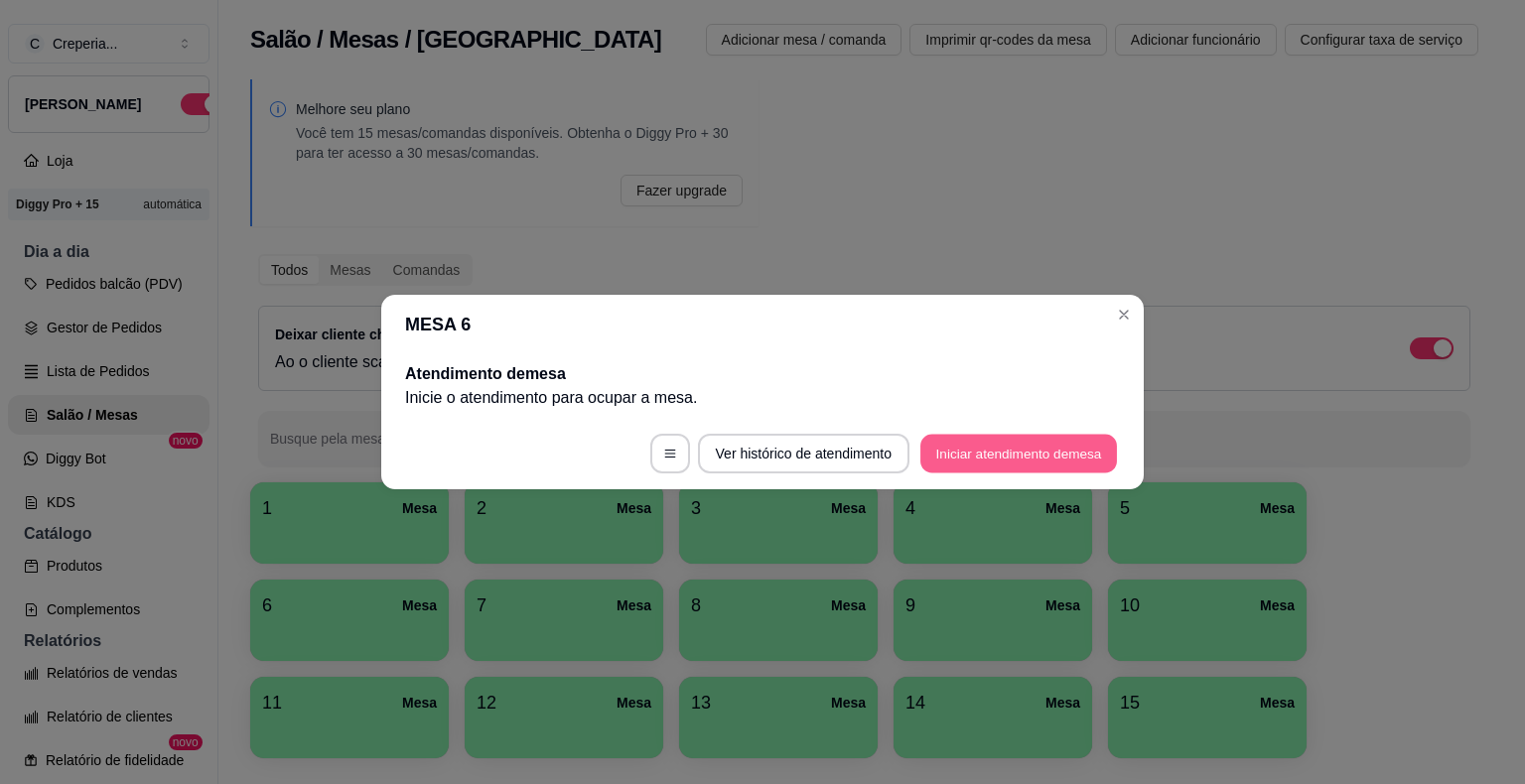 click on "Iniciar atendimento de  mesa" at bounding box center (1019, 454) 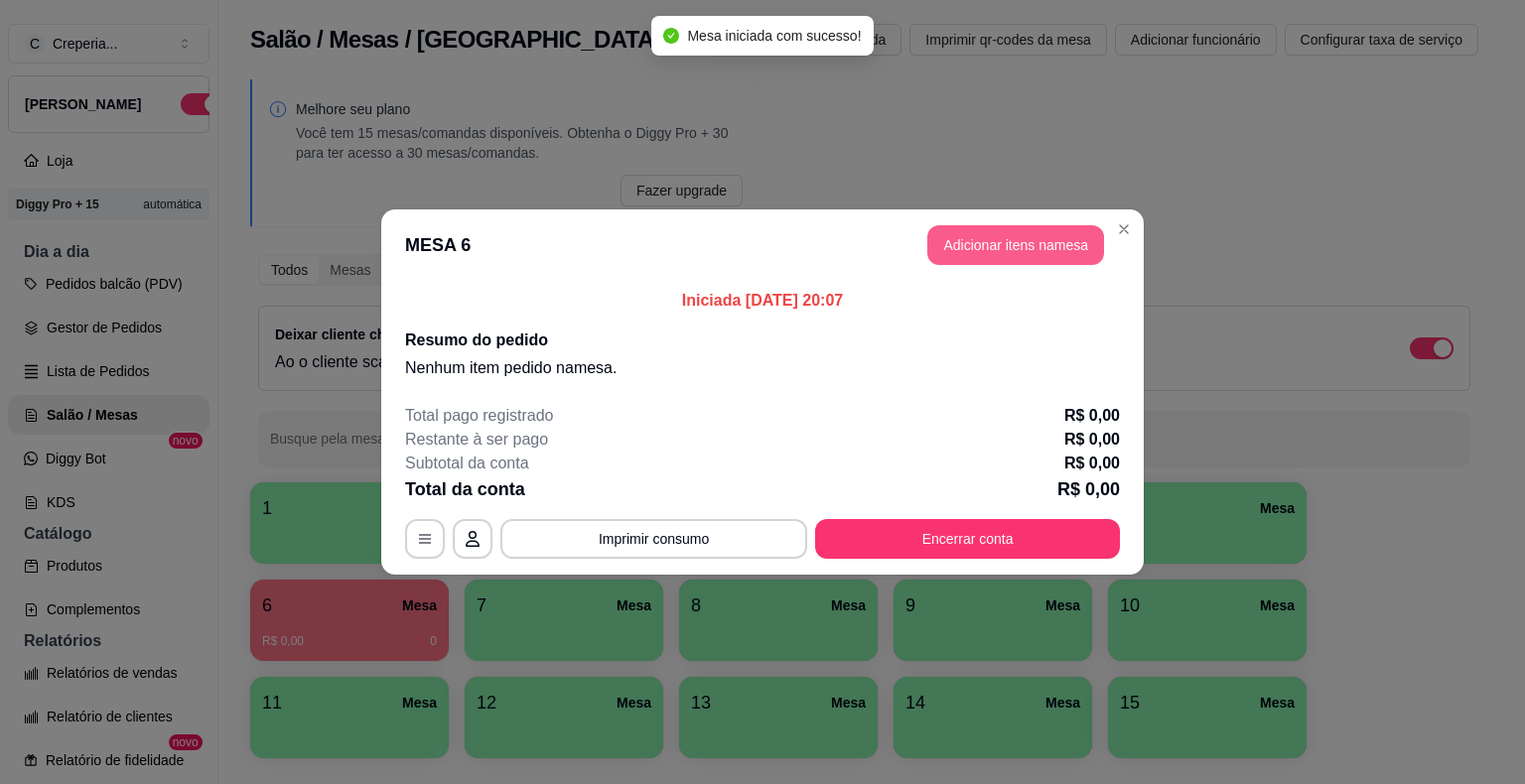 click on "Adicionar itens na  mesa" at bounding box center [1016, 245] 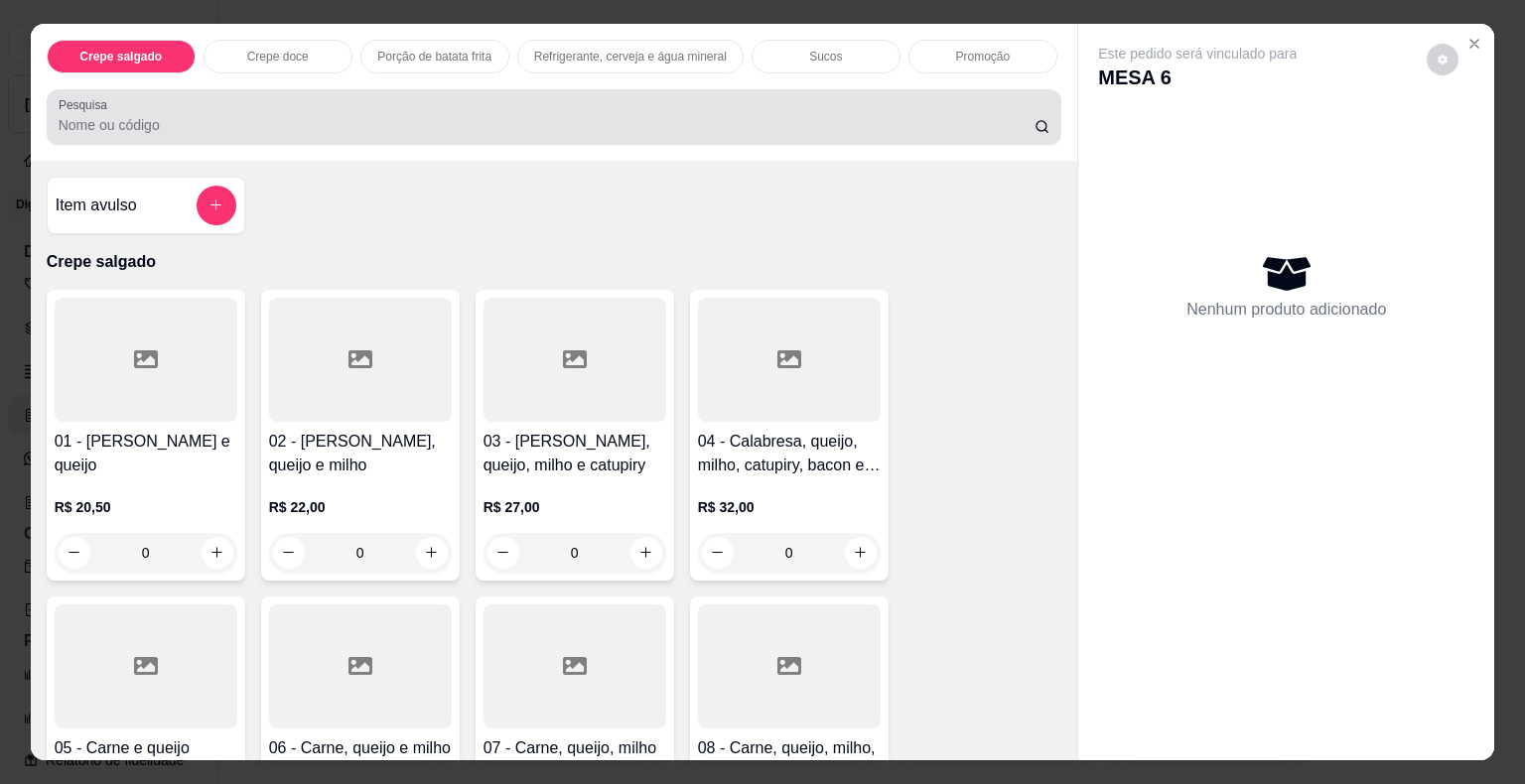 click on "Pesquisa" at bounding box center [554, 117] 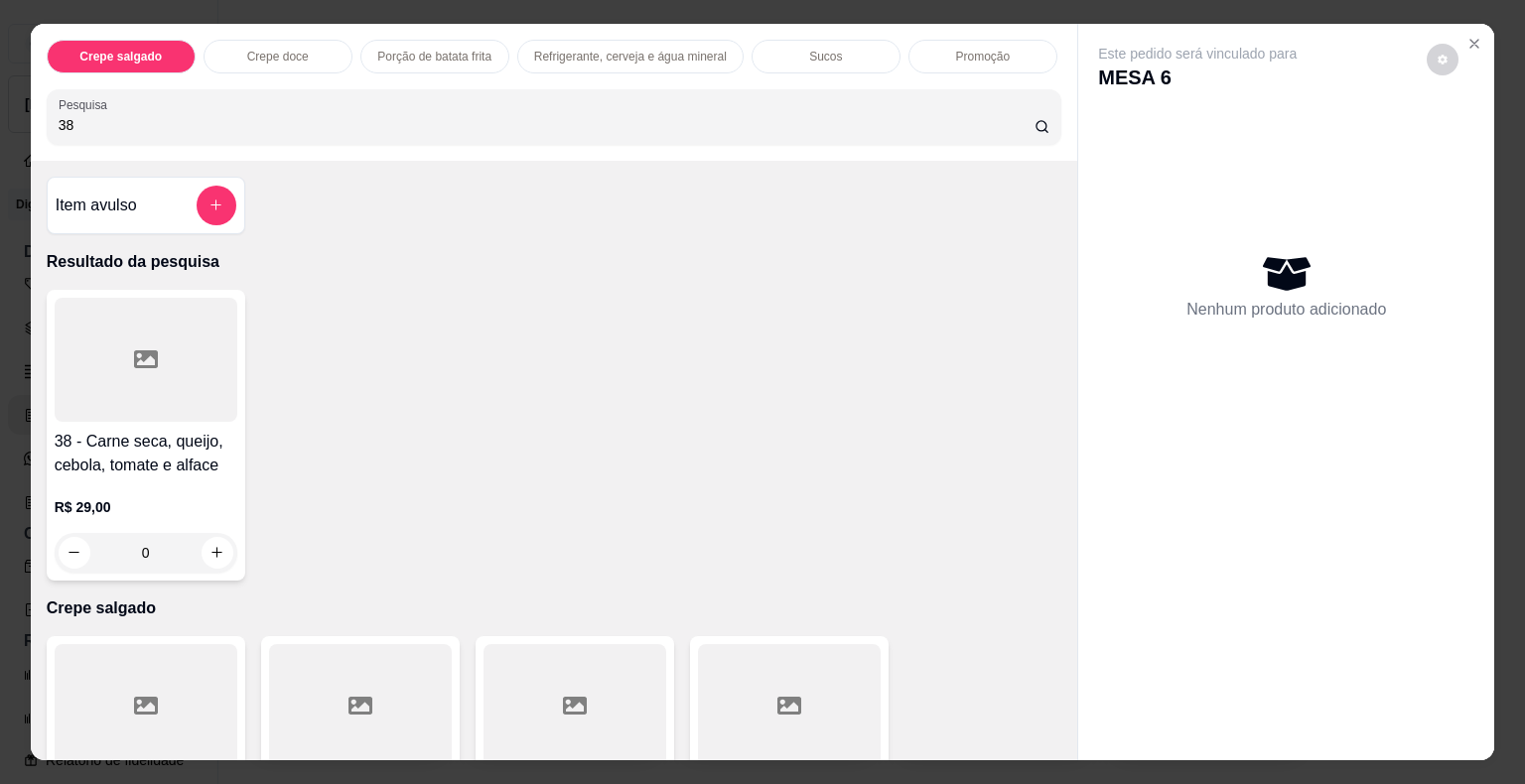 click on "R$ 29,00 0" at bounding box center (146, 525) 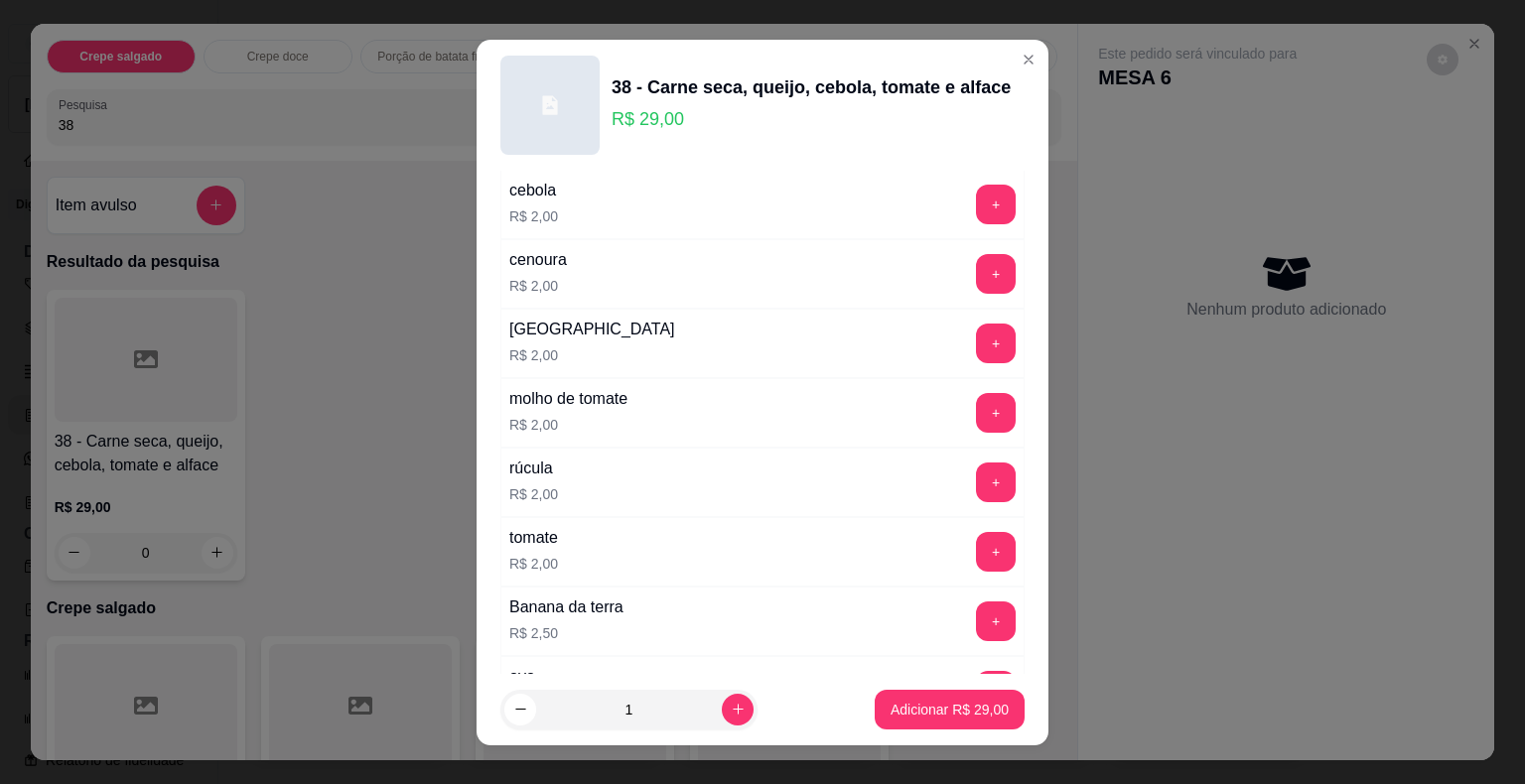 scroll, scrollTop: 755, scrollLeft: 0, axis: vertical 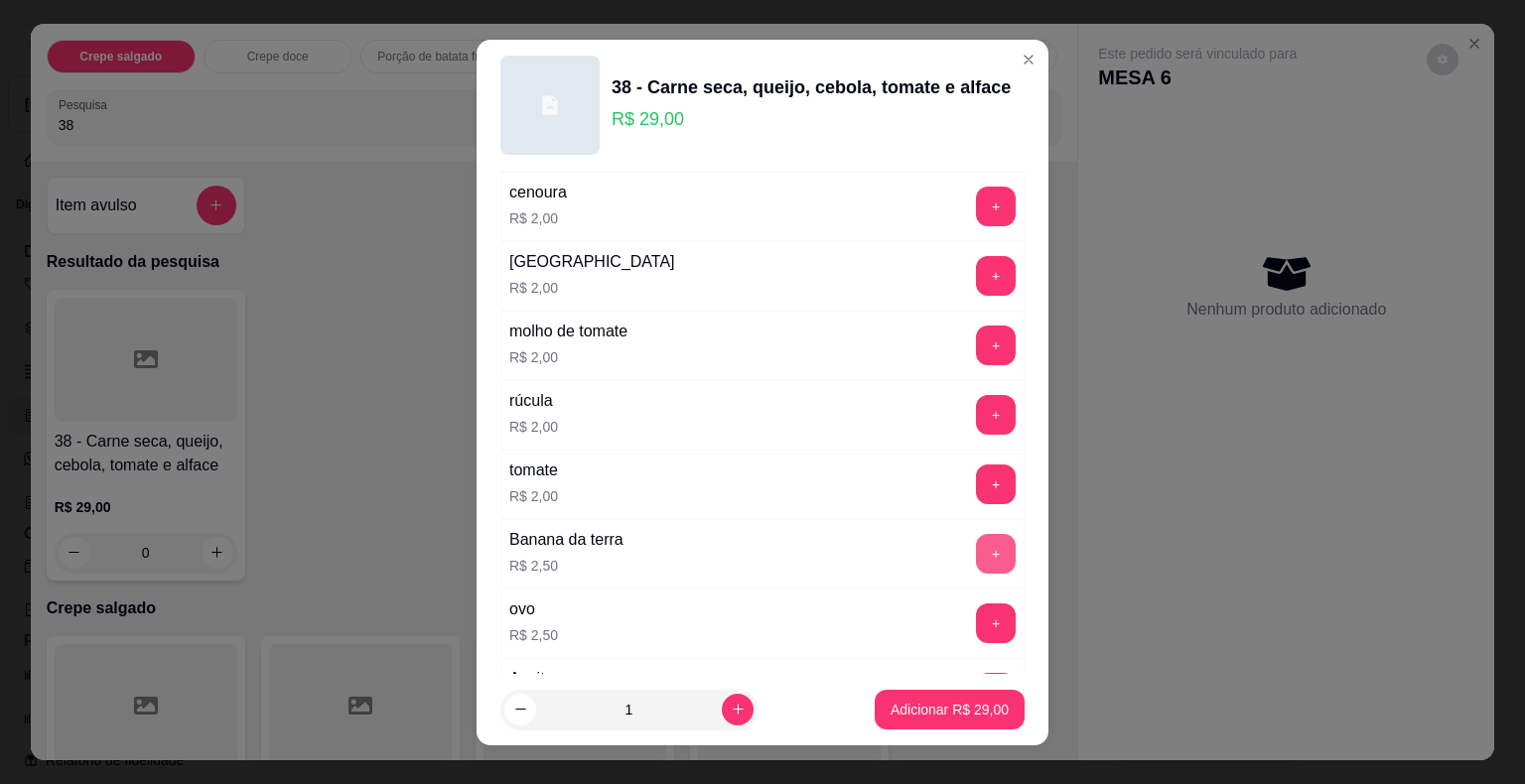 click on "+" at bounding box center [996, 554] 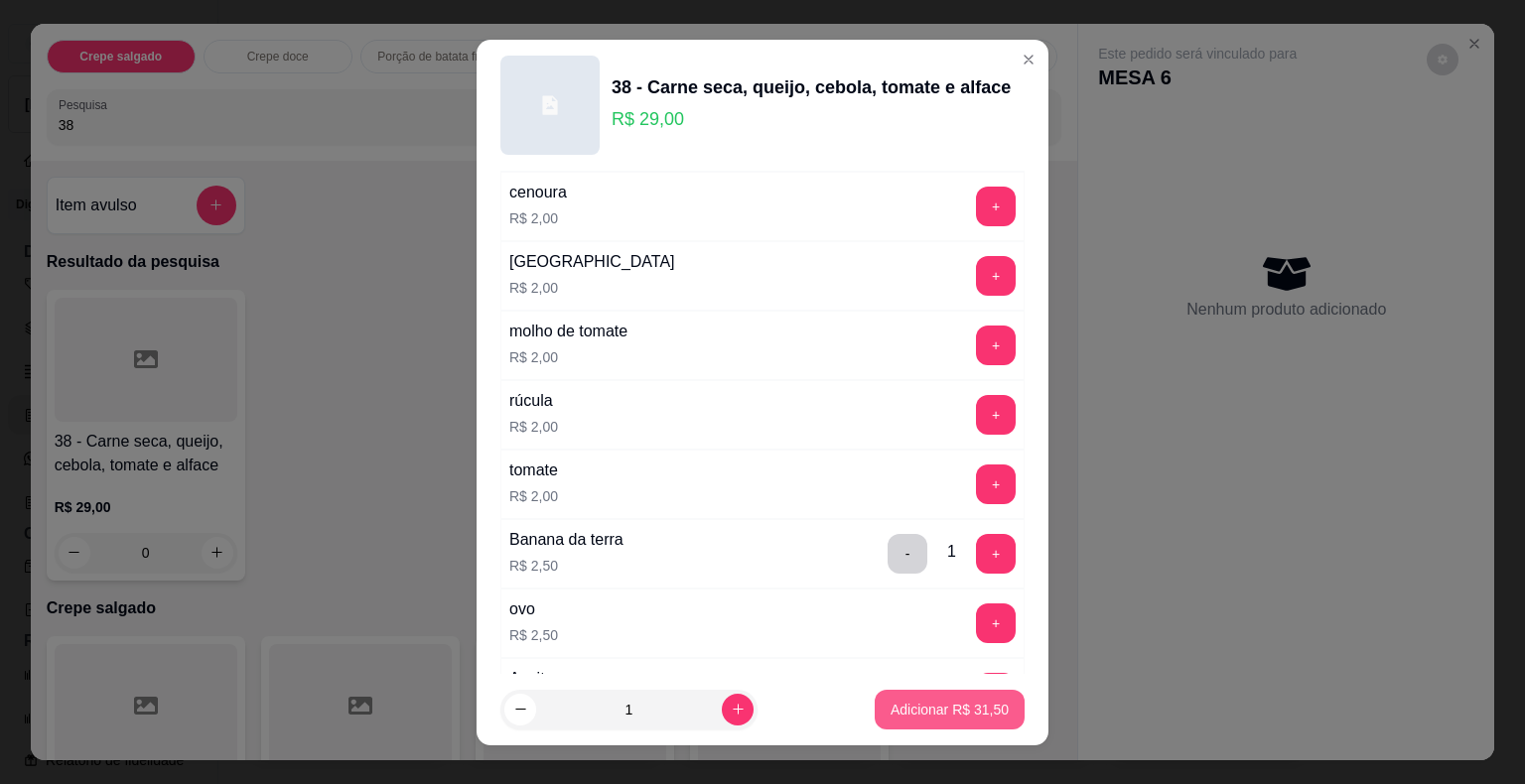 click on "Adicionar   R$ 31,50" at bounding box center (949, 710) 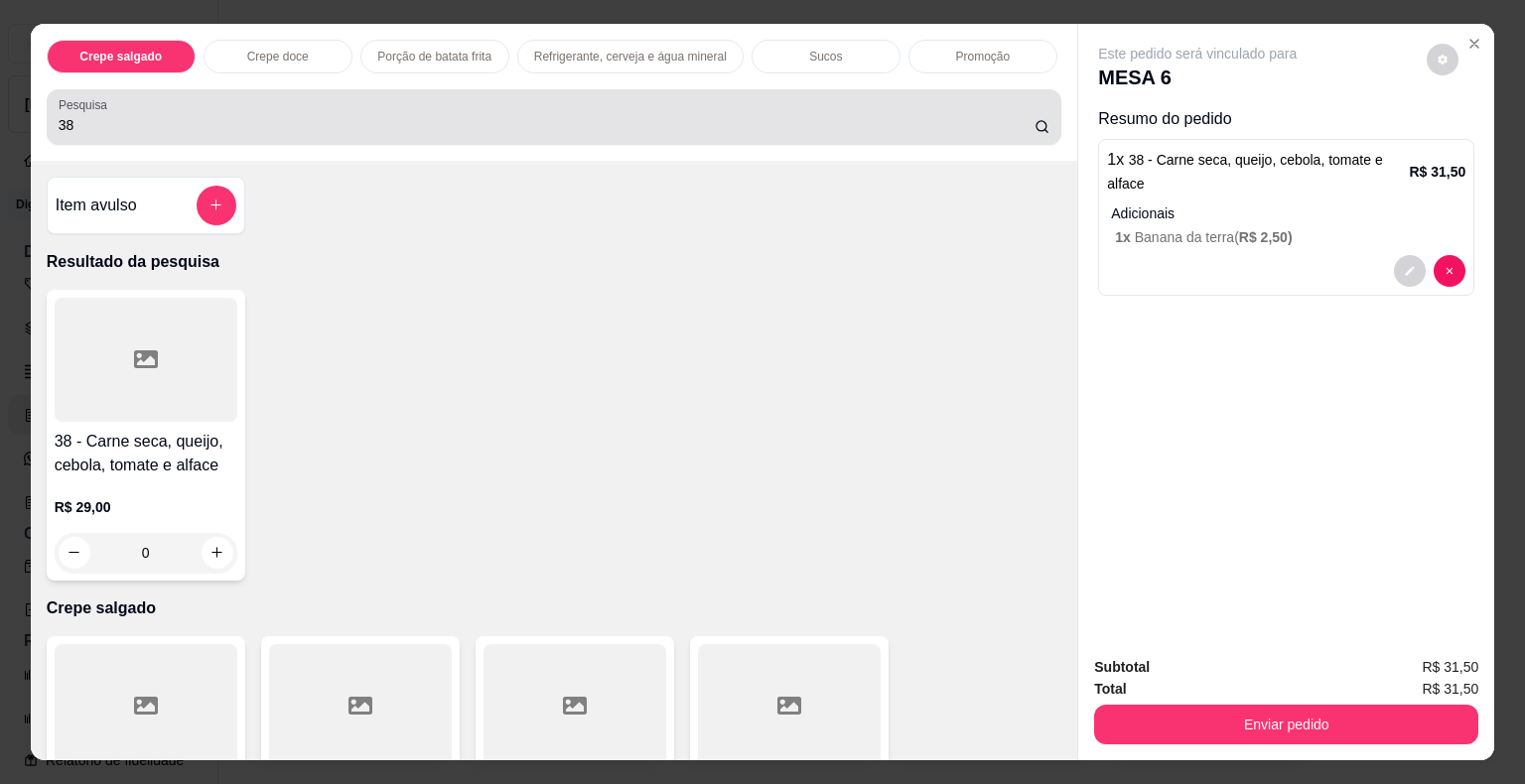 click on "38" at bounding box center [546, 125] 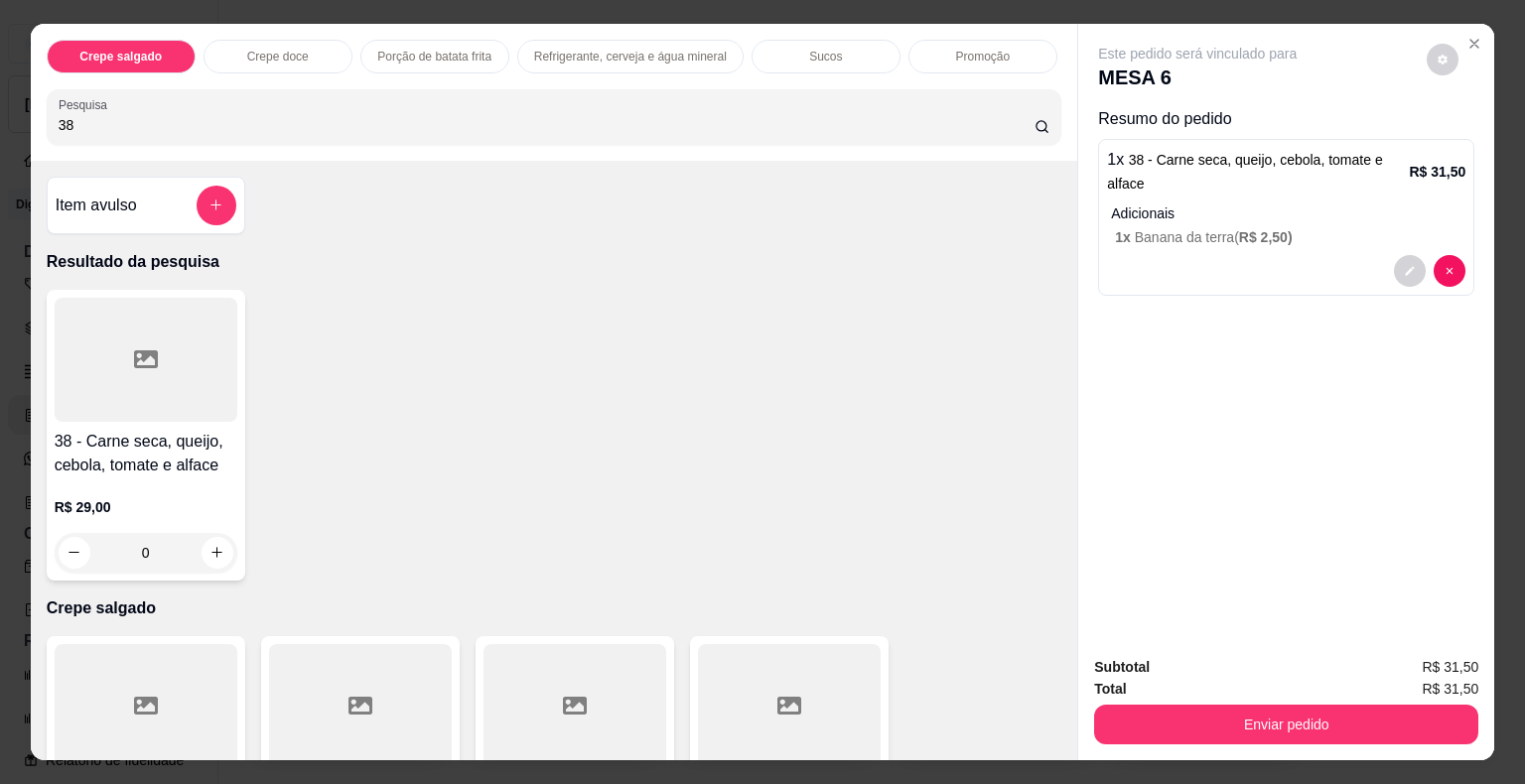 type on "3" 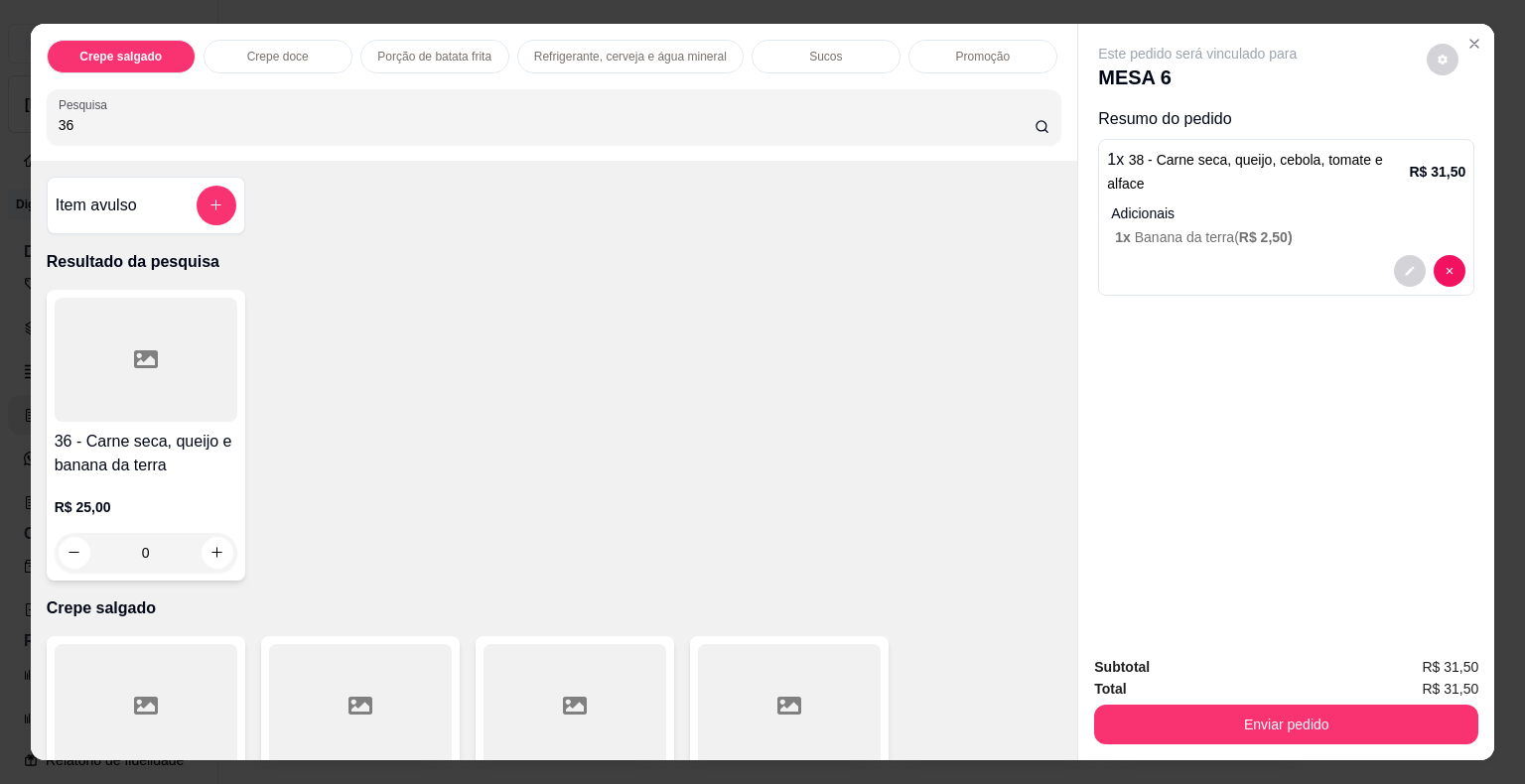 type on "36" 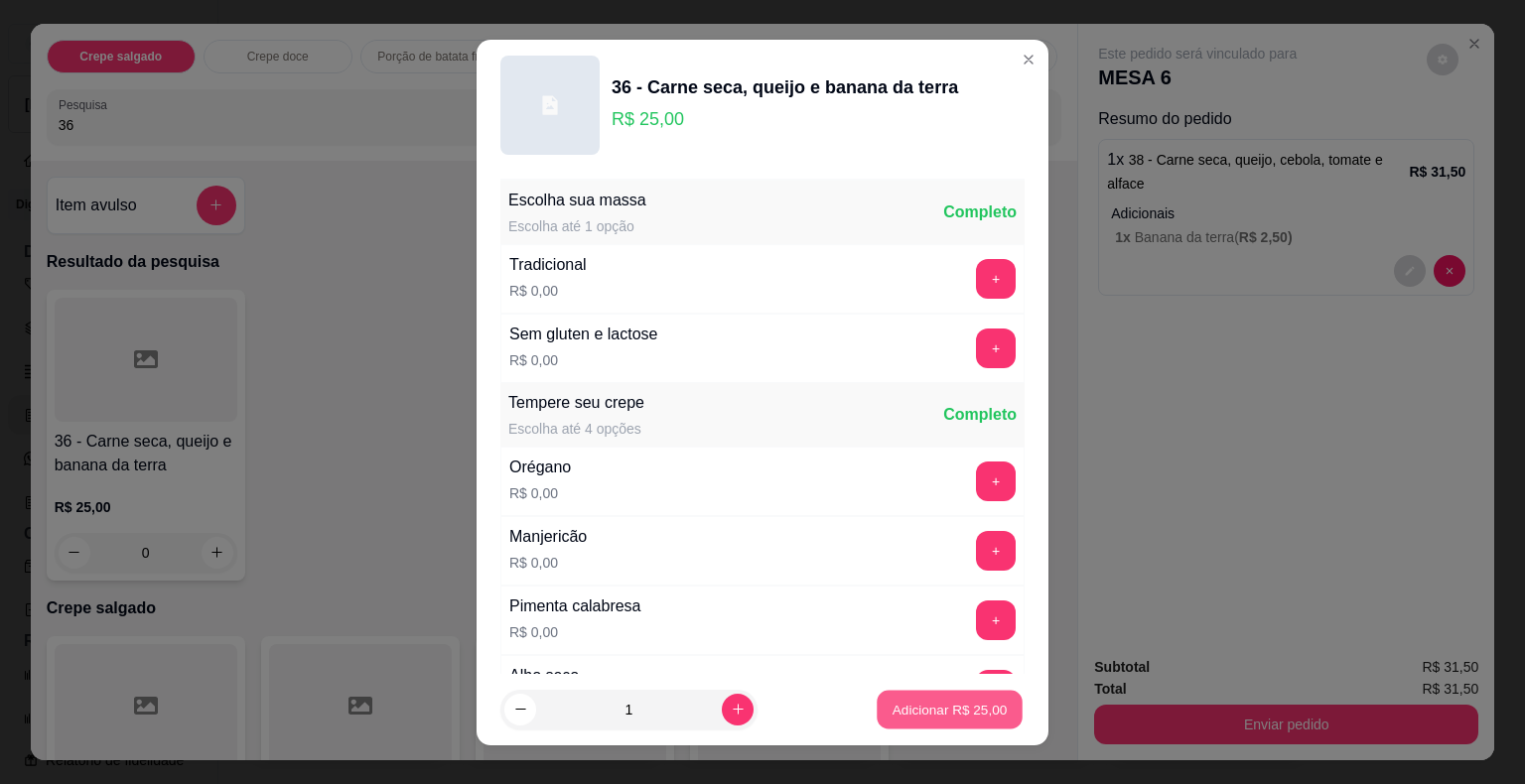 click on "Adicionar   R$ 25,00" at bounding box center (950, 709) 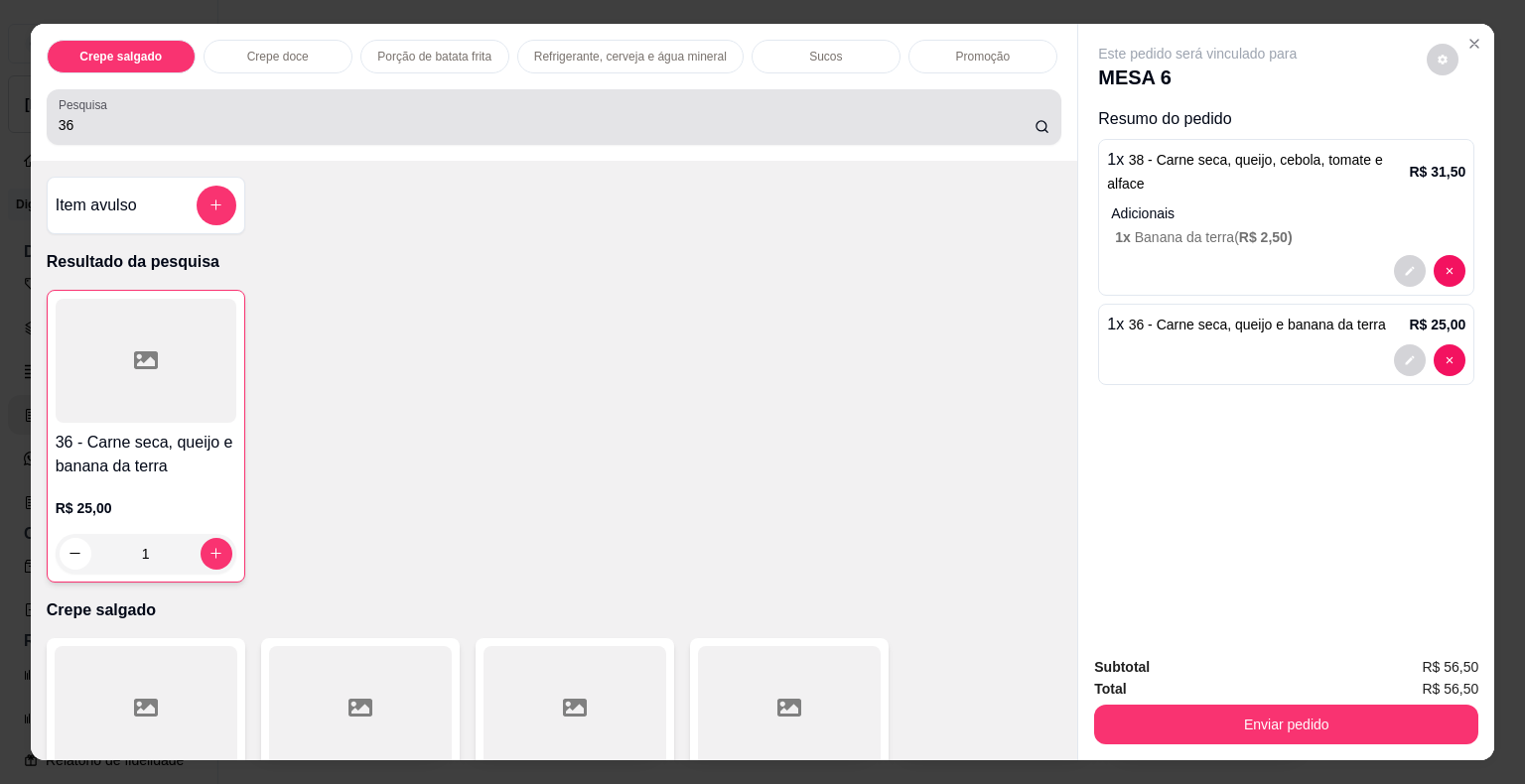 click on "Pesquisa 36" at bounding box center [554, 117] 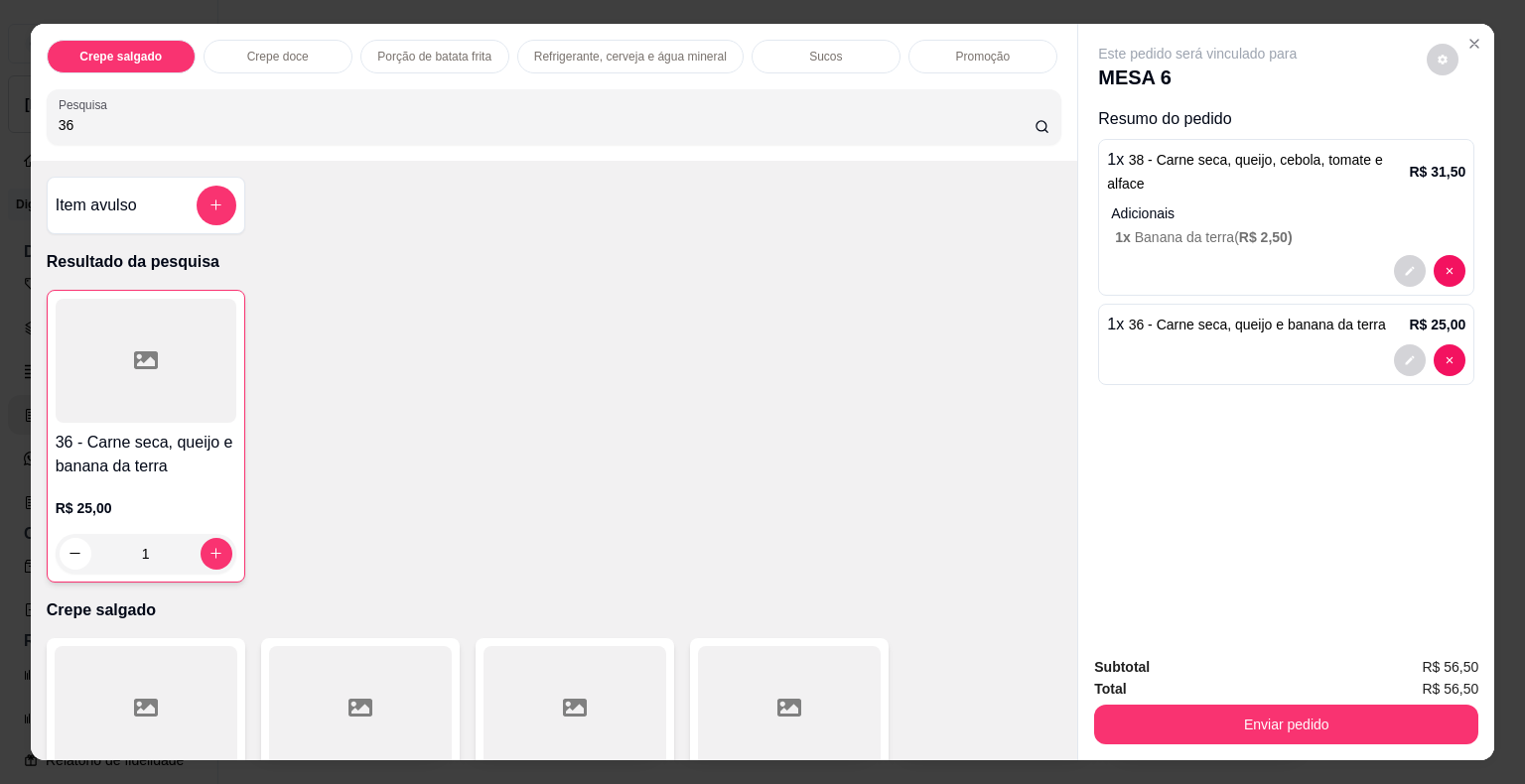 type on "3" 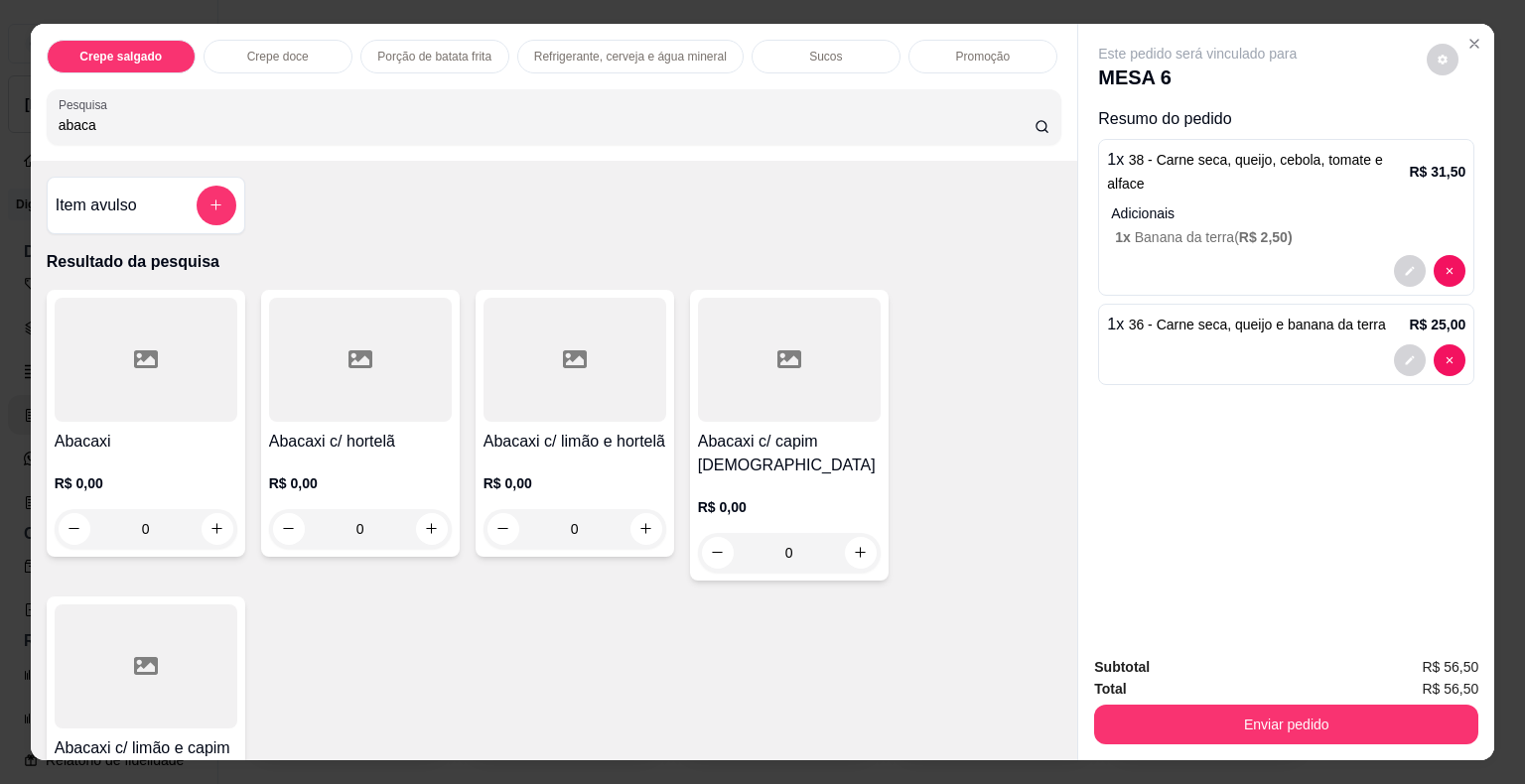 type on "abaca" 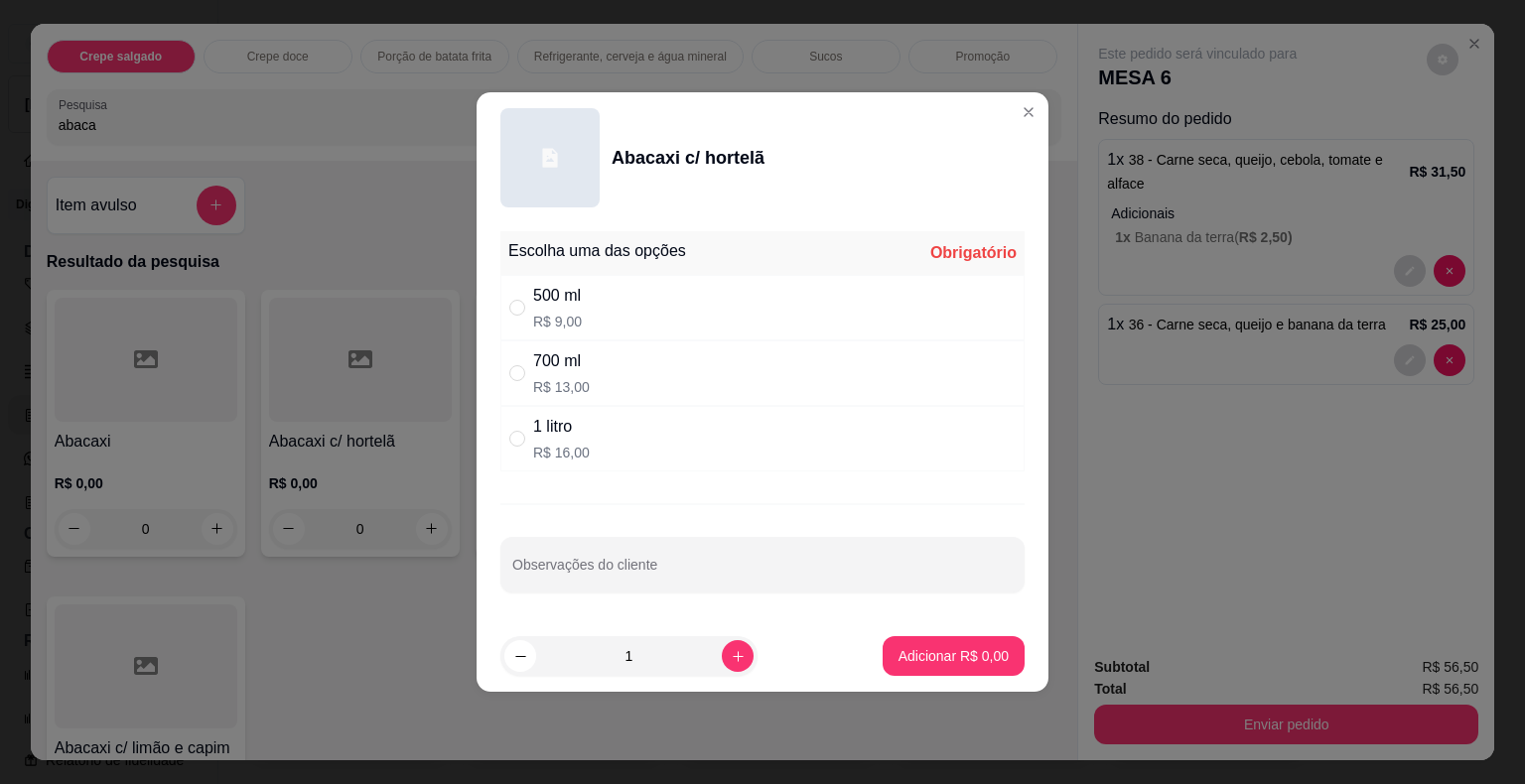 click on "700 ml R$ 13,00" at bounding box center [762, 373] 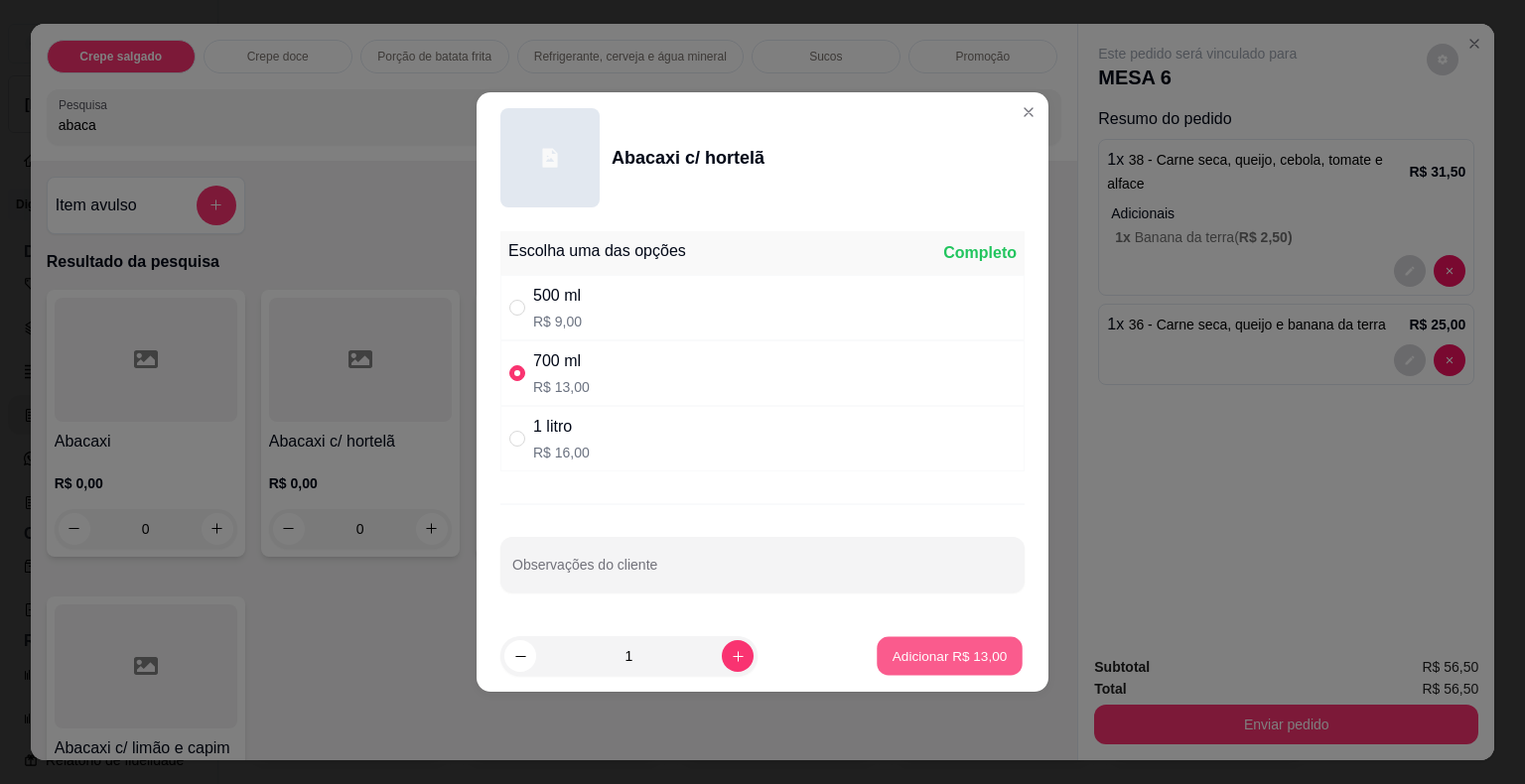 click on "Adicionar   R$ 13,00" at bounding box center (950, 655) 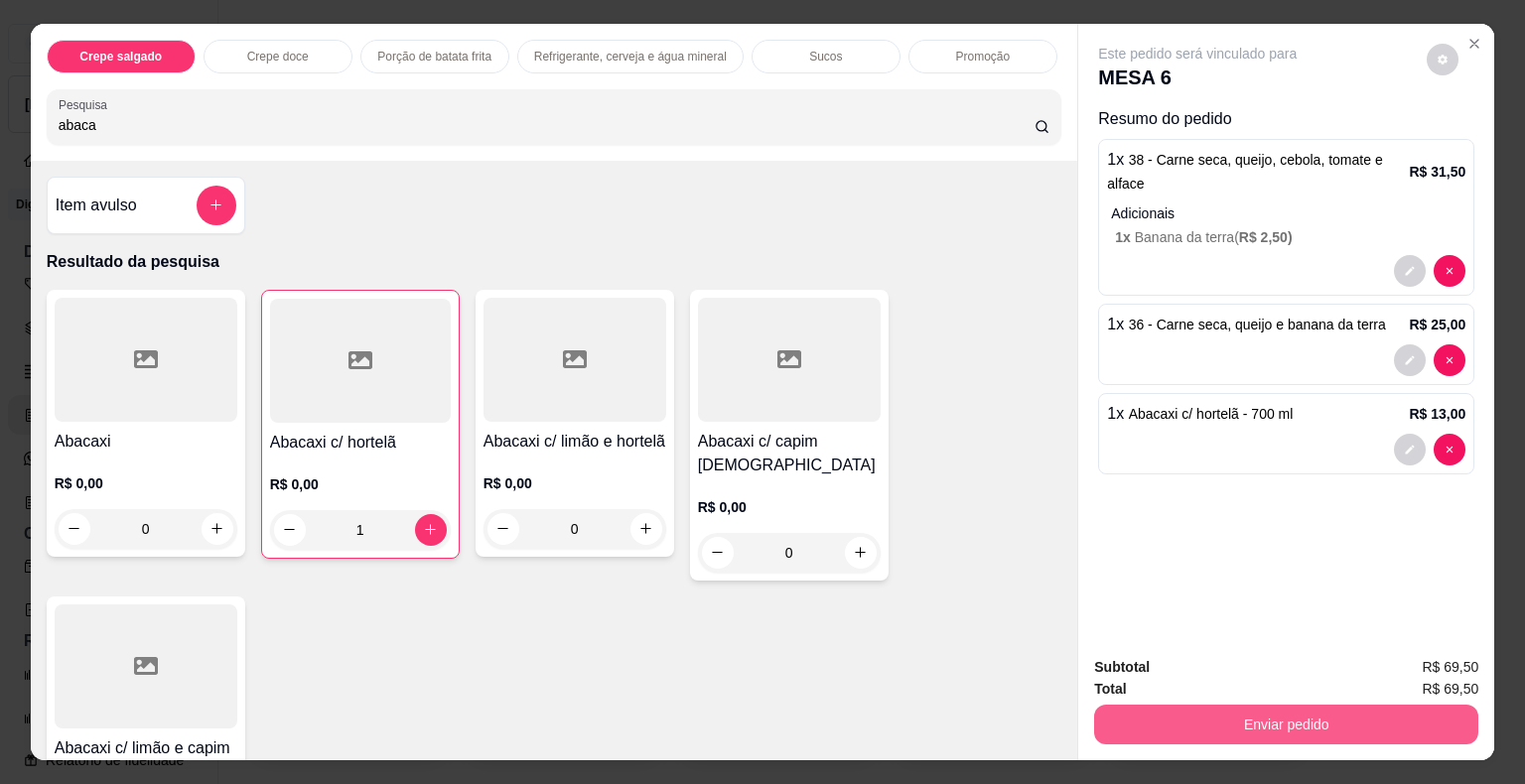 click on "Enviar pedido" at bounding box center (1286, 724) 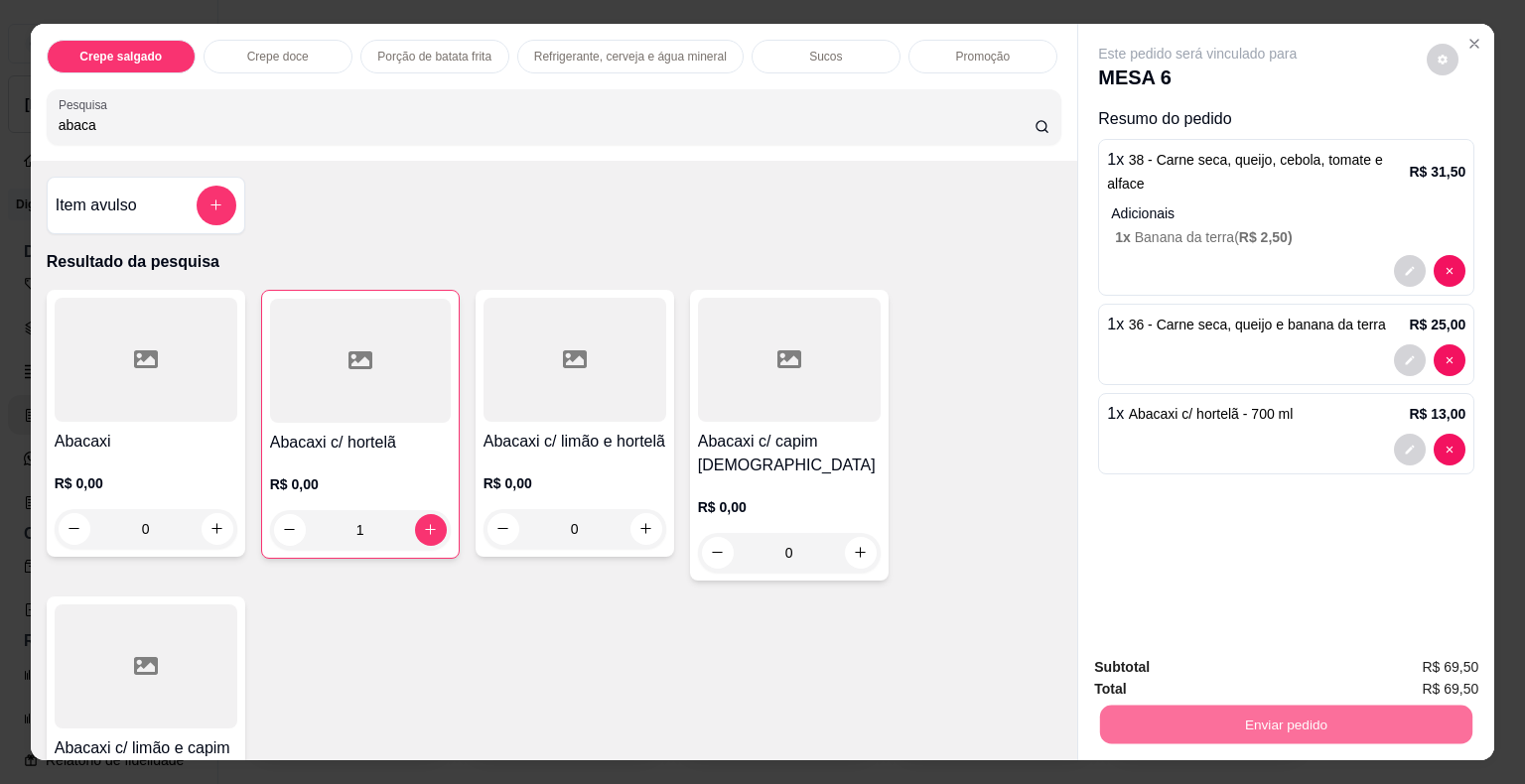 click on "Não registrar e enviar pedido" at bounding box center (1220, 668) 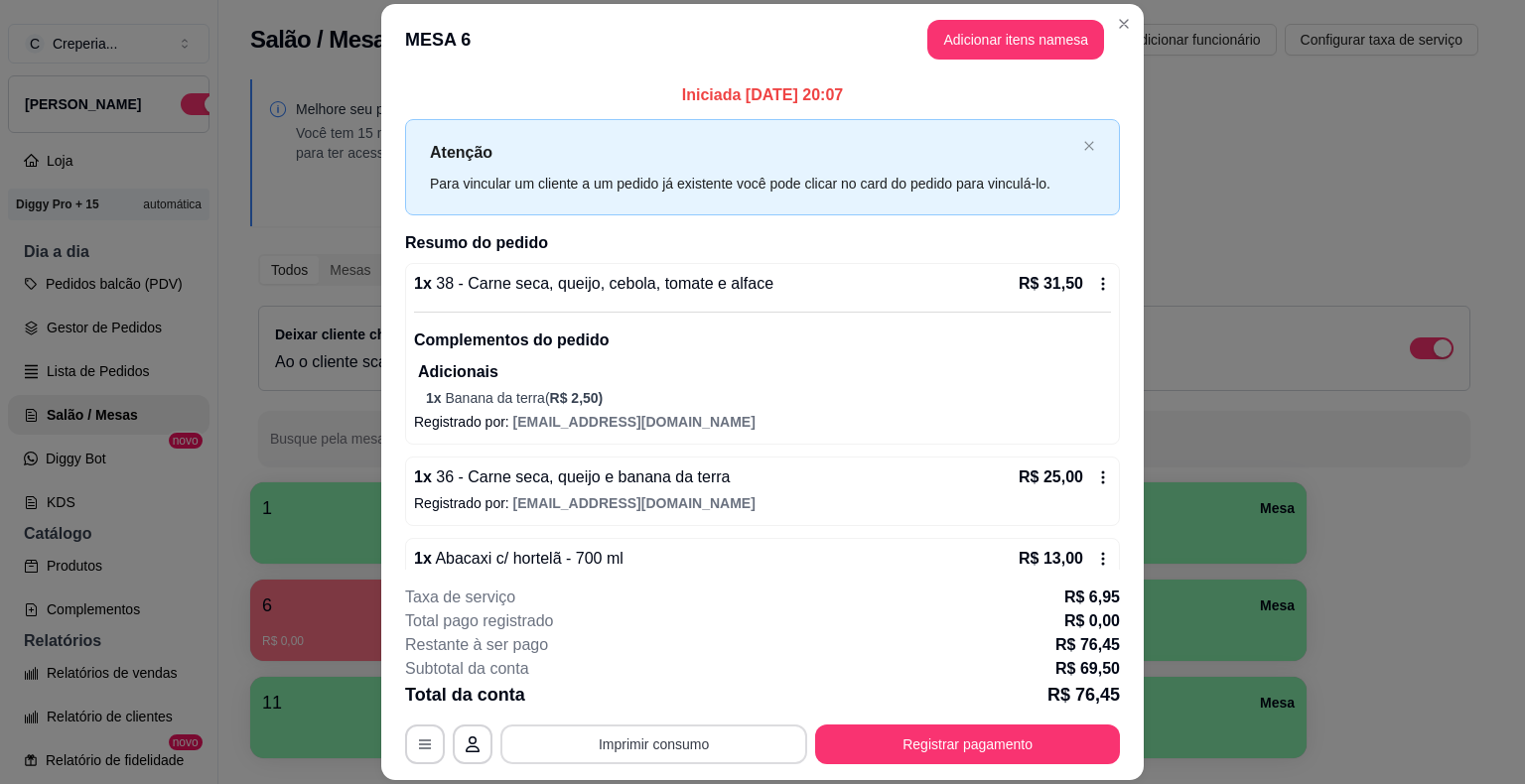 click on "Imprimir consumo" at bounding box center (653, 744) 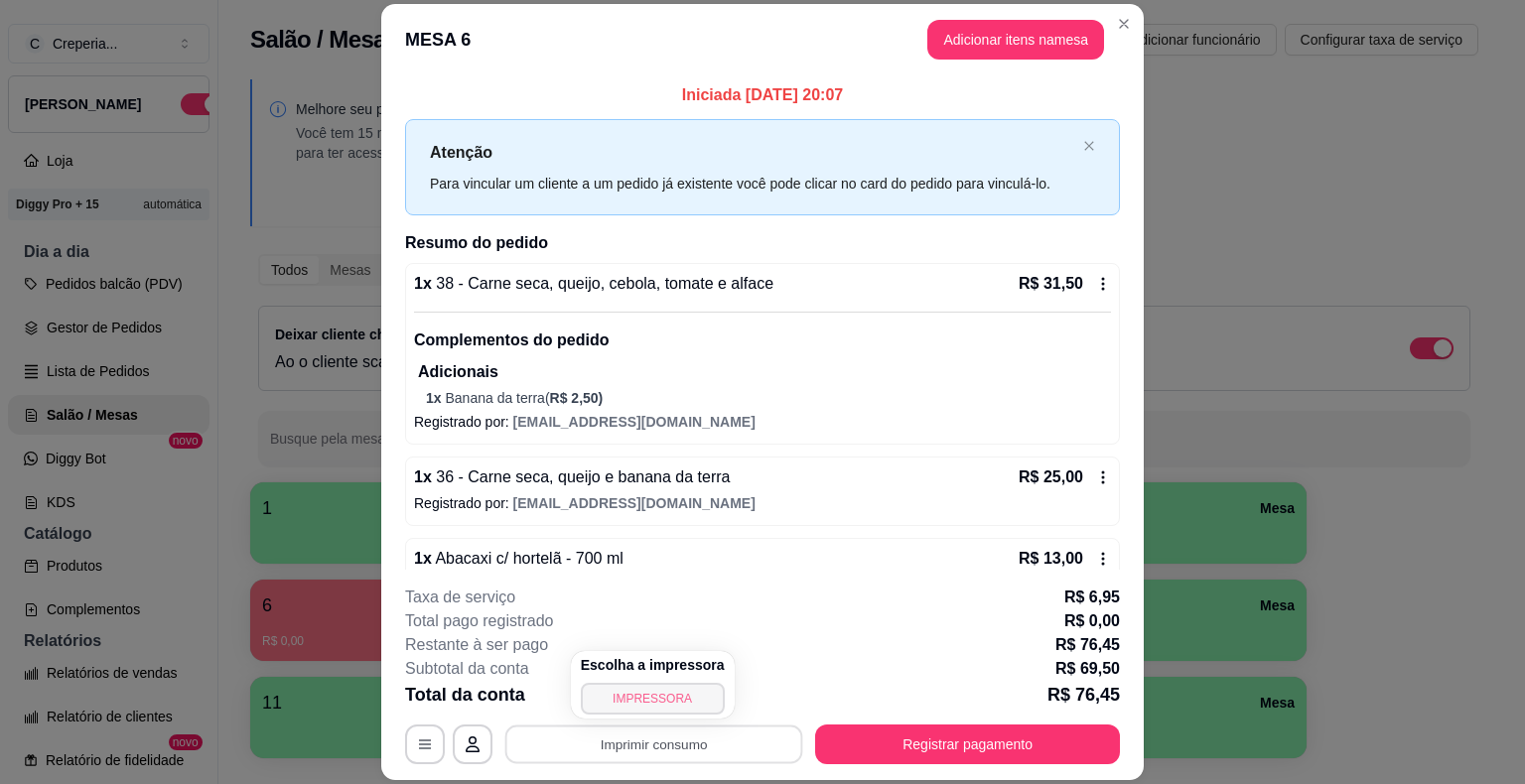 click on "IMPRESSORA" at bounding box center (652, 699) 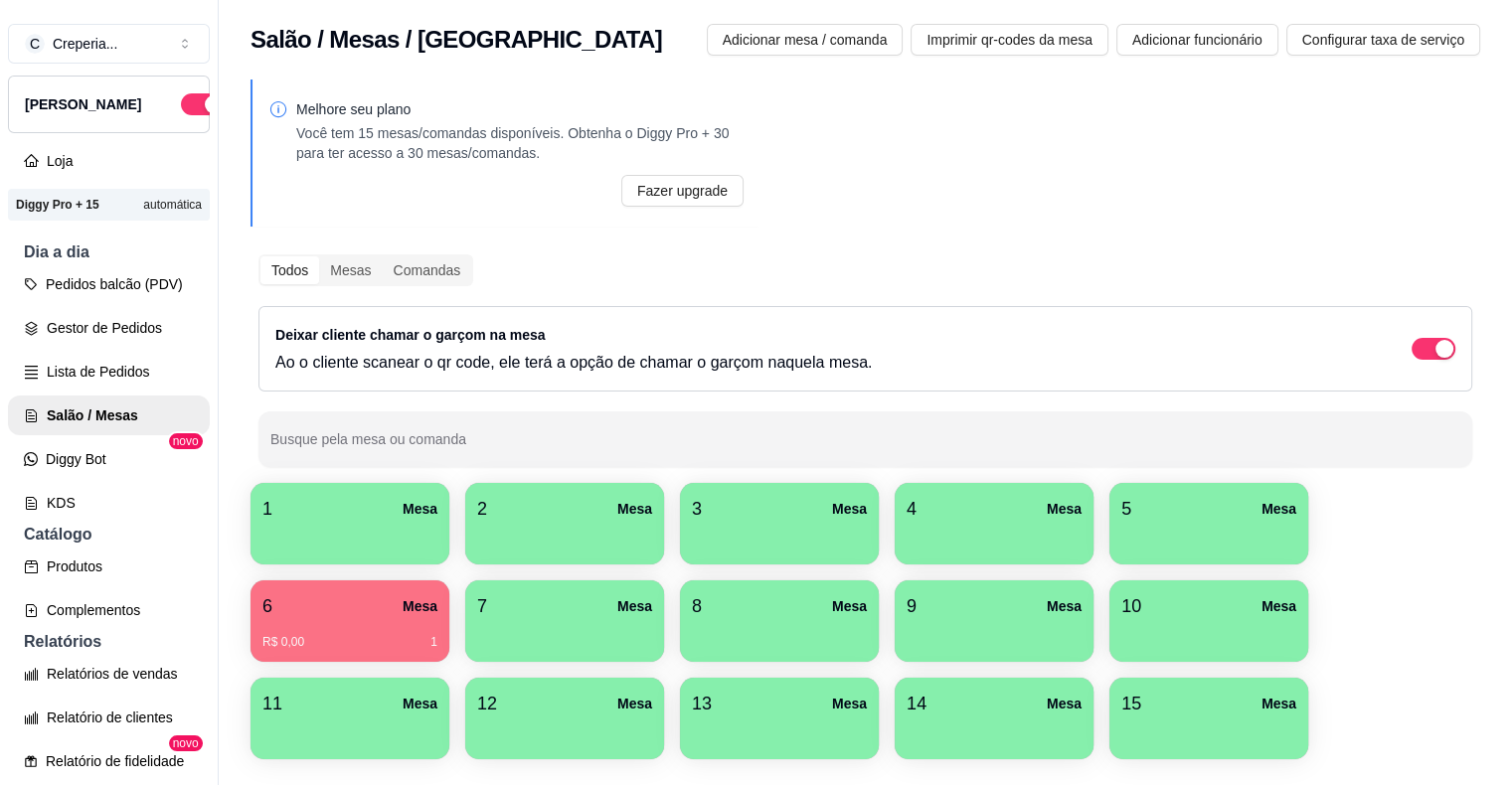 click at bounding box center (350, 538) 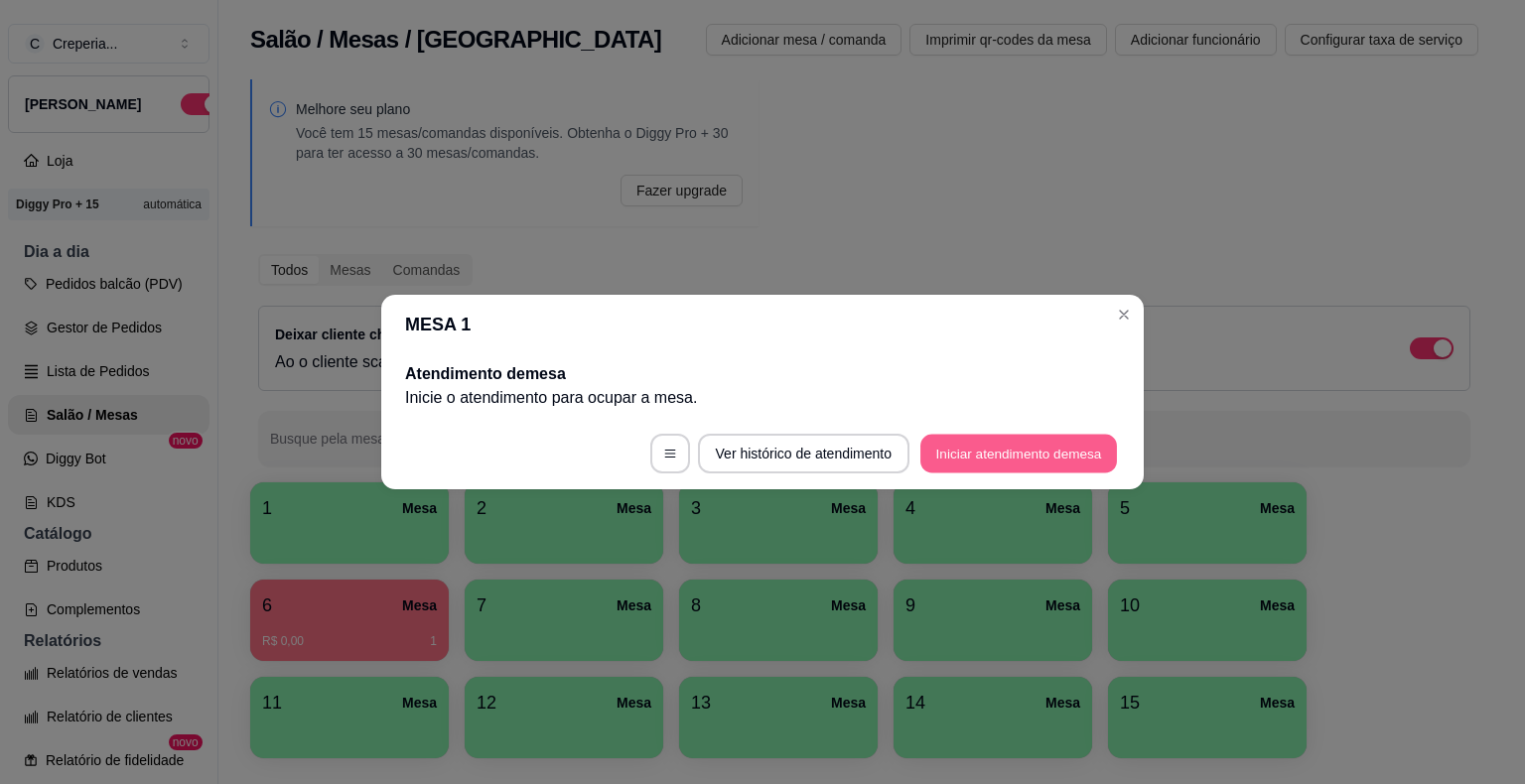 click on "Iniciar atendimento de  mesa" at bounding box center (1019, 454) 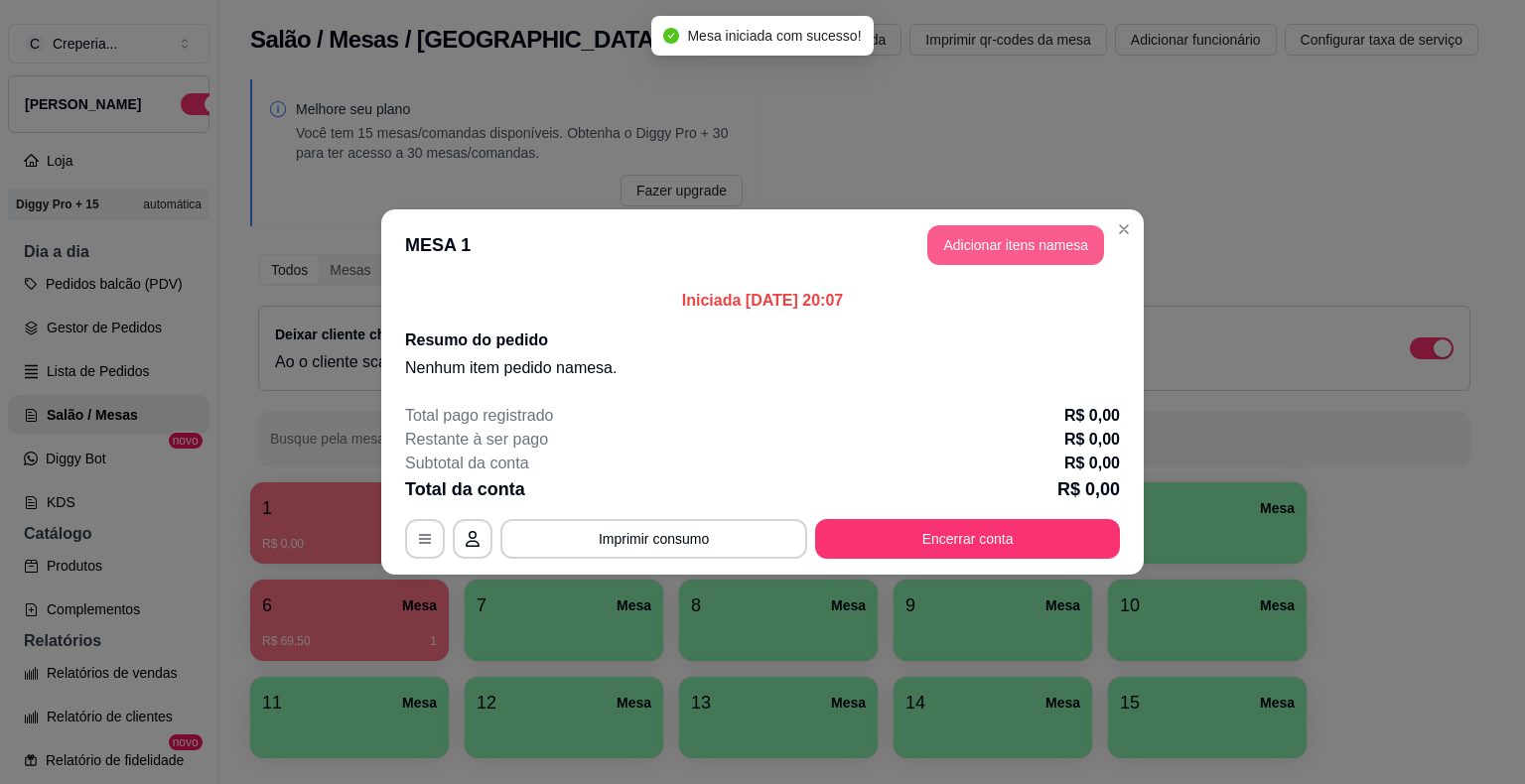 click on "Adicionar itens na  mesa" at bounding box center (1016, 245) 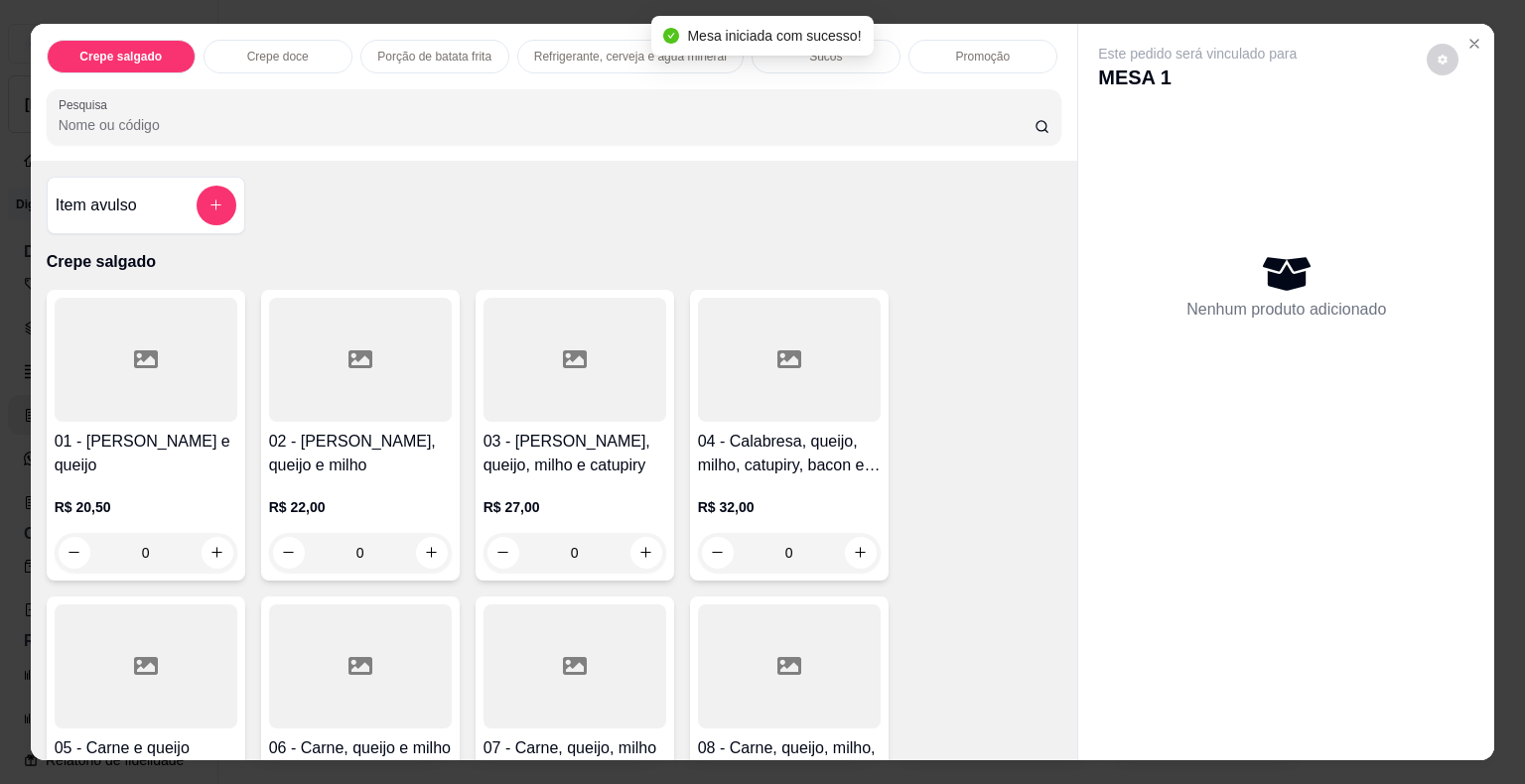 click 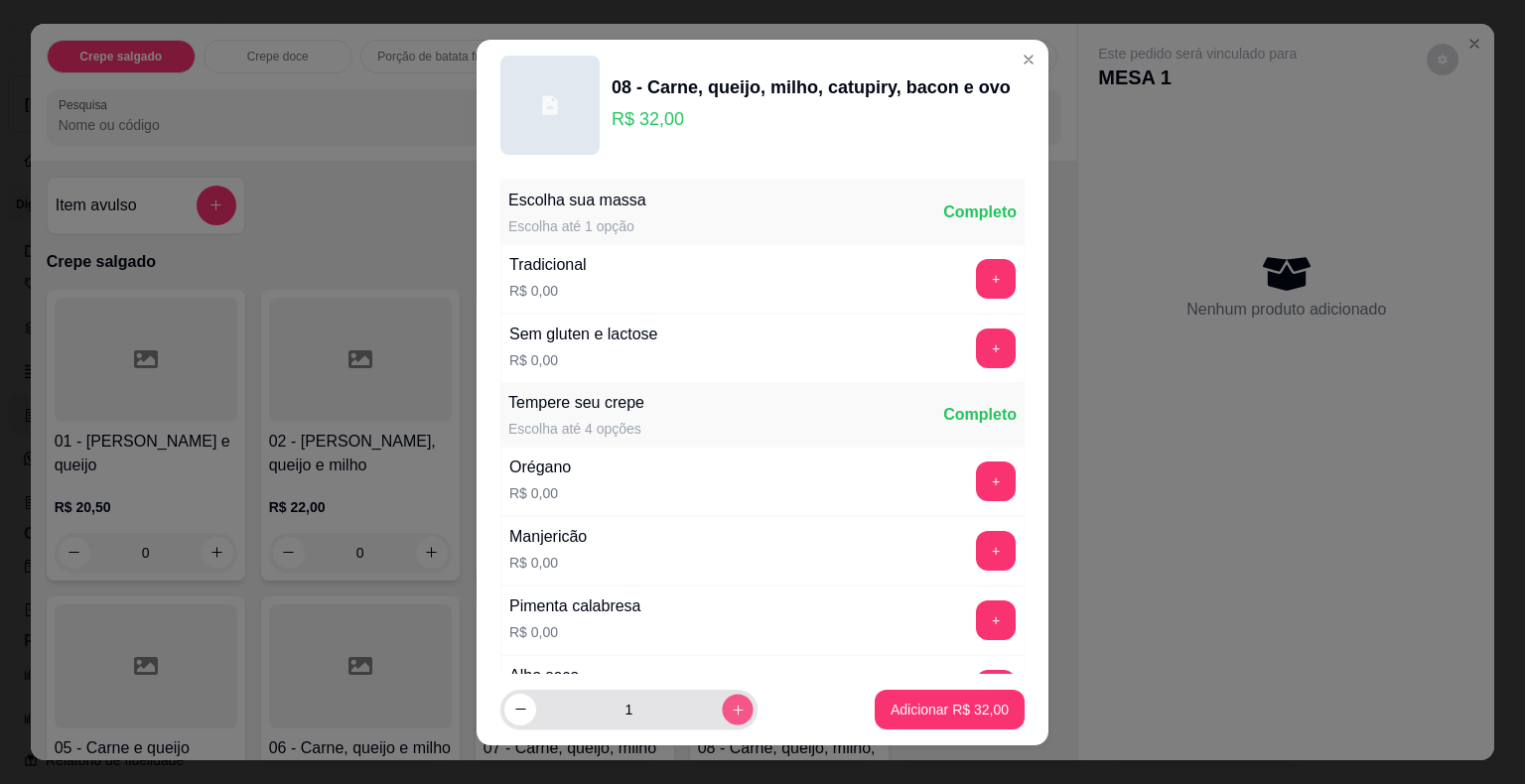 click at bounding box center (737, 709) 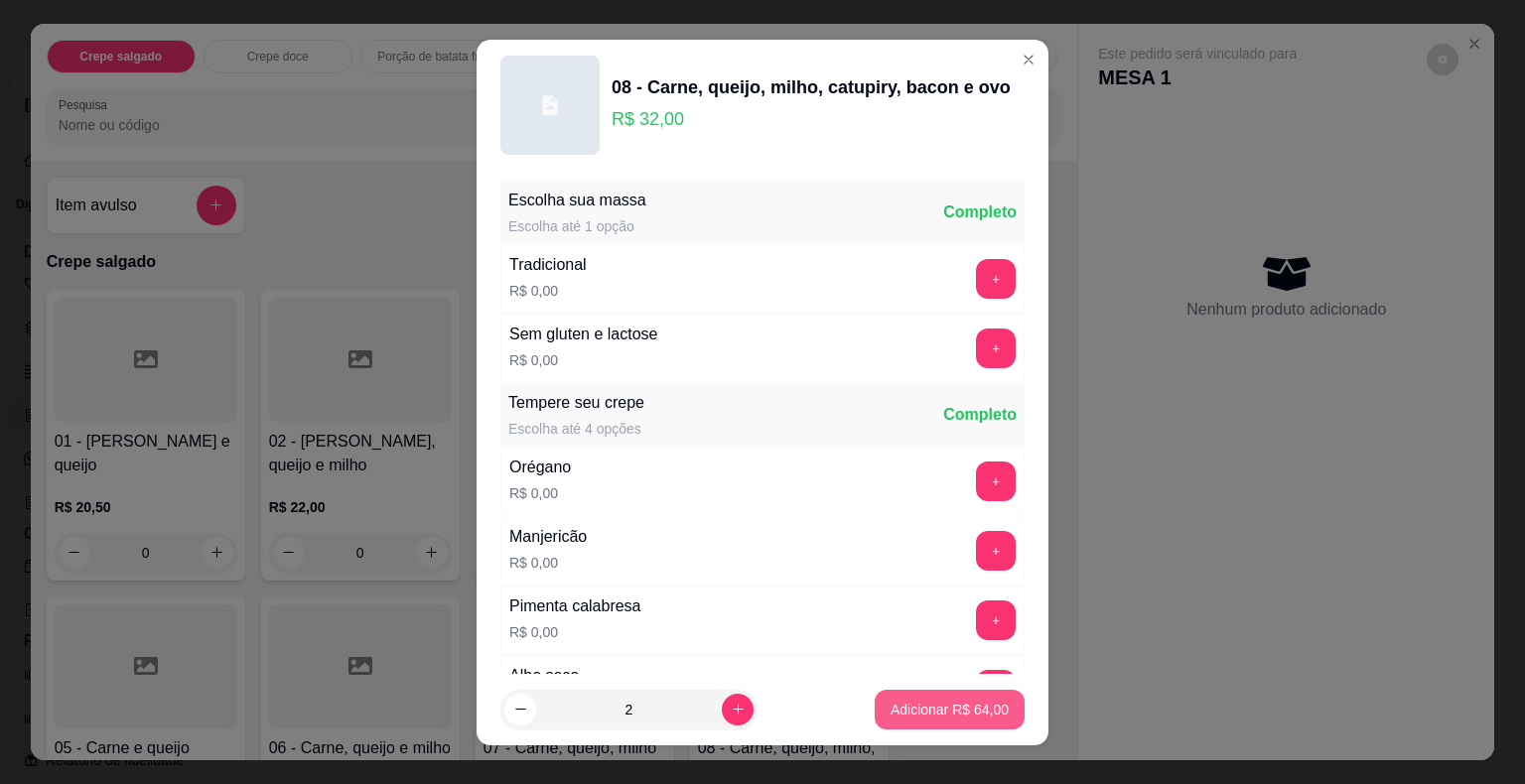 click on "Adicionar   R$ 64,00" at bounding box center (949, 710) 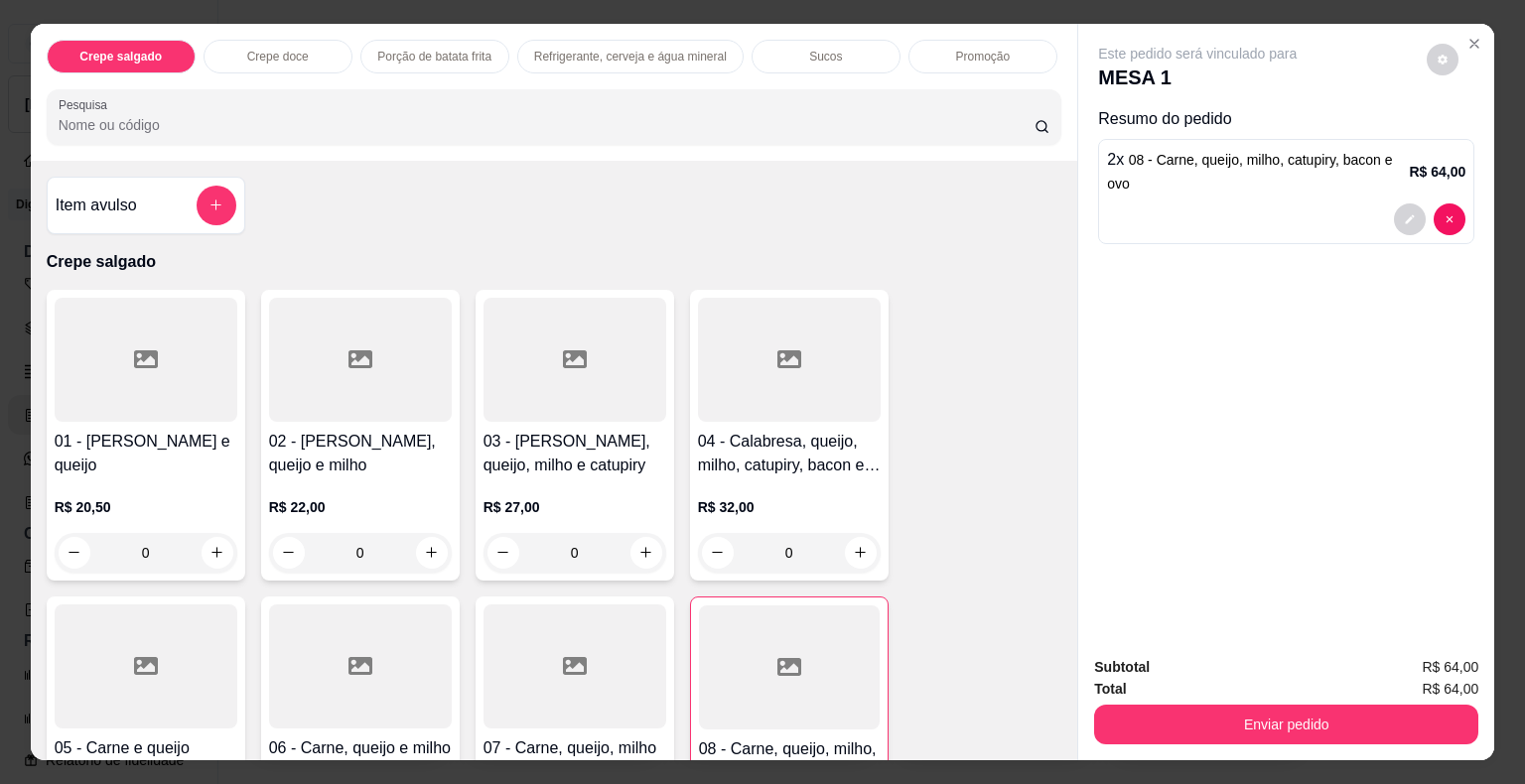 click on "Pesquisa" at bounding box center (546, 125) 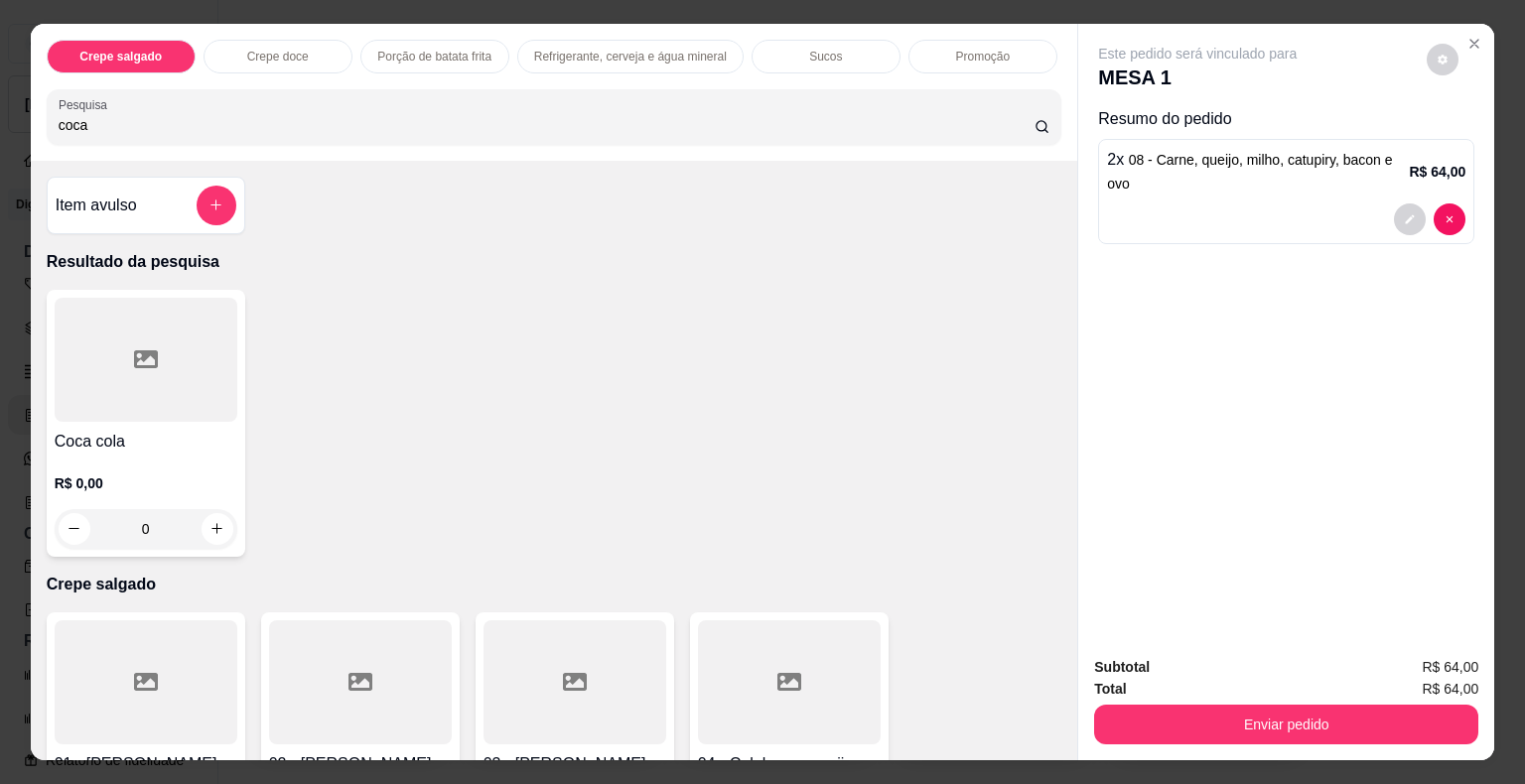 type on "coca" 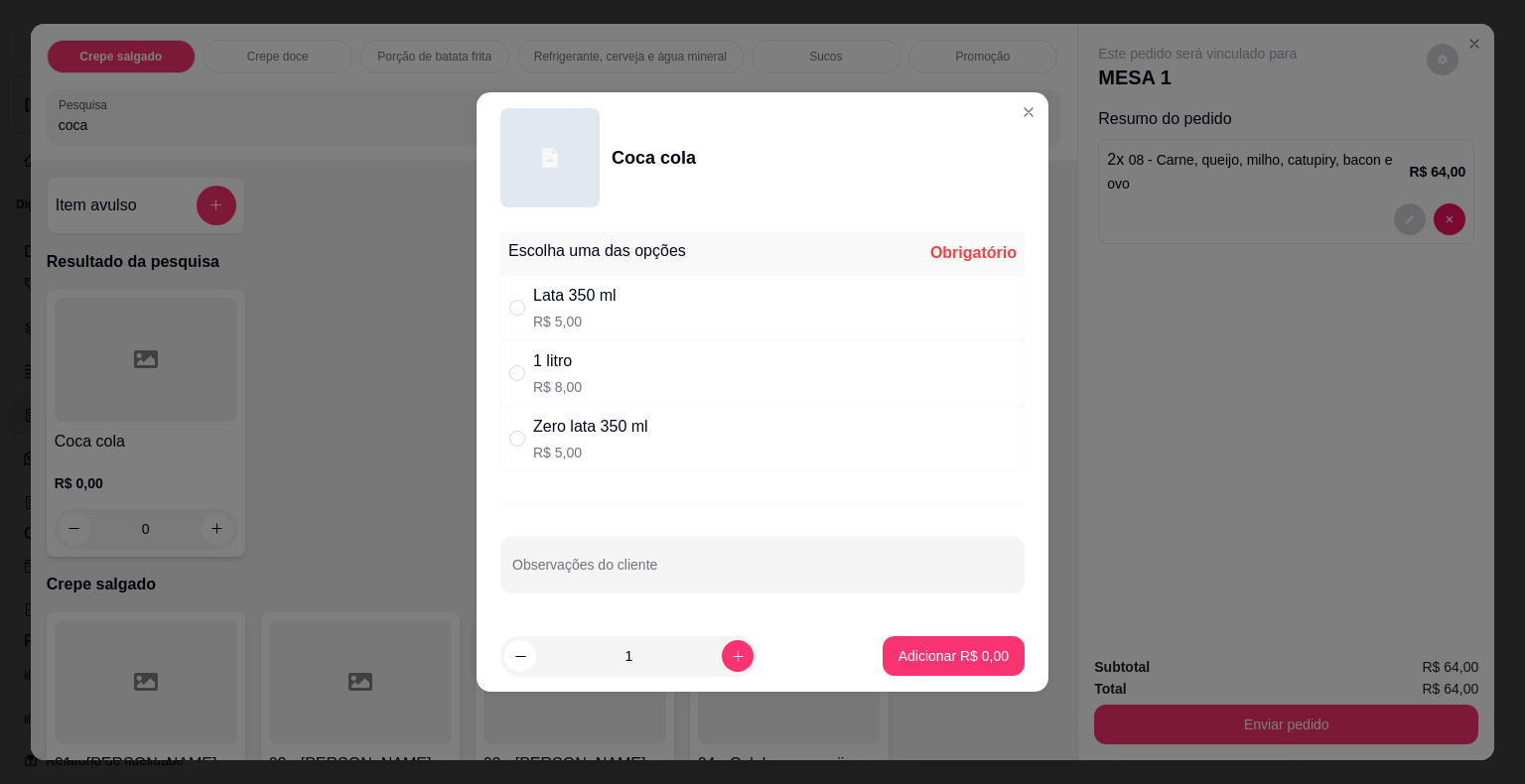 click on "Lata 350 ml R$ 5,00" at bounding box center (762, 308) 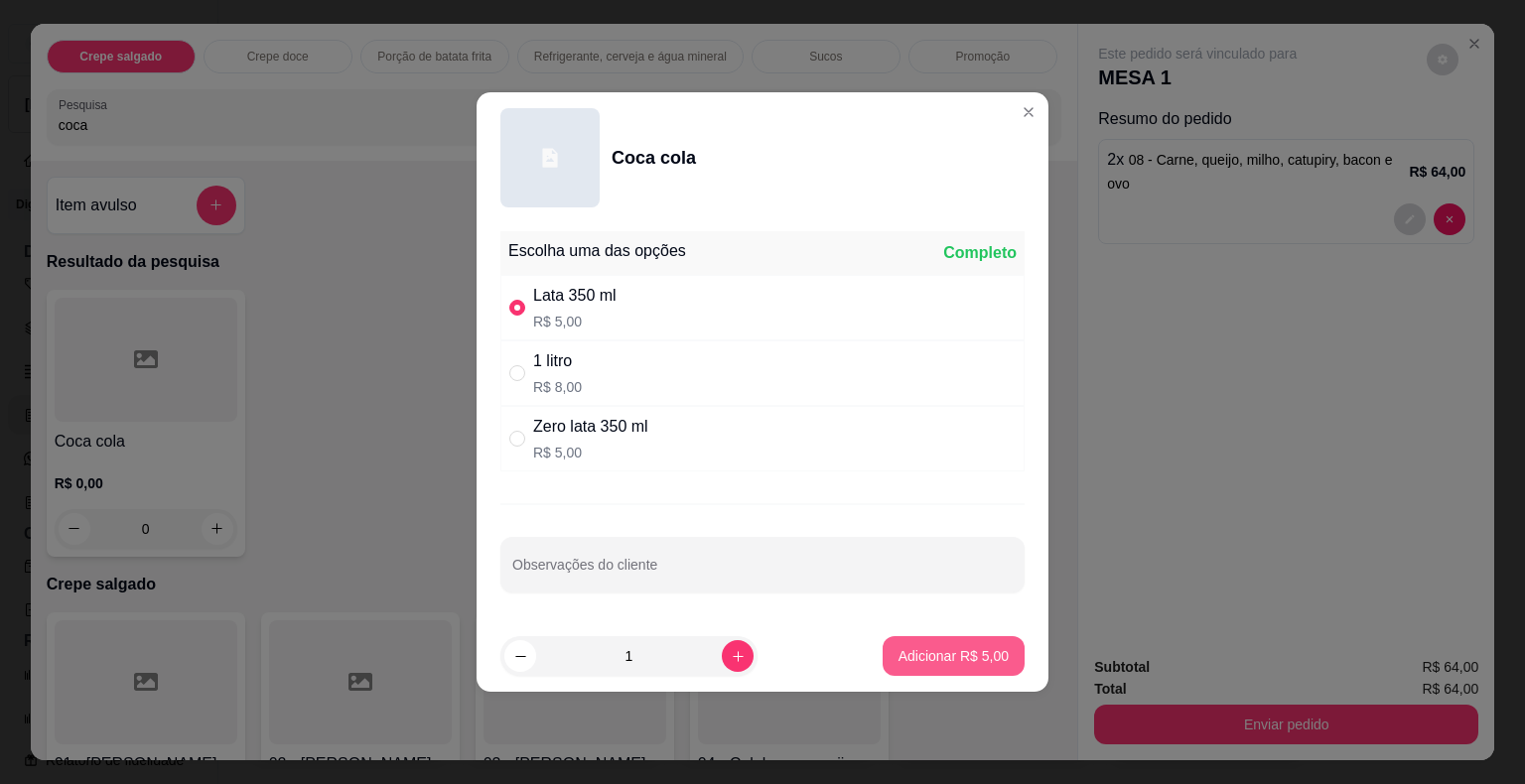 click on "Adicionar   R$ 5,00" at bounding box center (953, 656) 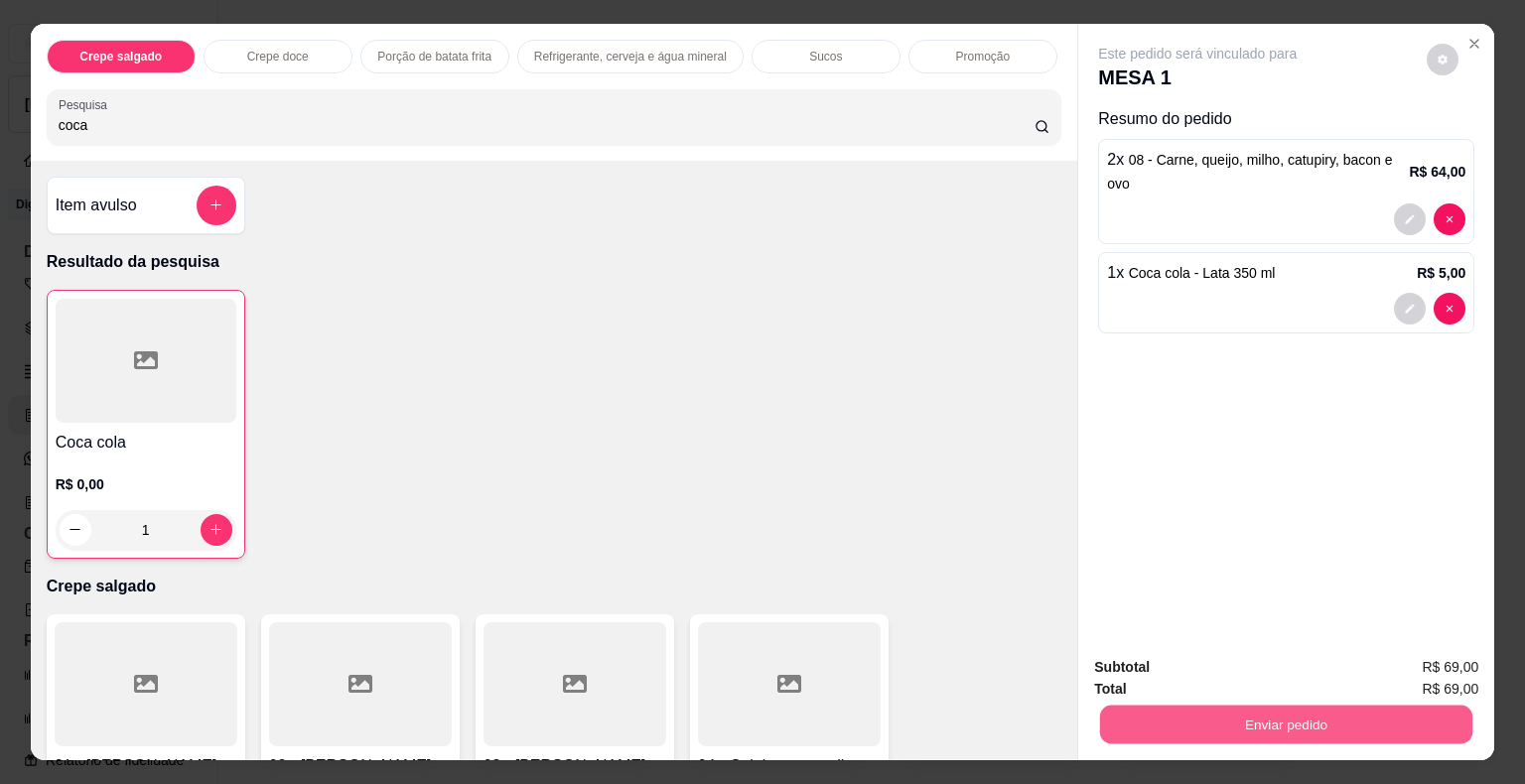 click on "Enviar pedido" at bounding box center (1286, 724) 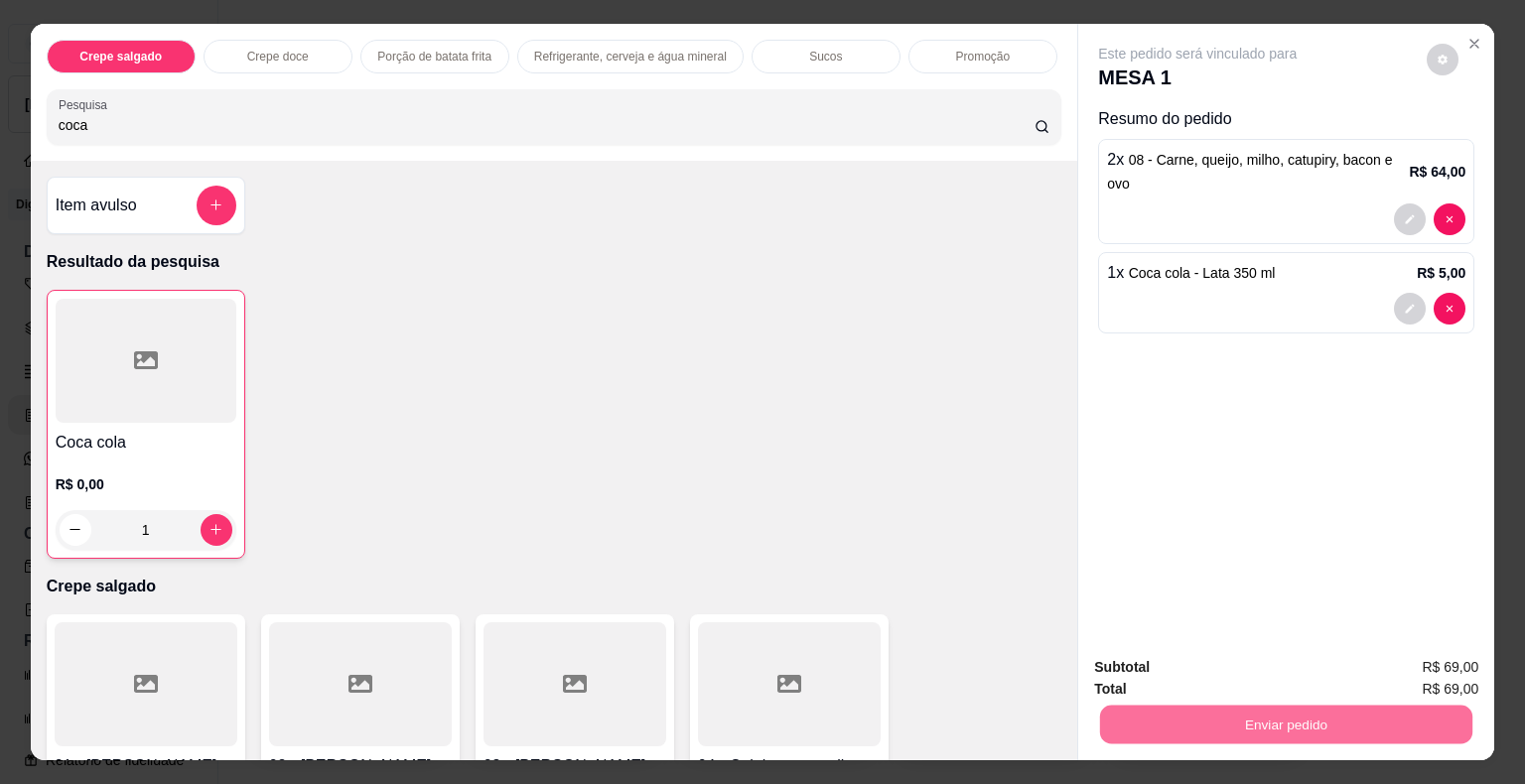 click on "Não registrar e enviar pedido" at bounding box center [1220, 669] 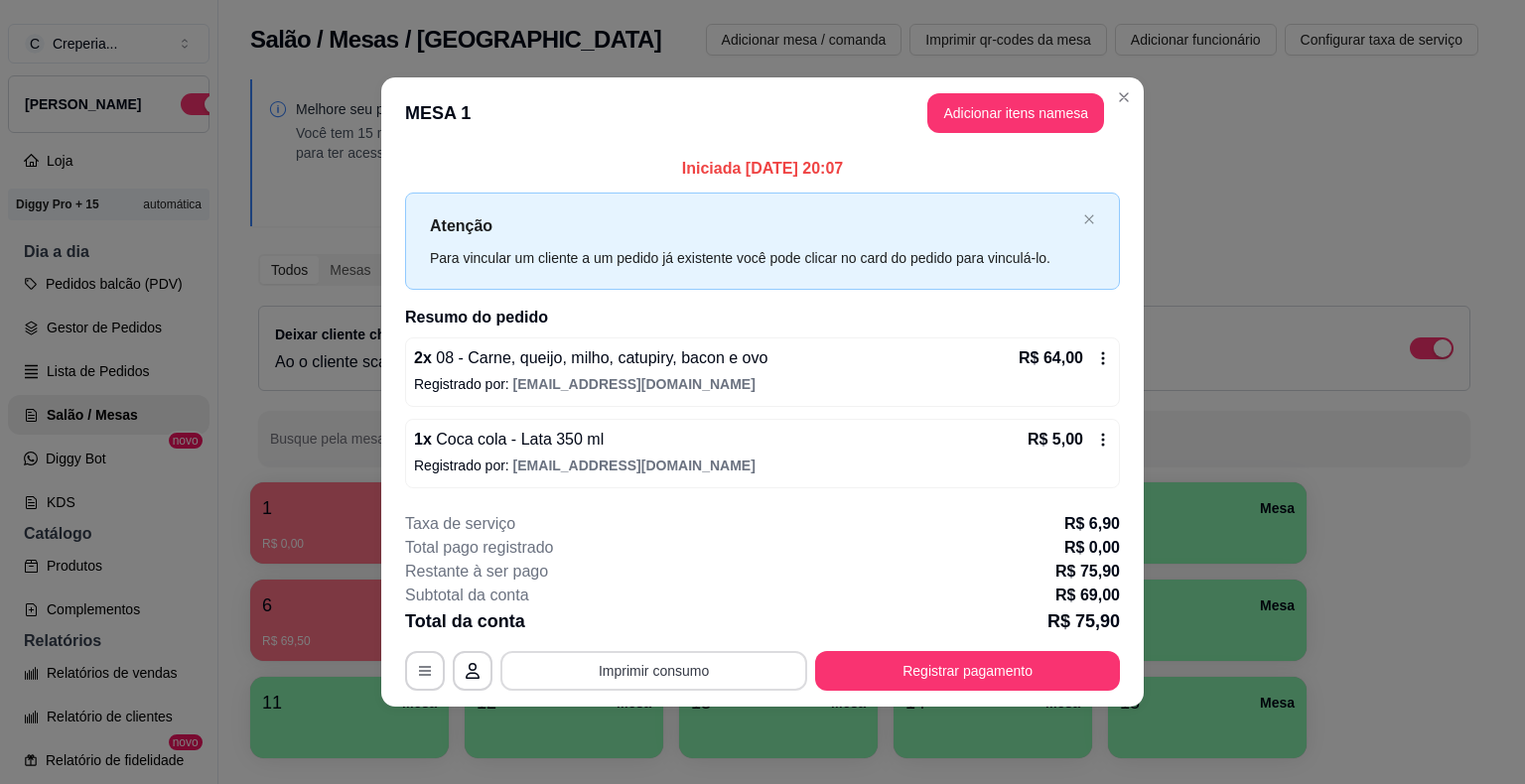 click on "Imprimir consumo" at bounding box center (653, 671) 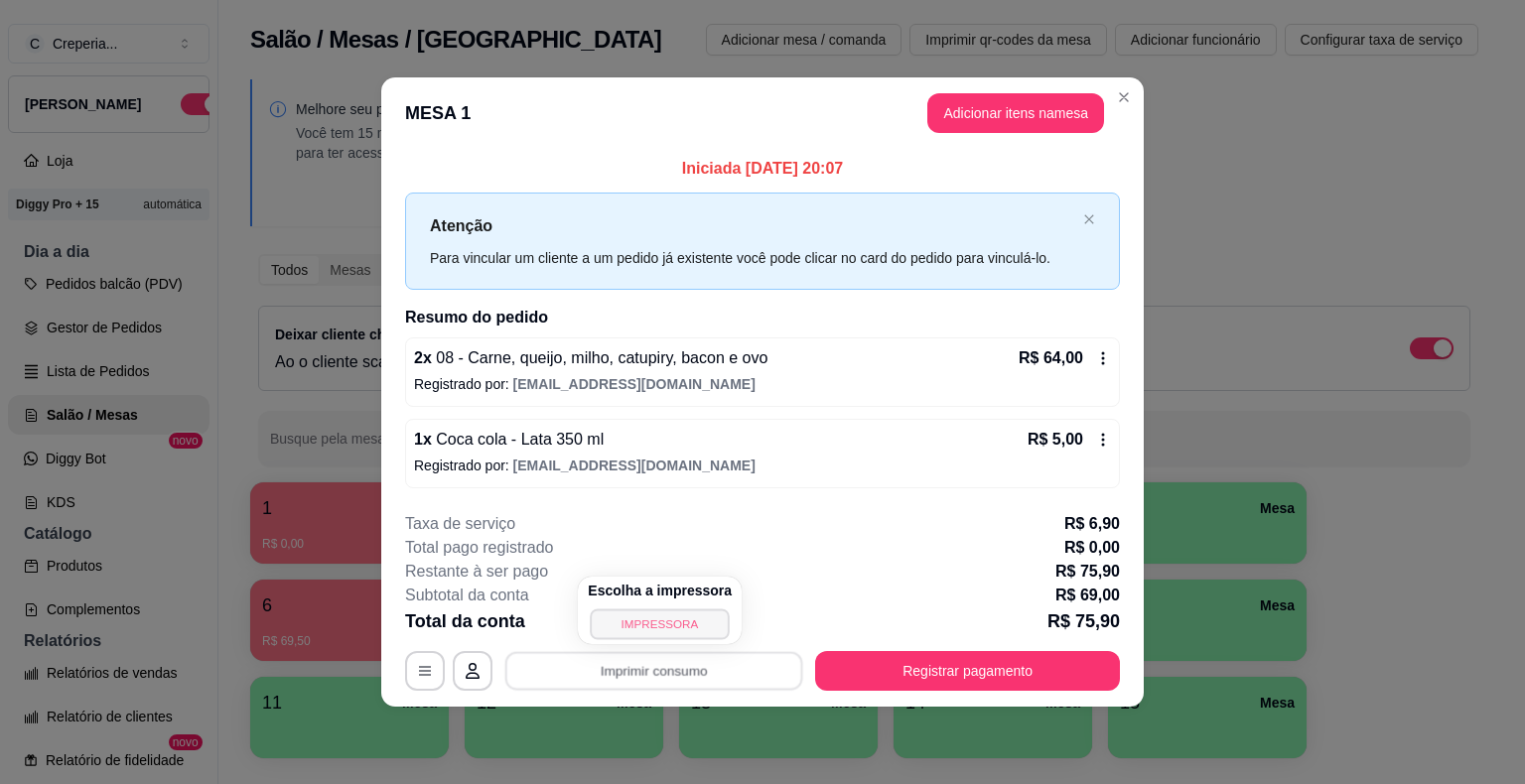 click on "IMPRESSORA" at bounding box center (660, 623) 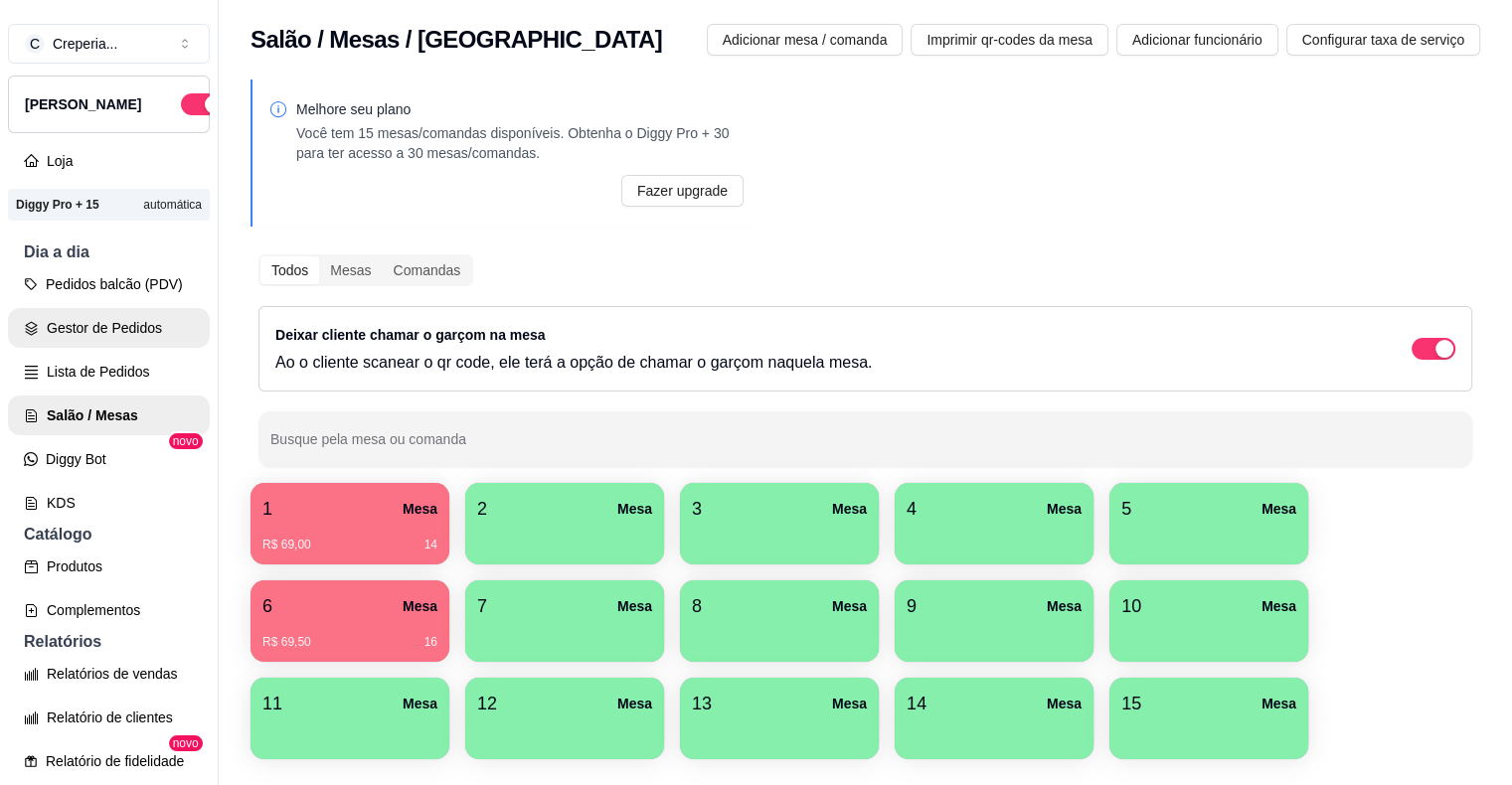click on "Gestor de Pedidos" at bounding box center [108, 328] 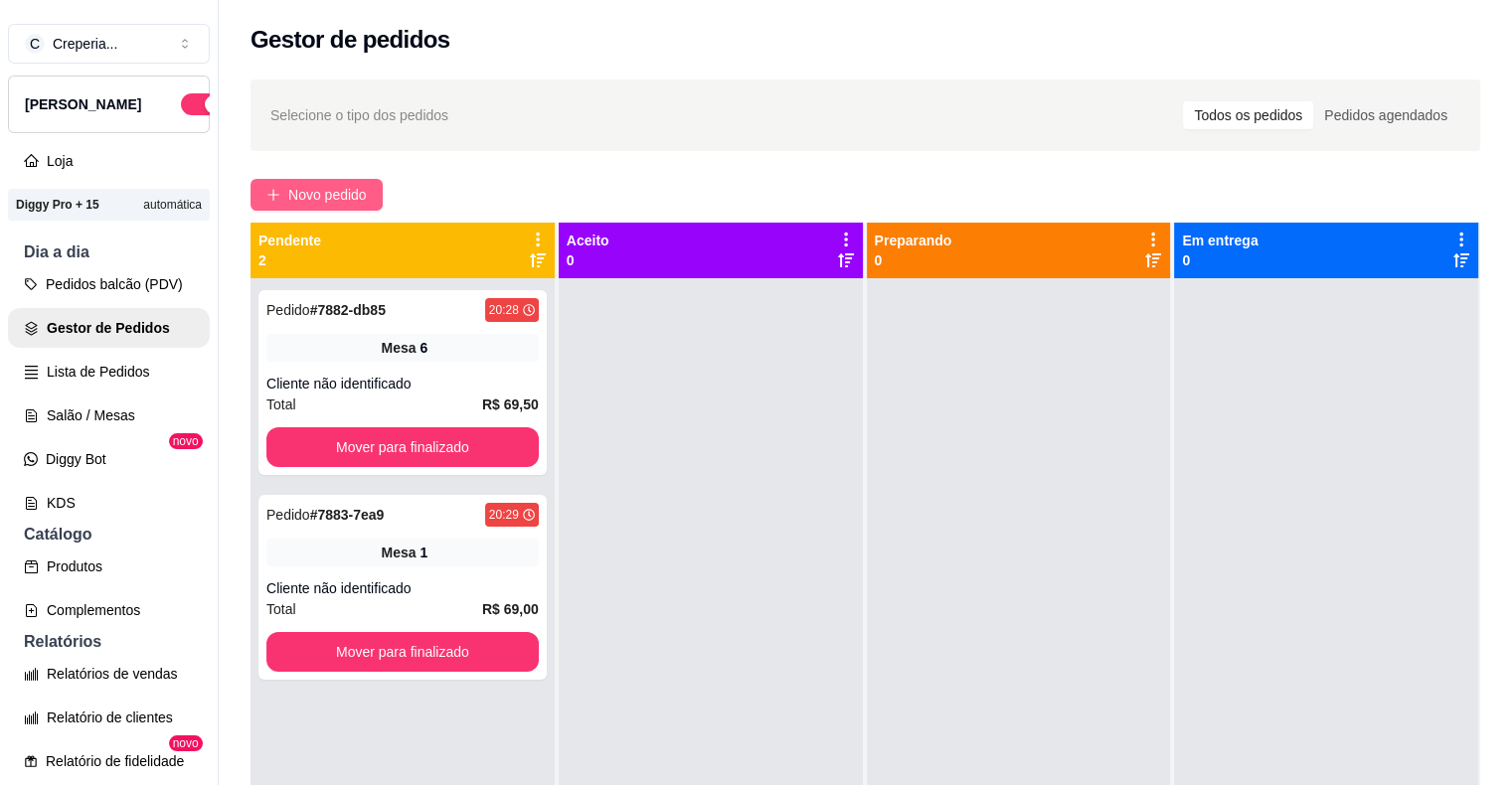 click on "Novo pedido" at bounding box center [327, 195] 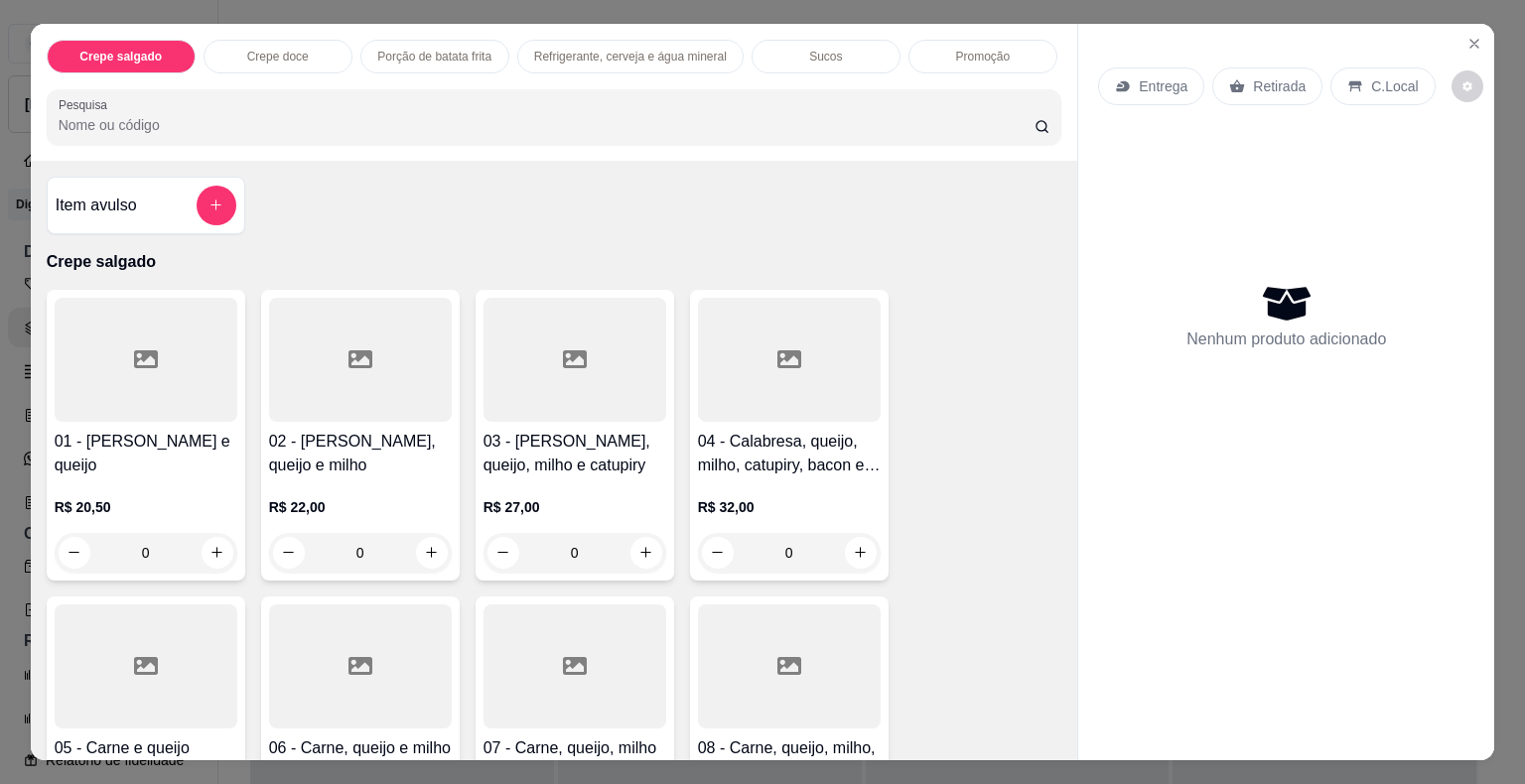 click on "Pesquisa" at bounding box center [546, 125] 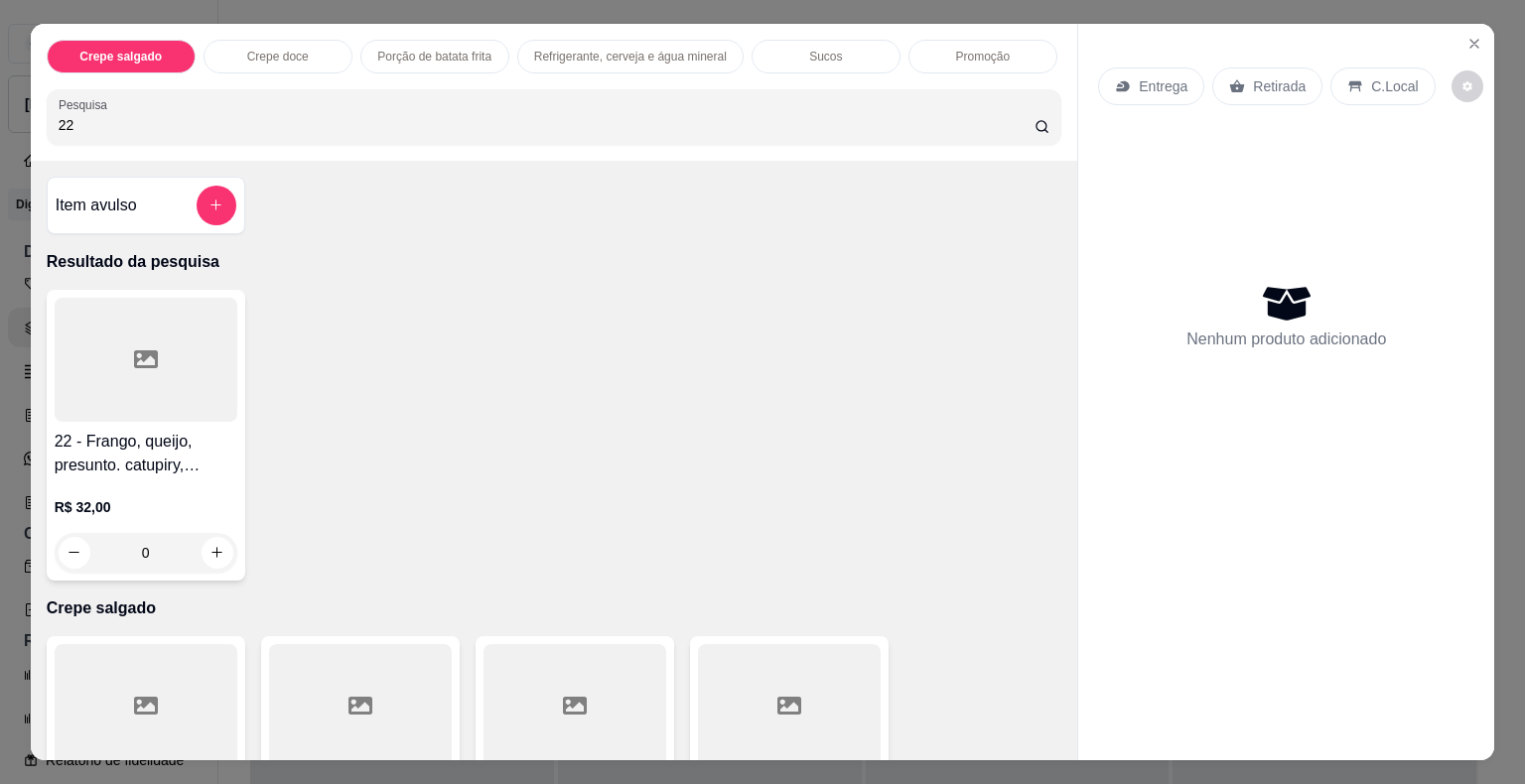 type on "22" 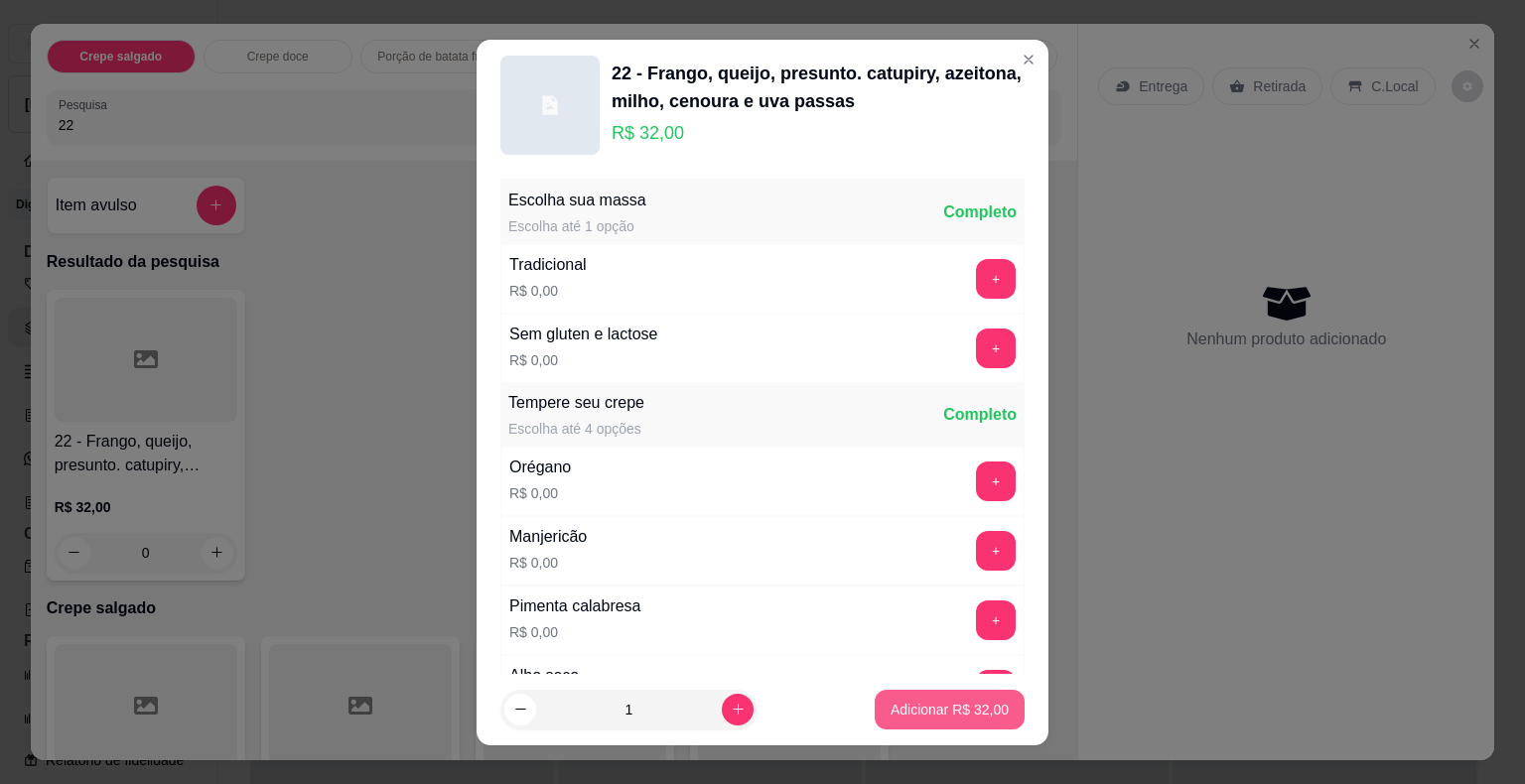 click on "Adicionar   R$ 32,00" at bounding box center [949, 710] 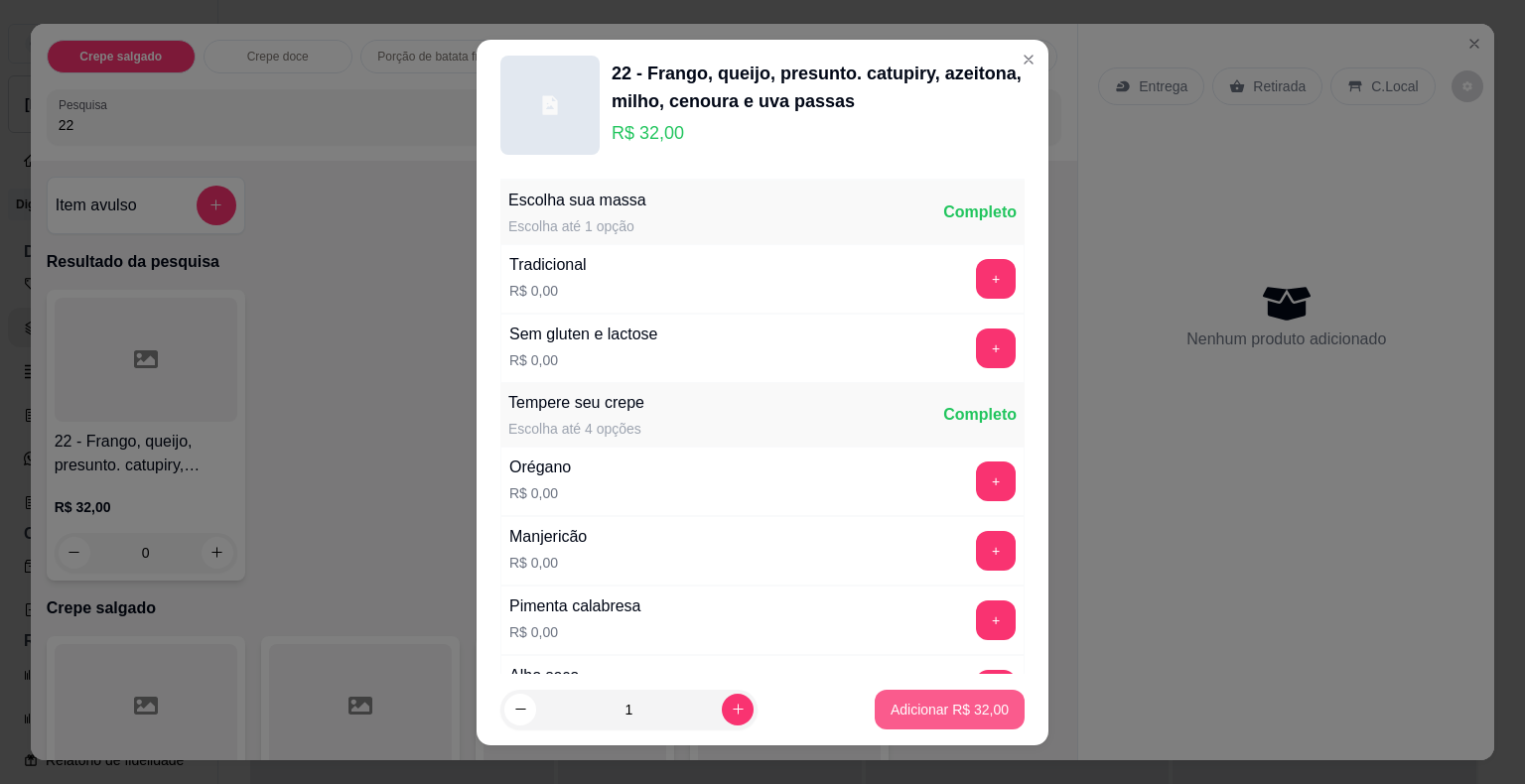 type on "1" 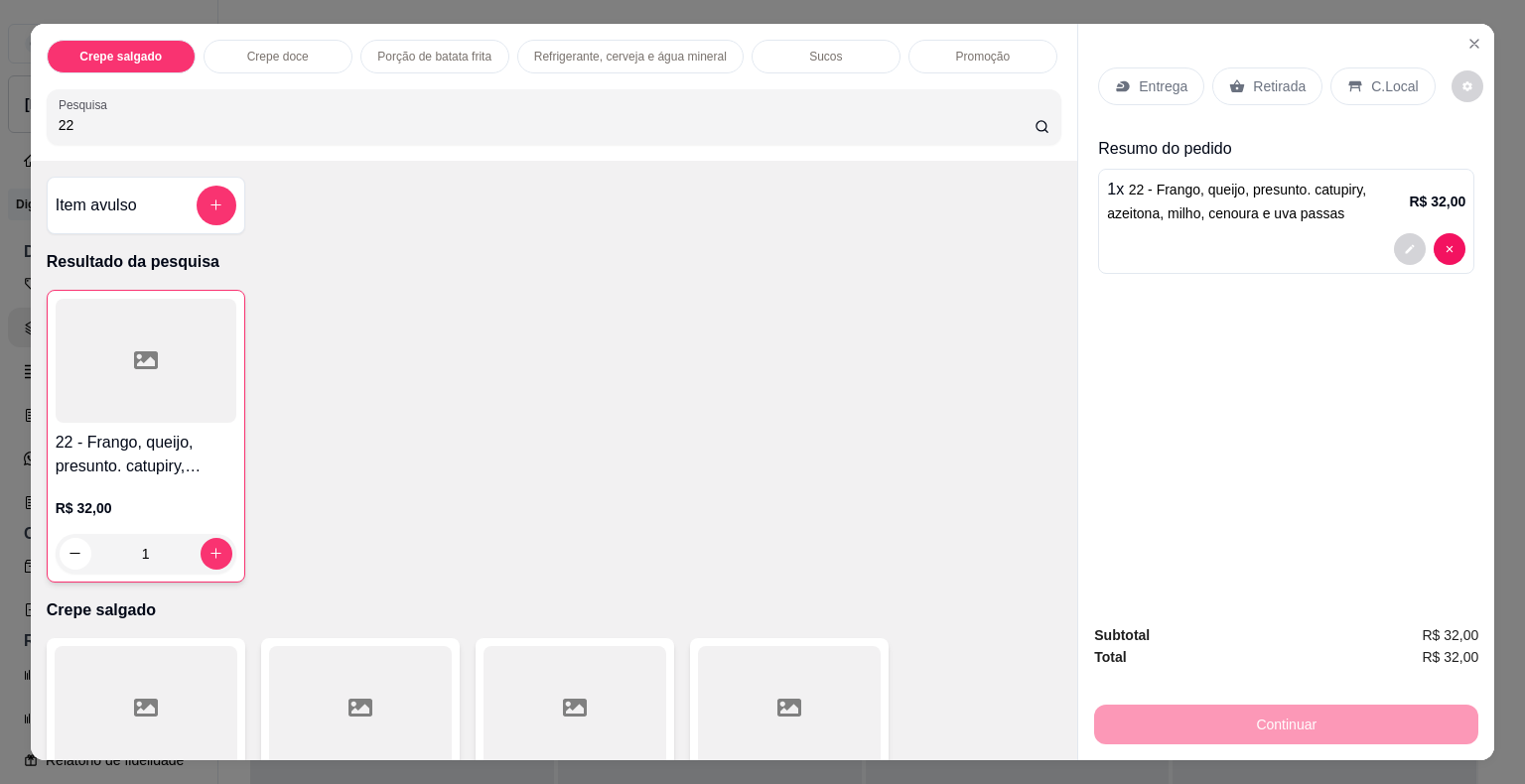 drag, startPoint x: 105, startPoint y: 117, endPoint x: 0, endPoint y: 117, distance: 105 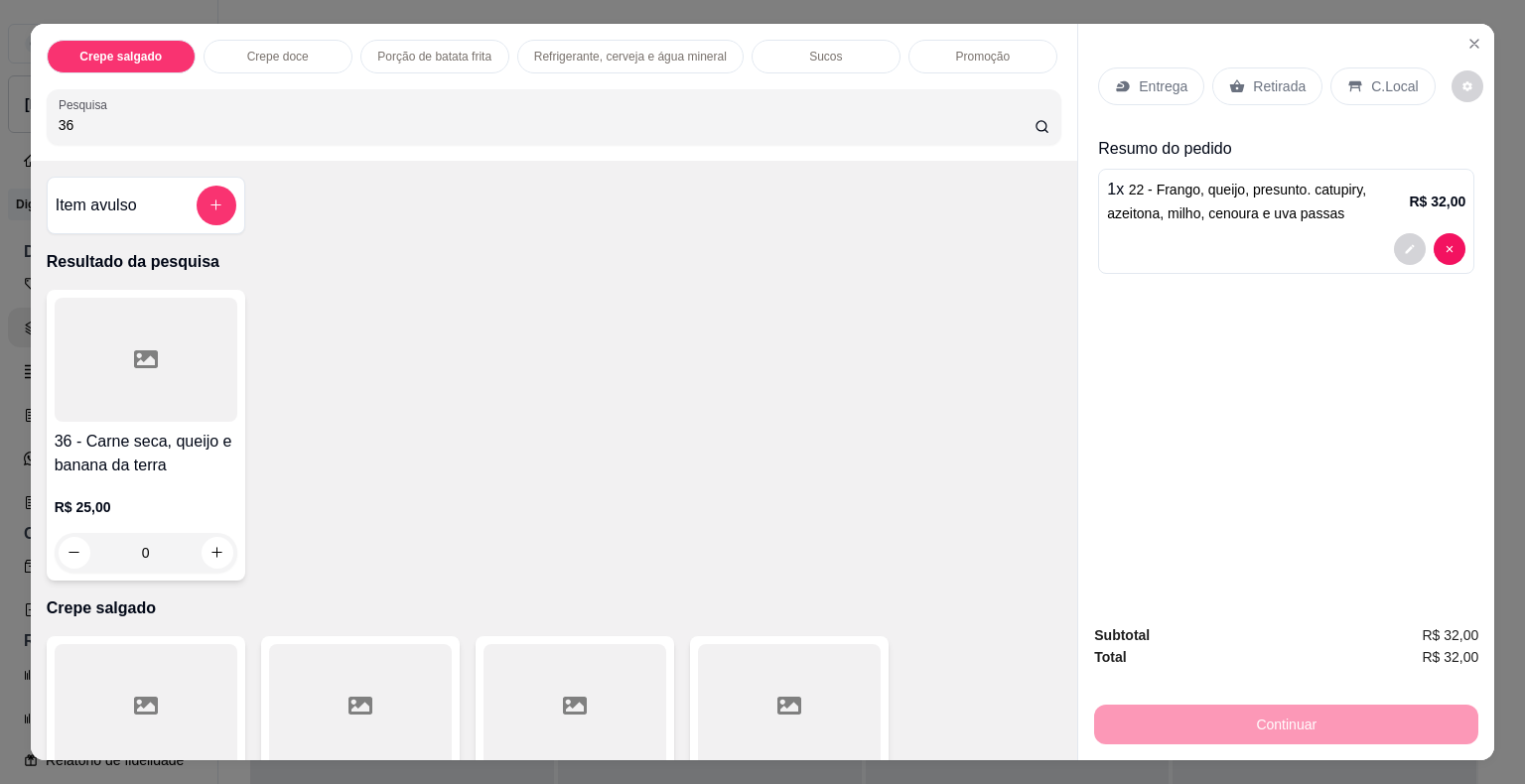 type on "36" 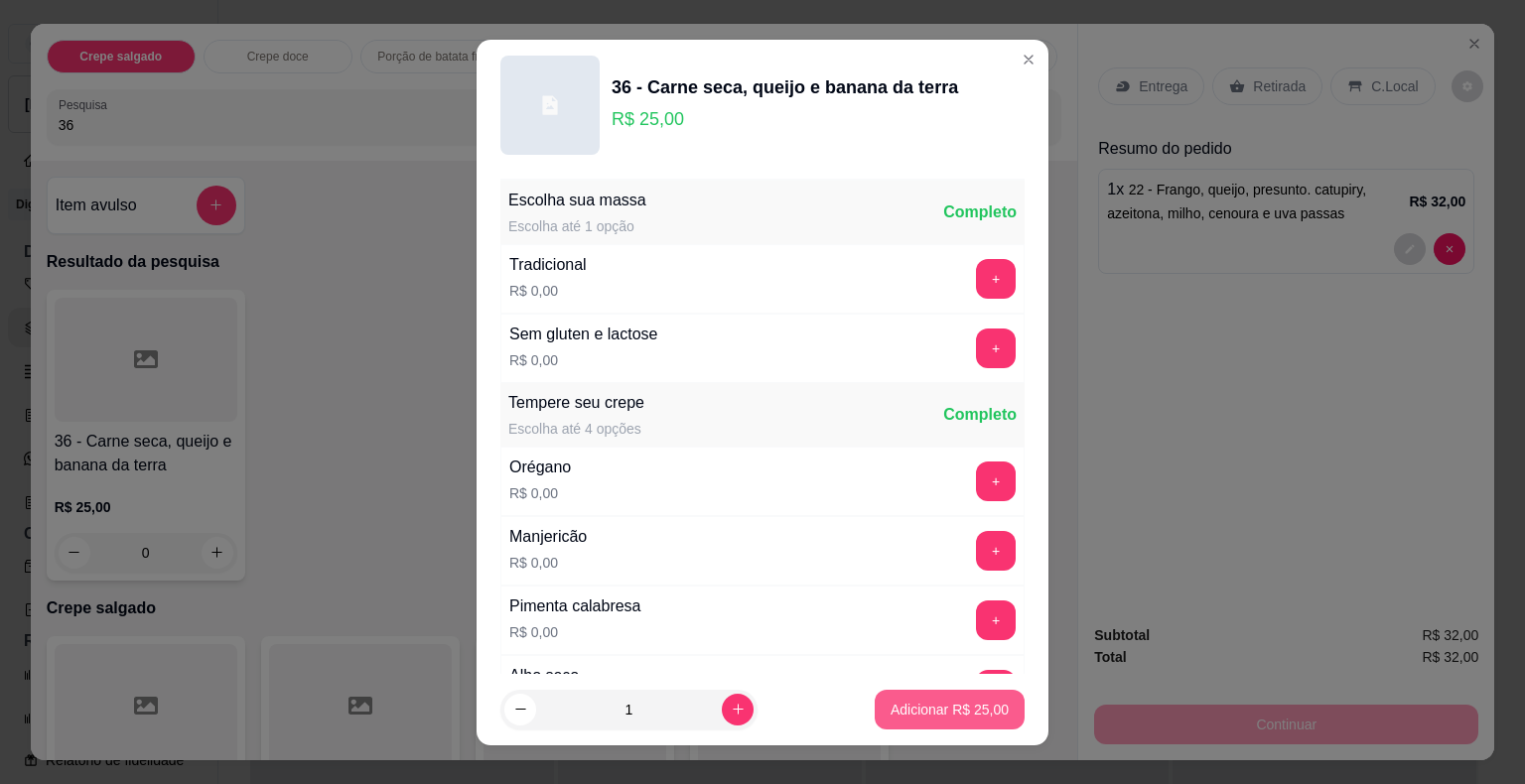 click on "Adicionar   R$ 25,00" at bounding box center (949, 710) 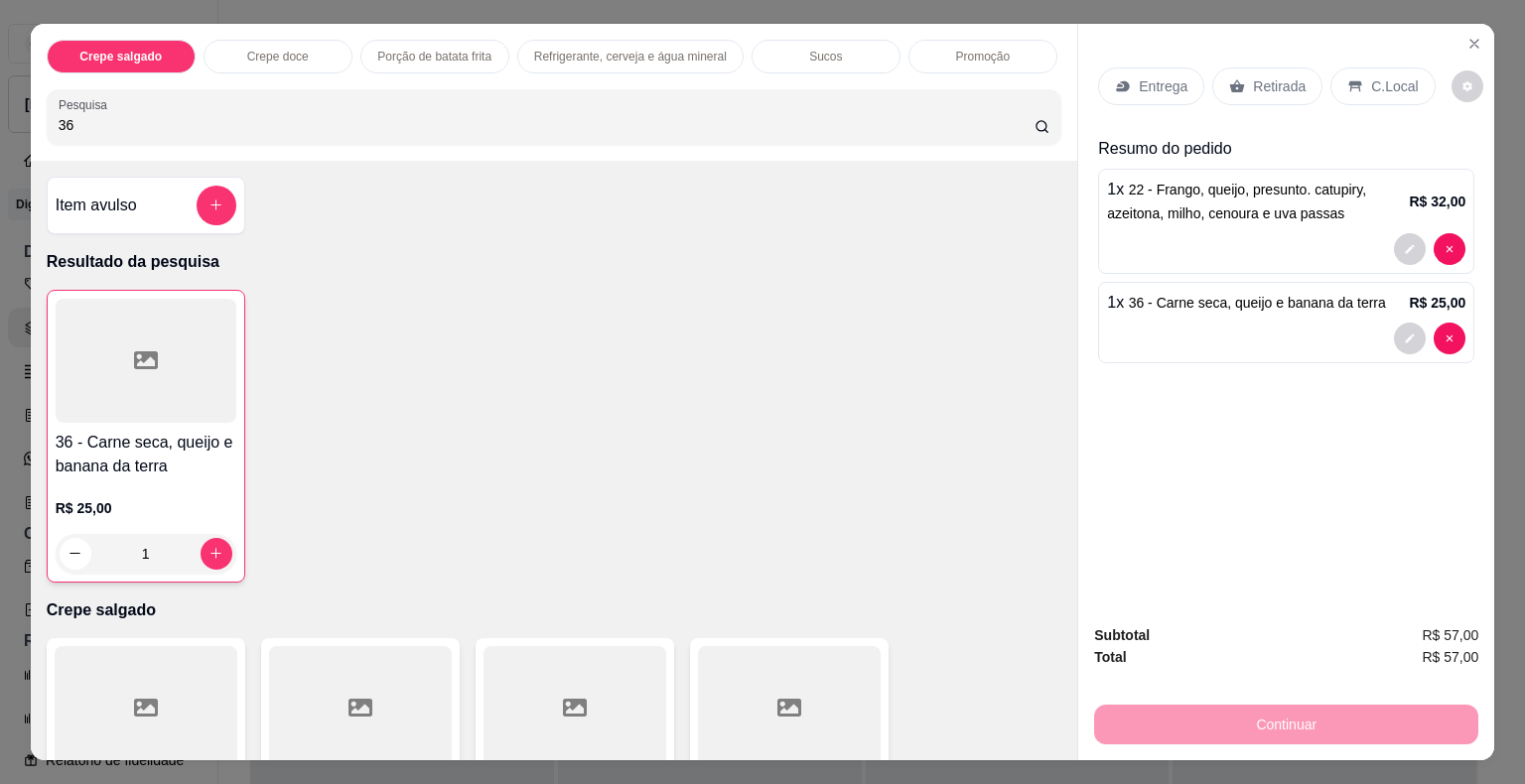 drag, startPoint x: 109, startPoint y: 126, endPoint x: 0, endPoint y: 120, distance: 109.16501 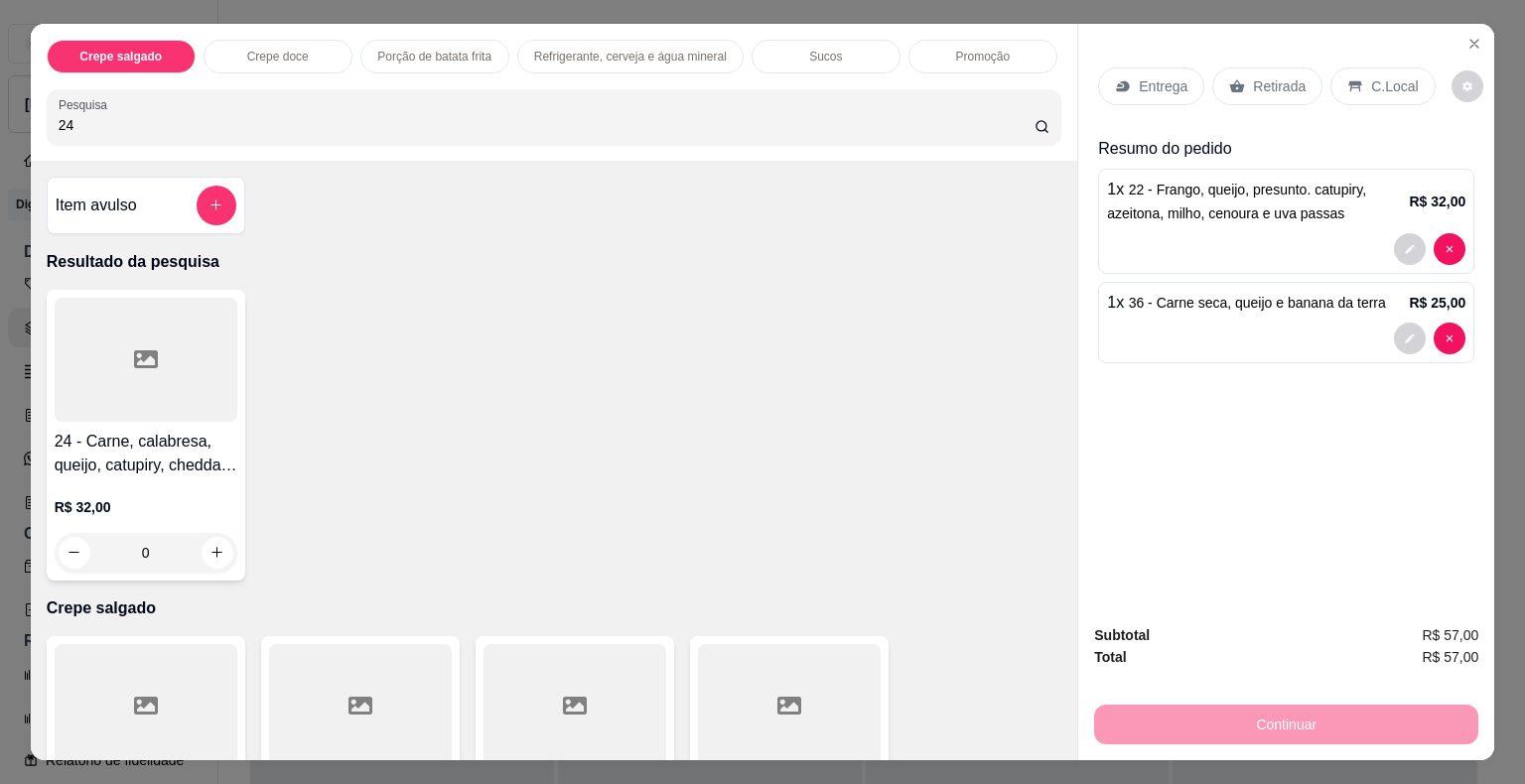 type on "24" 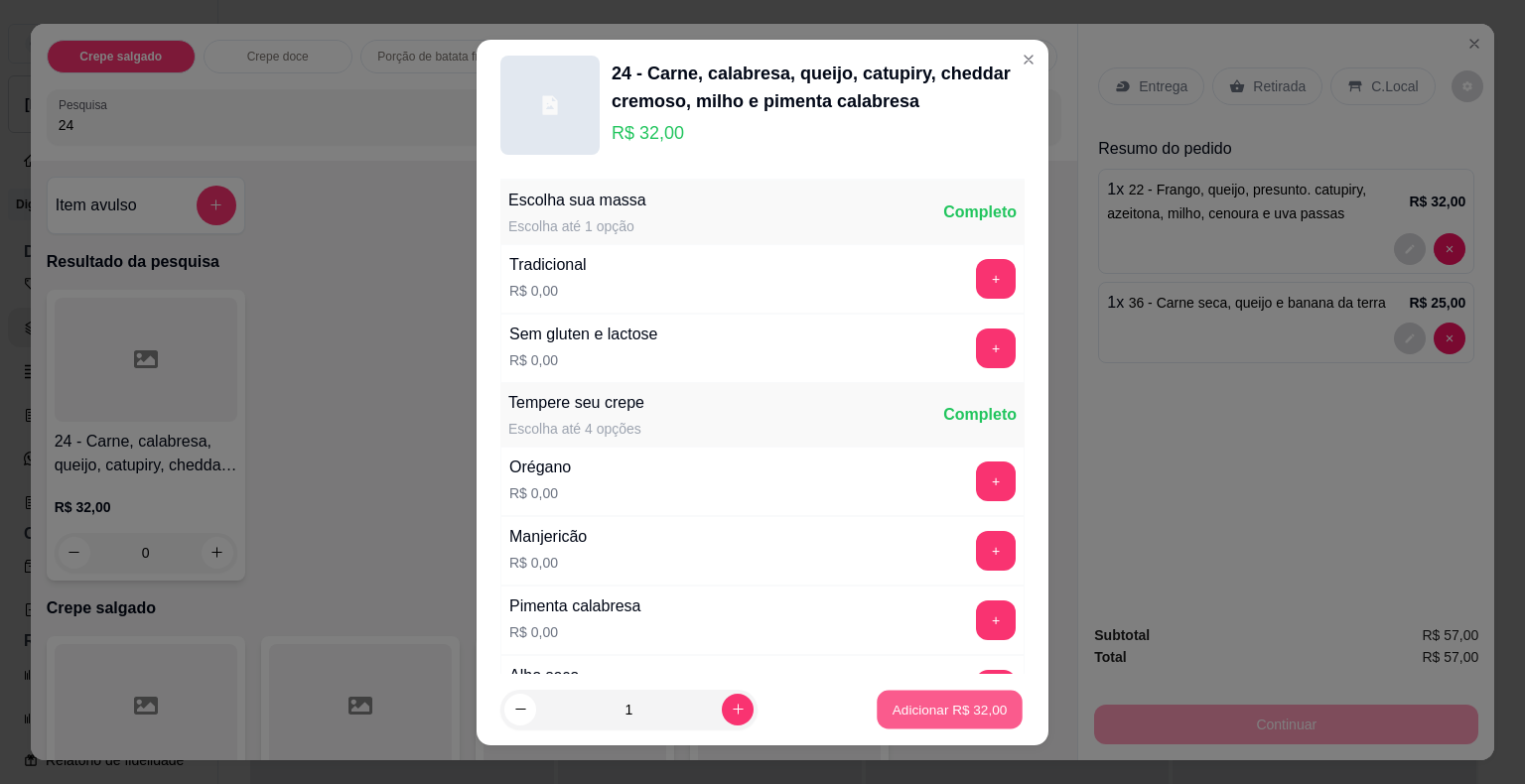click on "Adicionar   R$ 32,00" at bounding box center [950, 709] 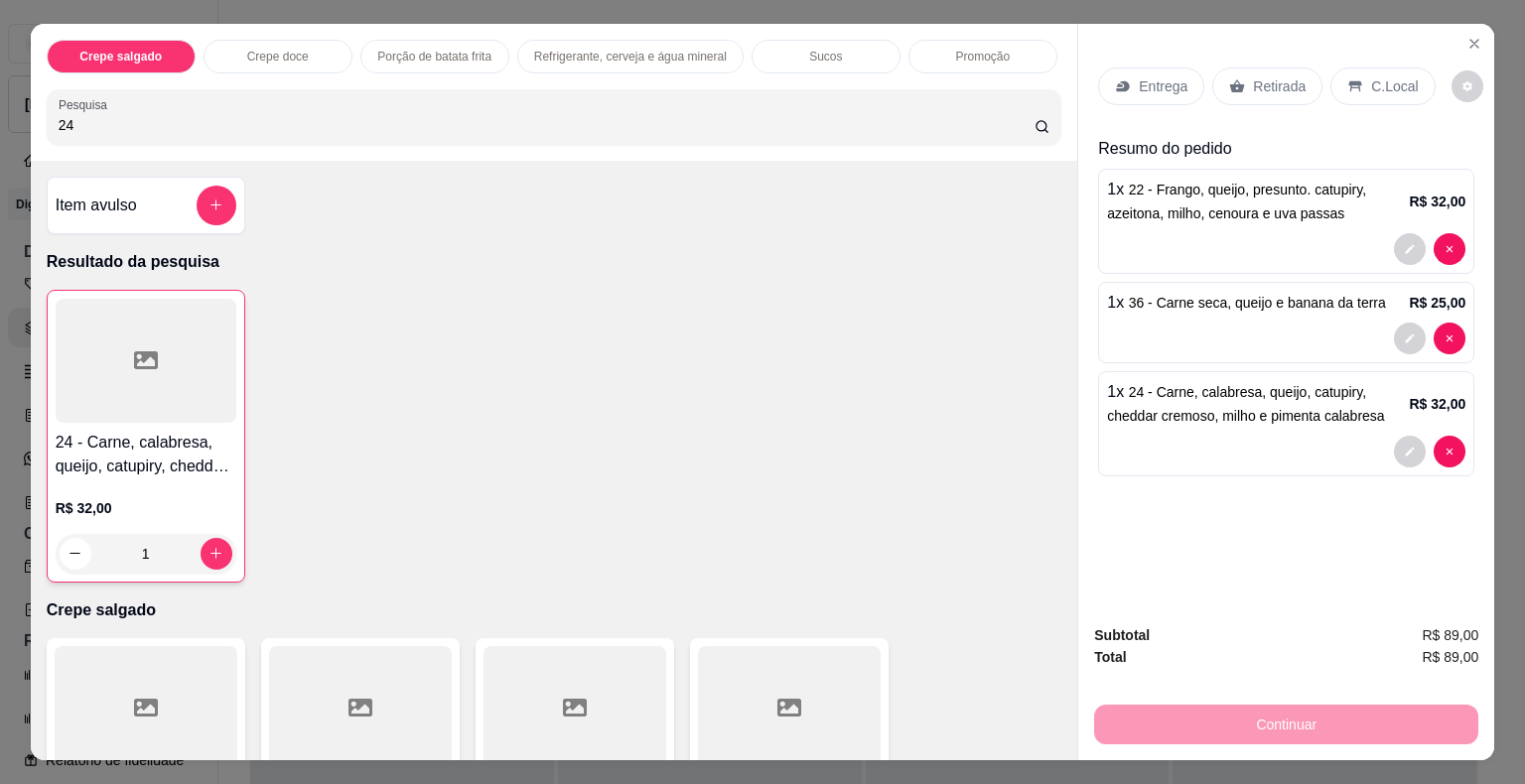 click on "Entrega" at bounding box center [1163, 86] 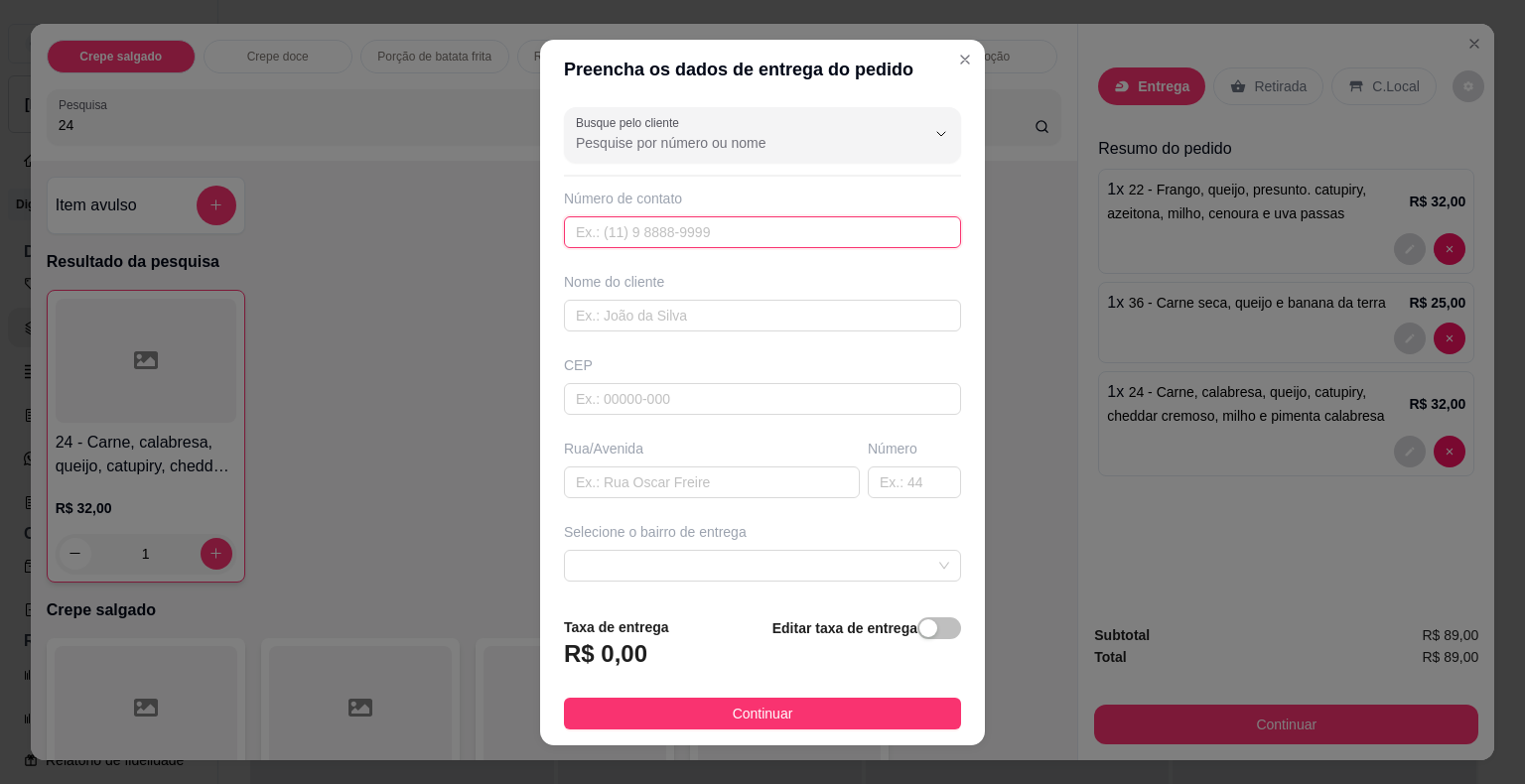 click at bounding box center [762, 232] 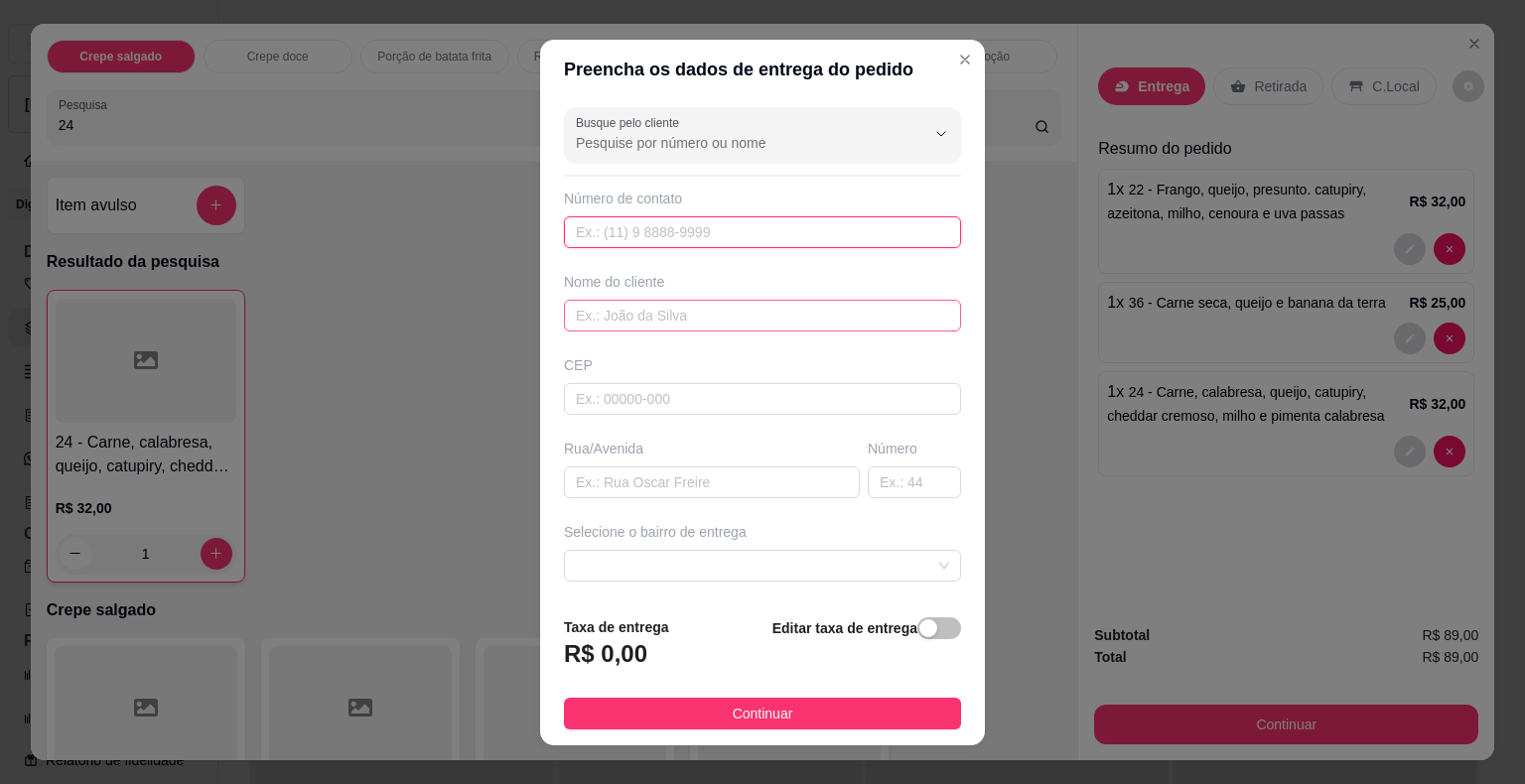 paste on "[PHONE_NUMBER]" 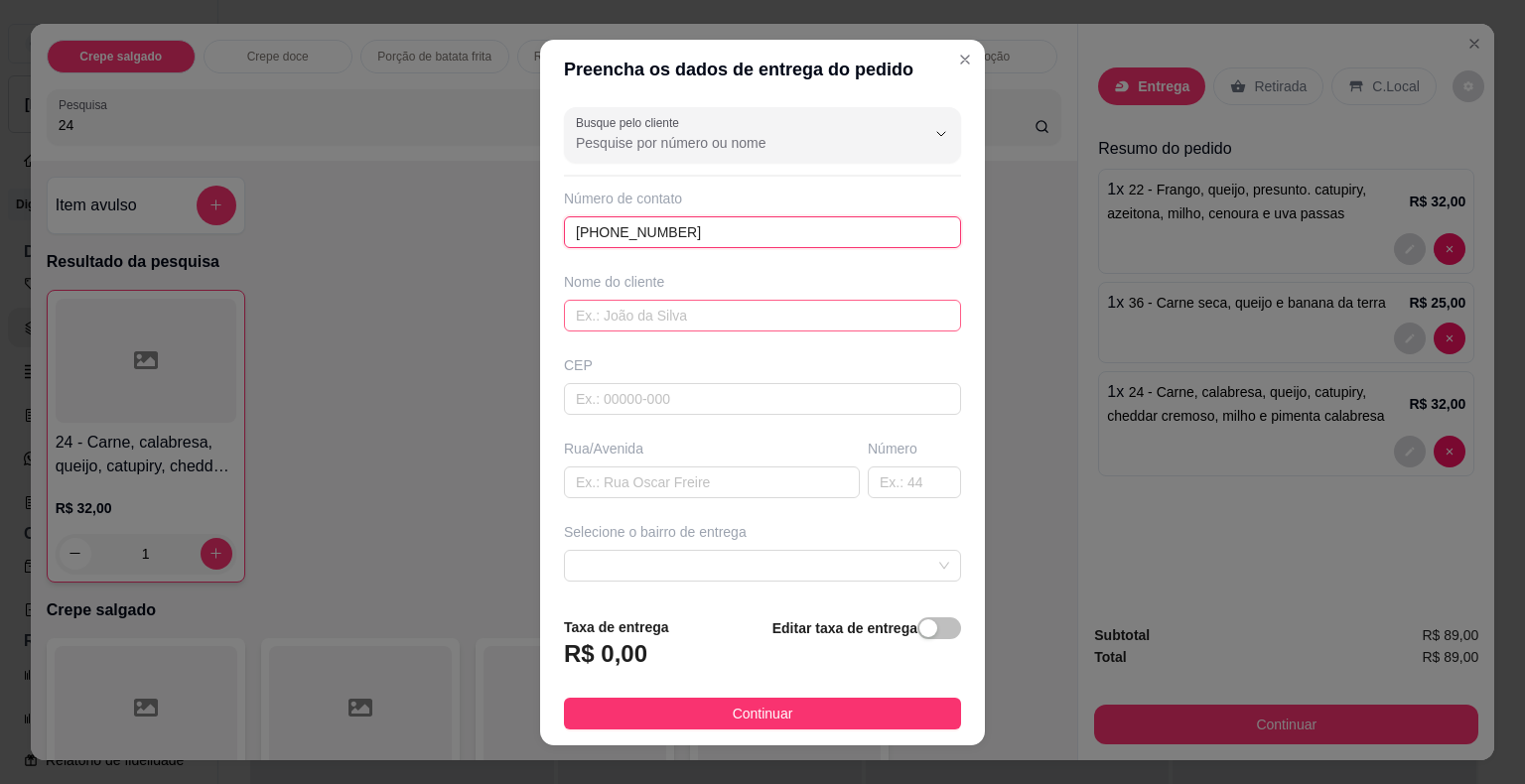 type on "[PHONE_NUMBER]" 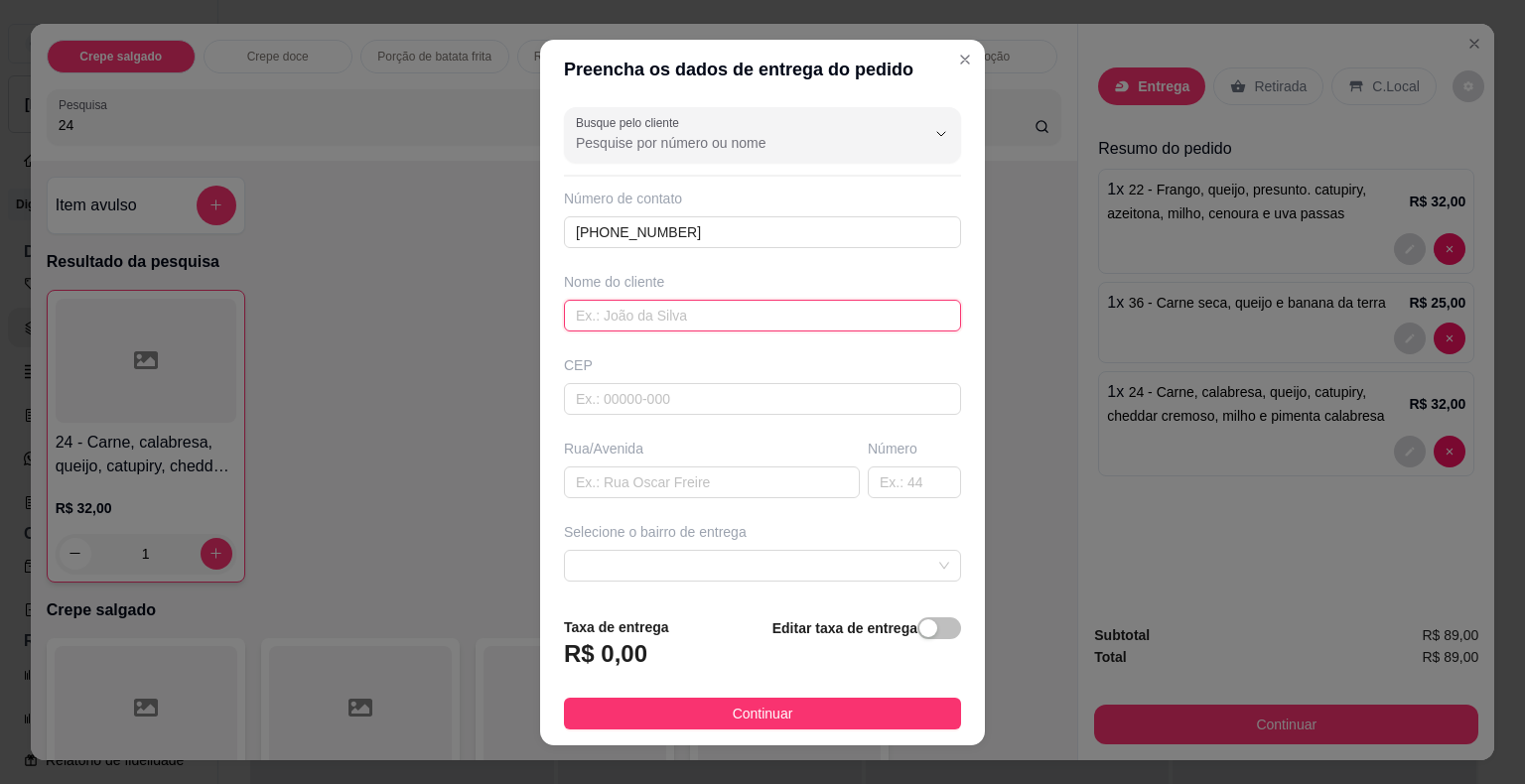 click at bounding box center [762, 316] 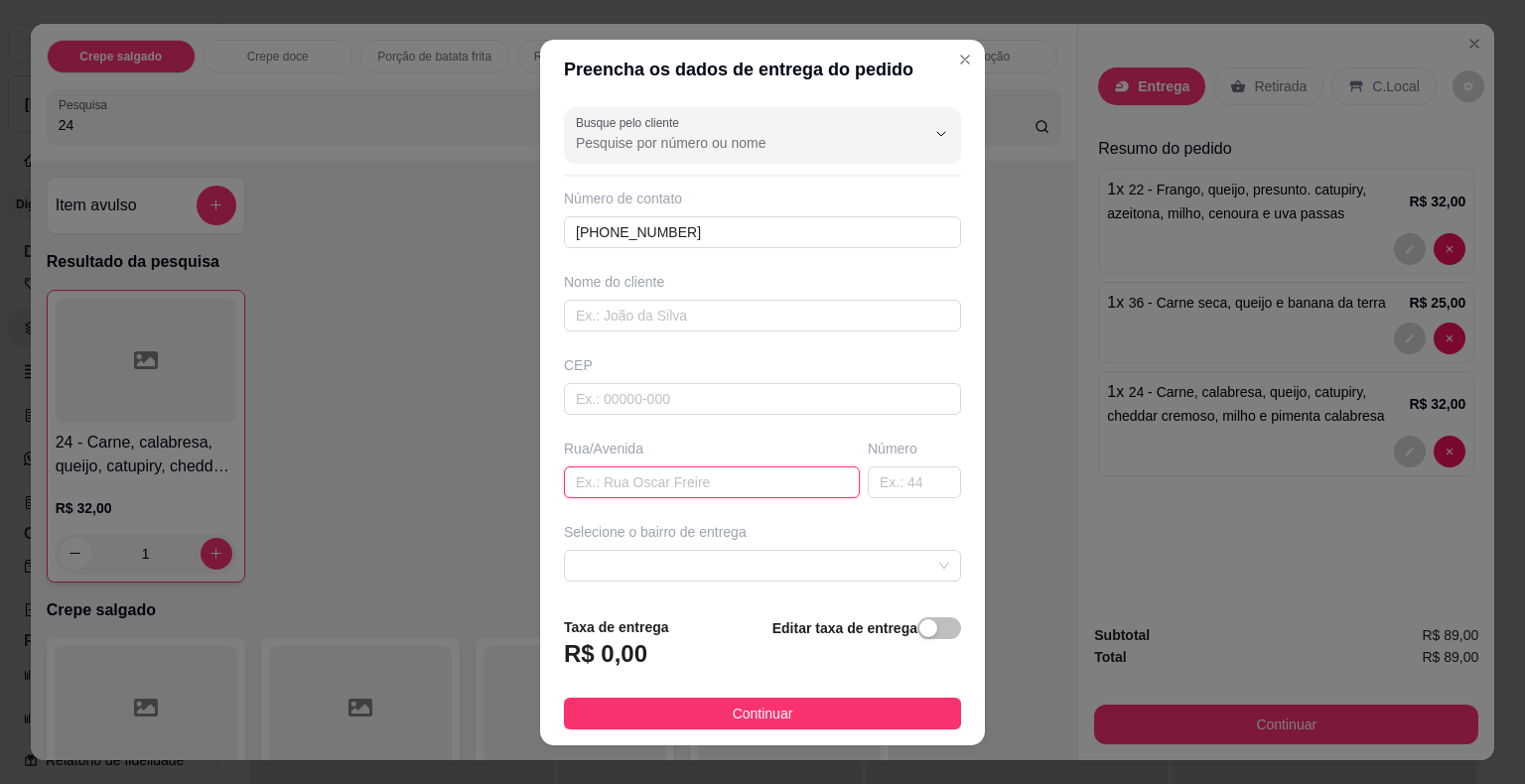 click at bounding box center [712, 482] 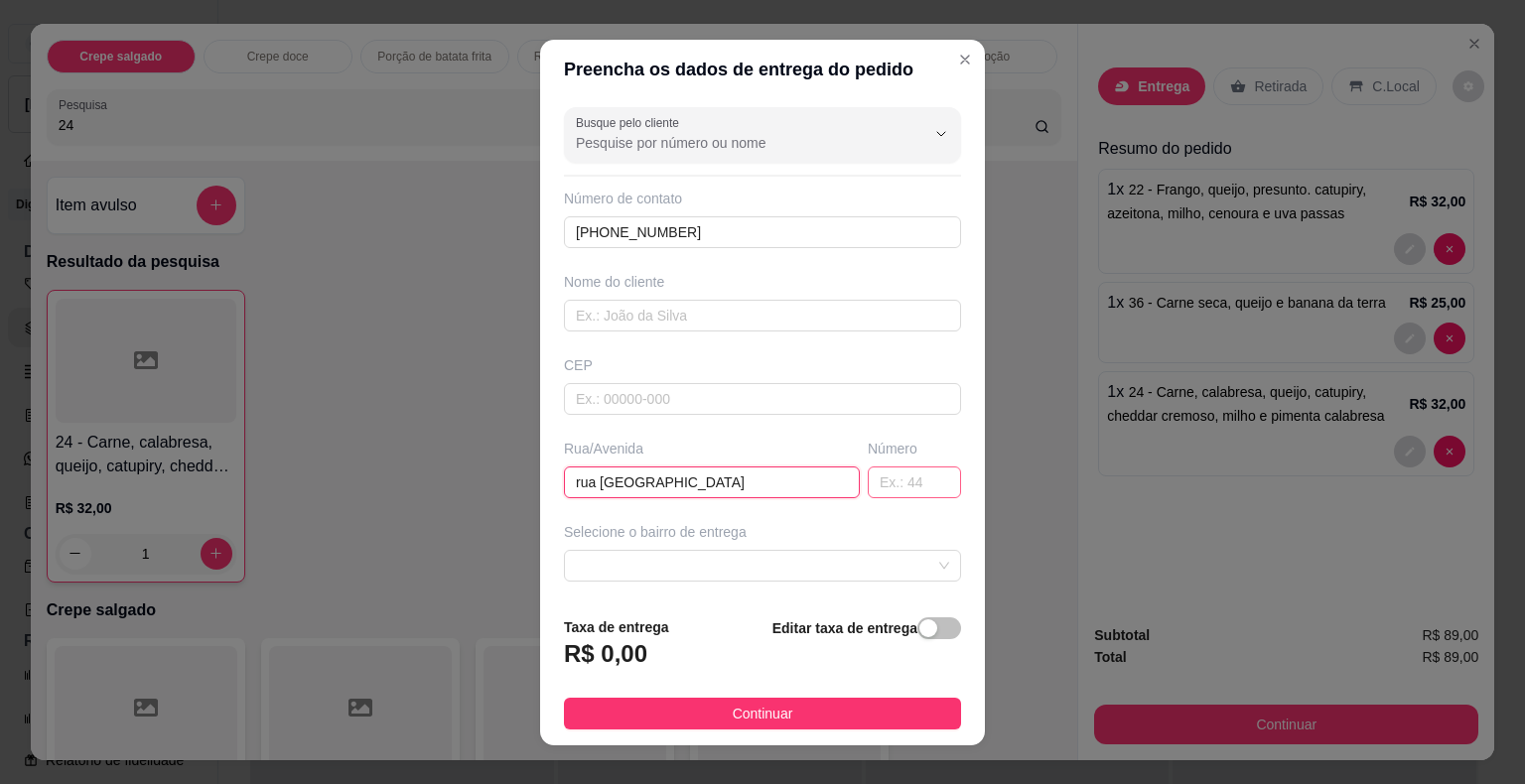 type on "rua [GEOGRAPHIC_DATA]" 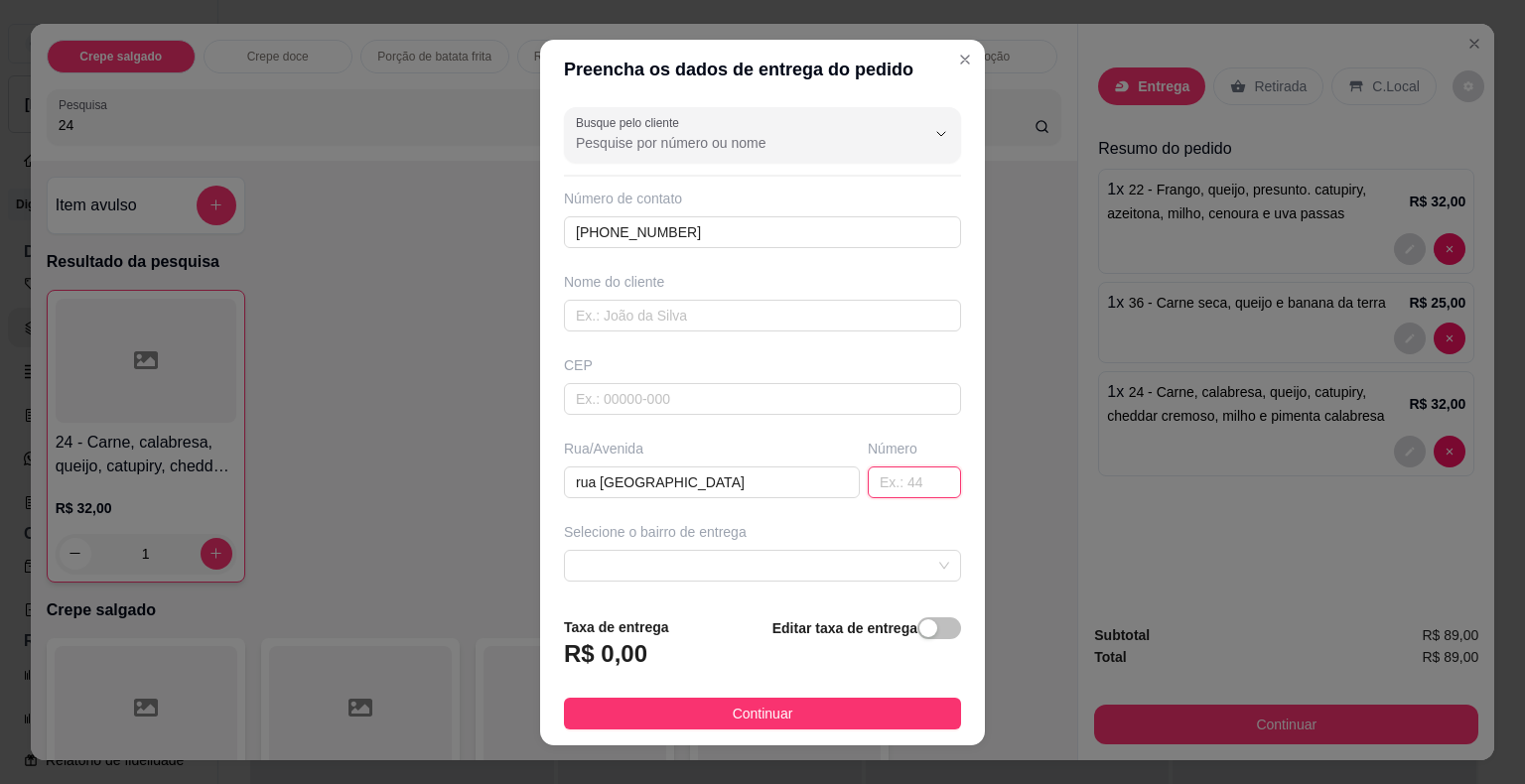 click at bounding box center [914, 482] 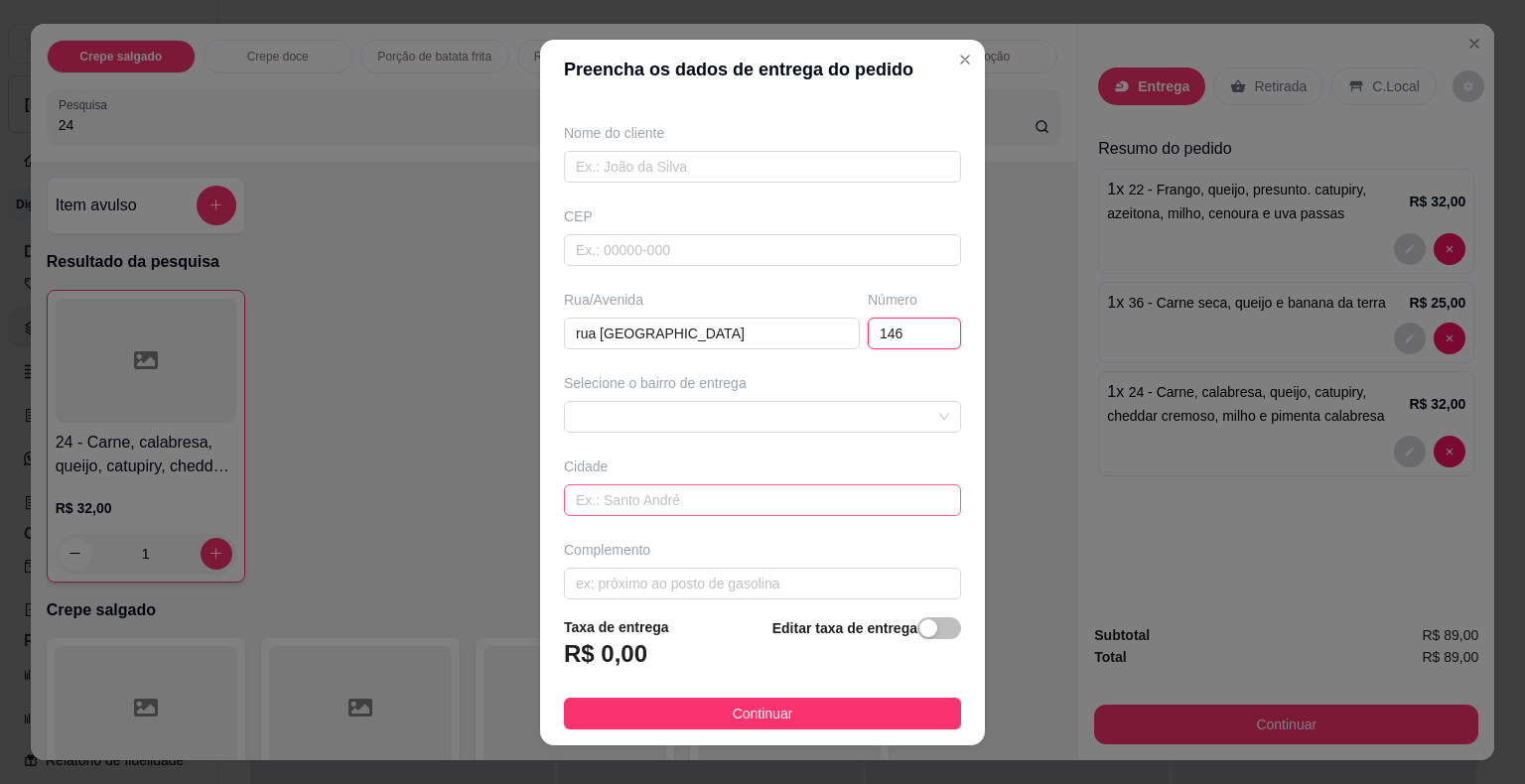 scroll, scrollTop: 164, scrollLeft: 0, axis: vertical 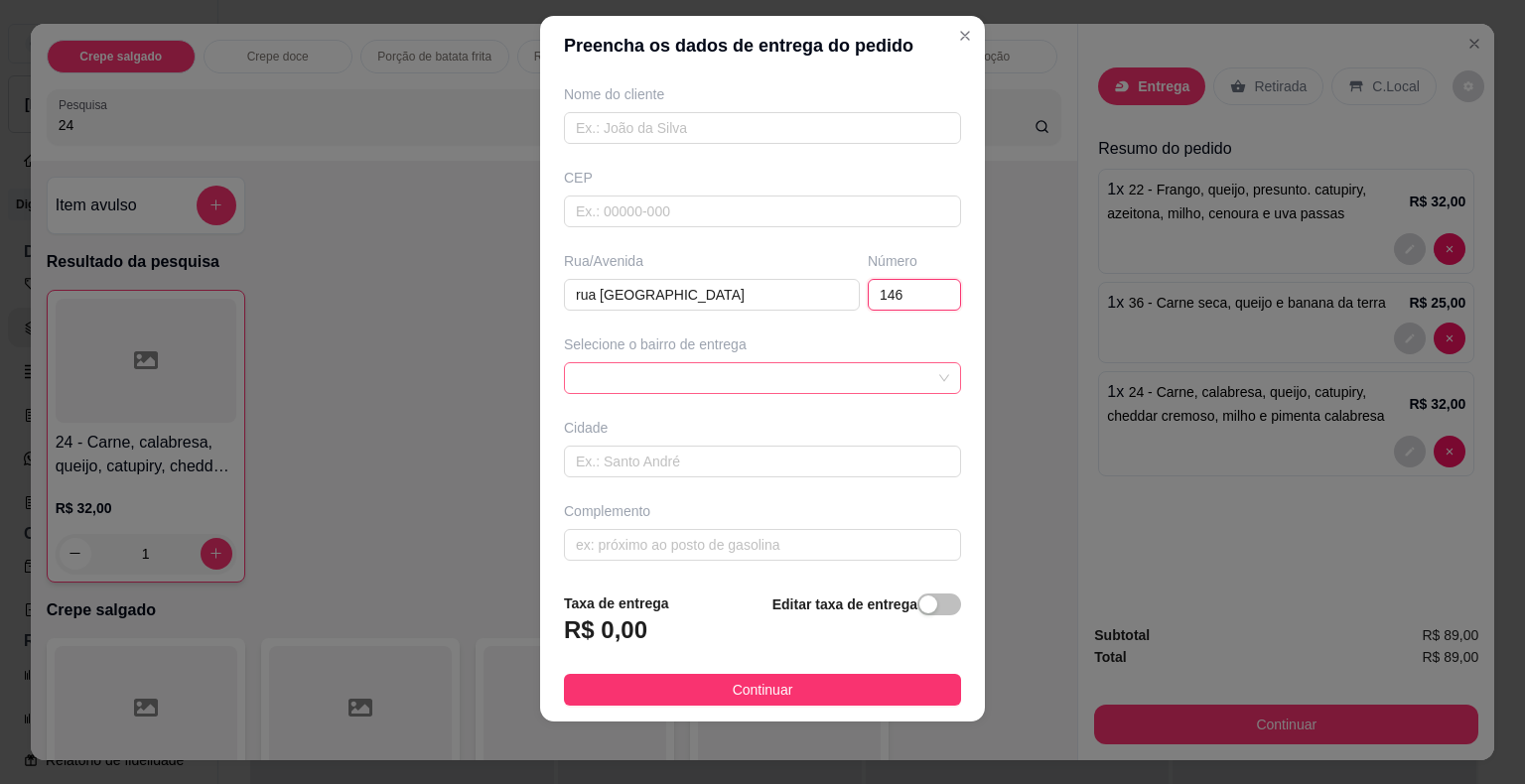 click at bounding box center [762, 378] 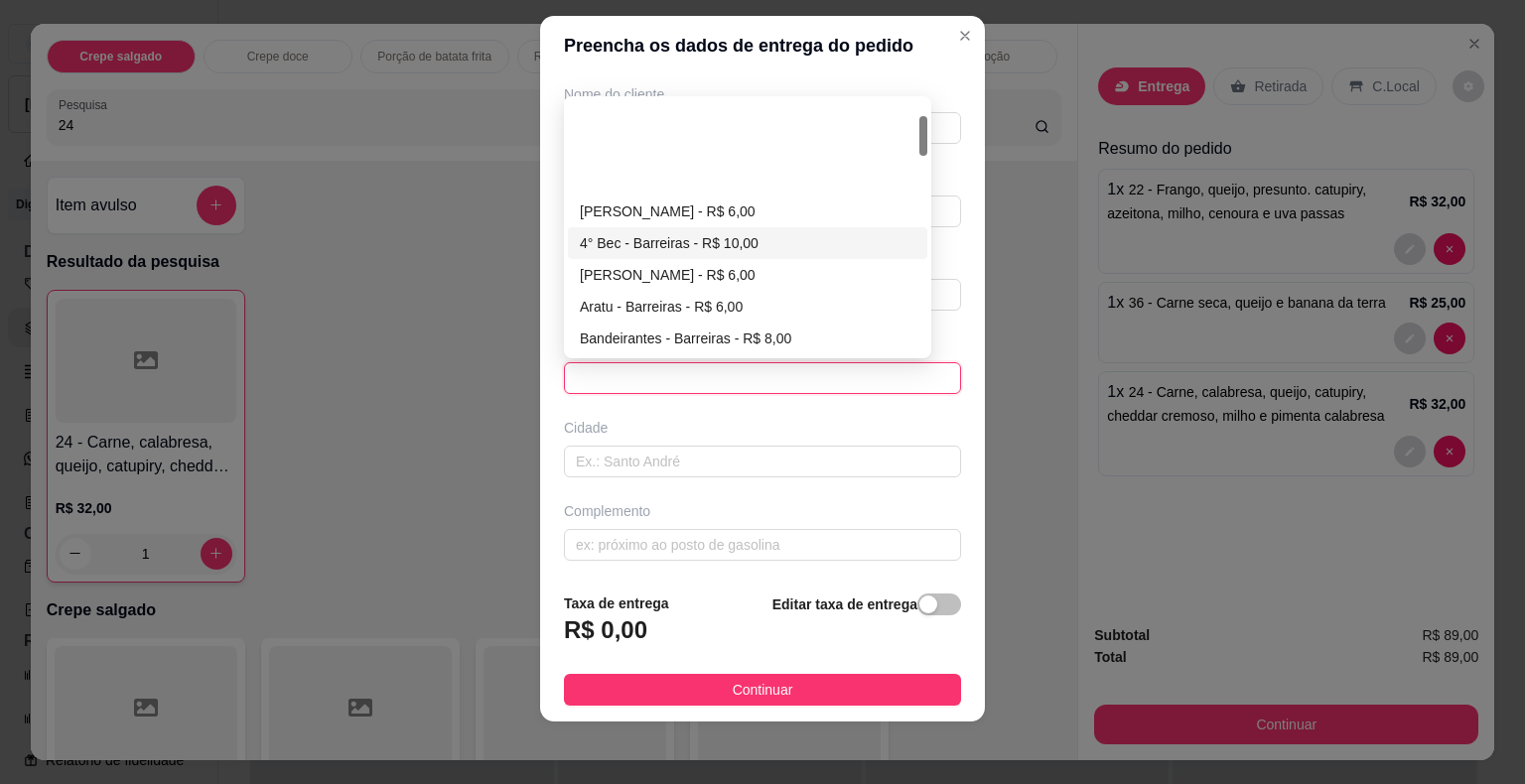 scroll, scrollTop: 99, scrollLeft: 0, axis: vertical 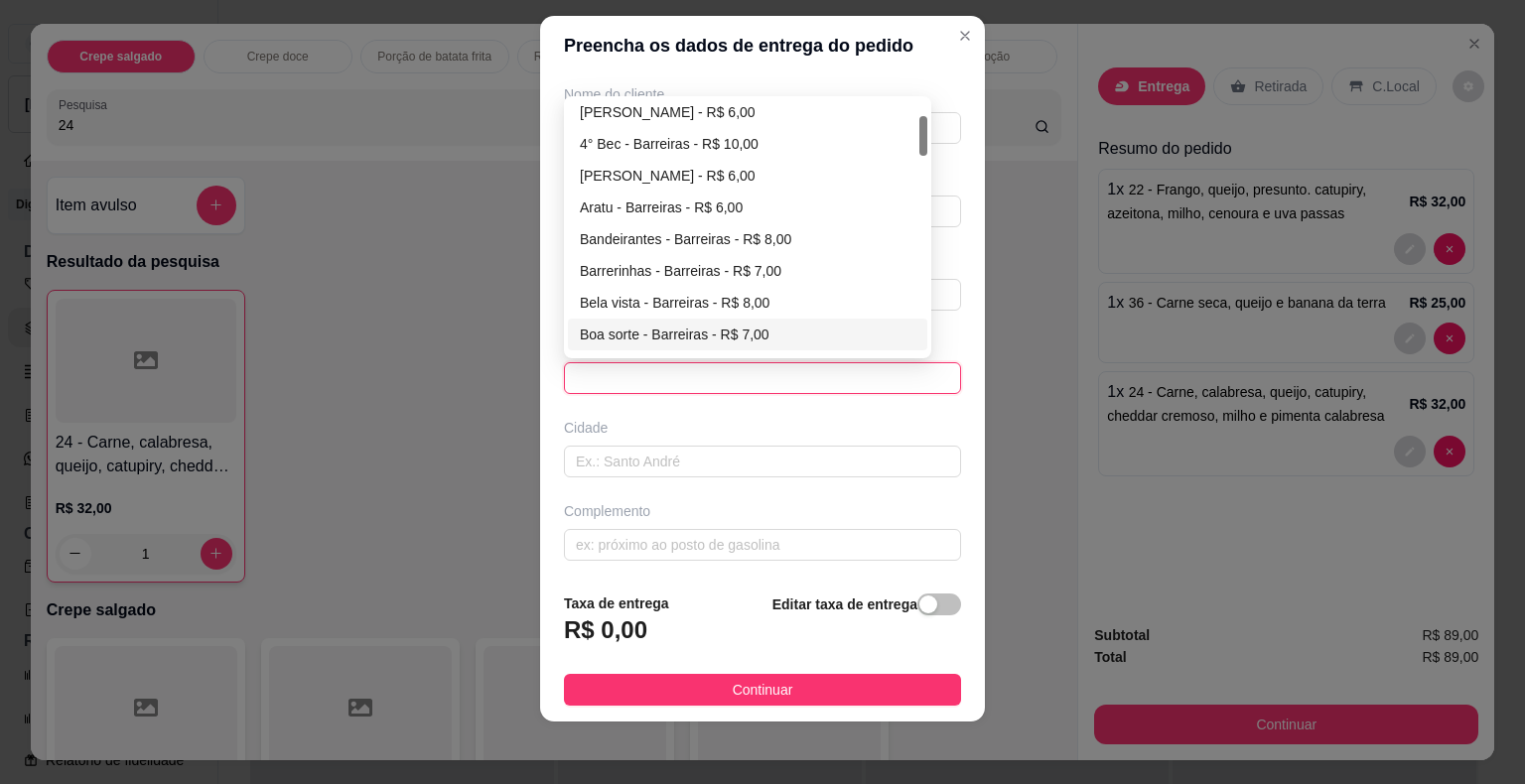 click on "Boa sorte - Barreiras -  R$ 7,00" at bounding box center (748, 334) 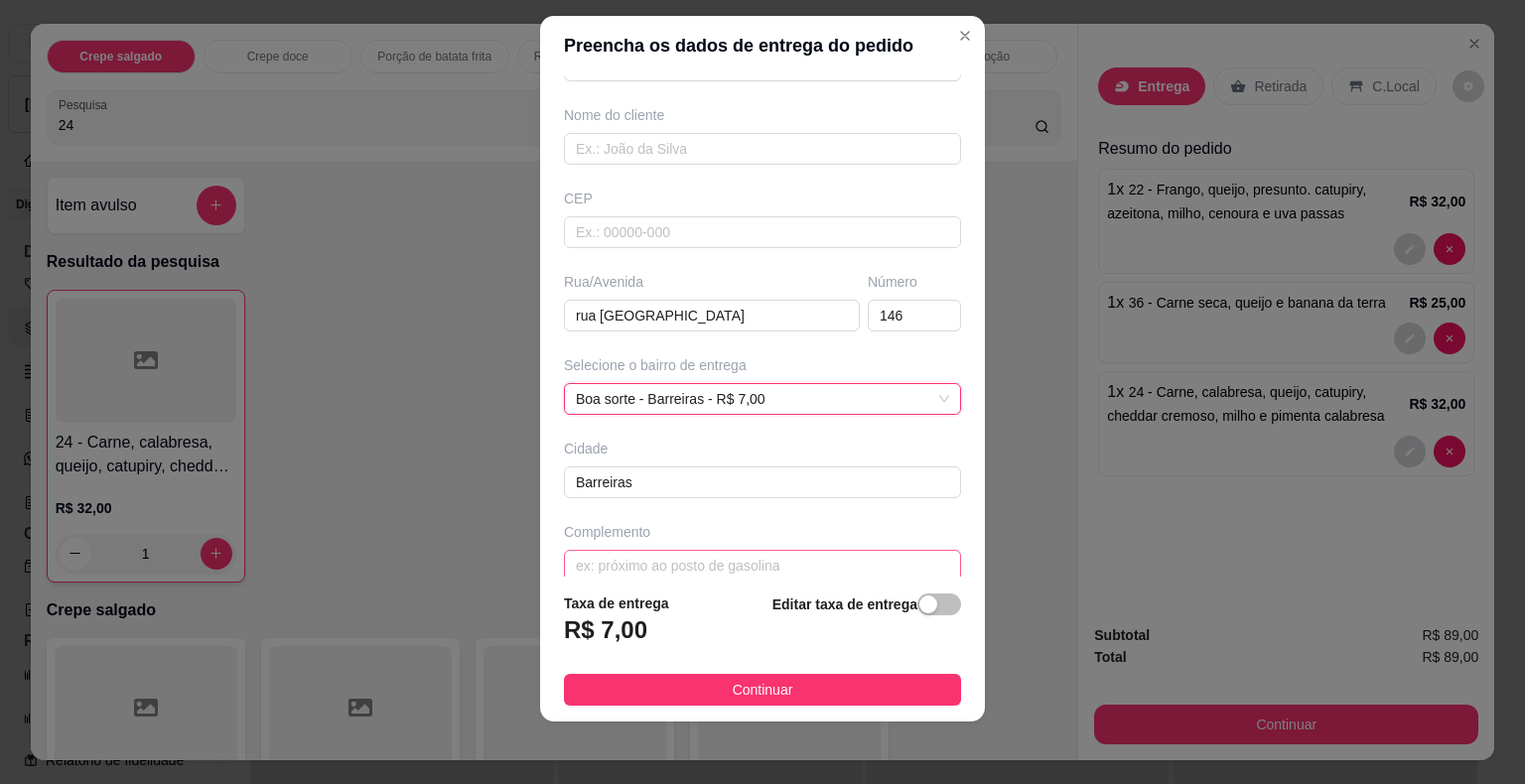 scroll, scrollTop: 164, scrollLeft: 0, axis: vertical 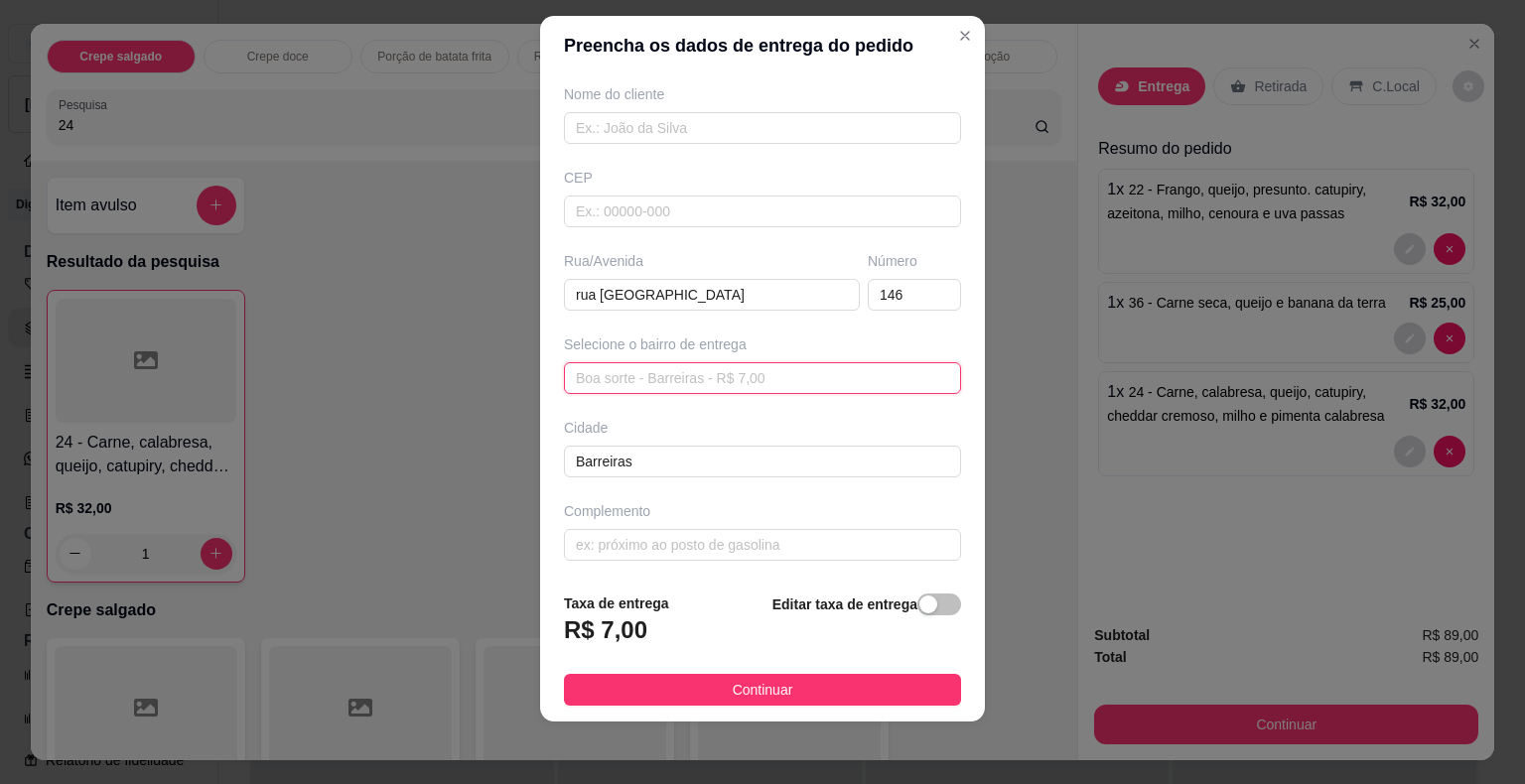 click on "Boa sorte - Barreiras -  R$ 7,00" at bounding box center [762, 378] 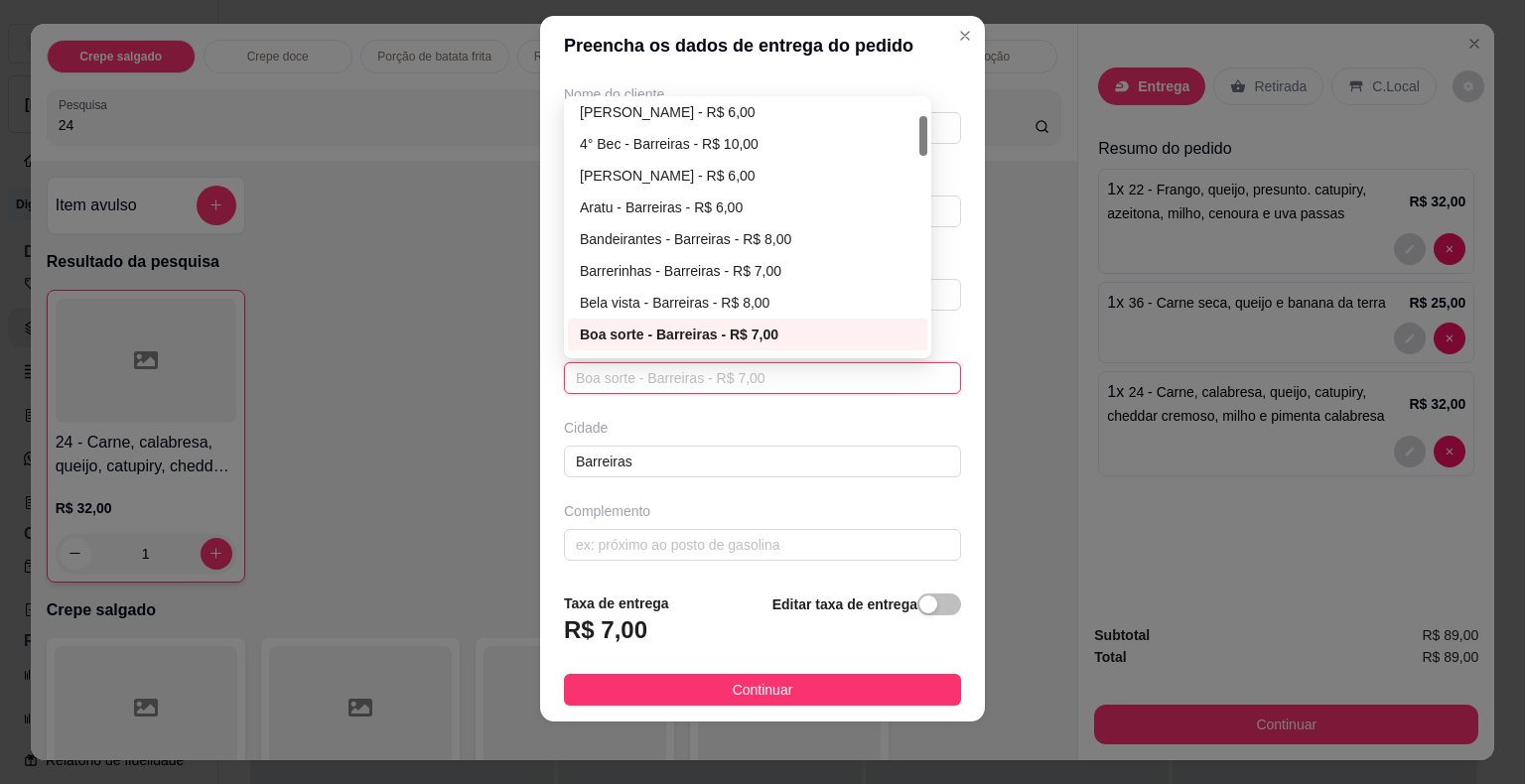 click on "Boa sorte - Barreiras -  R$ 7,00" at bounding box center (748, 334) 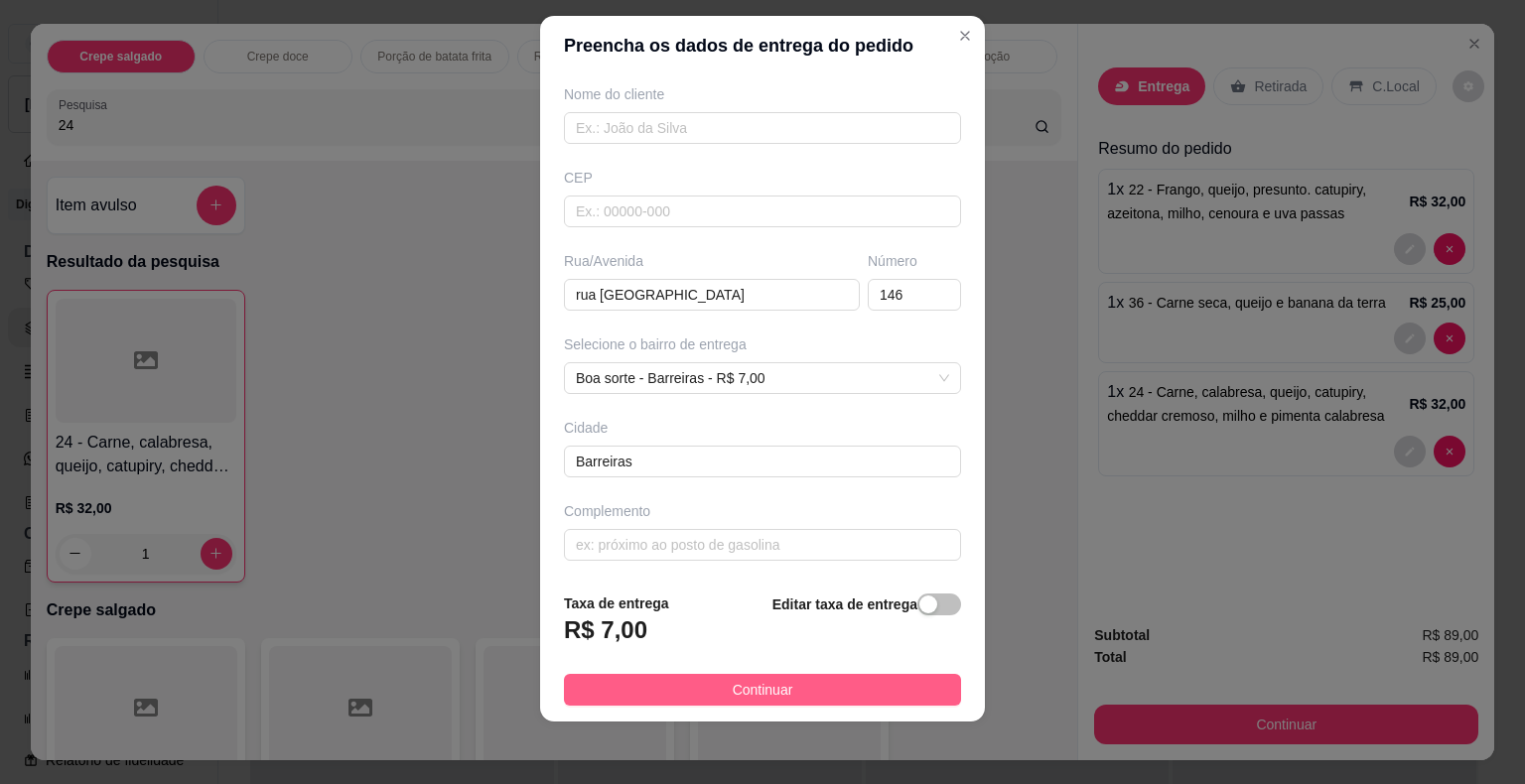 click on "Continuar" at bounding box center [762, 690] 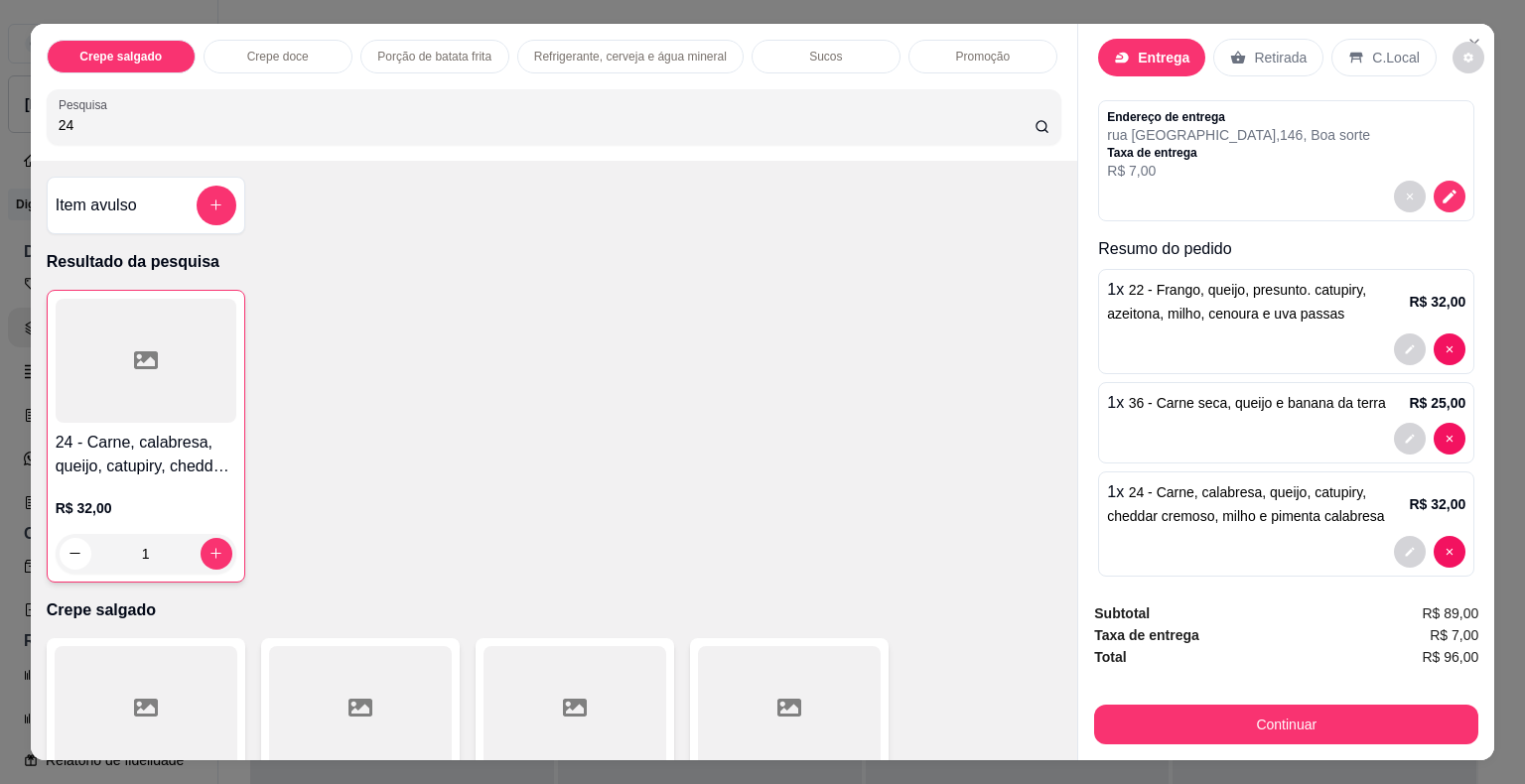 scroll, scrollTop: 44, scrollLeft: 0, axis: vertical 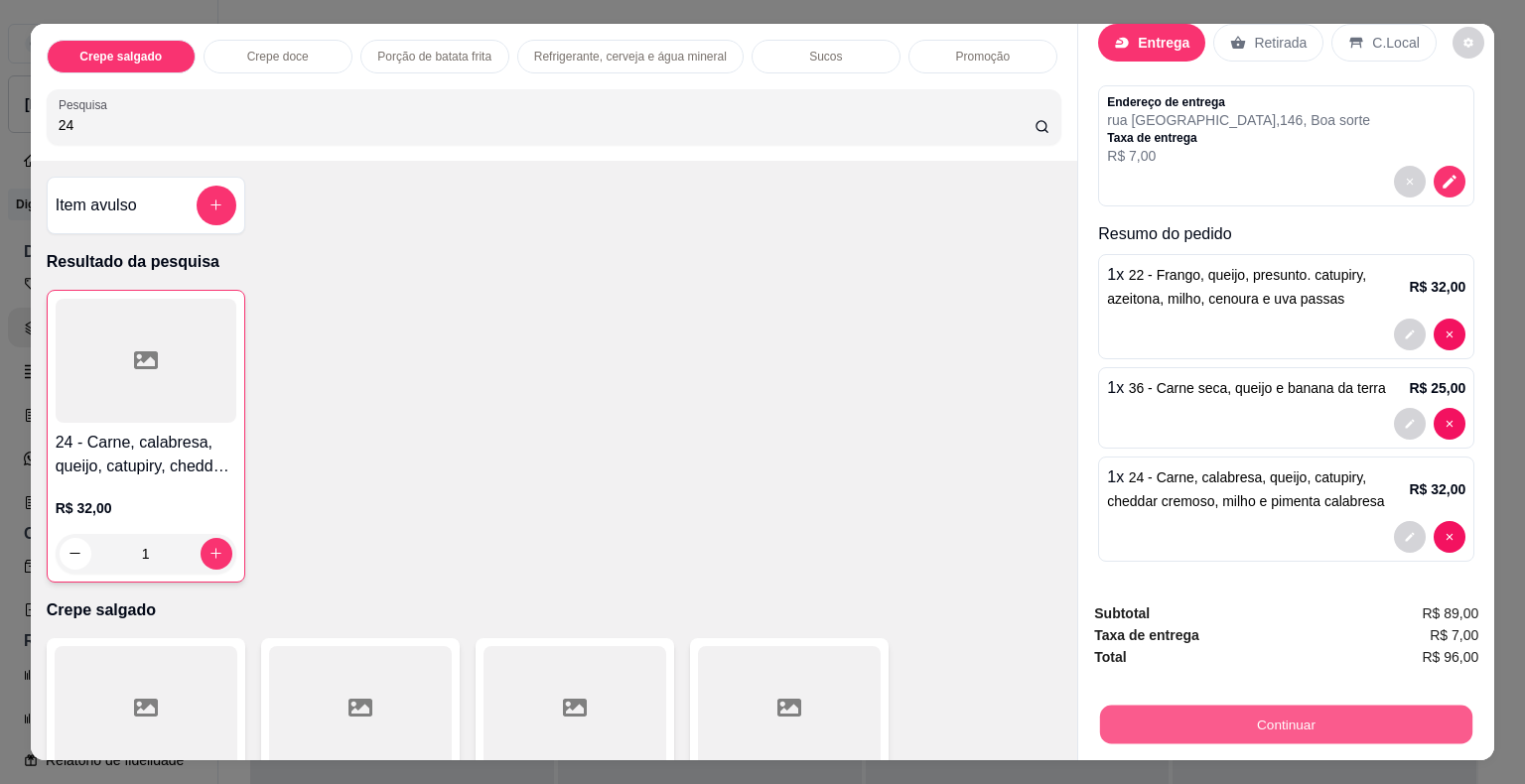 click on "Continuar" at bounding box center (1286, 724) 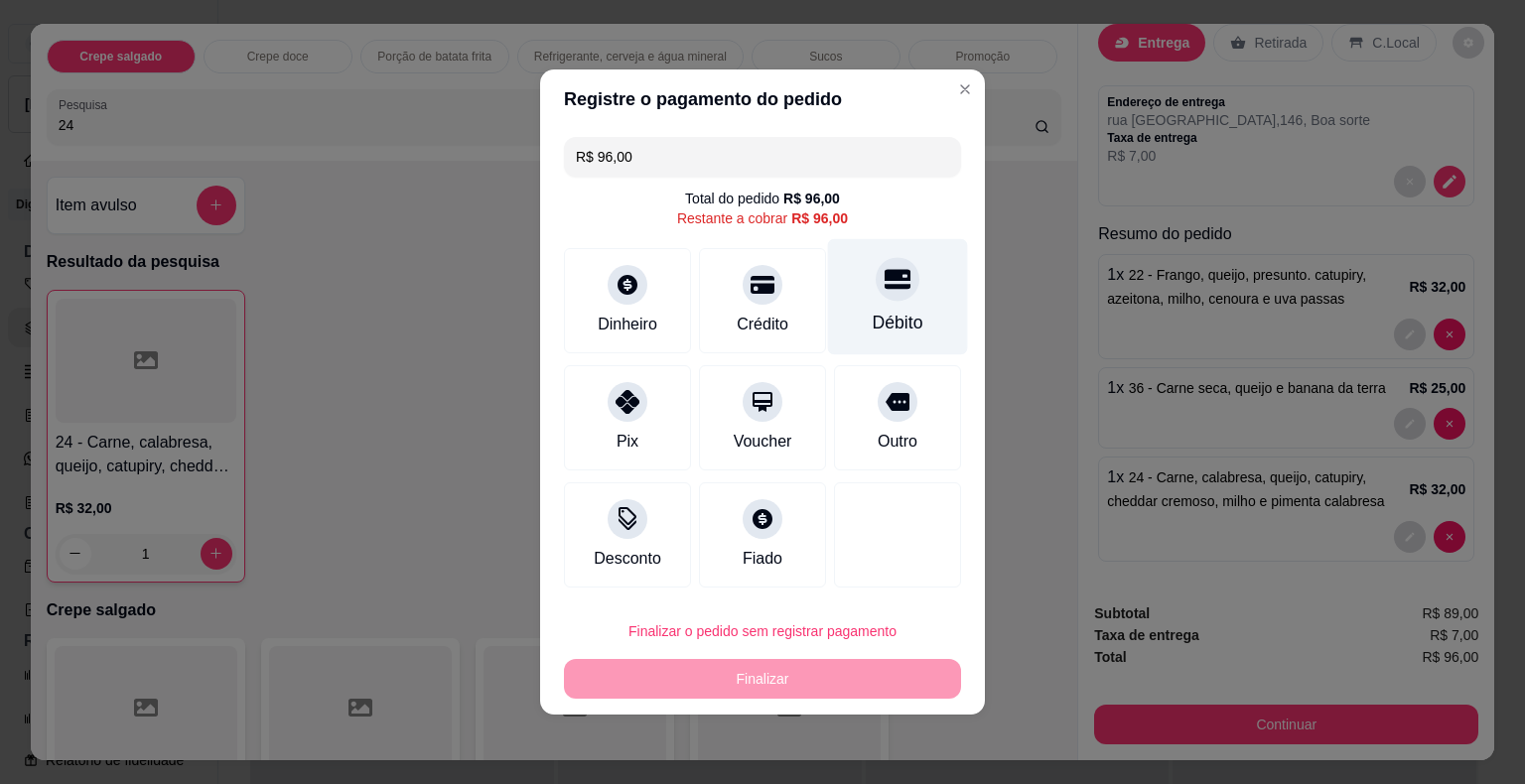 click on "Débito" at bounding box center [898, 323] 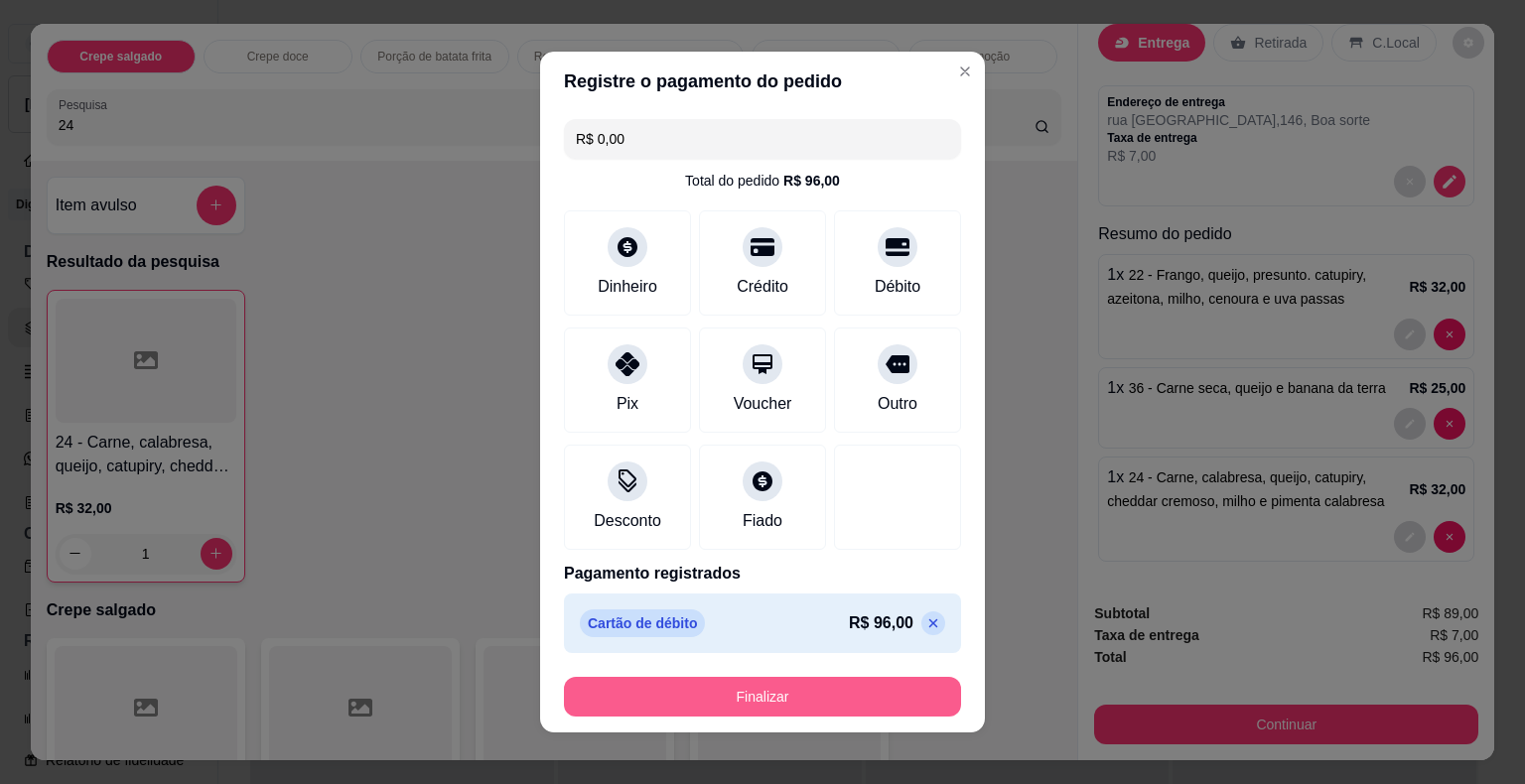 click on "Finalizar" at bounding box center (762, 697) 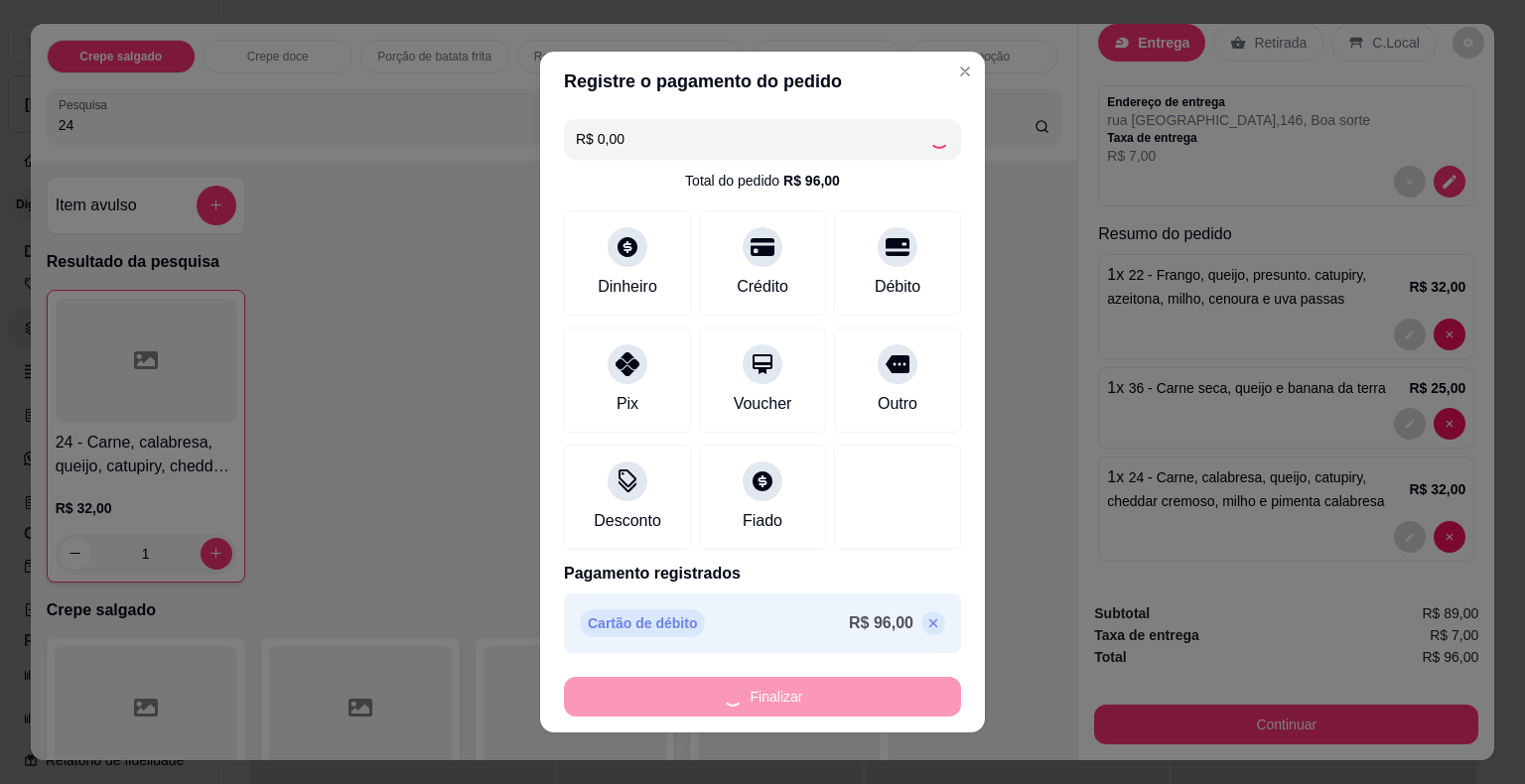 type on "0" 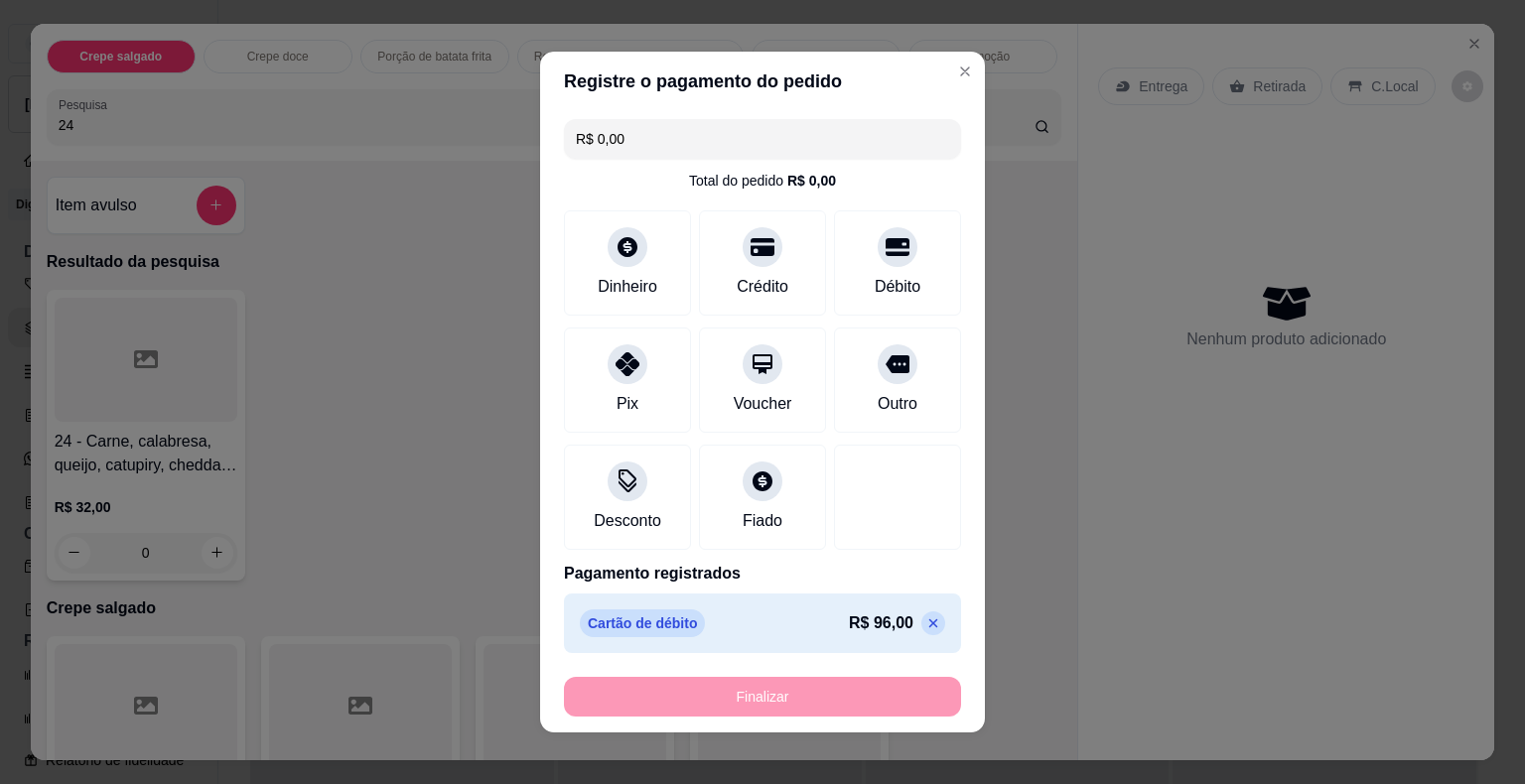 type on "-R$ 96,00" 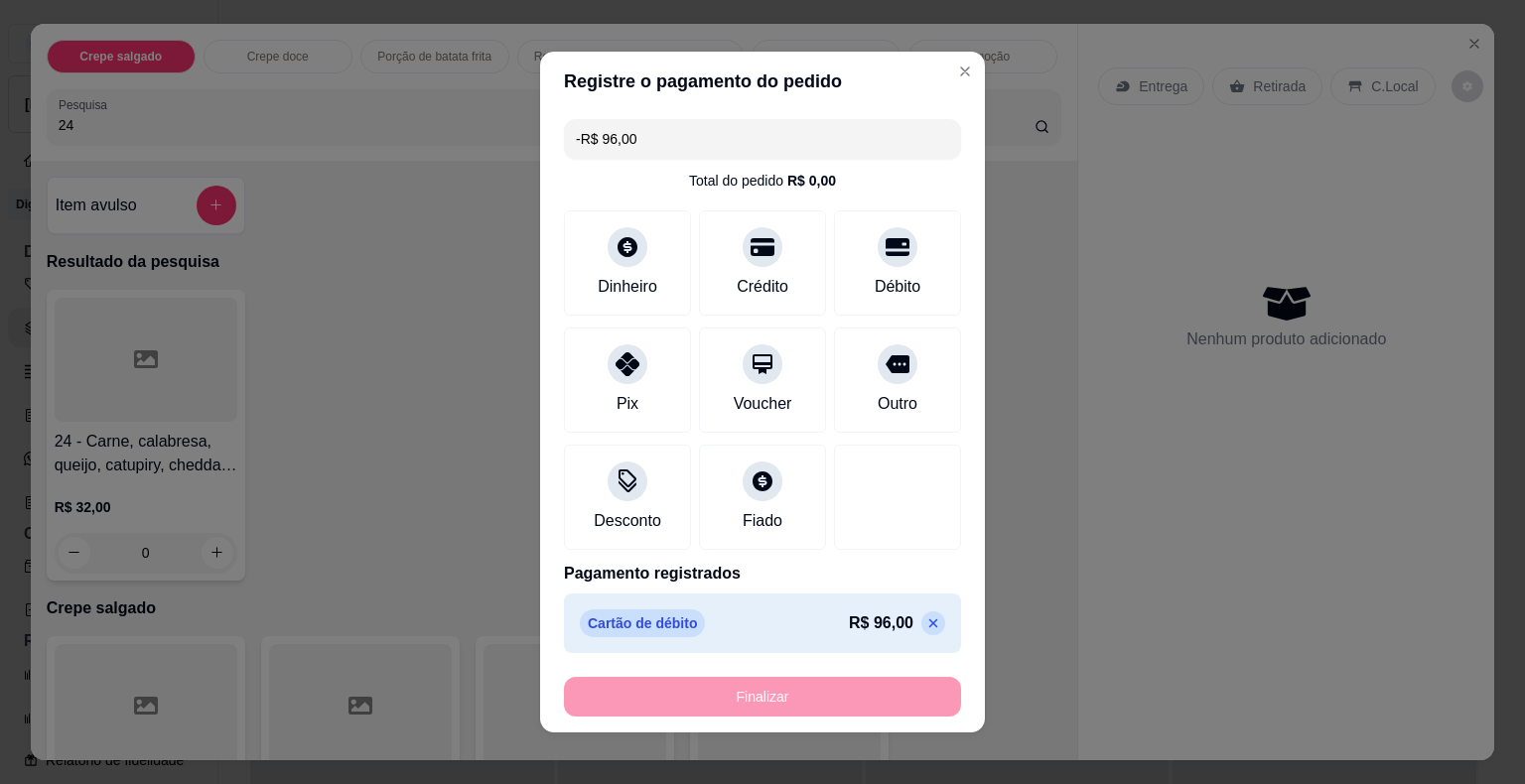 scroll, scrollTop: 0, scrollLeft: 0, axis: both 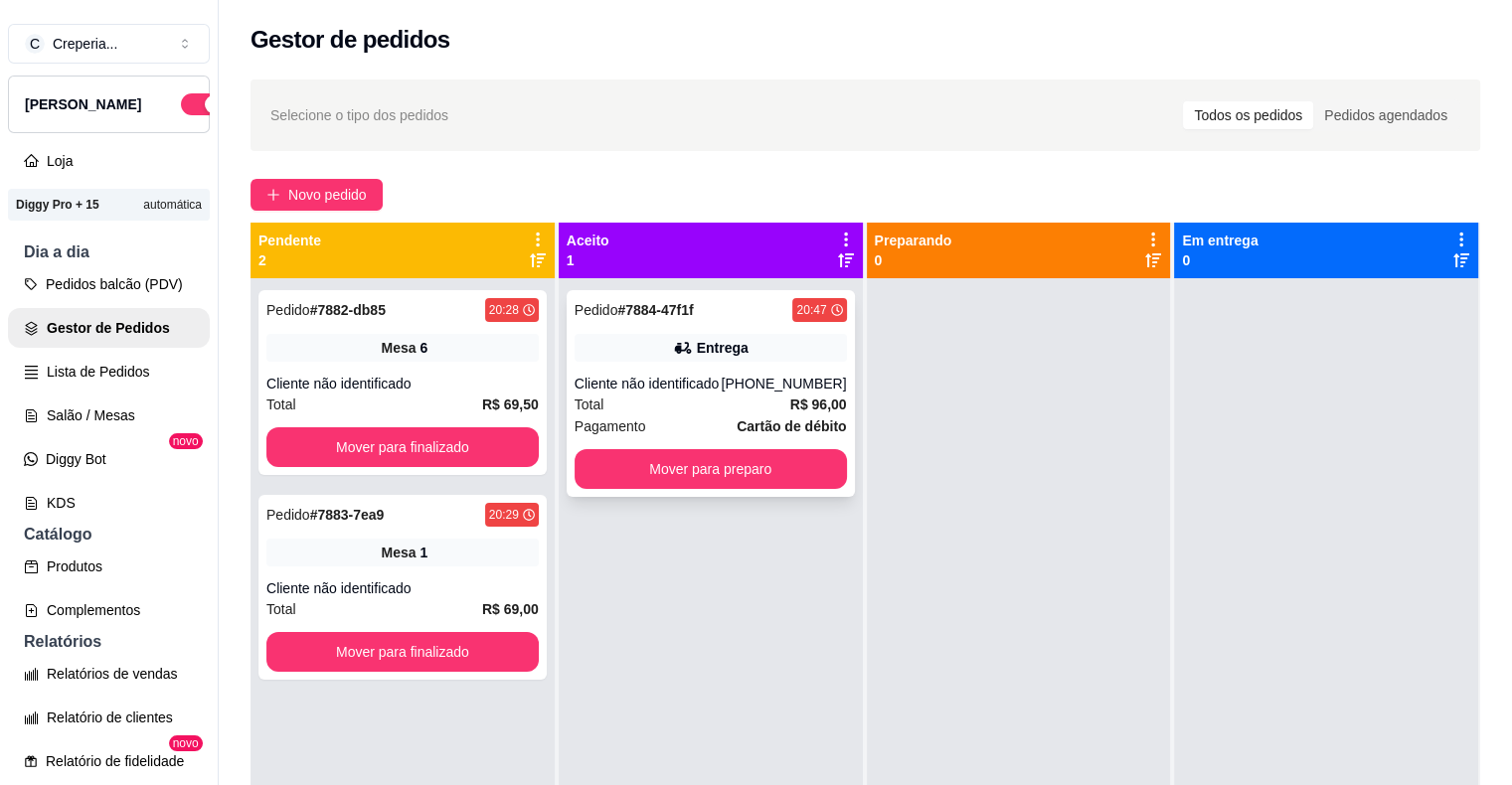 click on "[PHONE_NUMBER]" at bounding box center (783, 384) 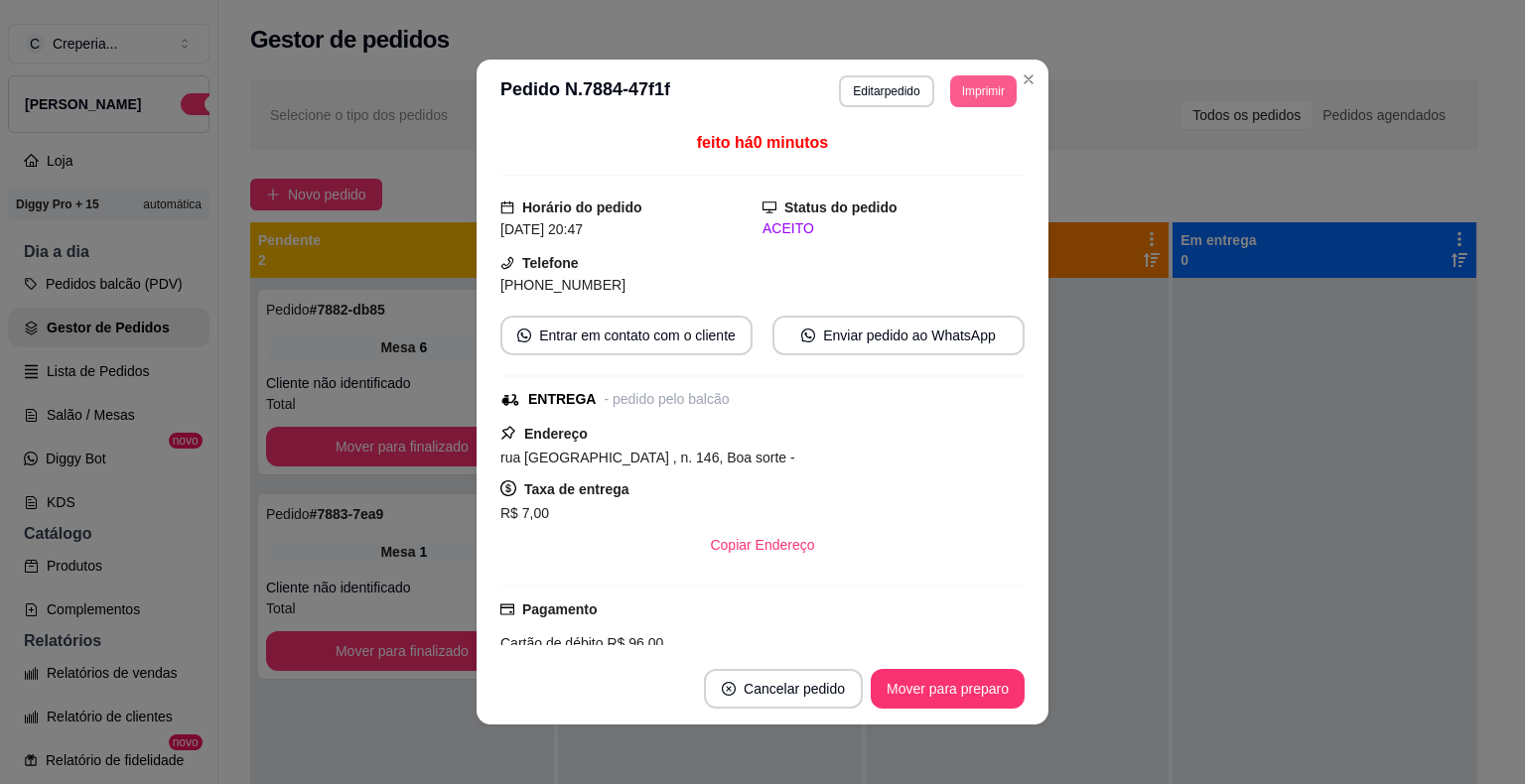 click on "Imprimir" at bounding box center (983, 91) 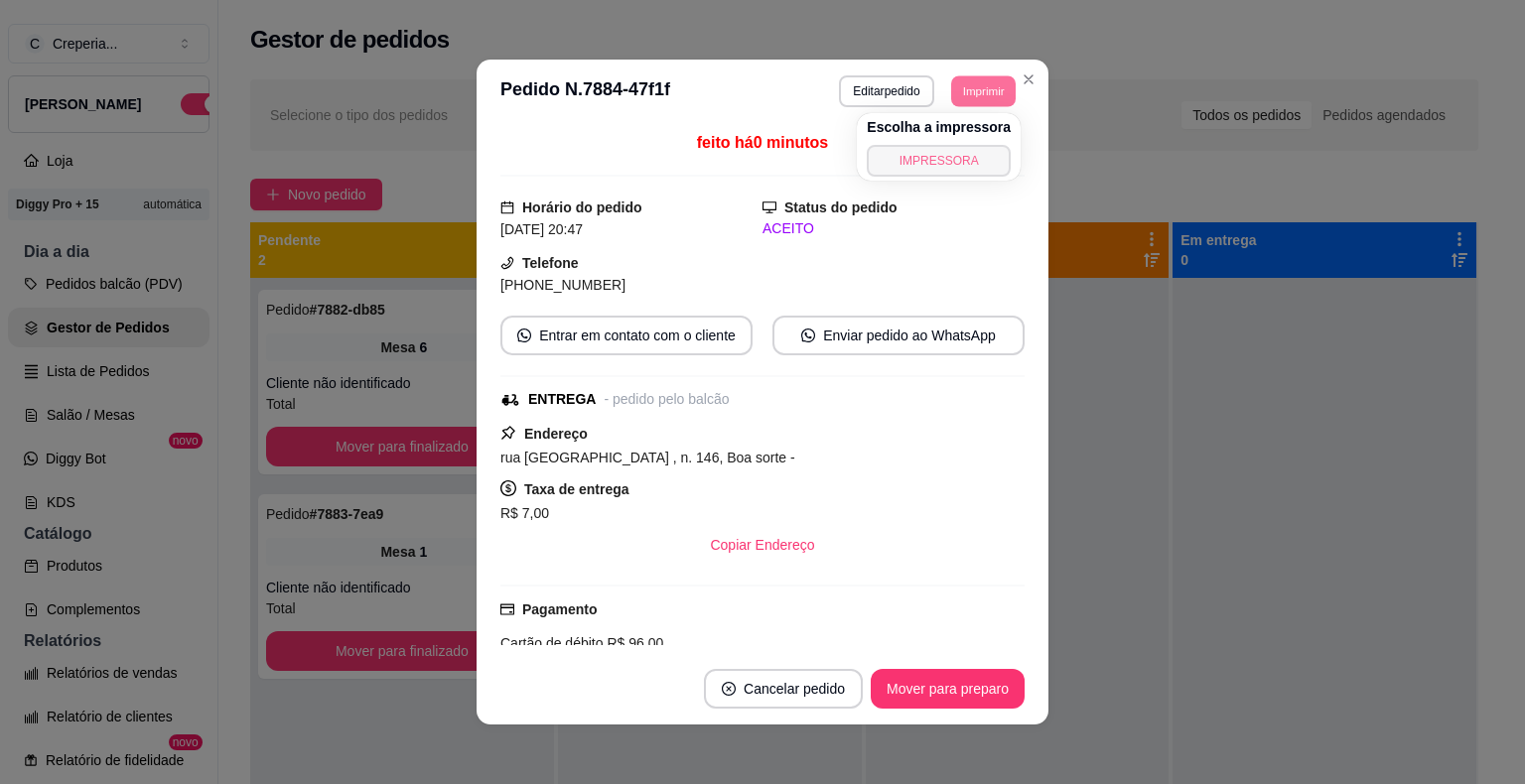 click on "IMPRESSORA" at bounding box center (938, 161) 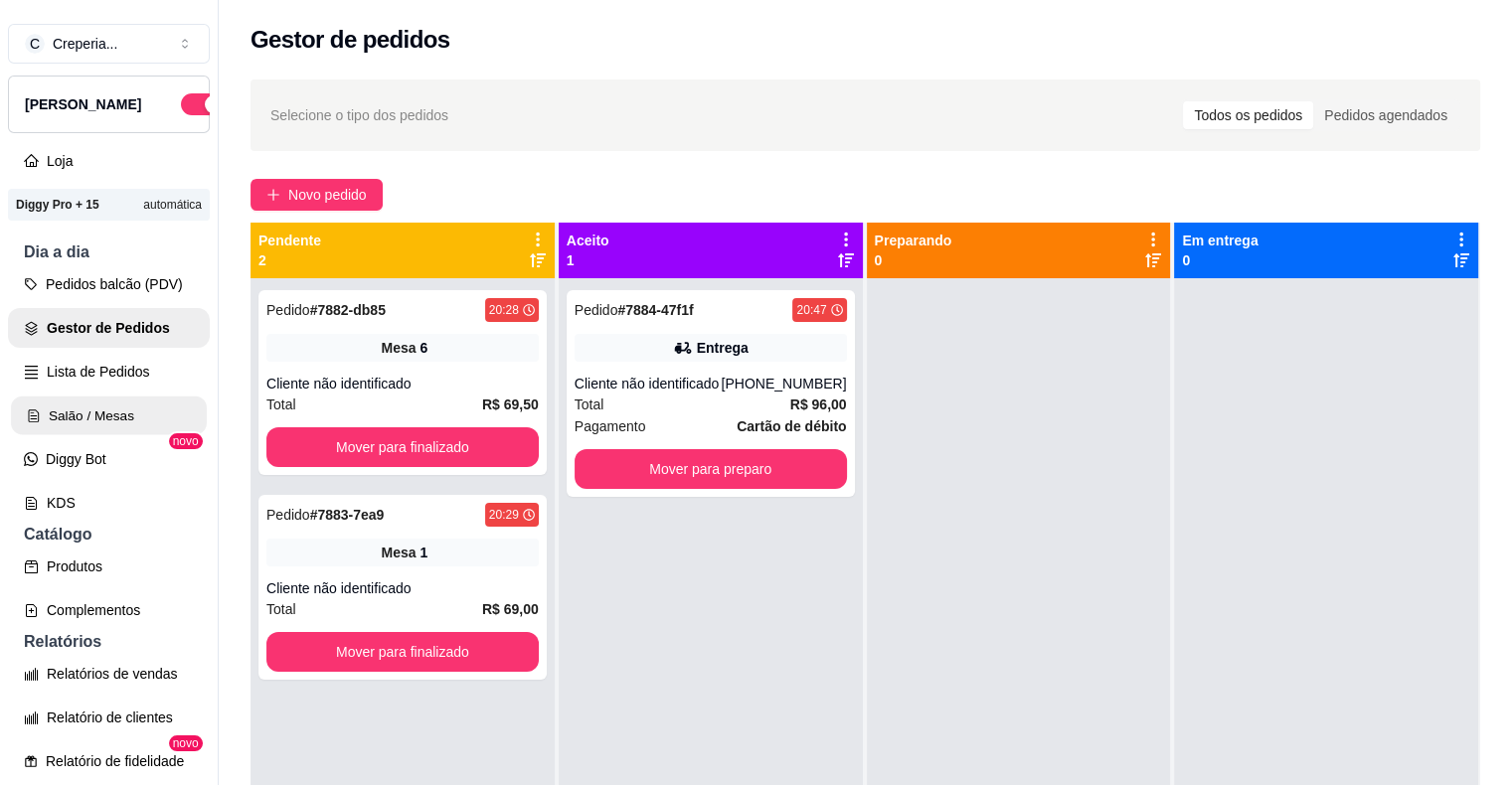 click on "Salão / Mesas" at bounding box center [108, 415] 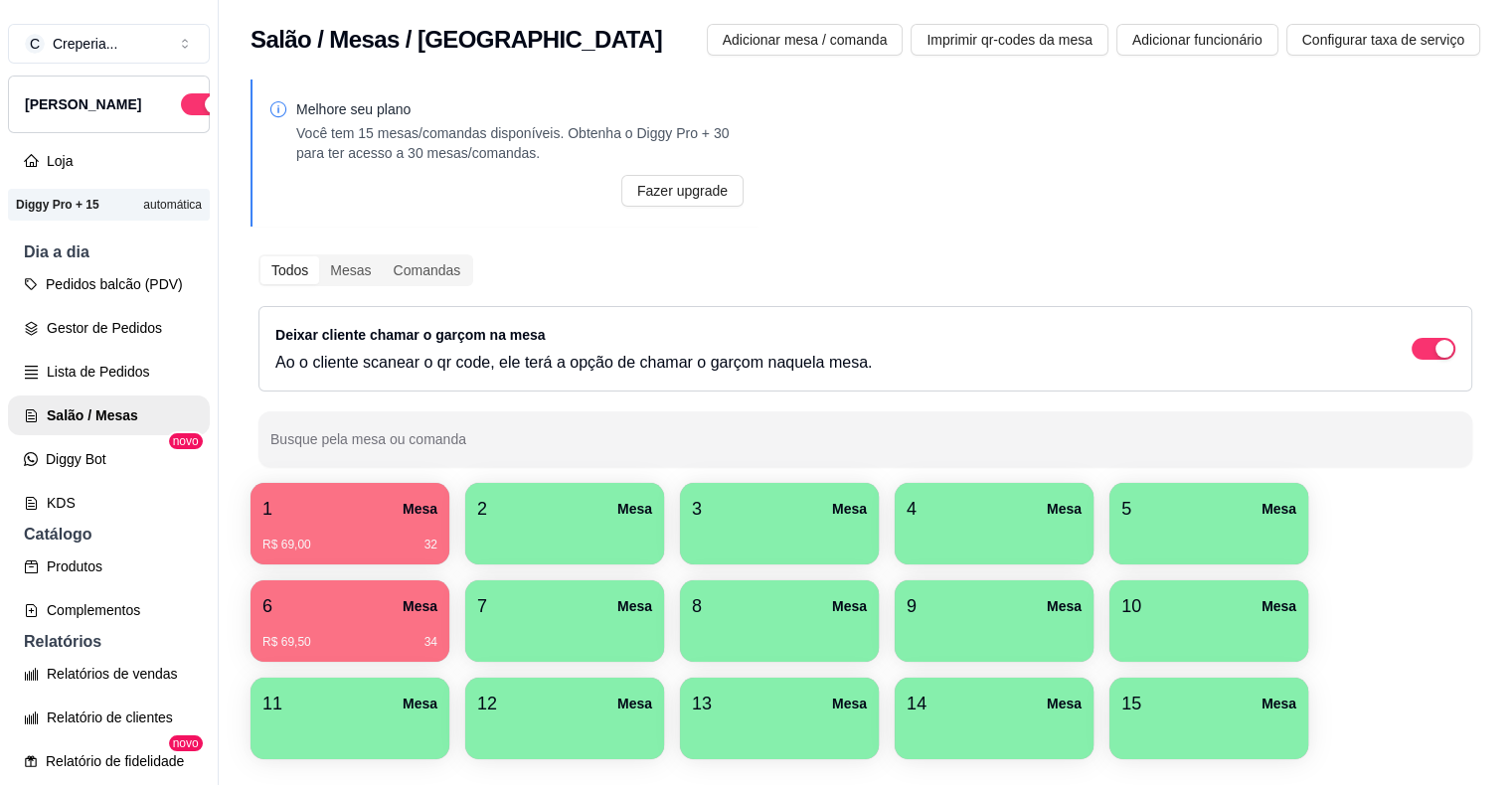 click on "R$ 69,00 32" at bounding box center [350, 538] 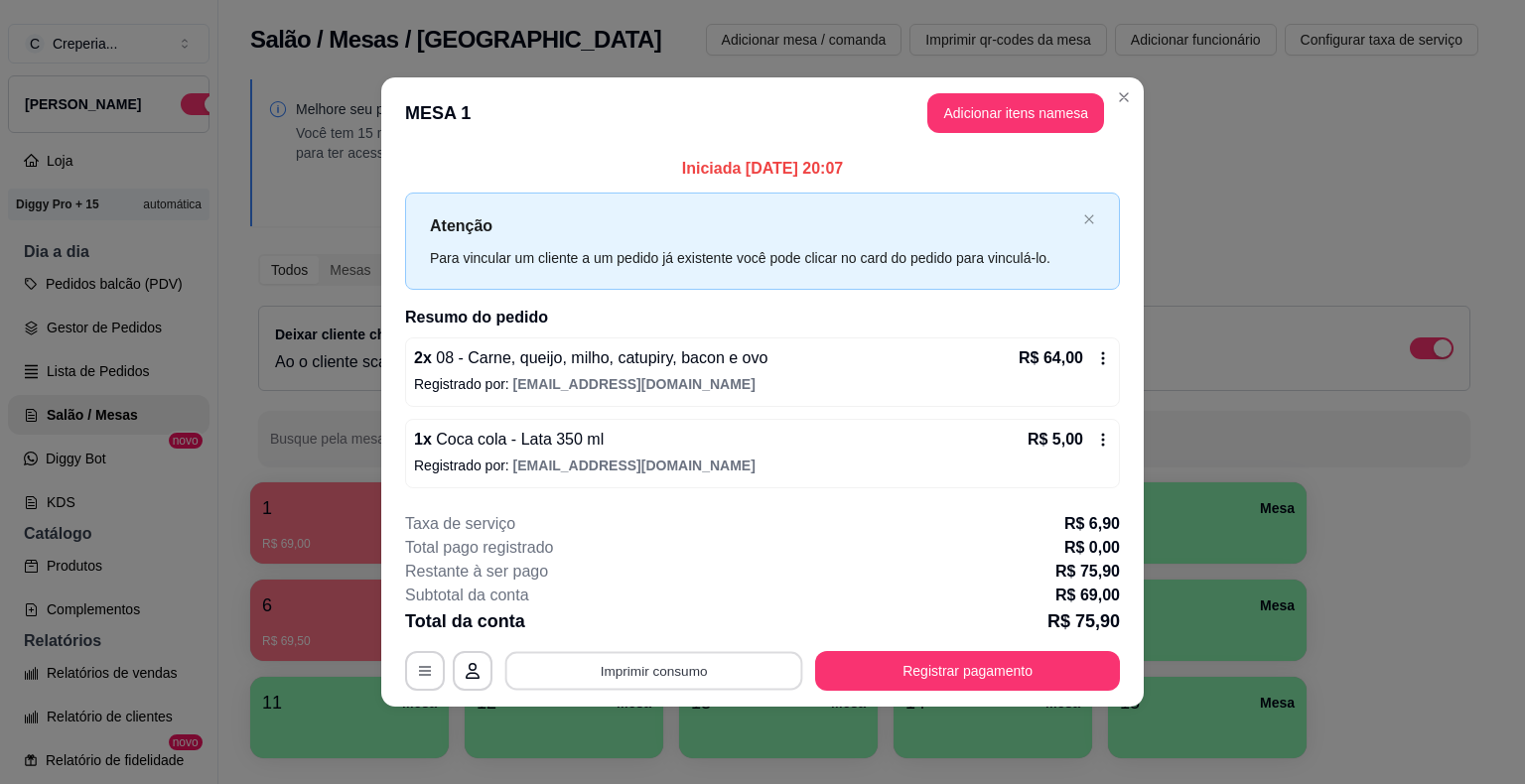 click on "Imprimir consumo" at bounding box center [654, 670] 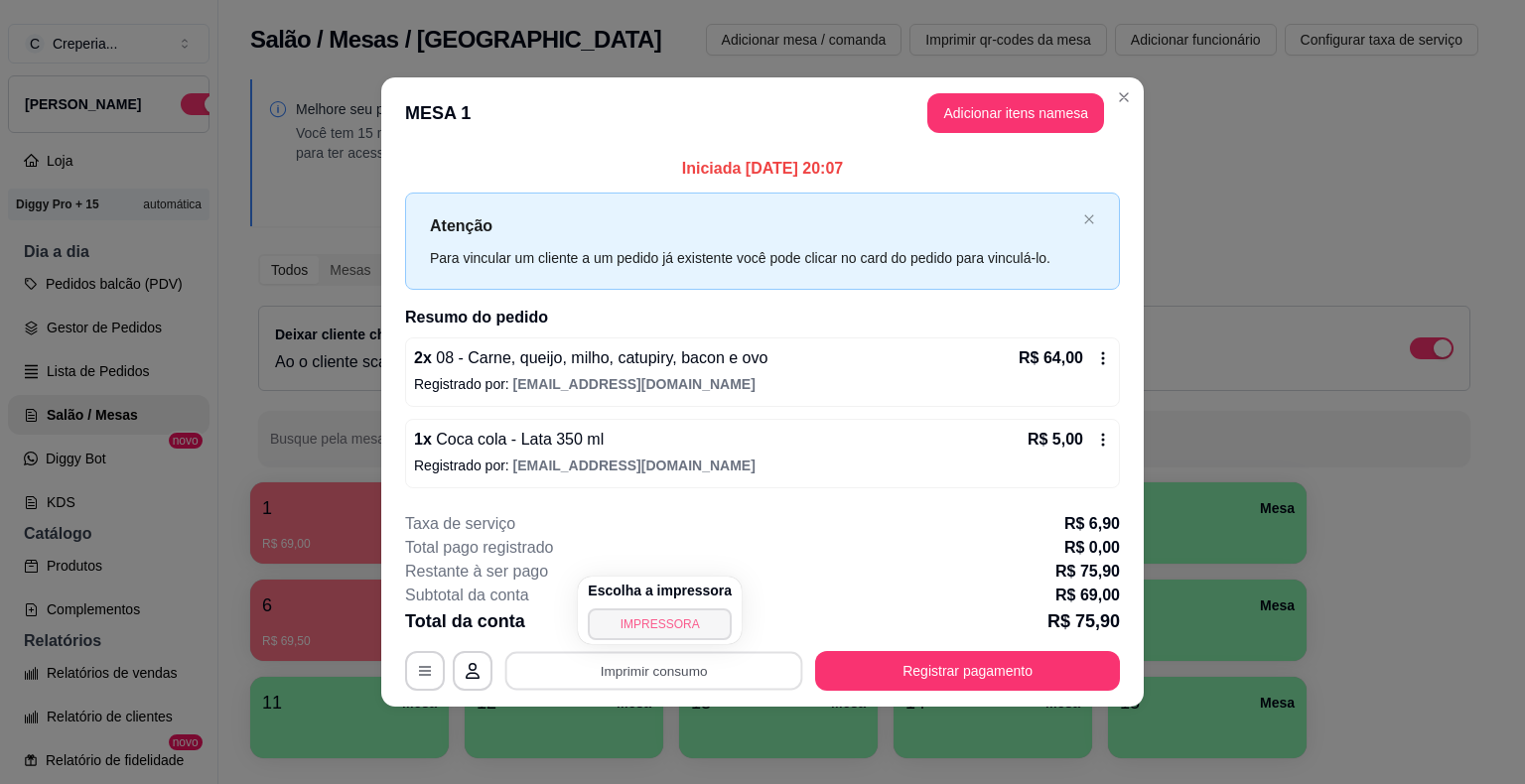 click on "IMPRESSORA" at bounding box center [659, 624] 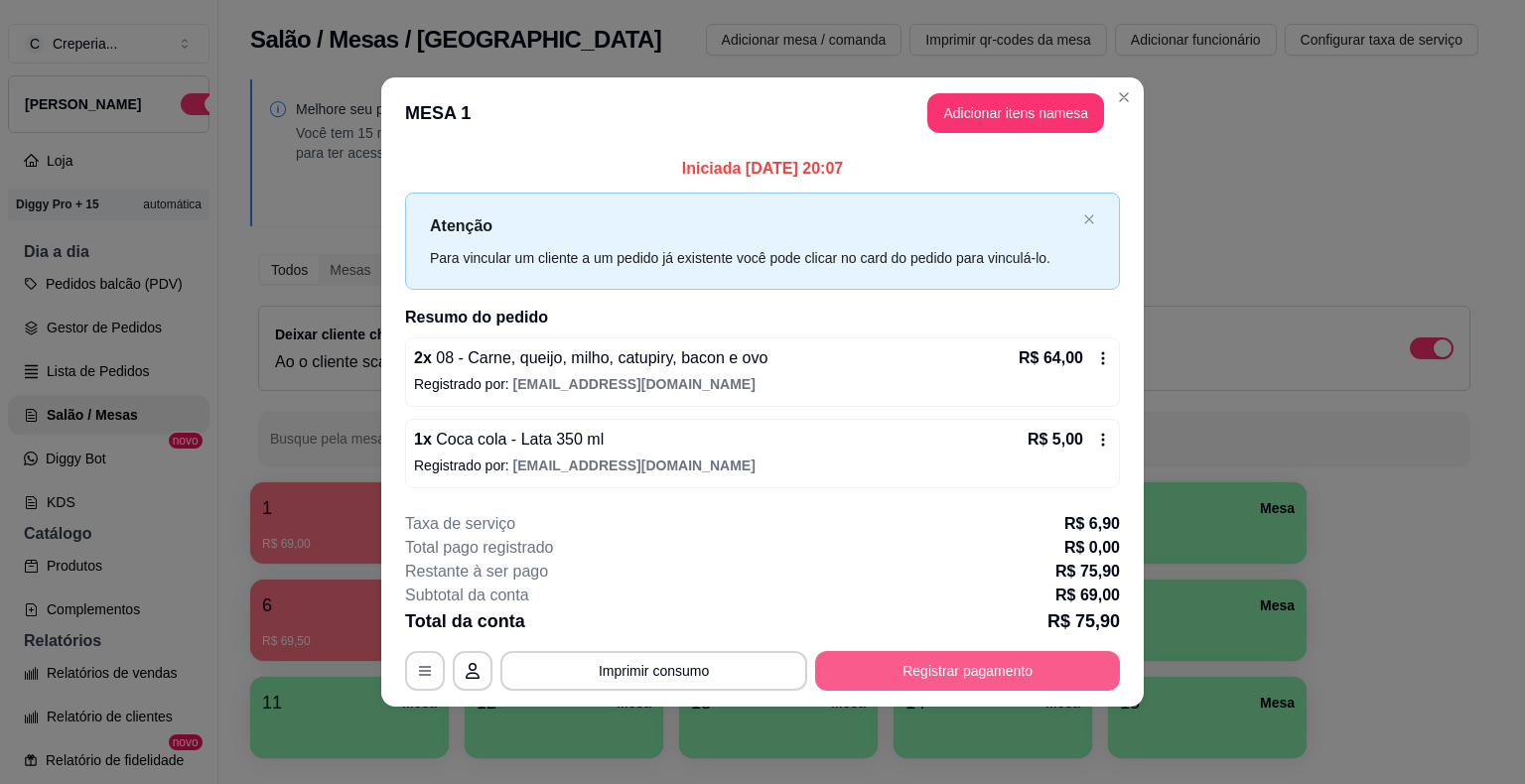 click on "Registrar pagamento" at bounding box center (967, 671) 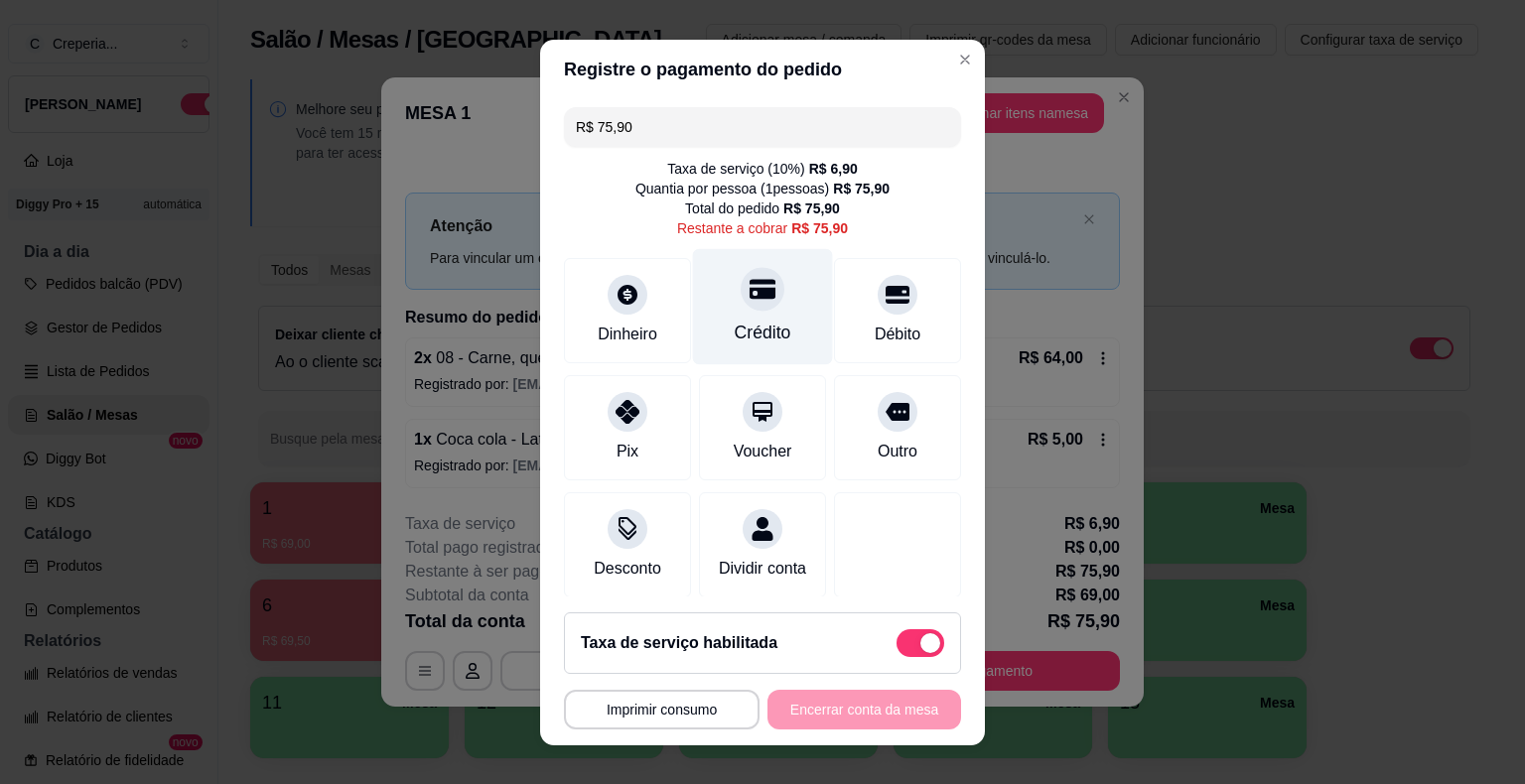 click on "Crédito" at bounding box center [762, 306] 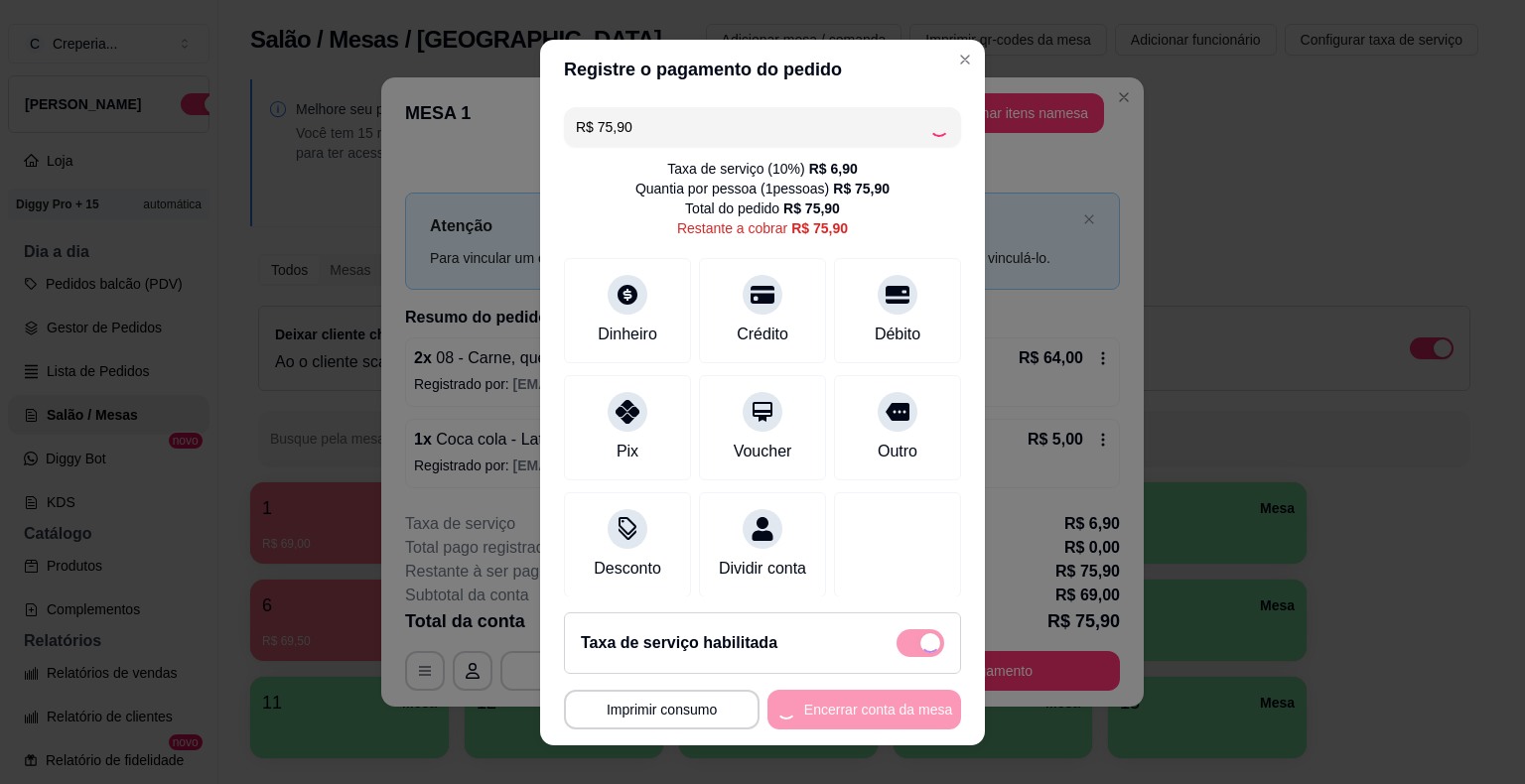 type on "R$ 0,00" 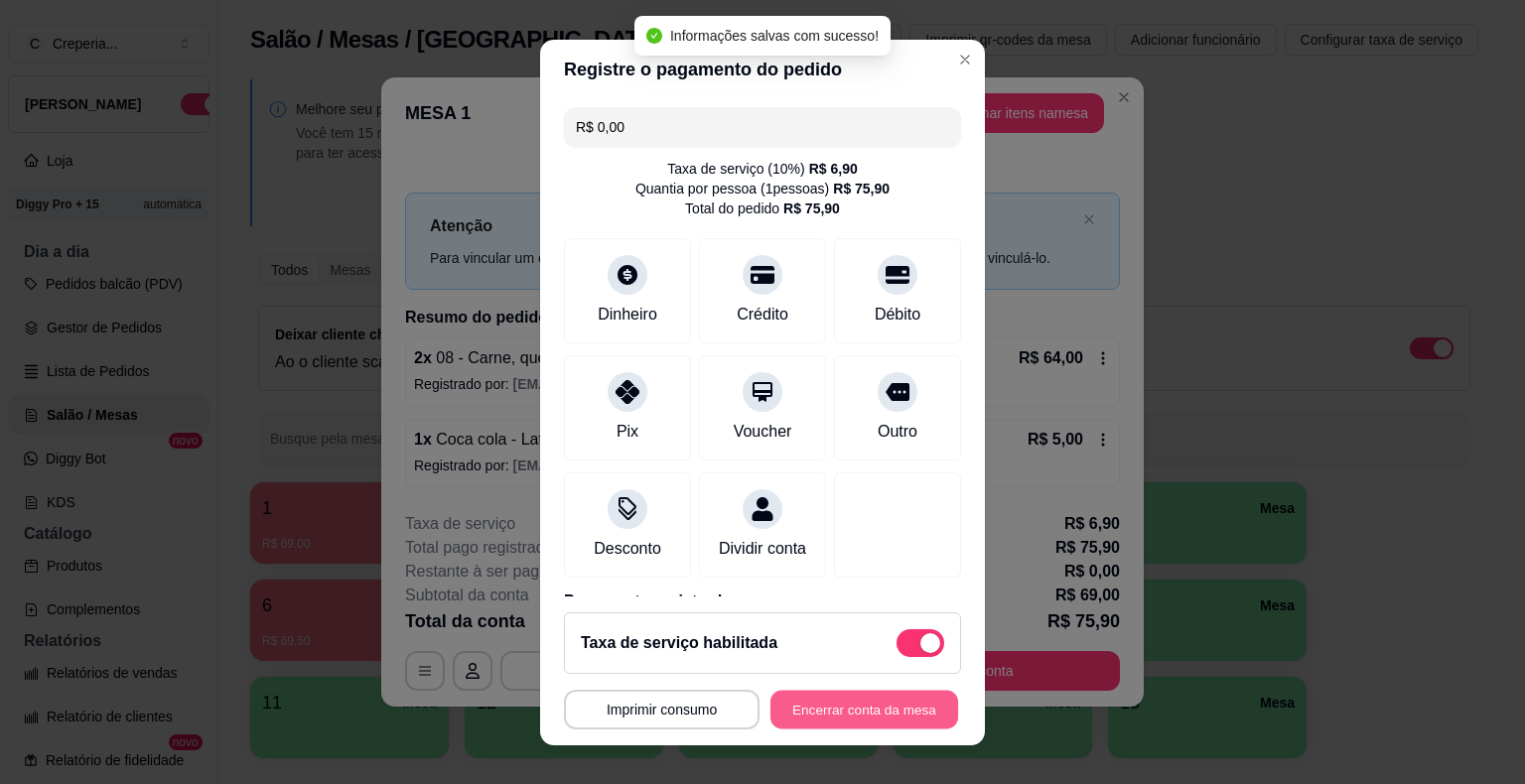 click on "Encerrar conta da mesa" at bounding box center [864, 709] 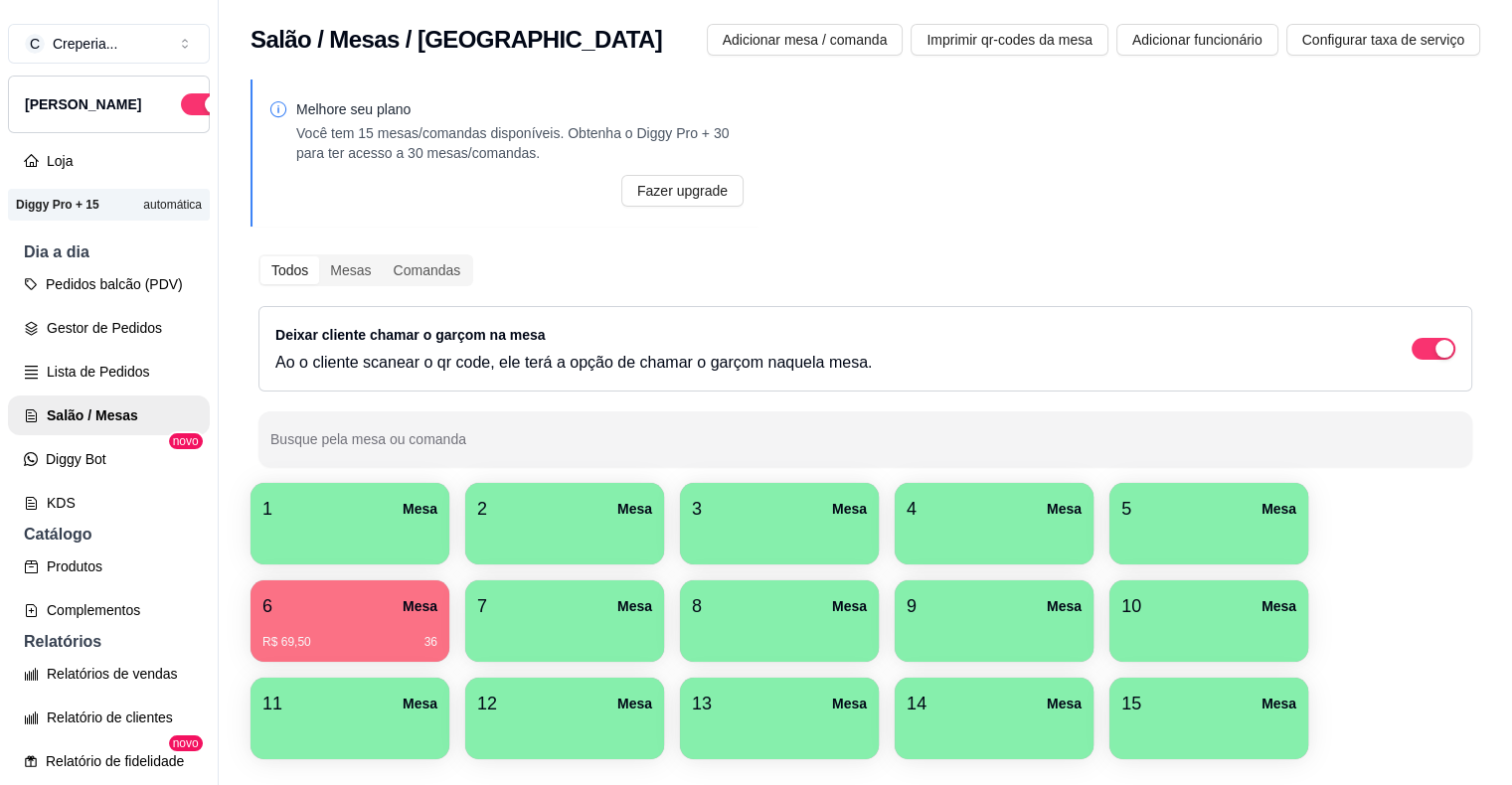 click at bounding box center (779, 538) 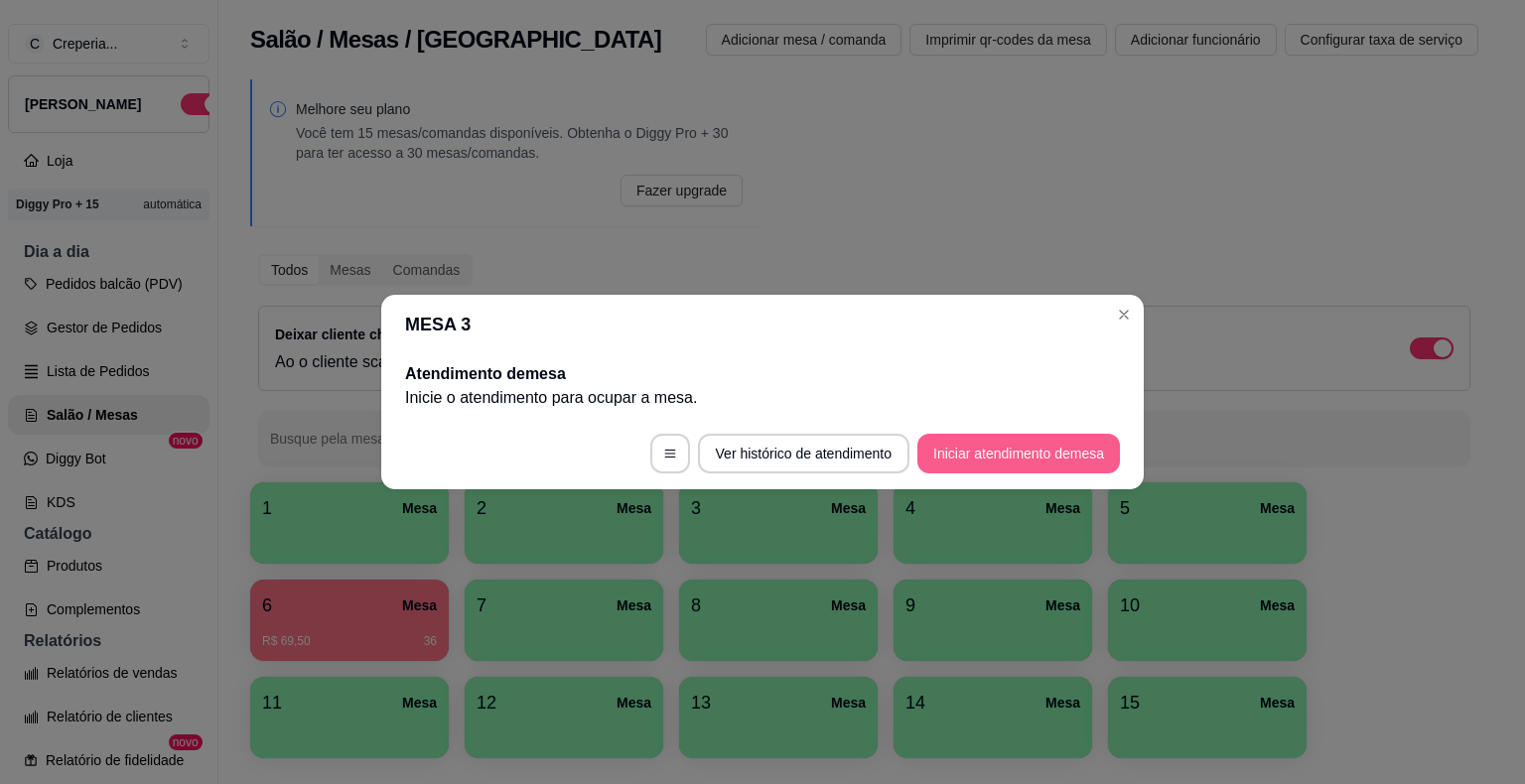 click on "Iniciar atendimento de  mesa" at bounding box center [1019, 454] 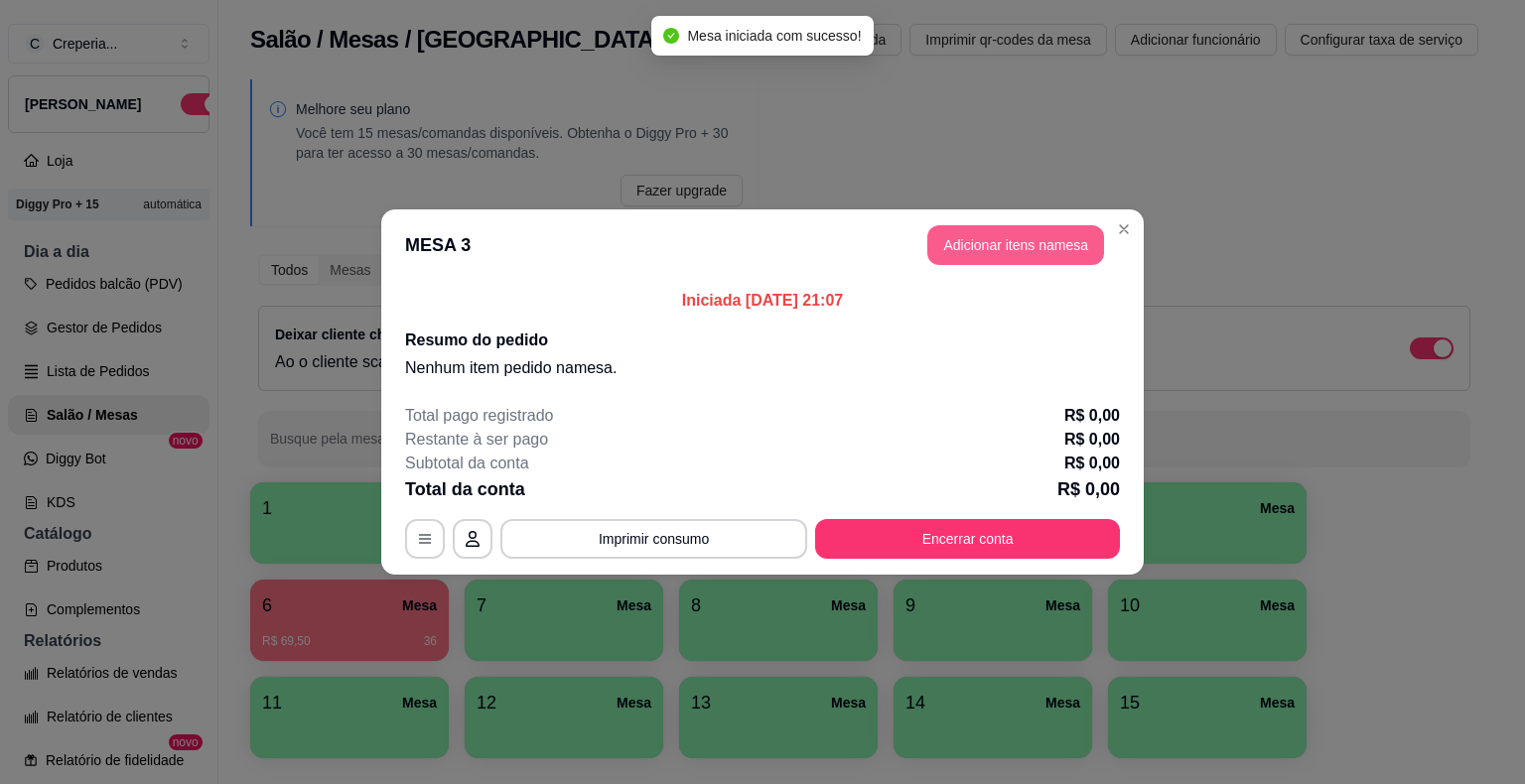 click on "Adicionar itens na  mesa" at bounding box center (1016, 245) 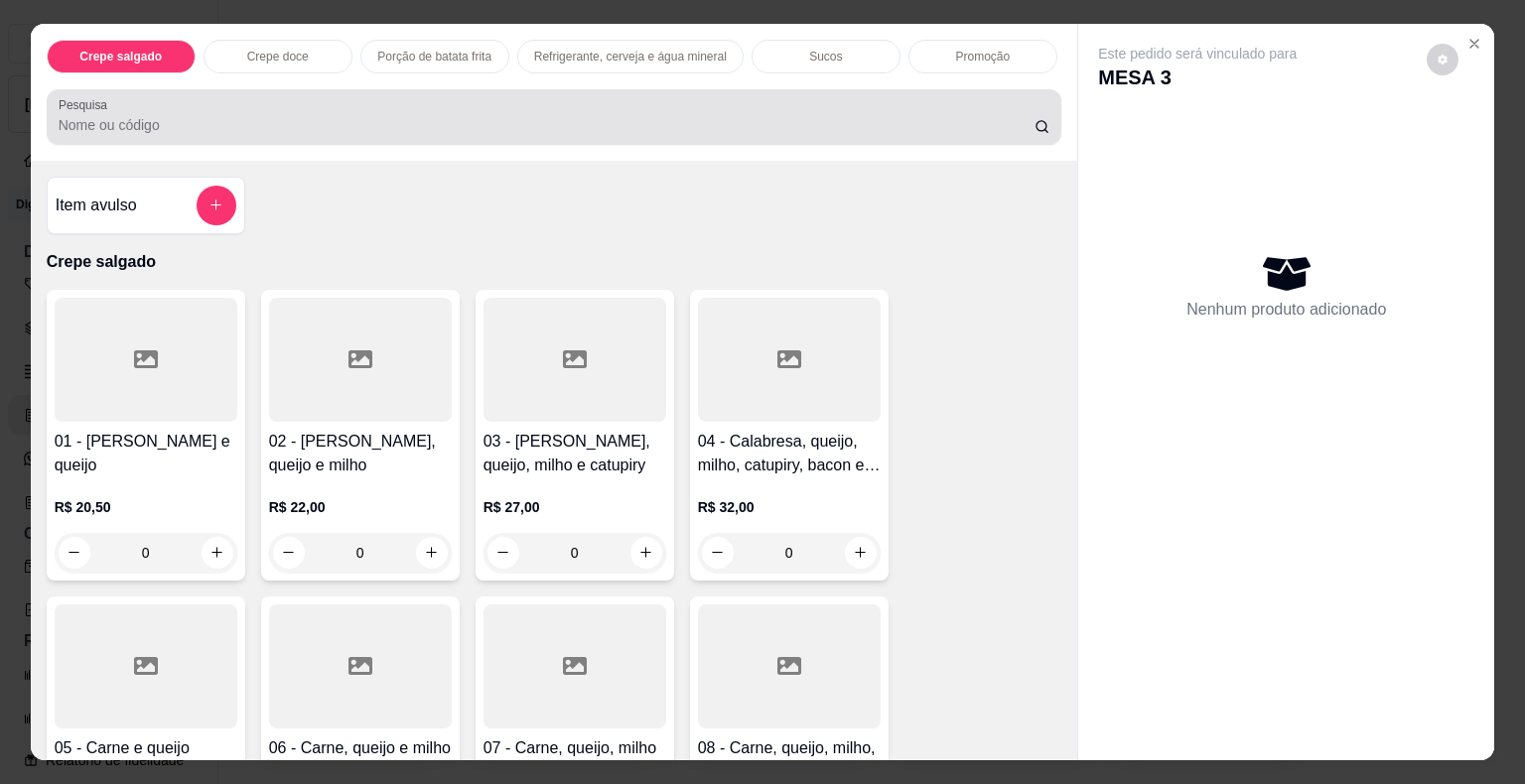 click on "Pesquisa" at bounding box center [546, 125] 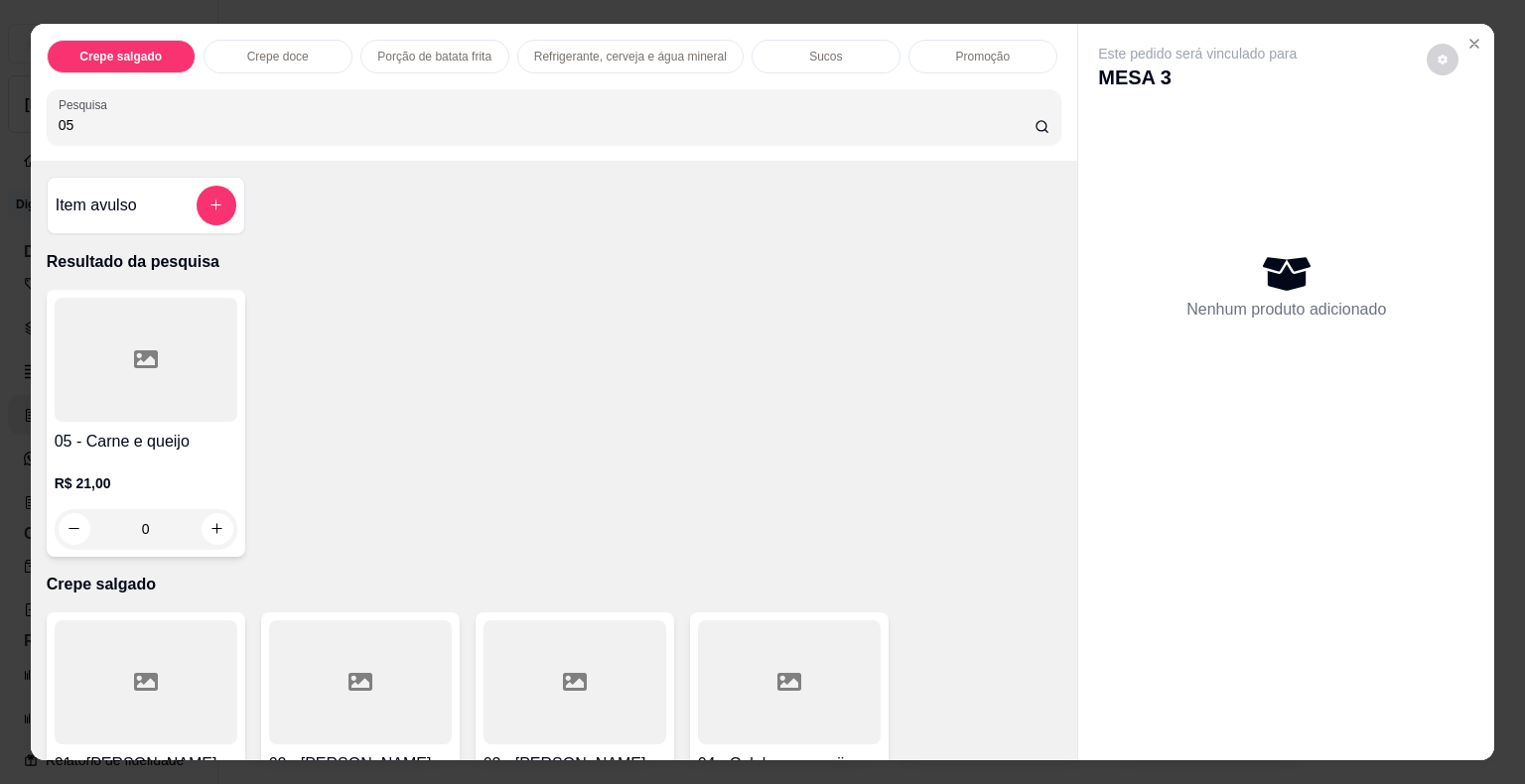 type on "05" 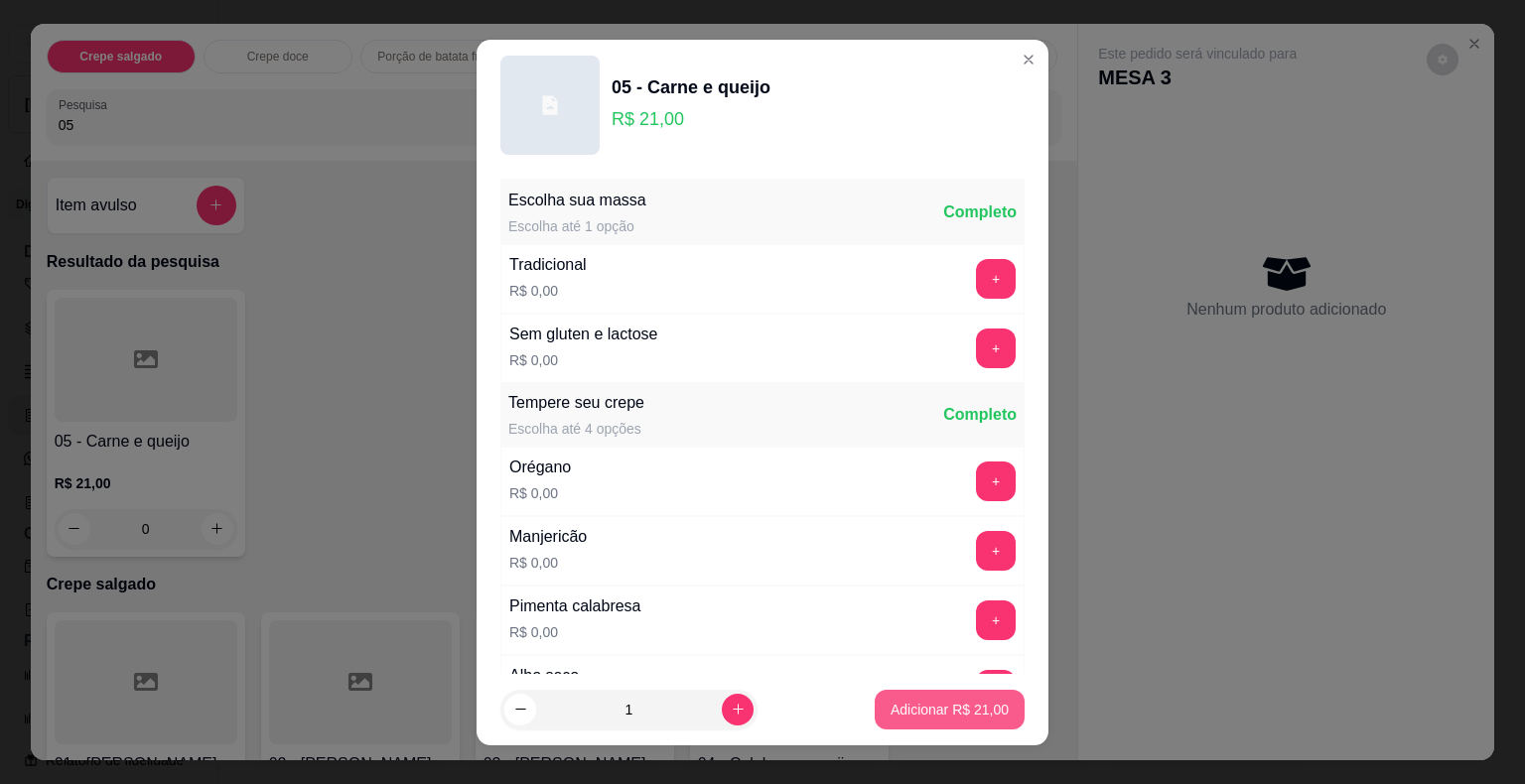 click on "Adicionar   R$ 21,00" at bounding box center [949, 710] 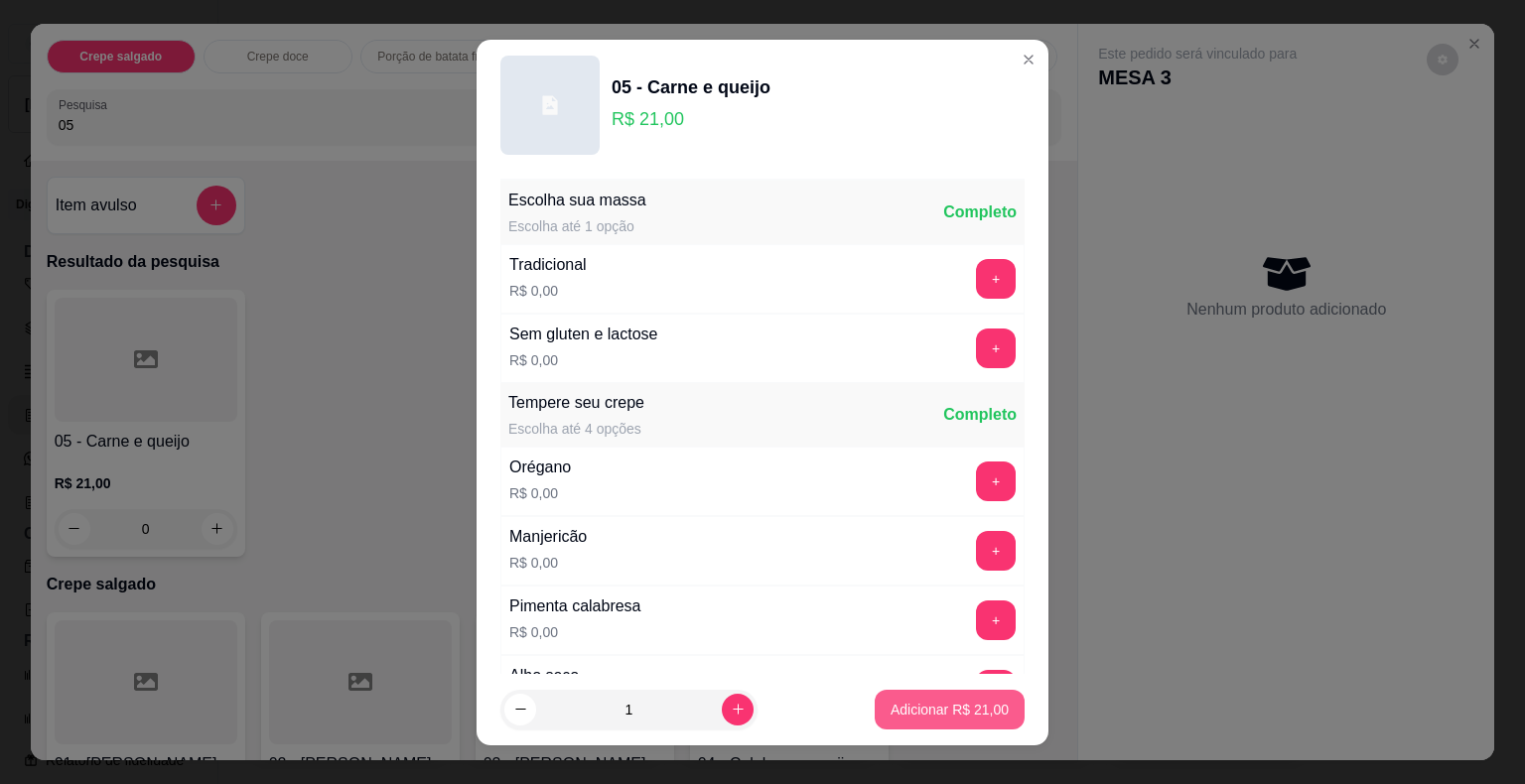 type on "1" 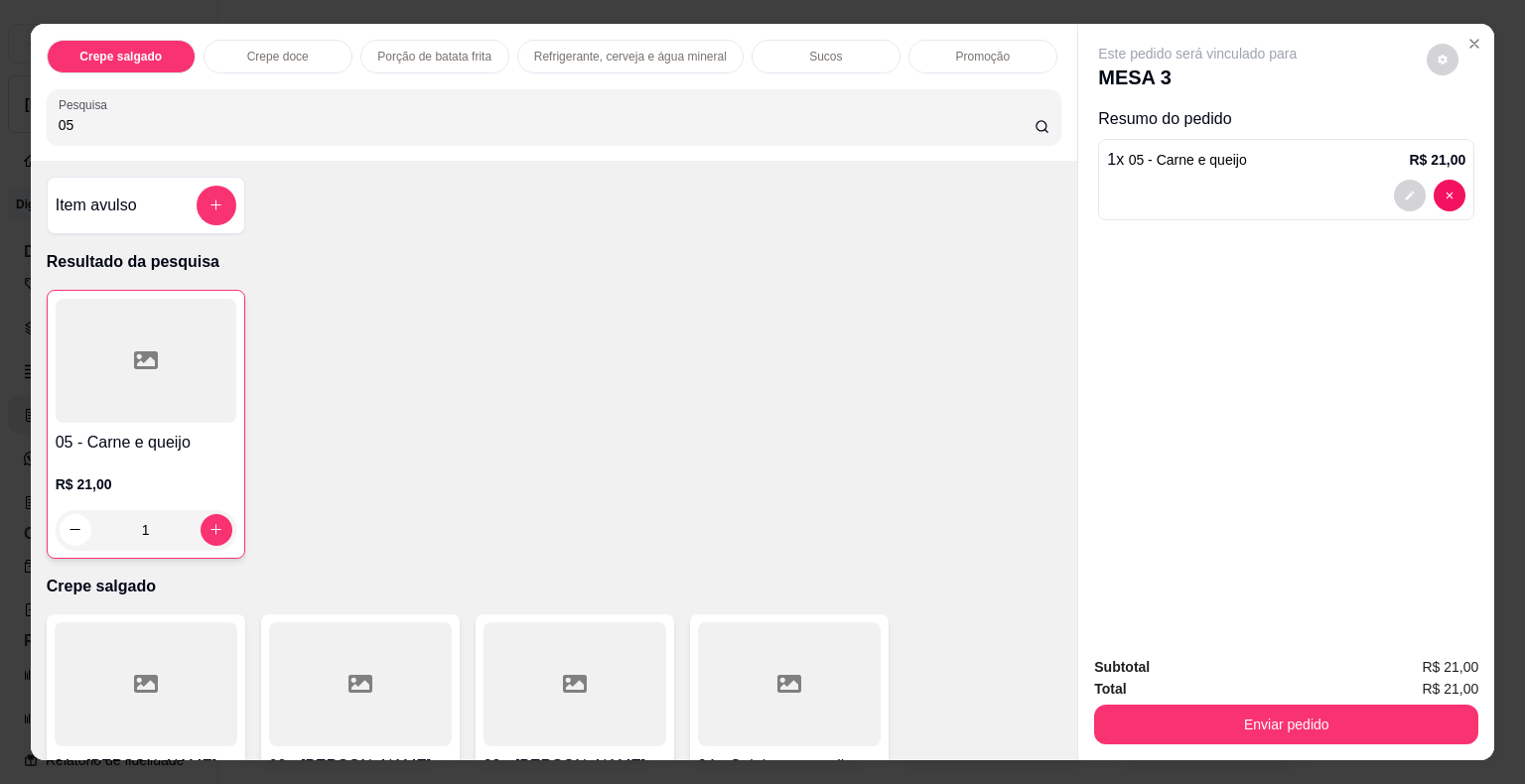 click on "Crepe salgado Crepe doce Porção de batata frita Refrigerante, cerveja e água mineral Sucos Promoção  Pesquisa 05" at bounding box center [554, 92] 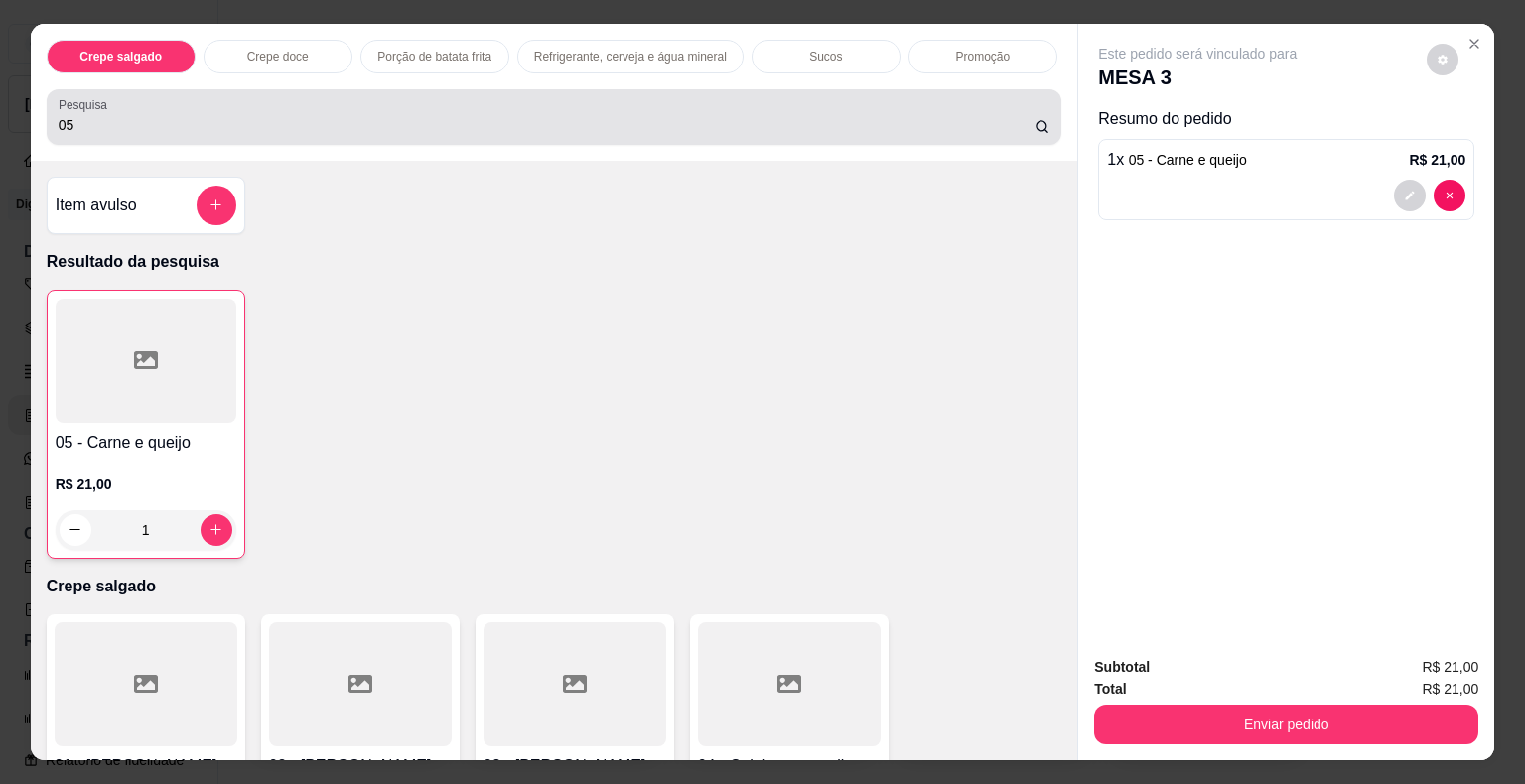click on "Pesquisa 05" at bounding box center [554, 117] 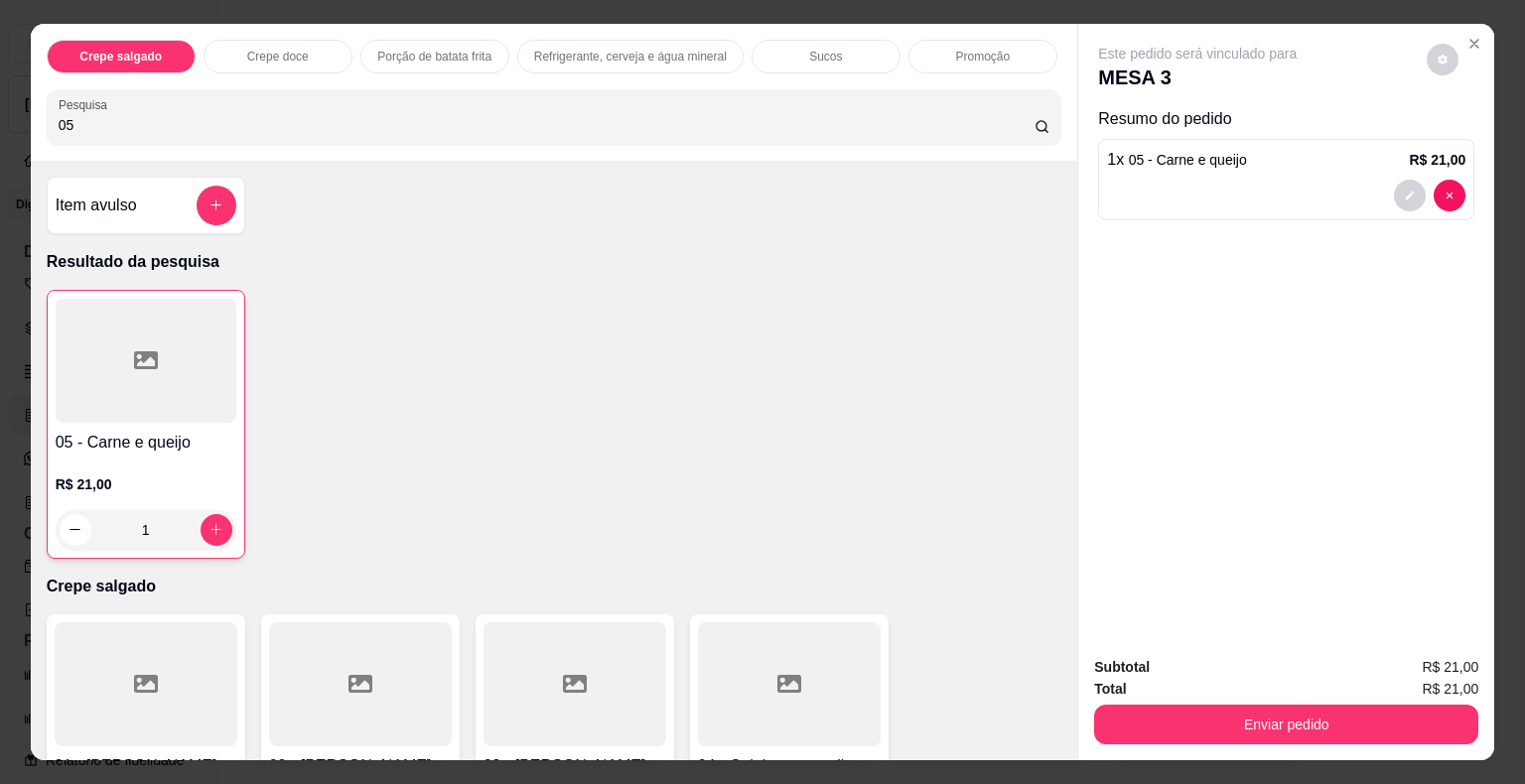 type on "0" 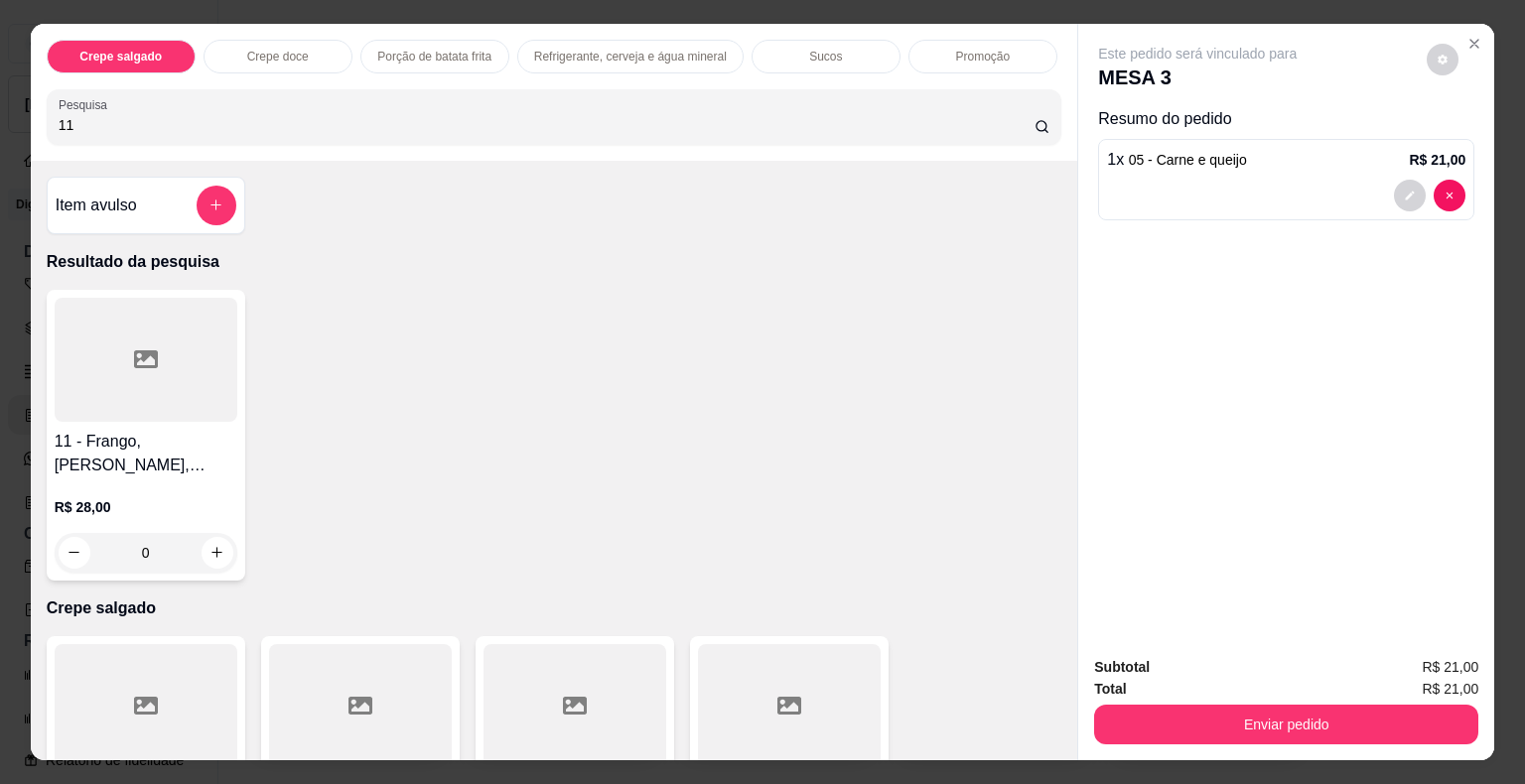 type on "11" 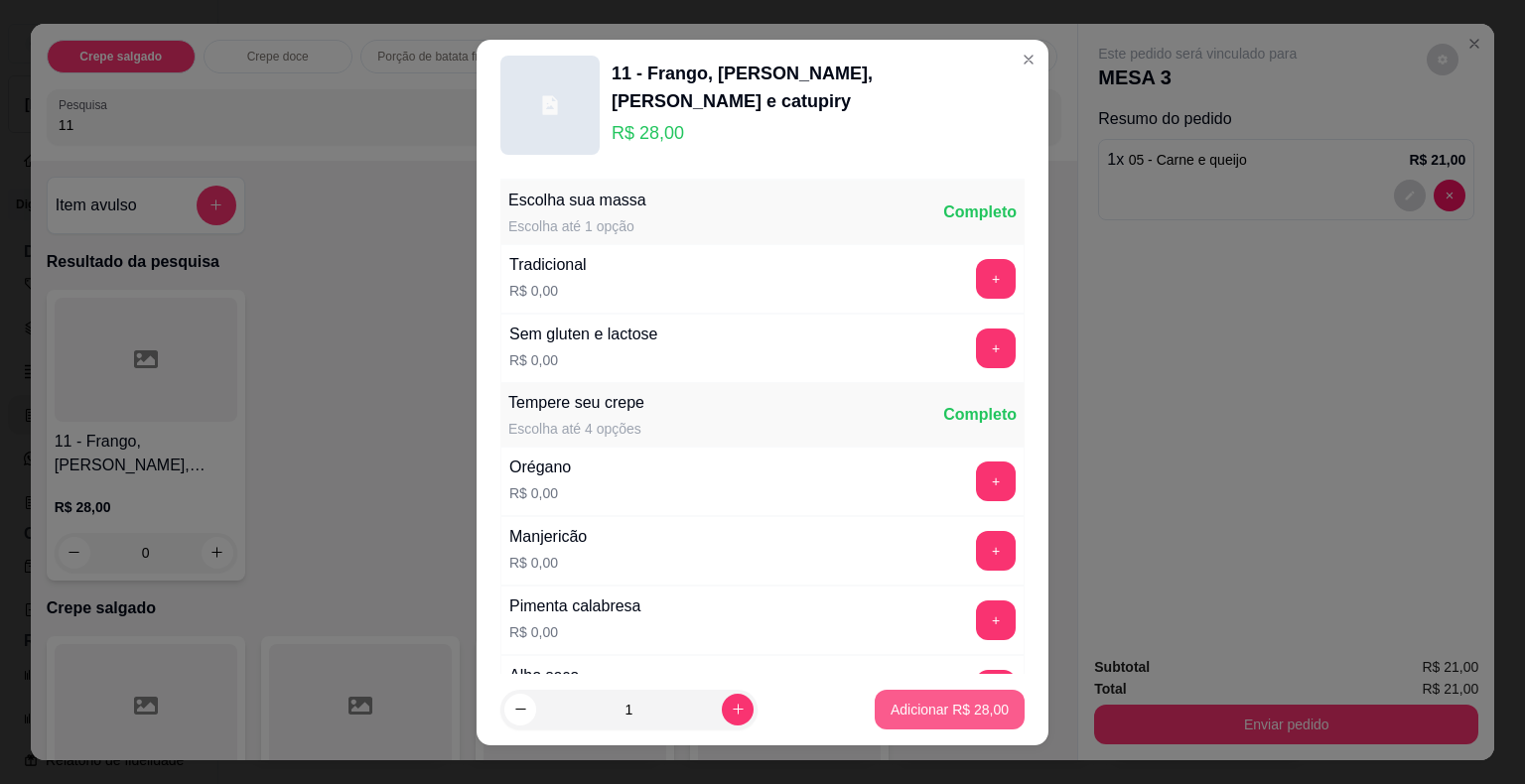 click on "Adicionar   R$ 28,00" at bounding box center [949, 710] 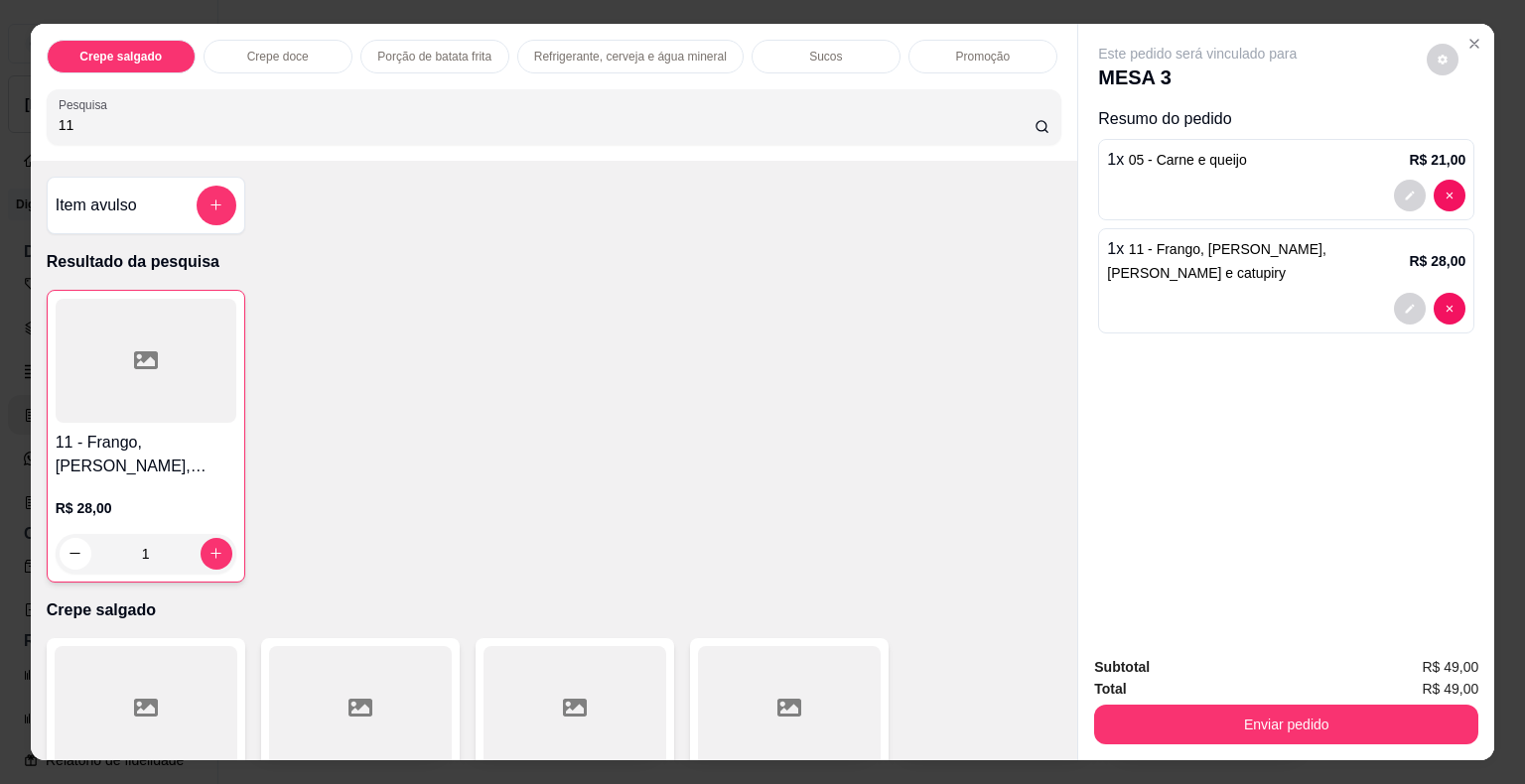 click on "11" at bounding box center [546, 125] 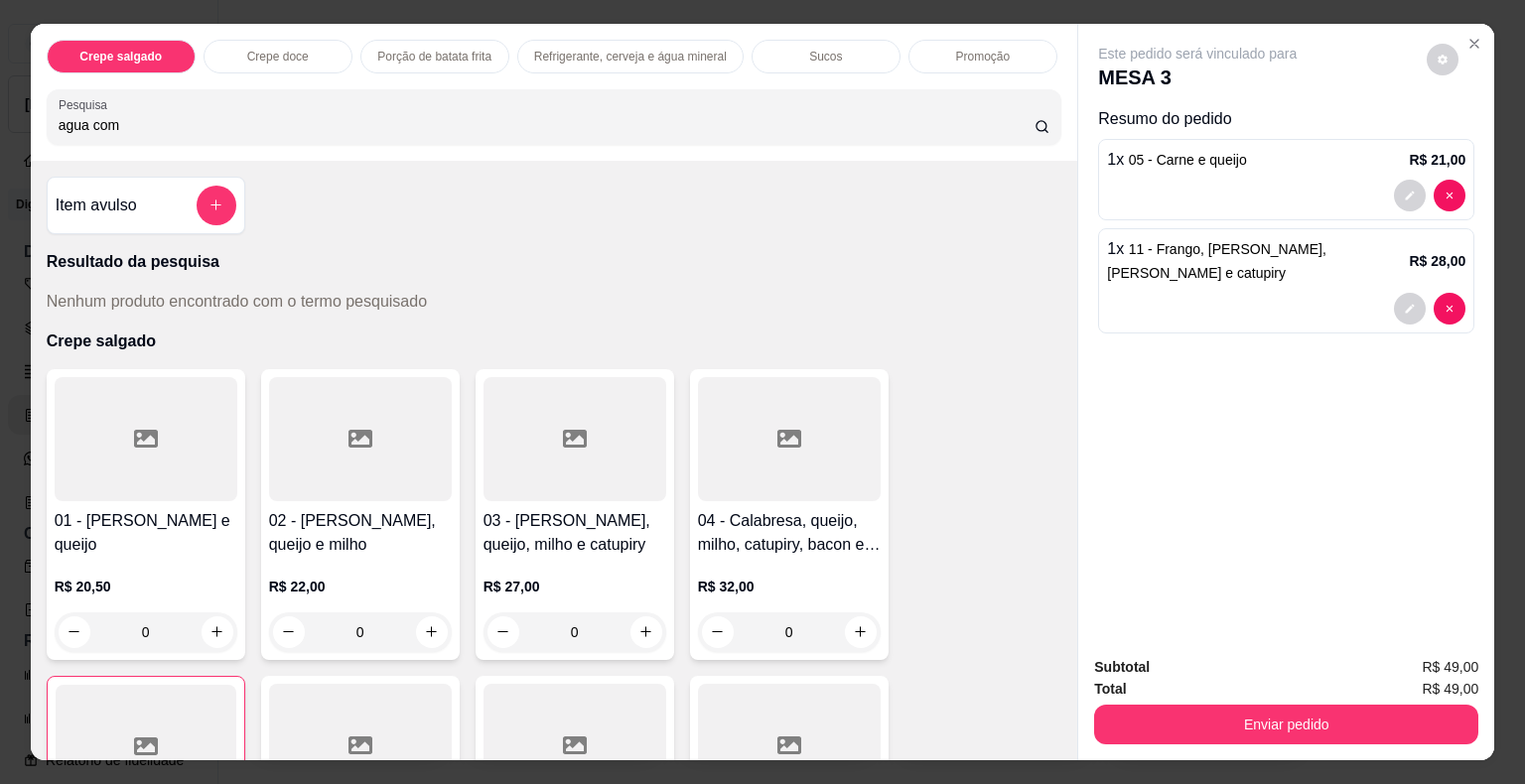 scroll, scrollTop: 0, scrollLeft: 0, axis: both 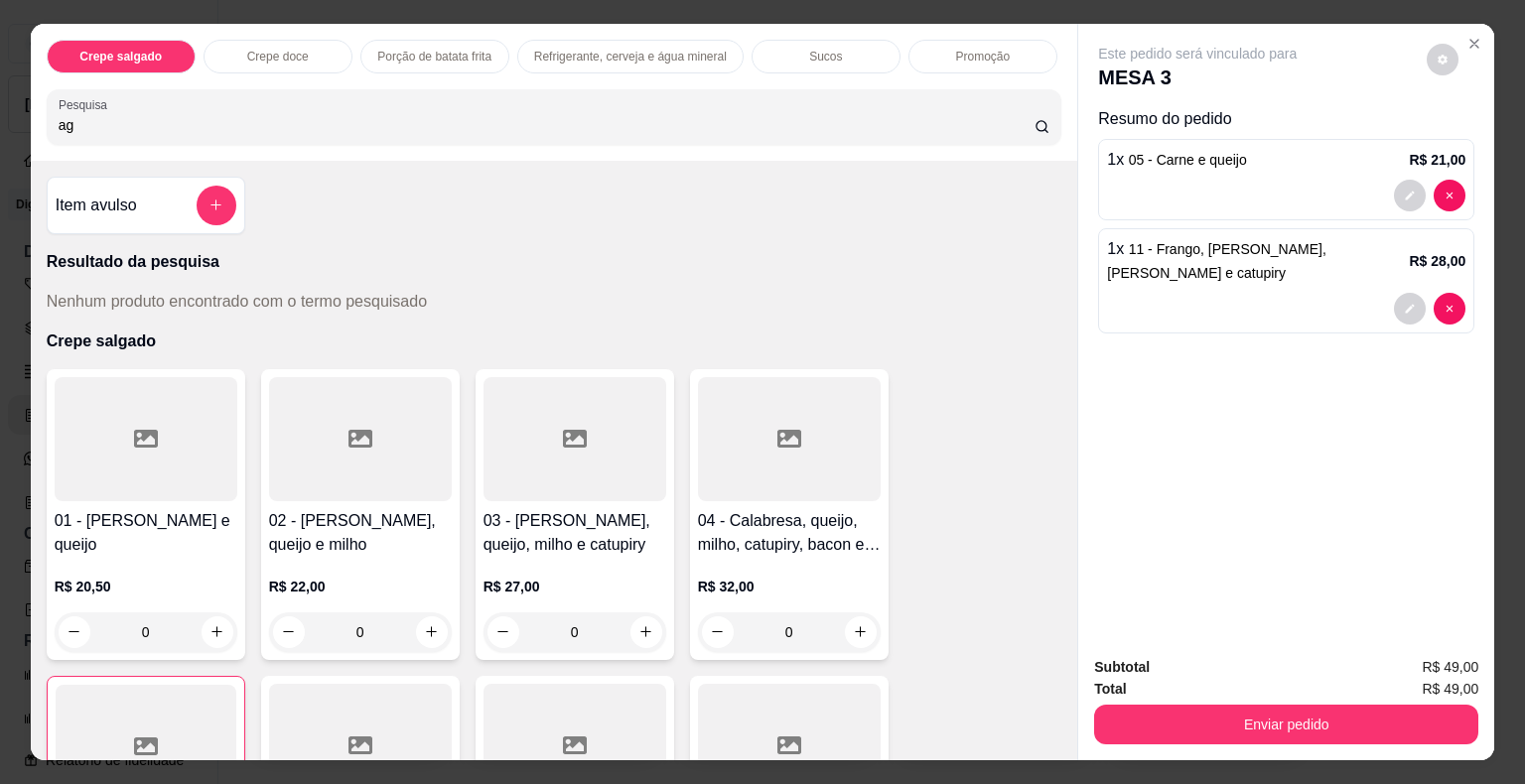 type on "a" 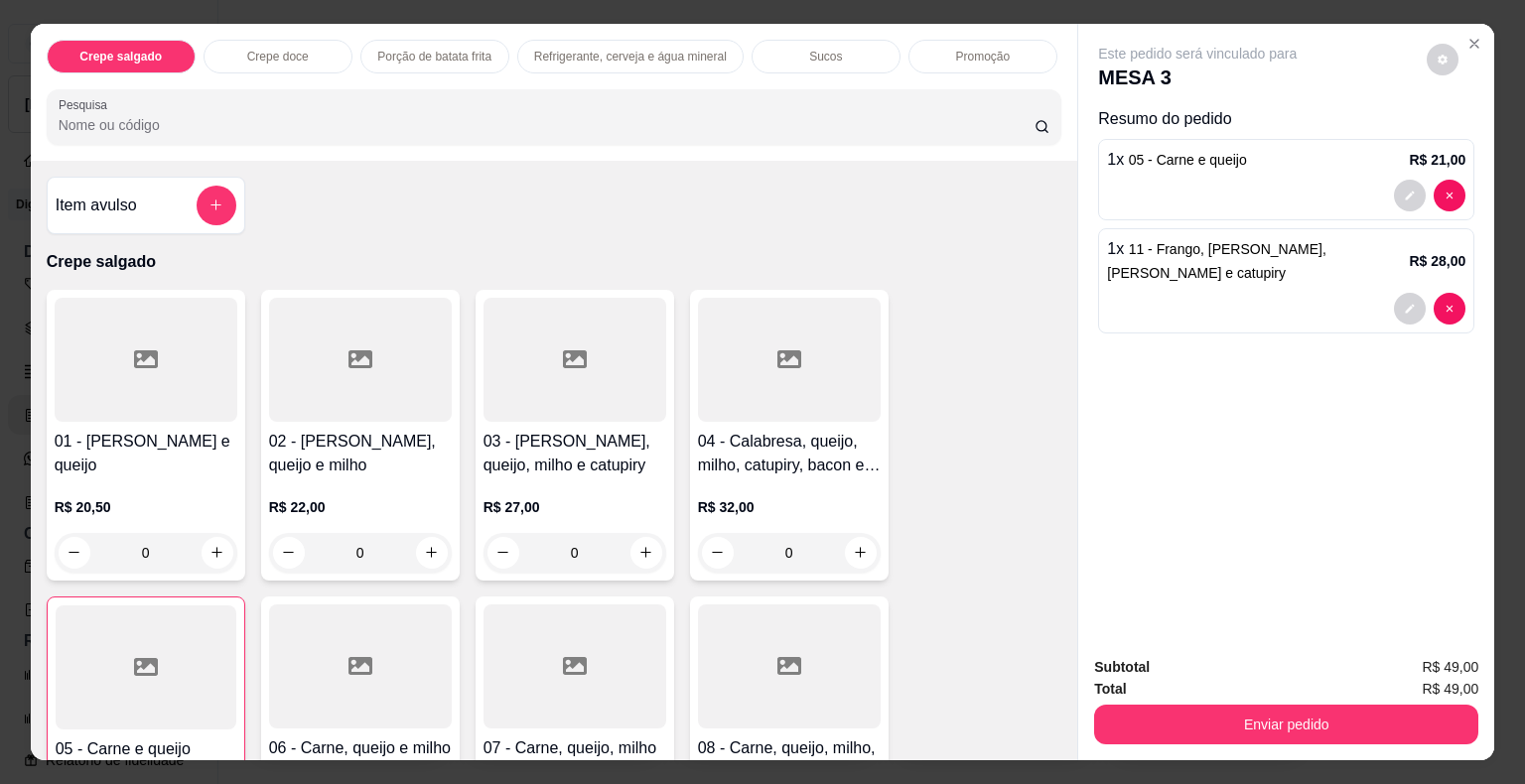 type on "á" 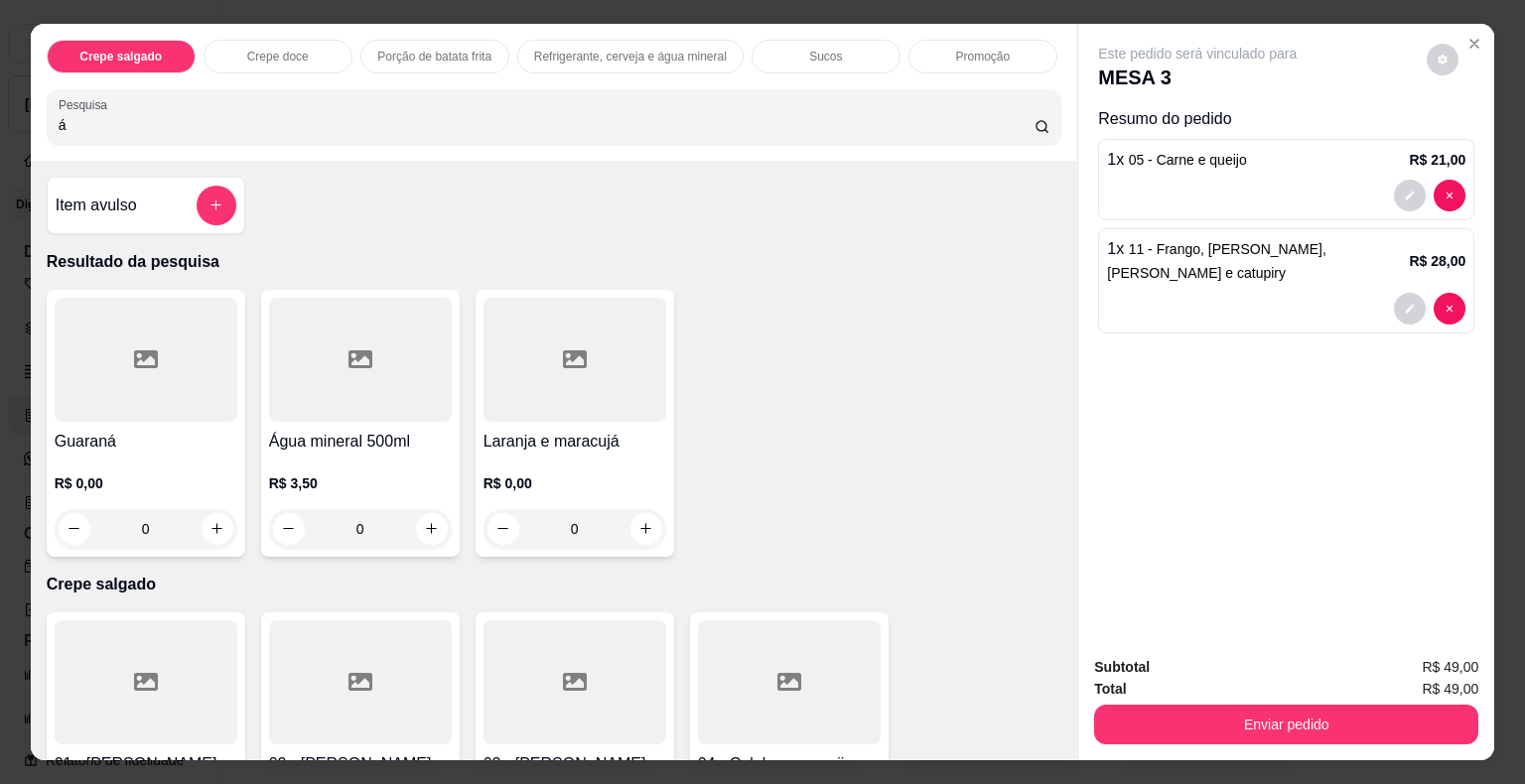type on "á" 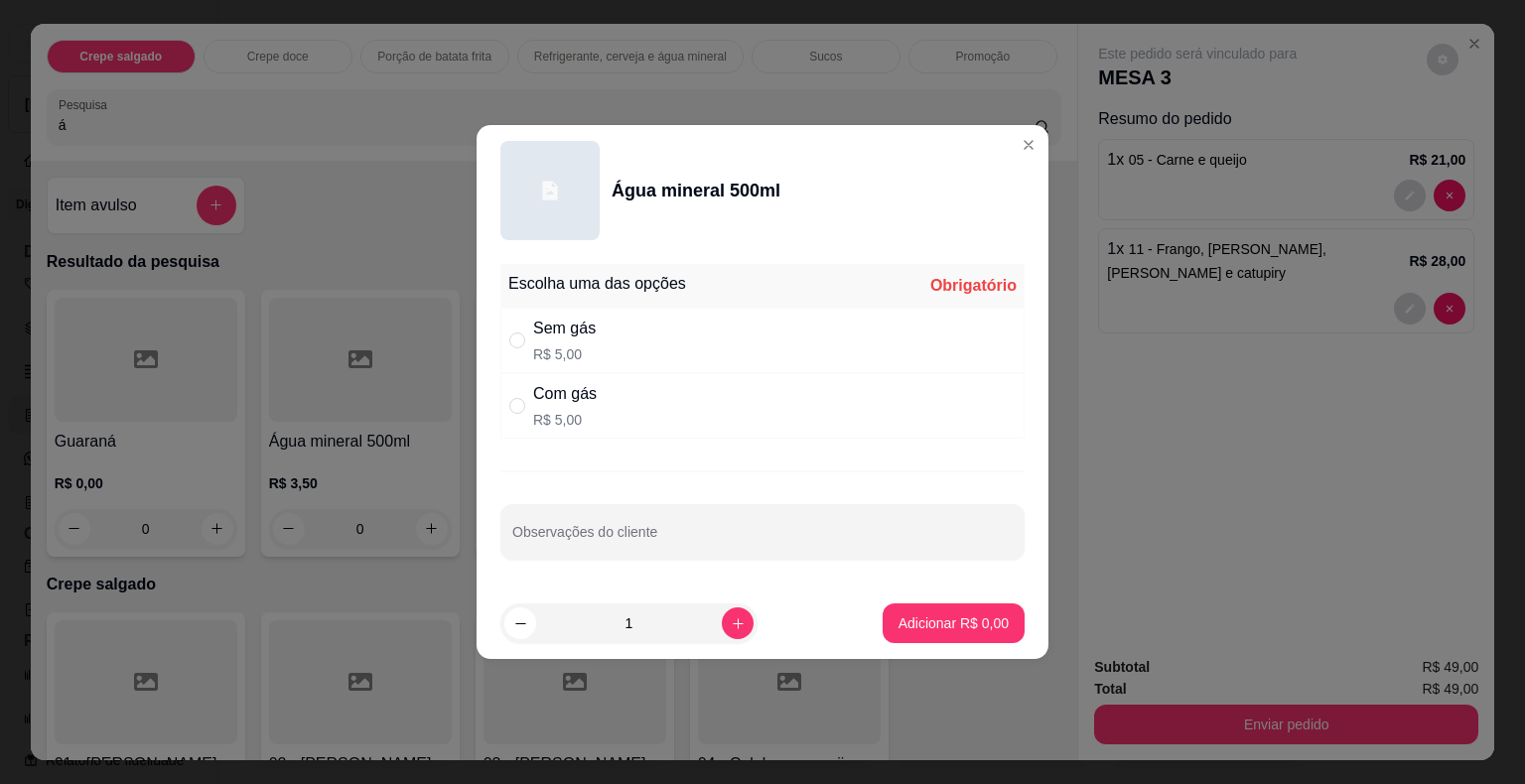 click on "Com gás  R$ 5,00" at bounding box center [565, 406] 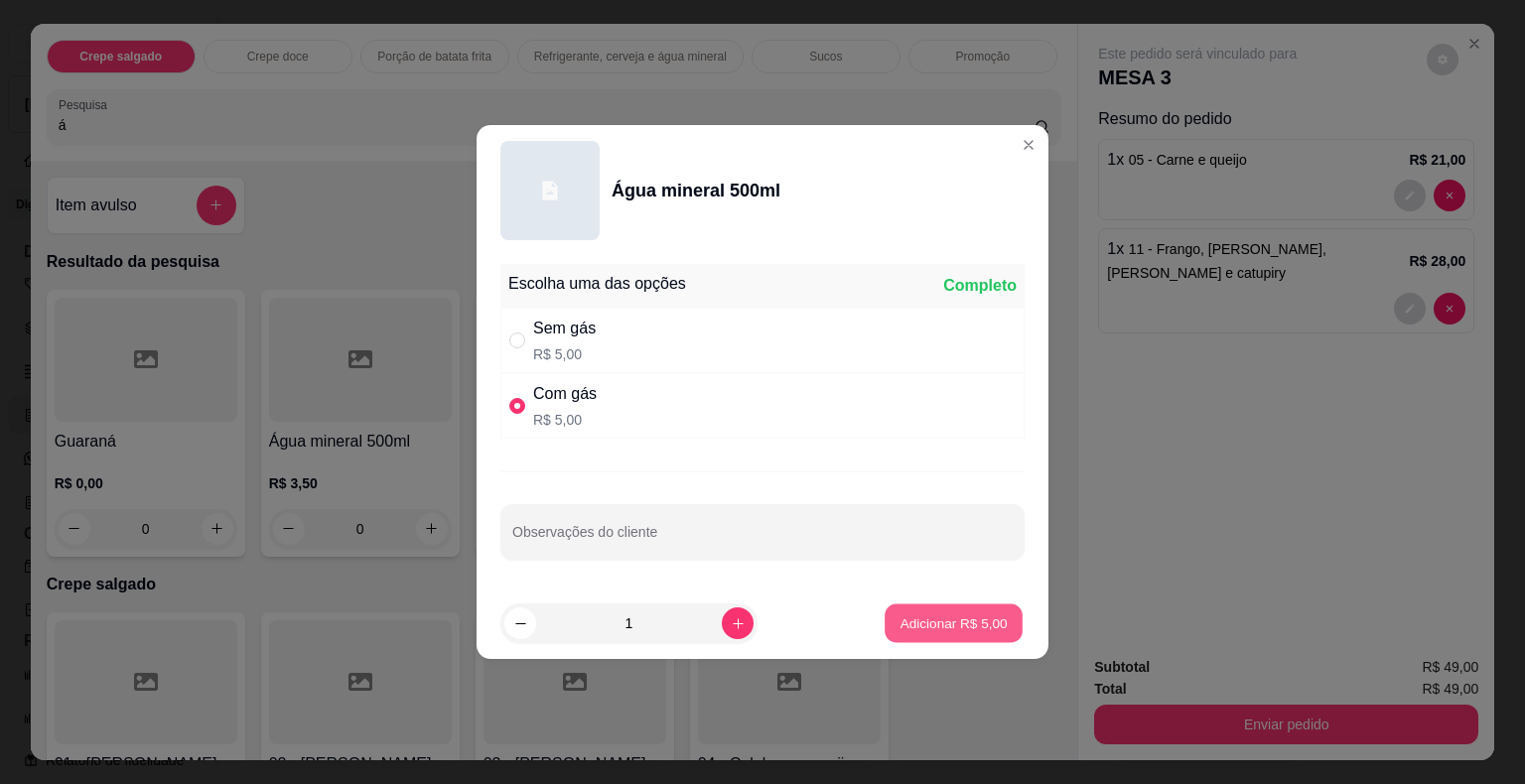 click on "Adicionar   R$ 5,00" at bounding box center [953, 622] 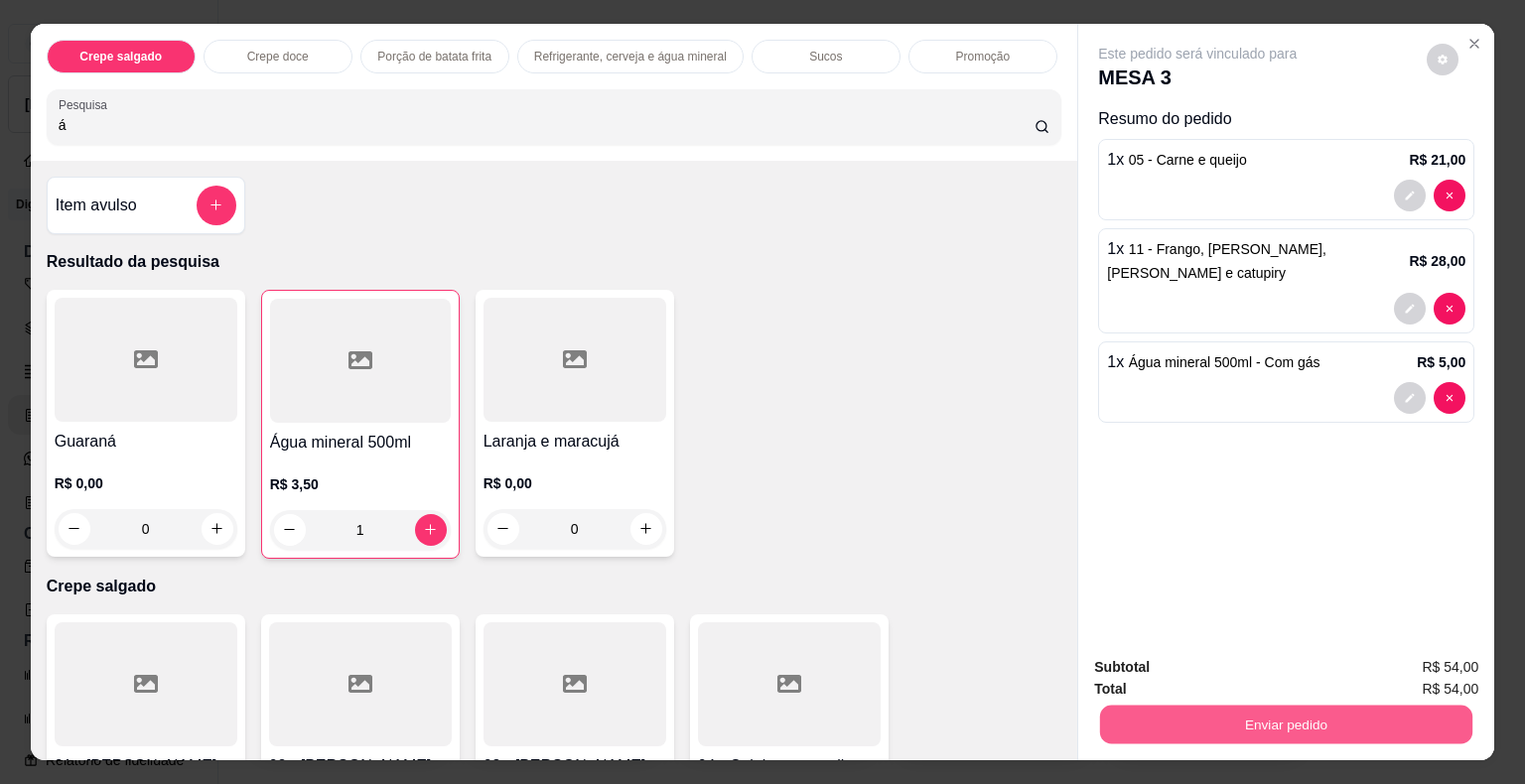 click on "Enviar pedido" at bounding box center [1286, 724] 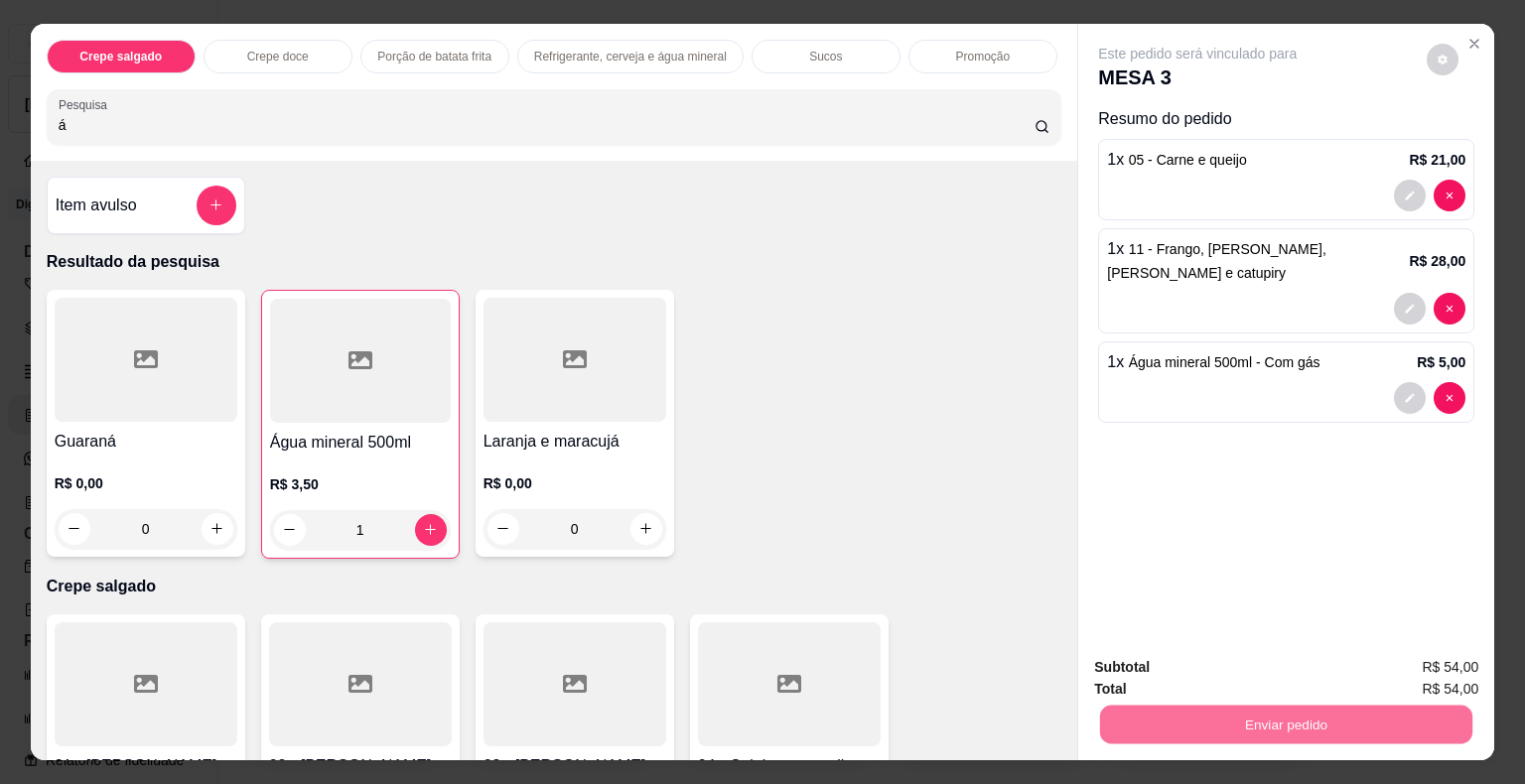 click on "Não registrar e enviar pedido" at bounding box center [1220, 669] 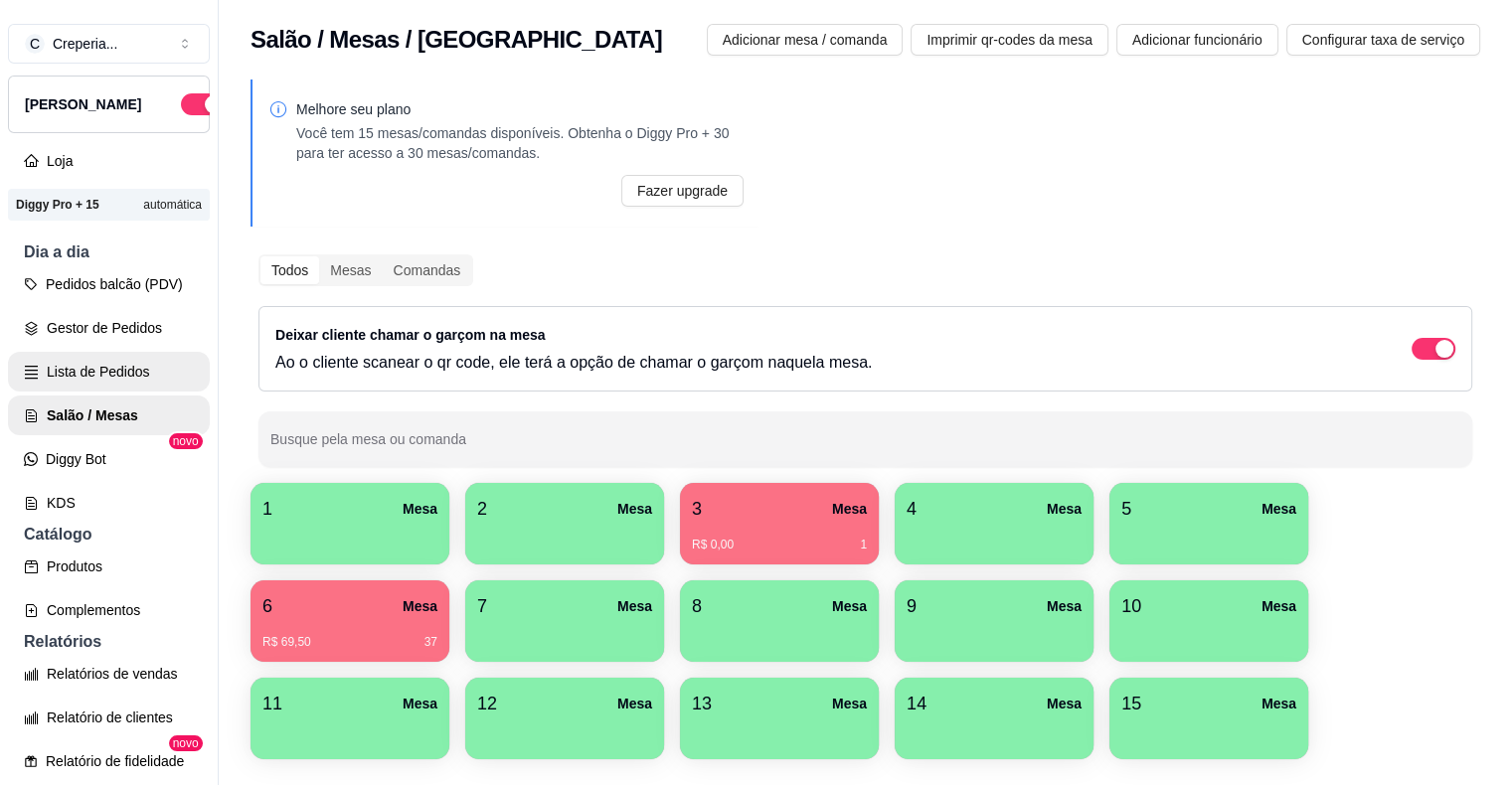 click on "Lista de Pedidos" at bounding box center (108, 372) 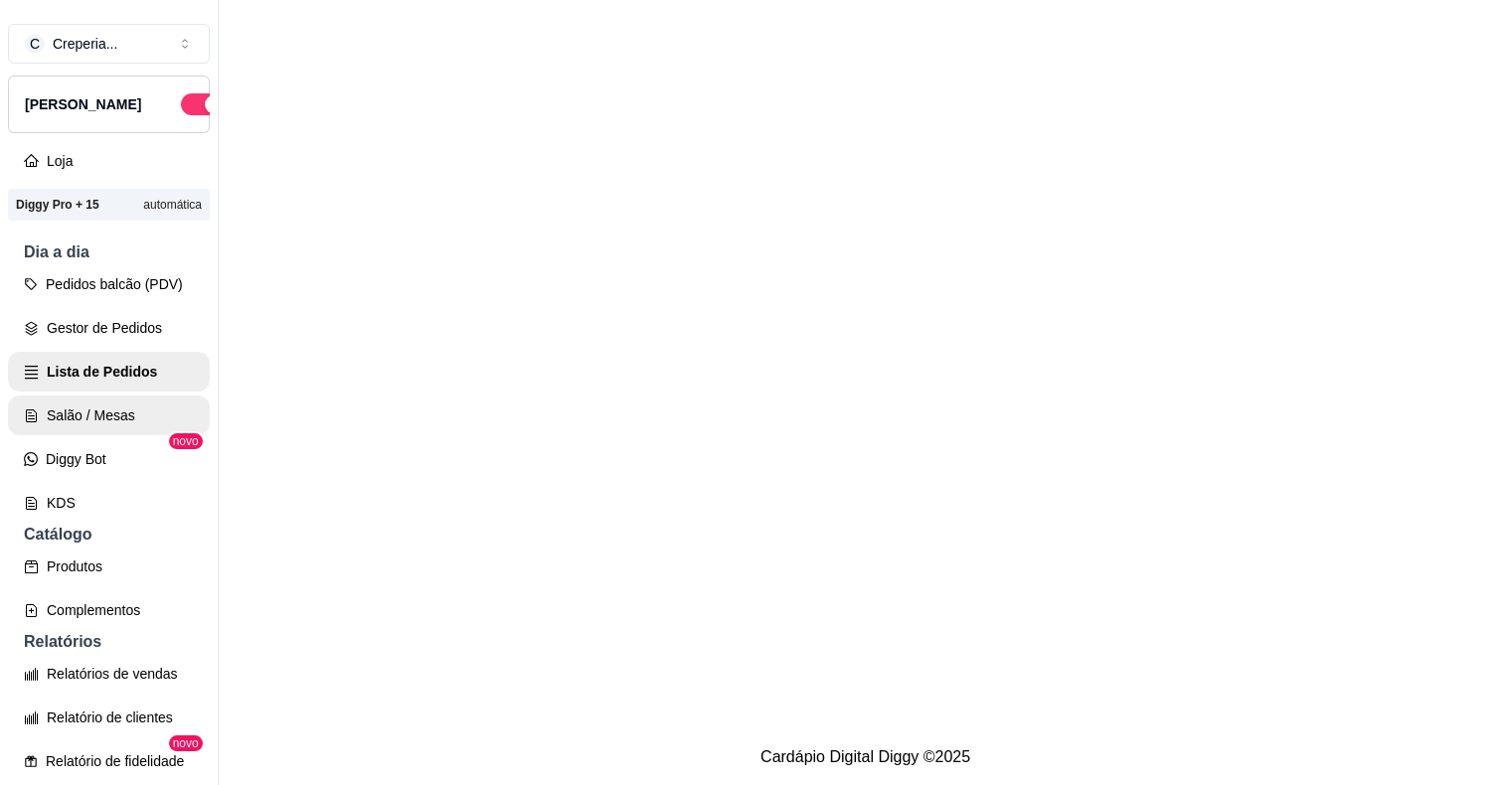 click on "Salão / Mesas" at bounding box center [108, 415] 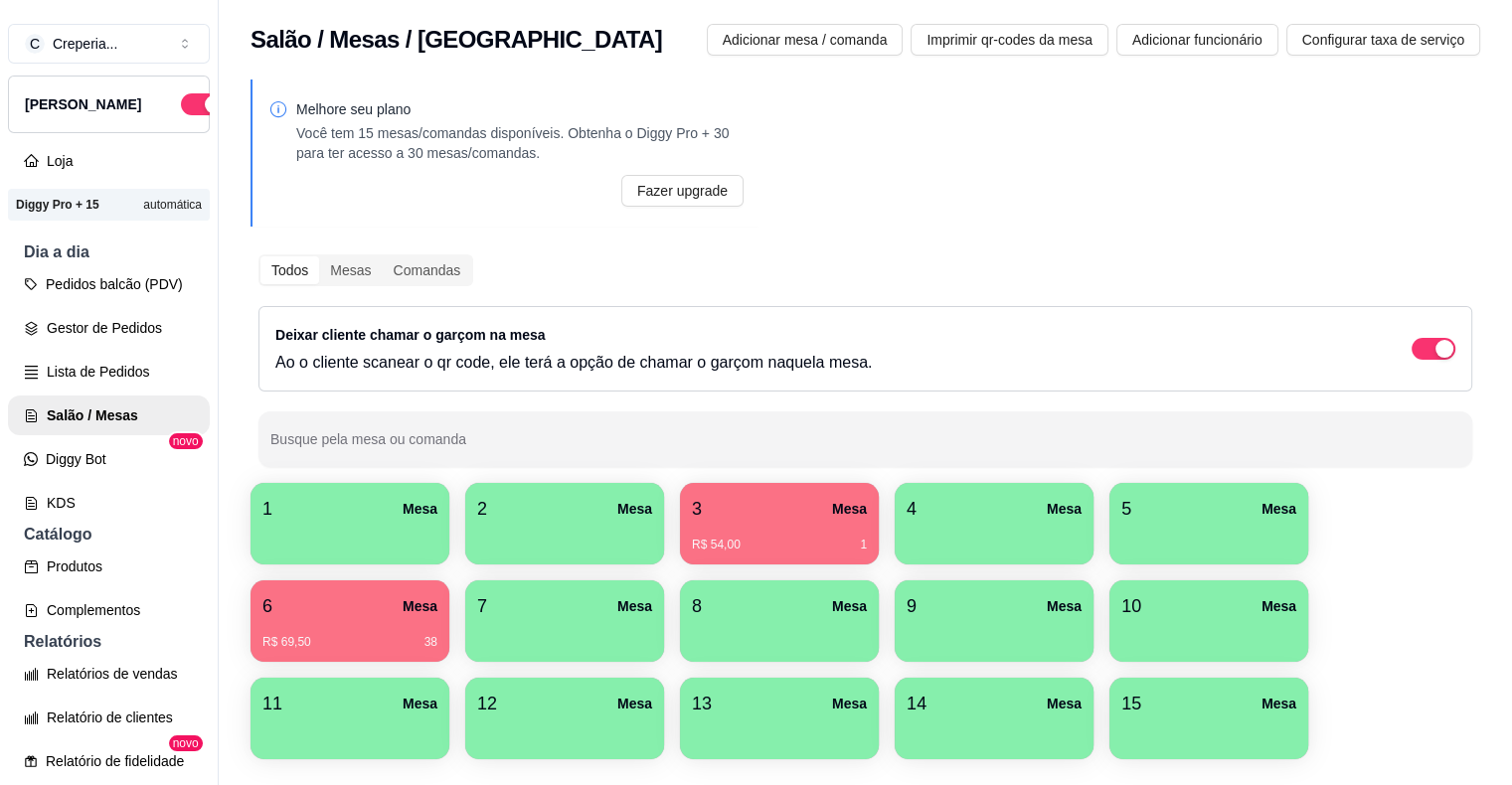 click on "R$ 54,00 1" at bounding box center [779, 545] 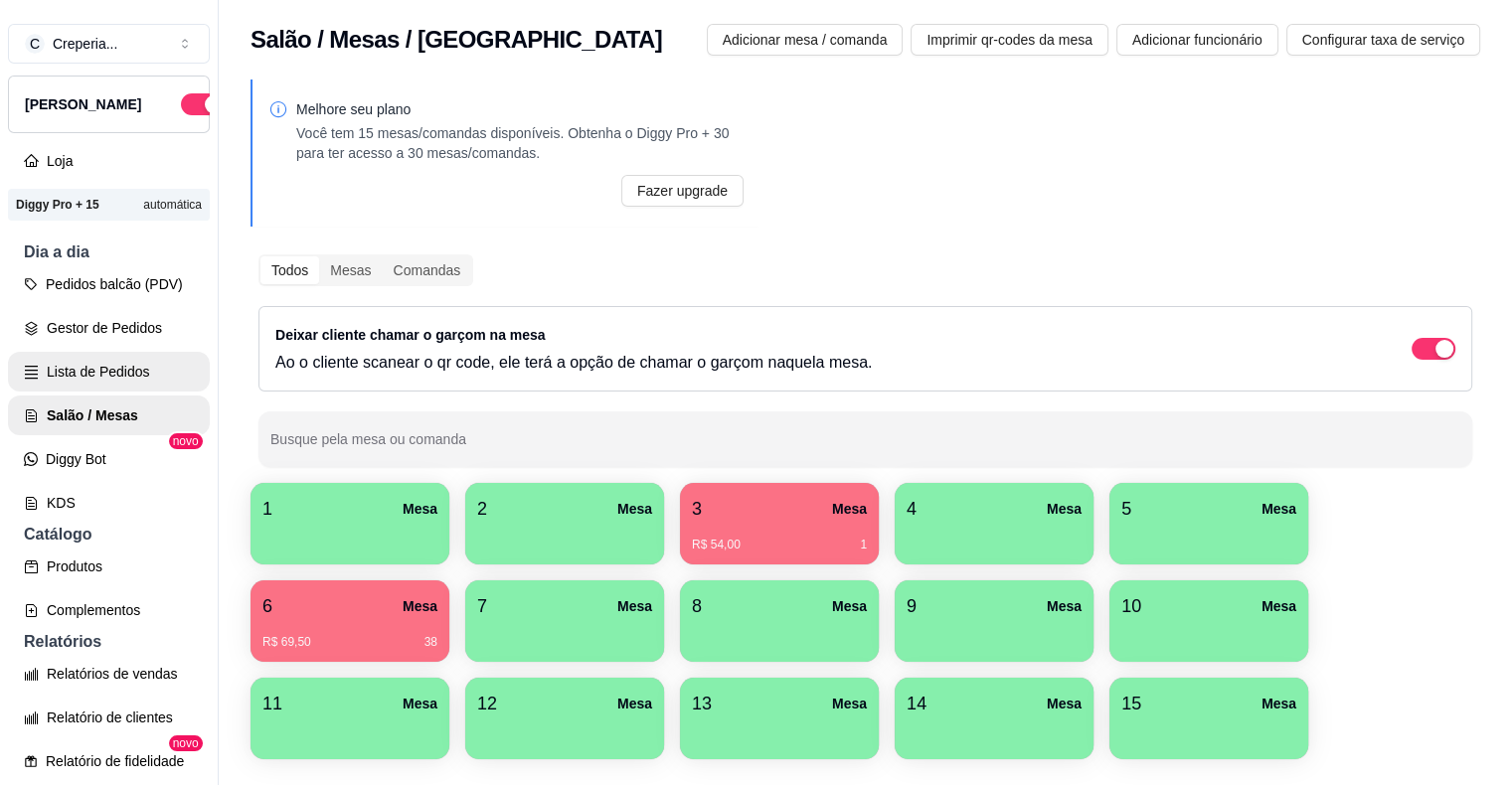 click on "Lista de Pedidos" at bounding box center [108, 372] 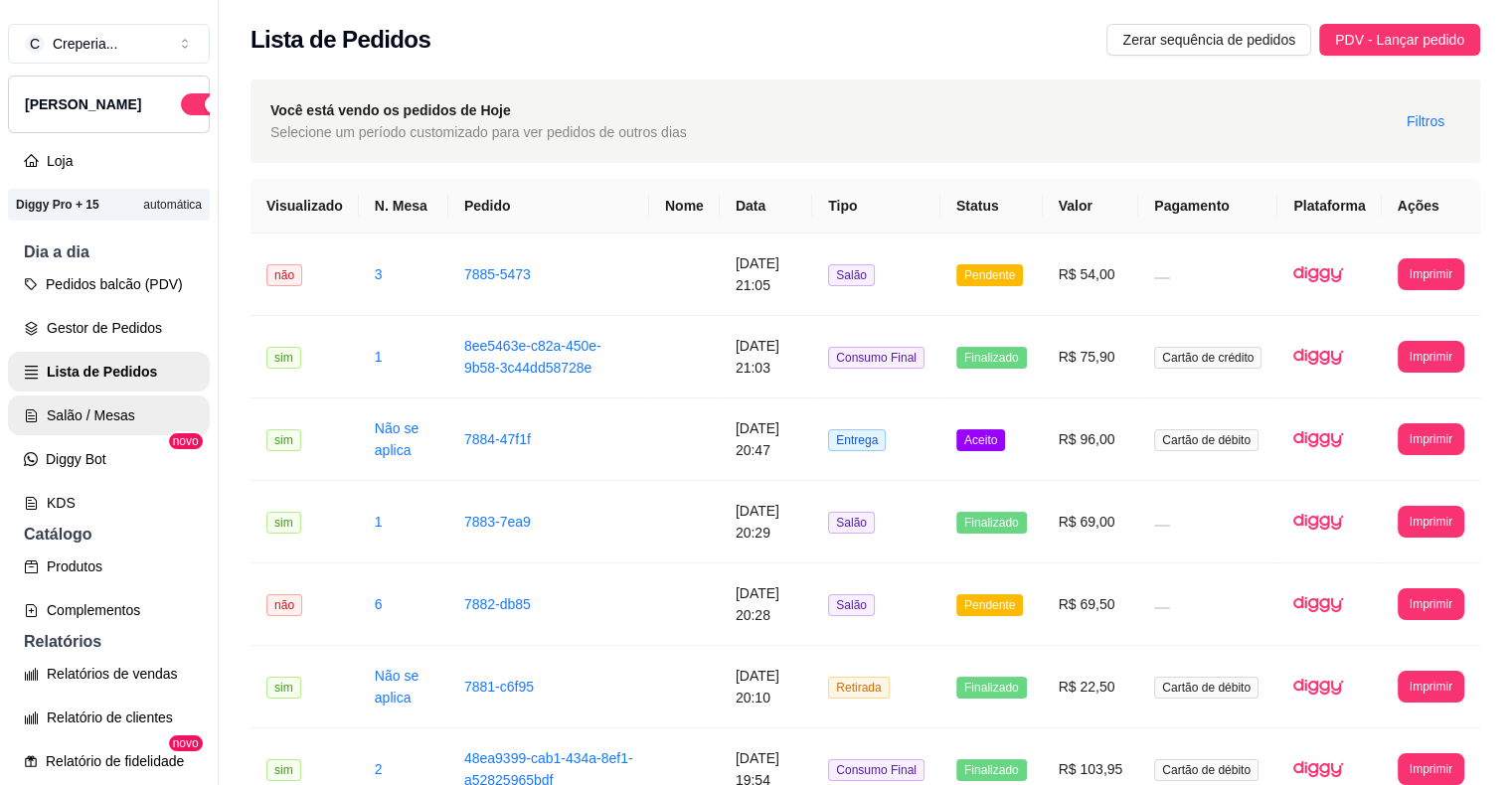 click on "Salão / Mesas" at bounding box center [108, 415] 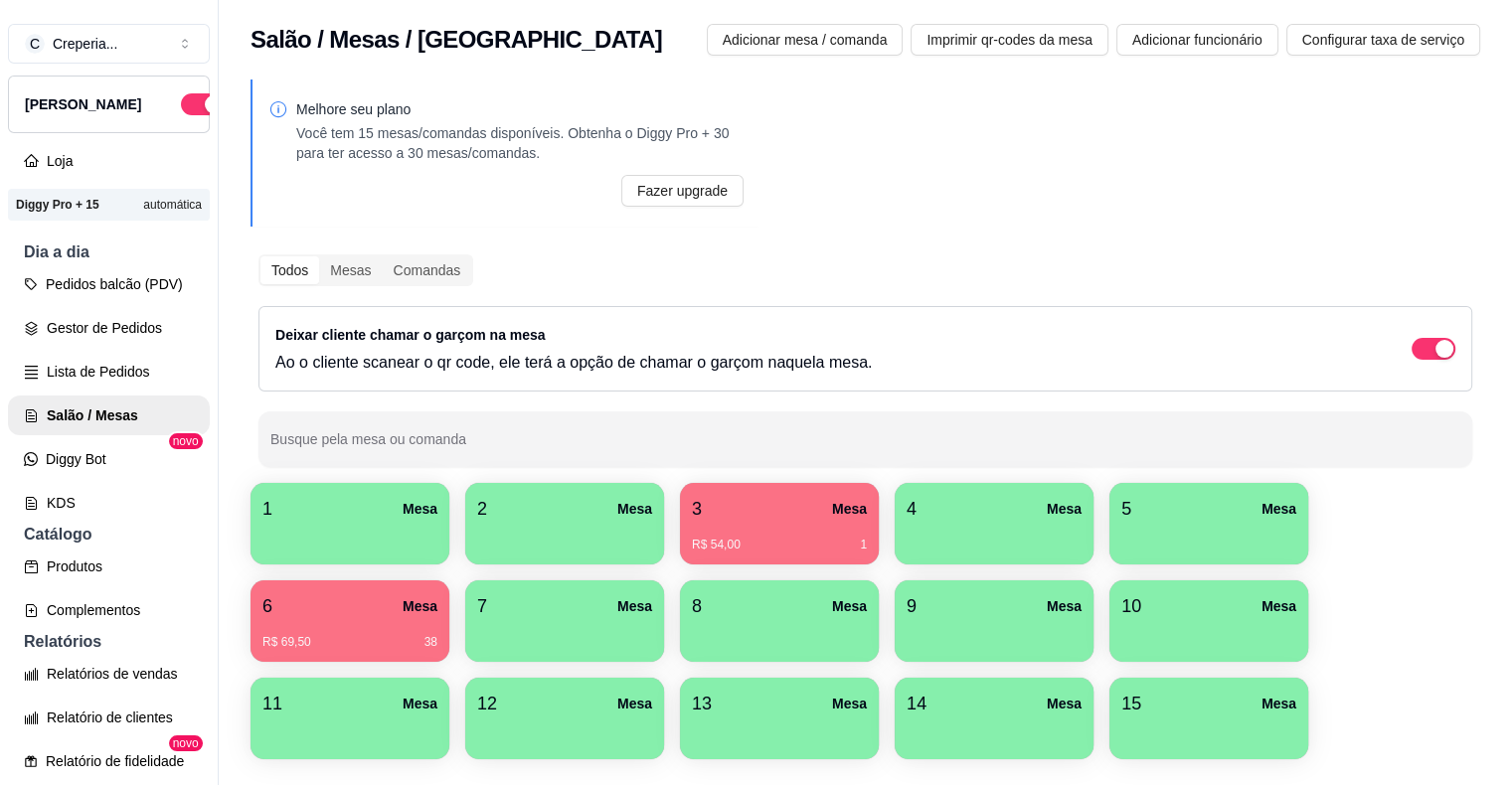 click on "R$ 54,00 1" at bounding box center [779, 538] 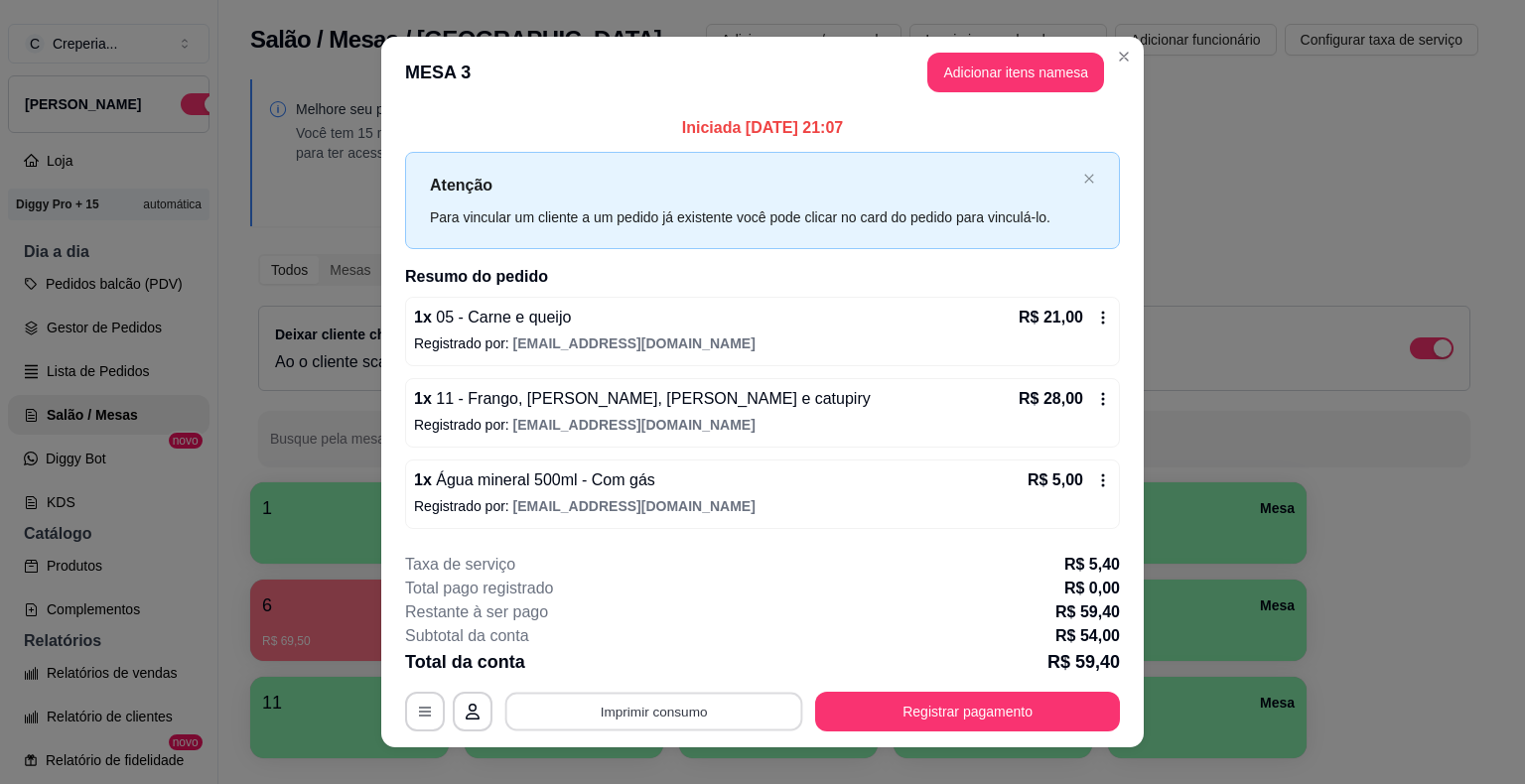 click on "Imprimir consumo" at bounding box center (654, 711) 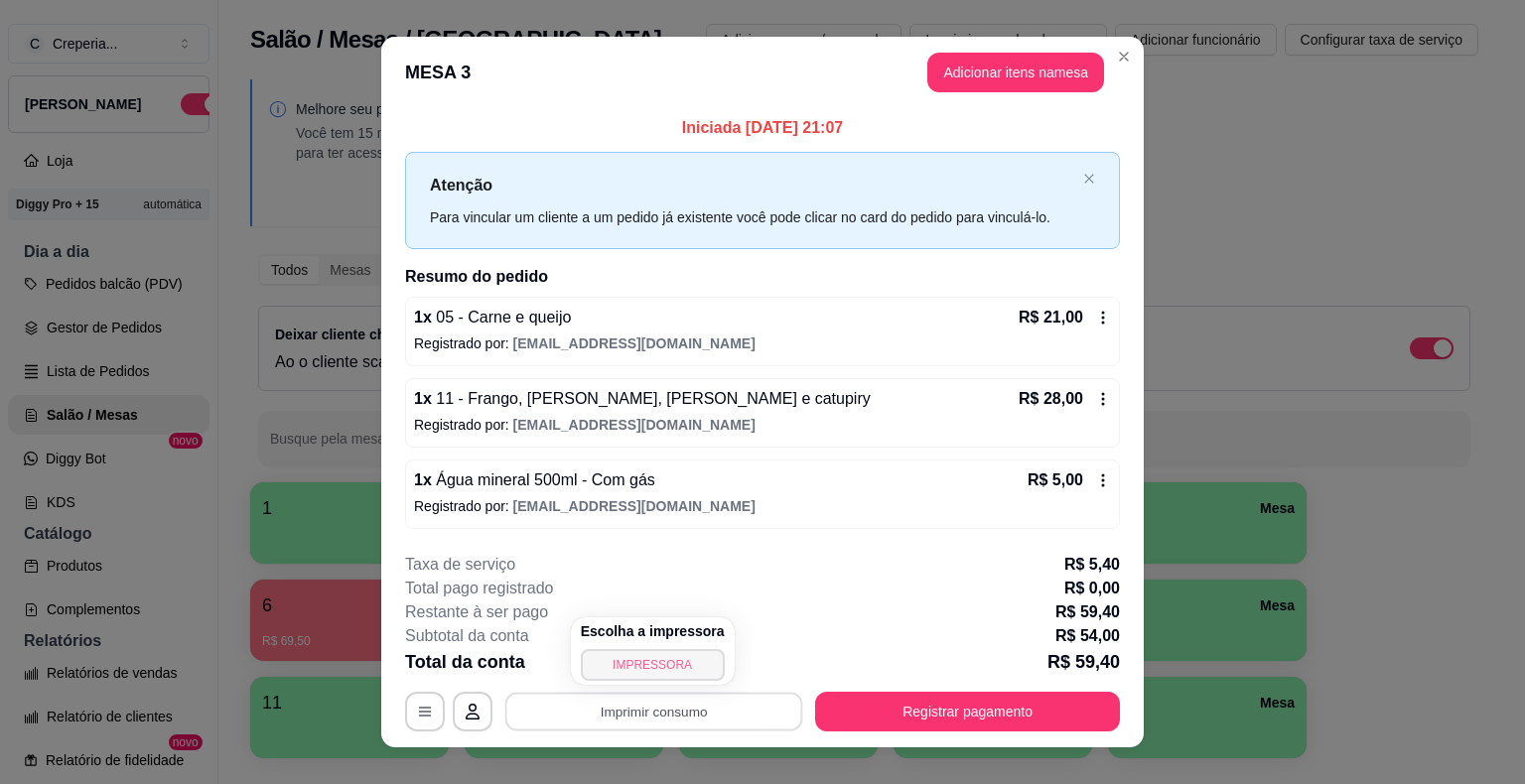 click on "IMPRESSORA" at bounding box center (652, 665) 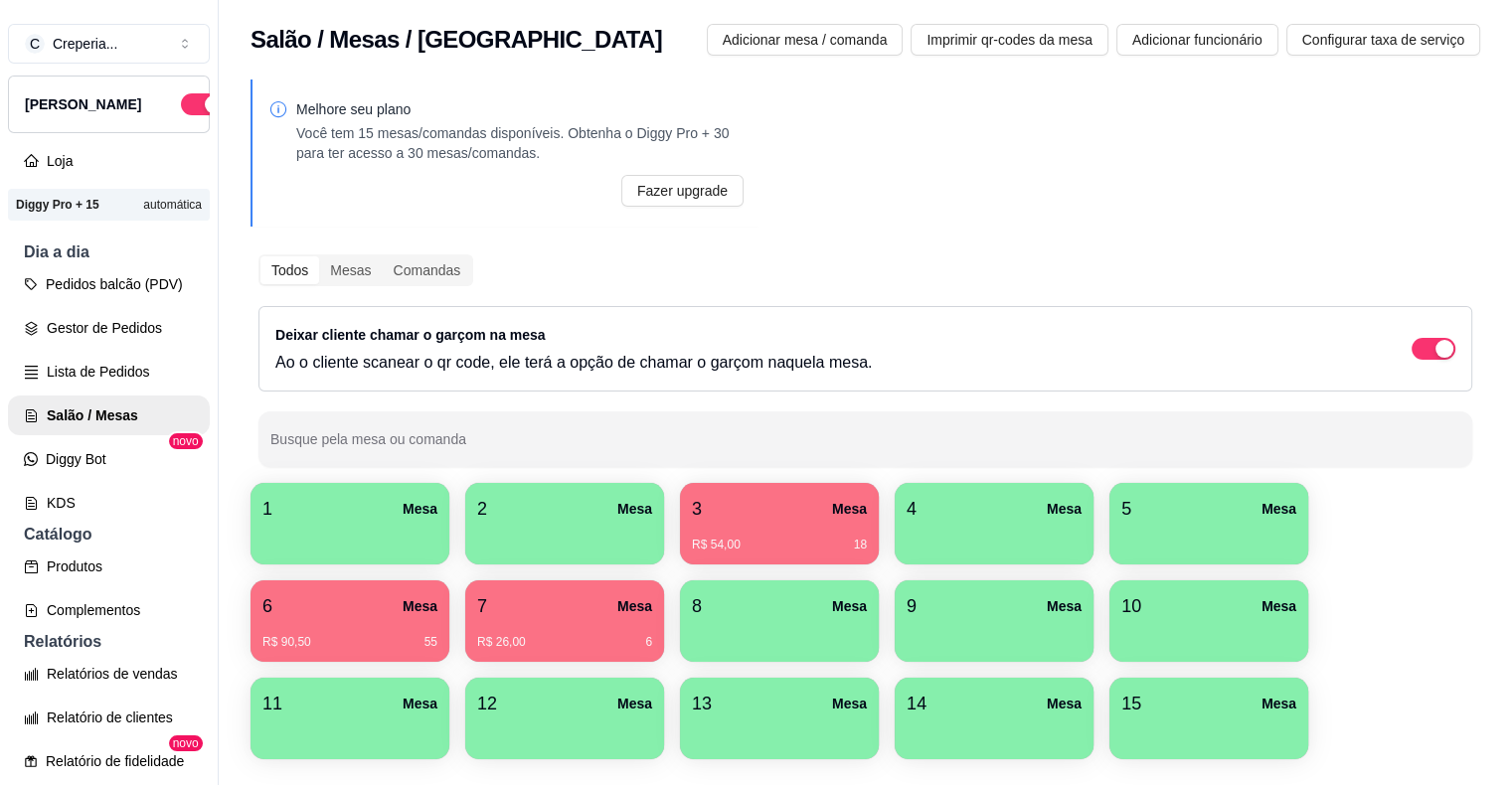 click on "6 Mesa" at bounding box center [350, 606] 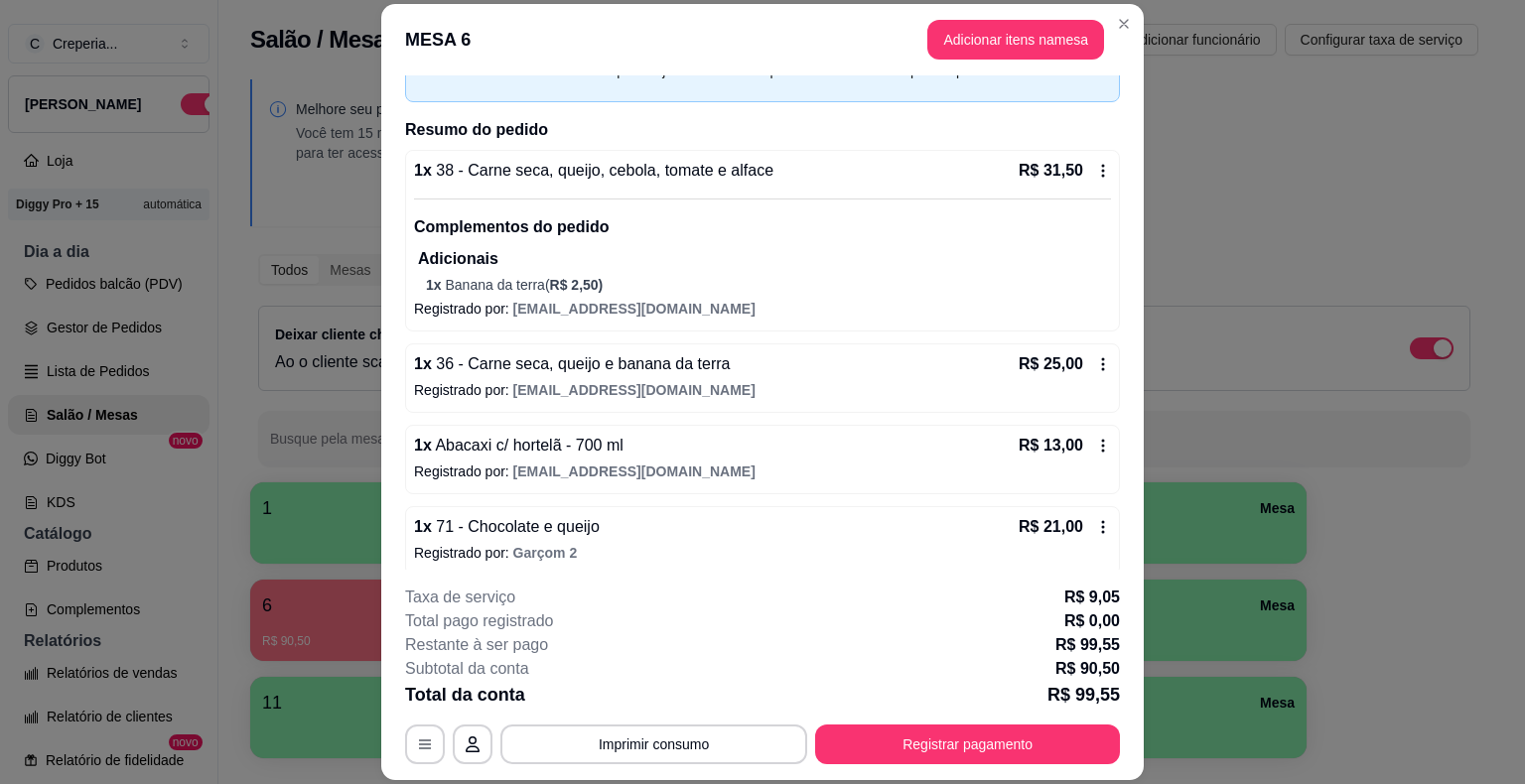 scroll, scrollTop: 124, scrollLeft: 0, axis: vertical 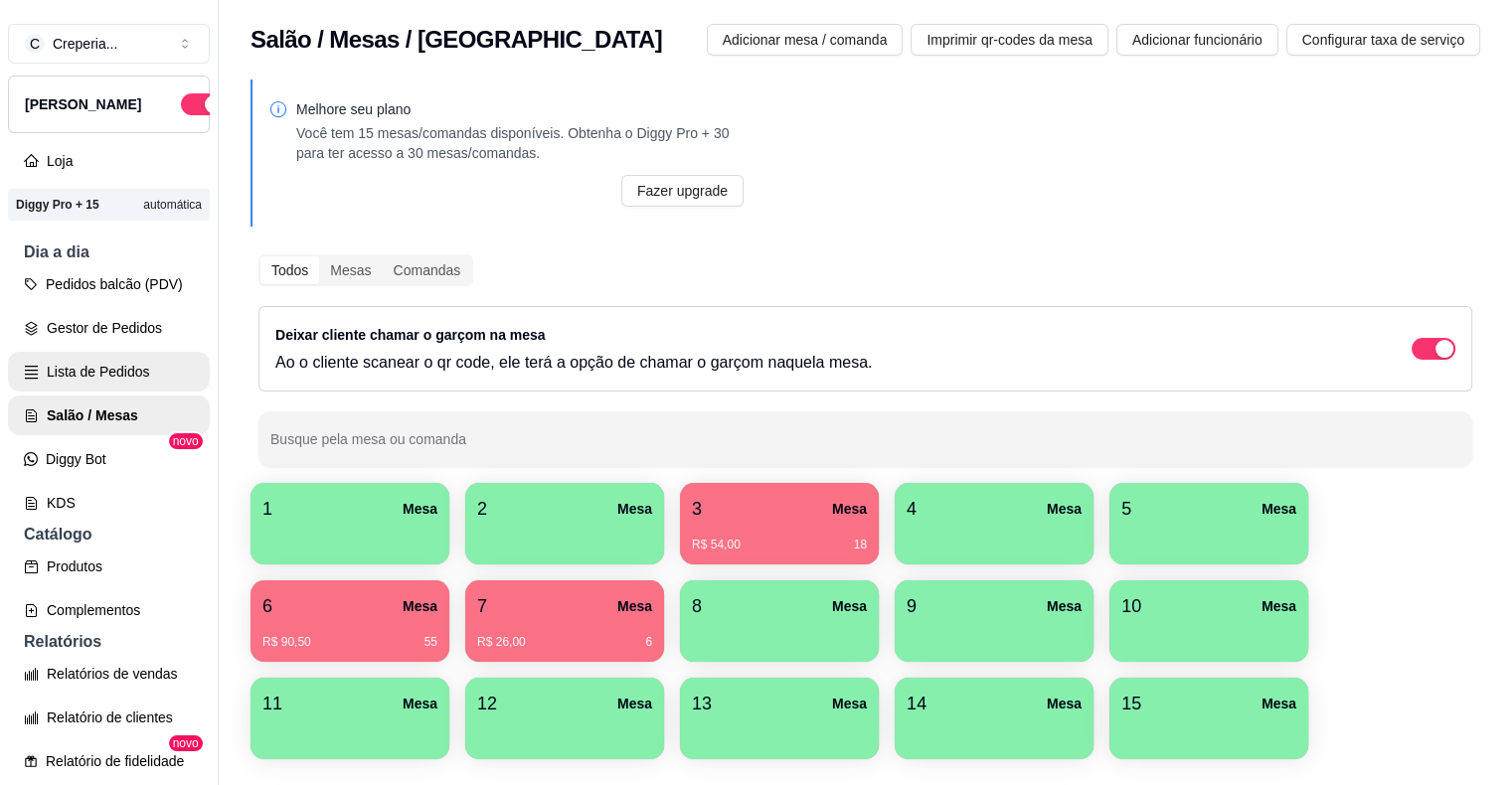 click on "Lista de Pedidos" at bounding box center [108, 372] 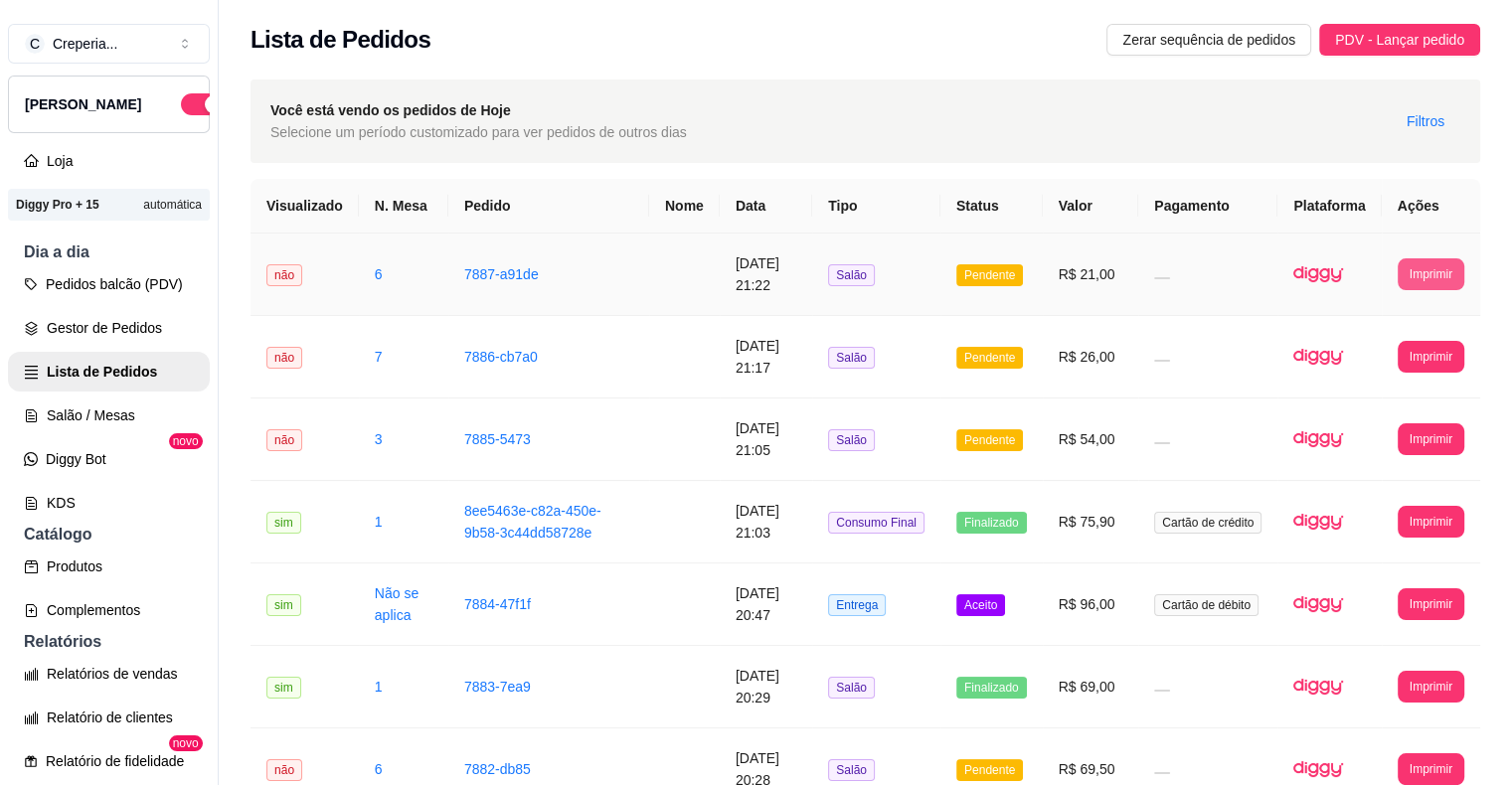 click on "Imprimir" at bounding box center [1430, 274] 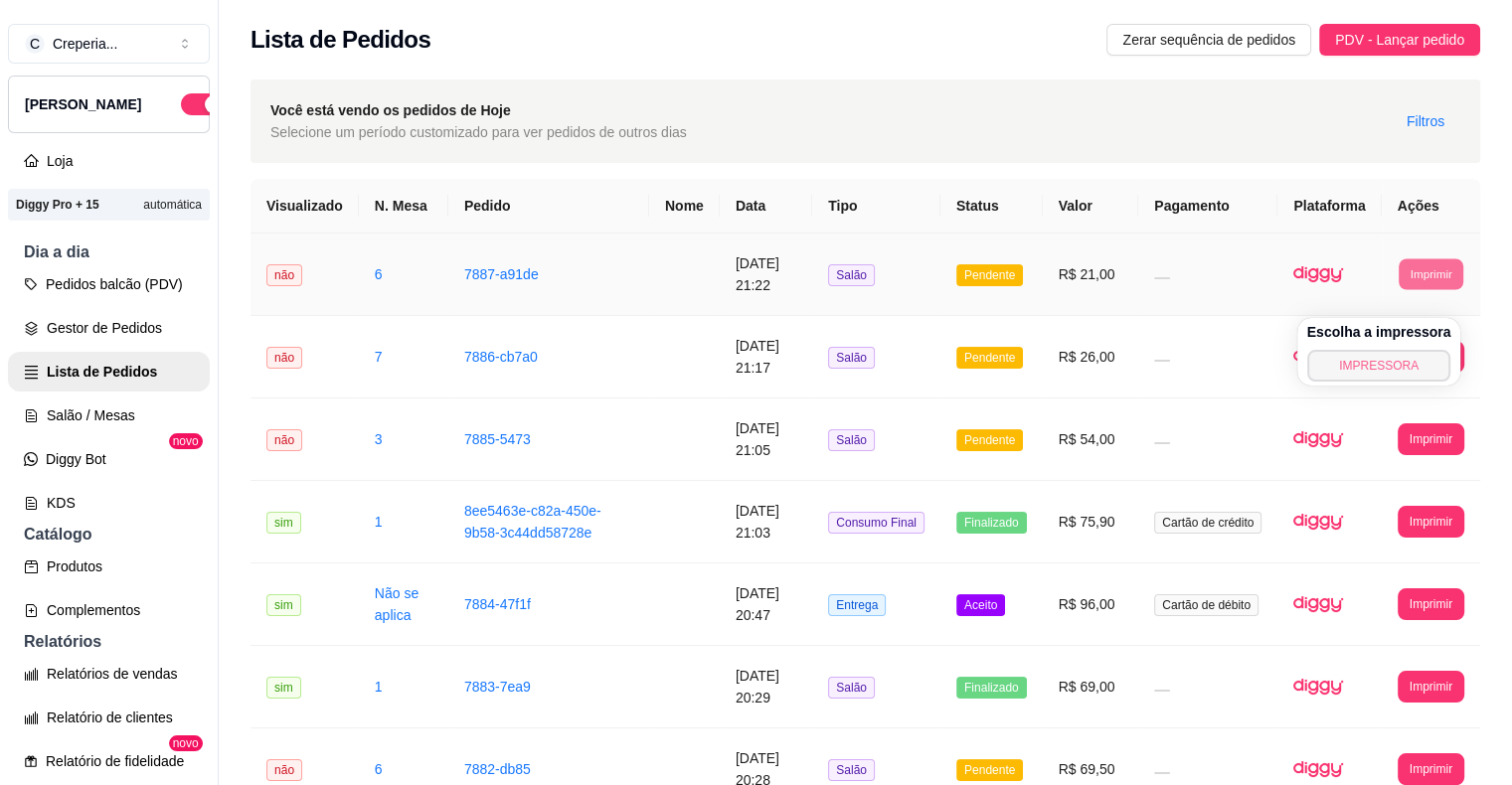 click on "IMPRESSORA" at bounding box center (1379, 366) 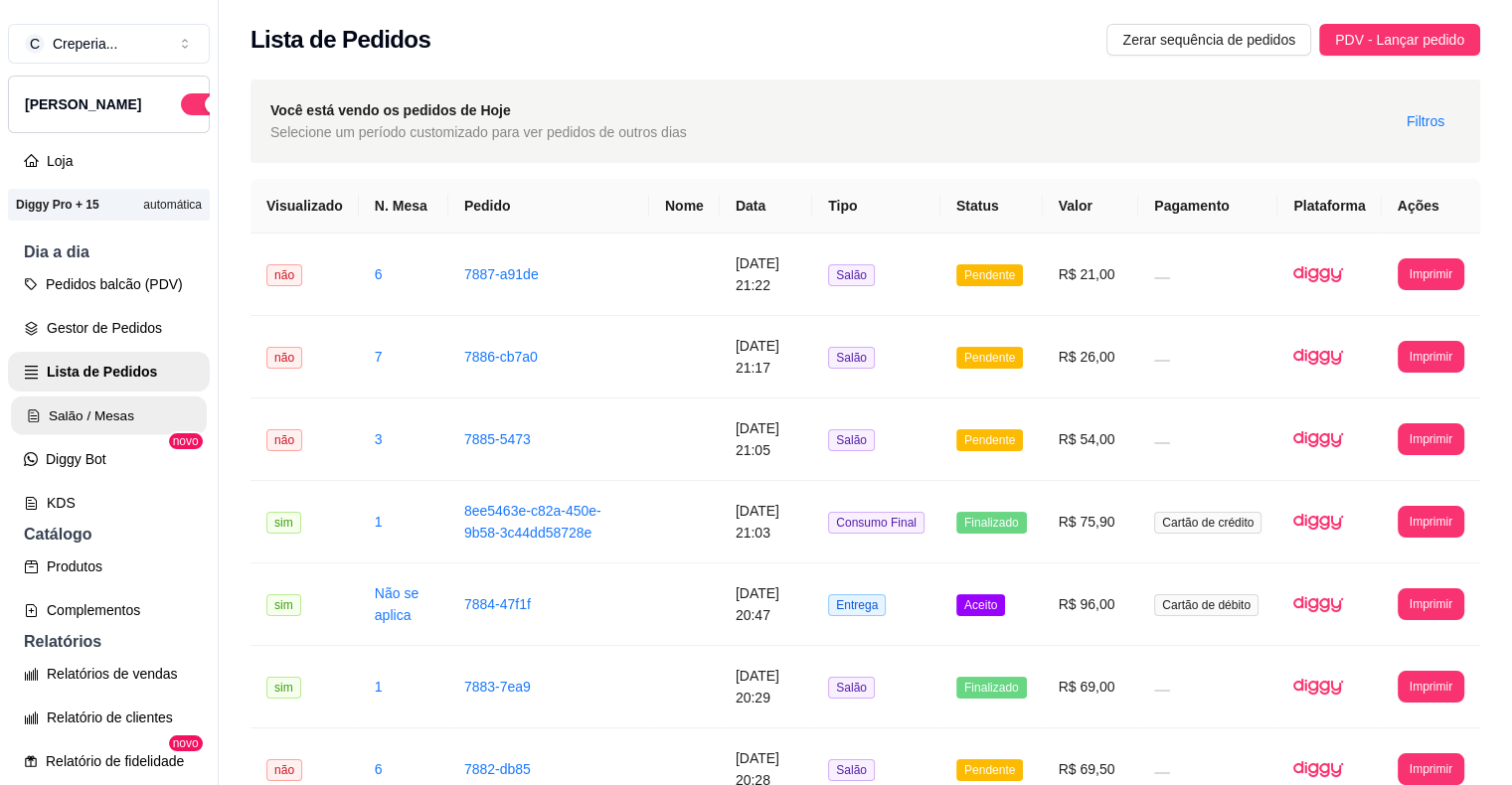 click on "Salão / Mesas" at bounding box center [108, 415] 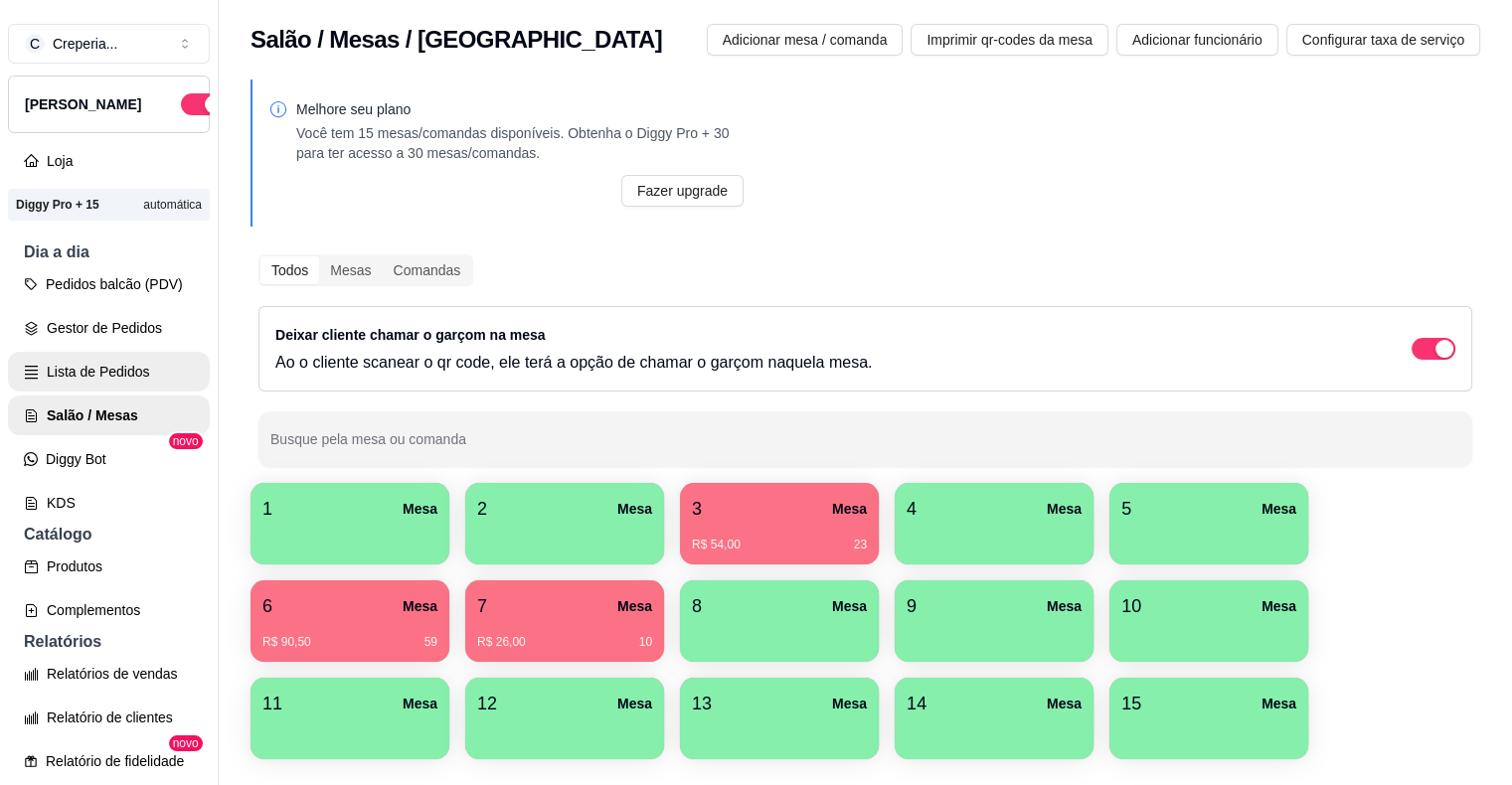 click on "Lista de Pedidos" at bounding box center (108, 372) 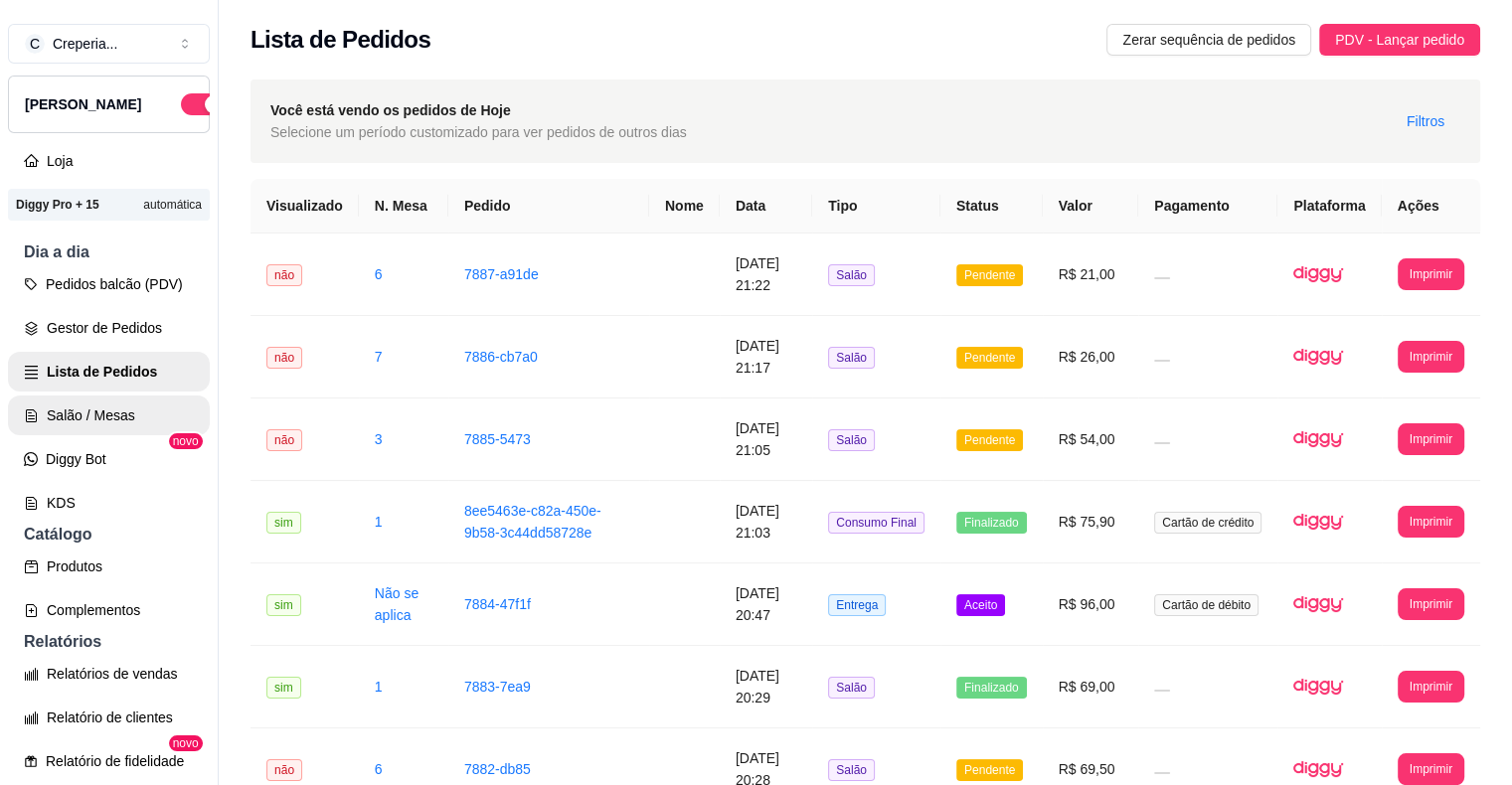 click on "Salão / Mesas" at bounding box center [108, 415] 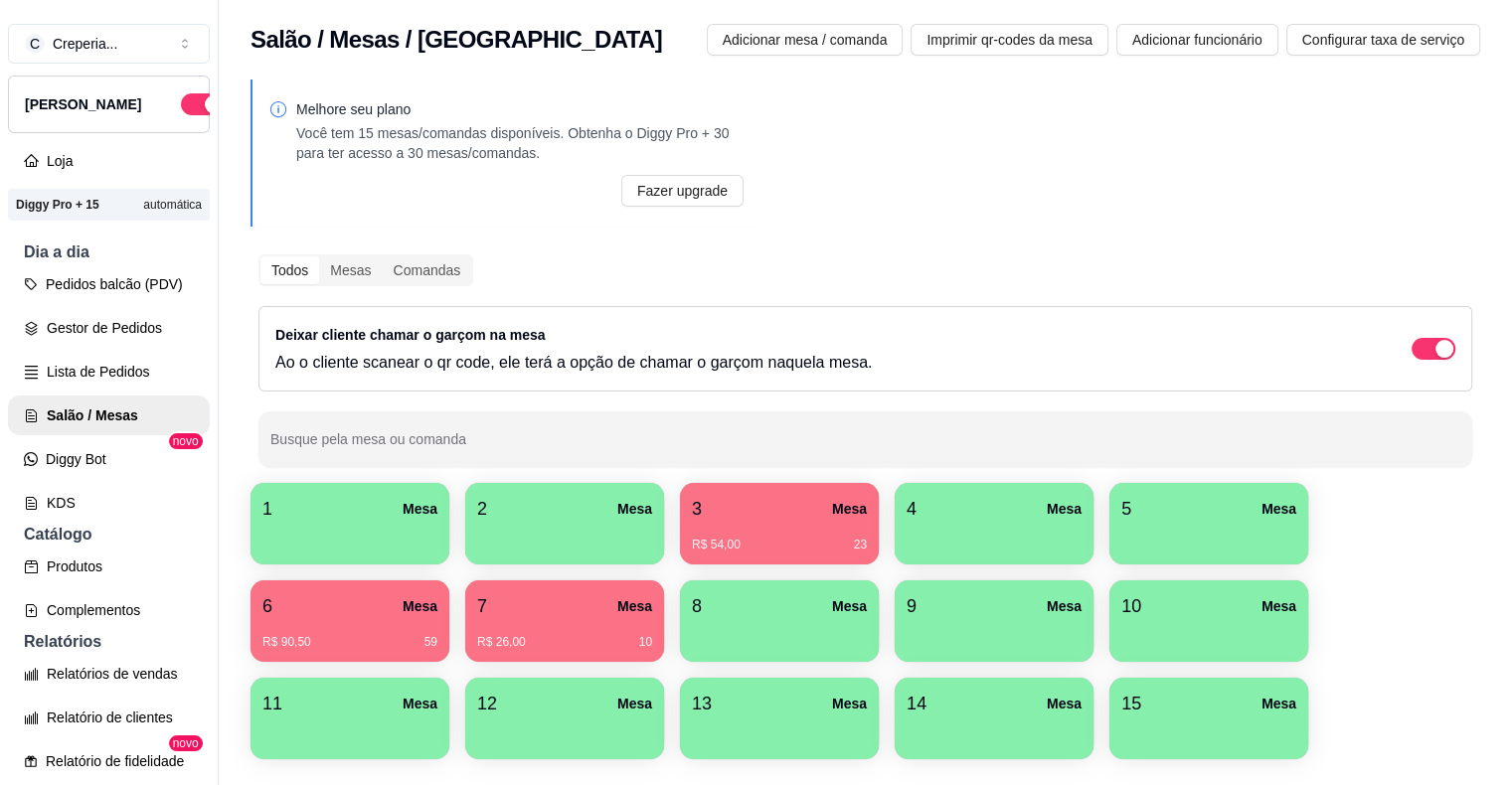 click on "R$ 90,50 59" at bounding box center (350, 642) 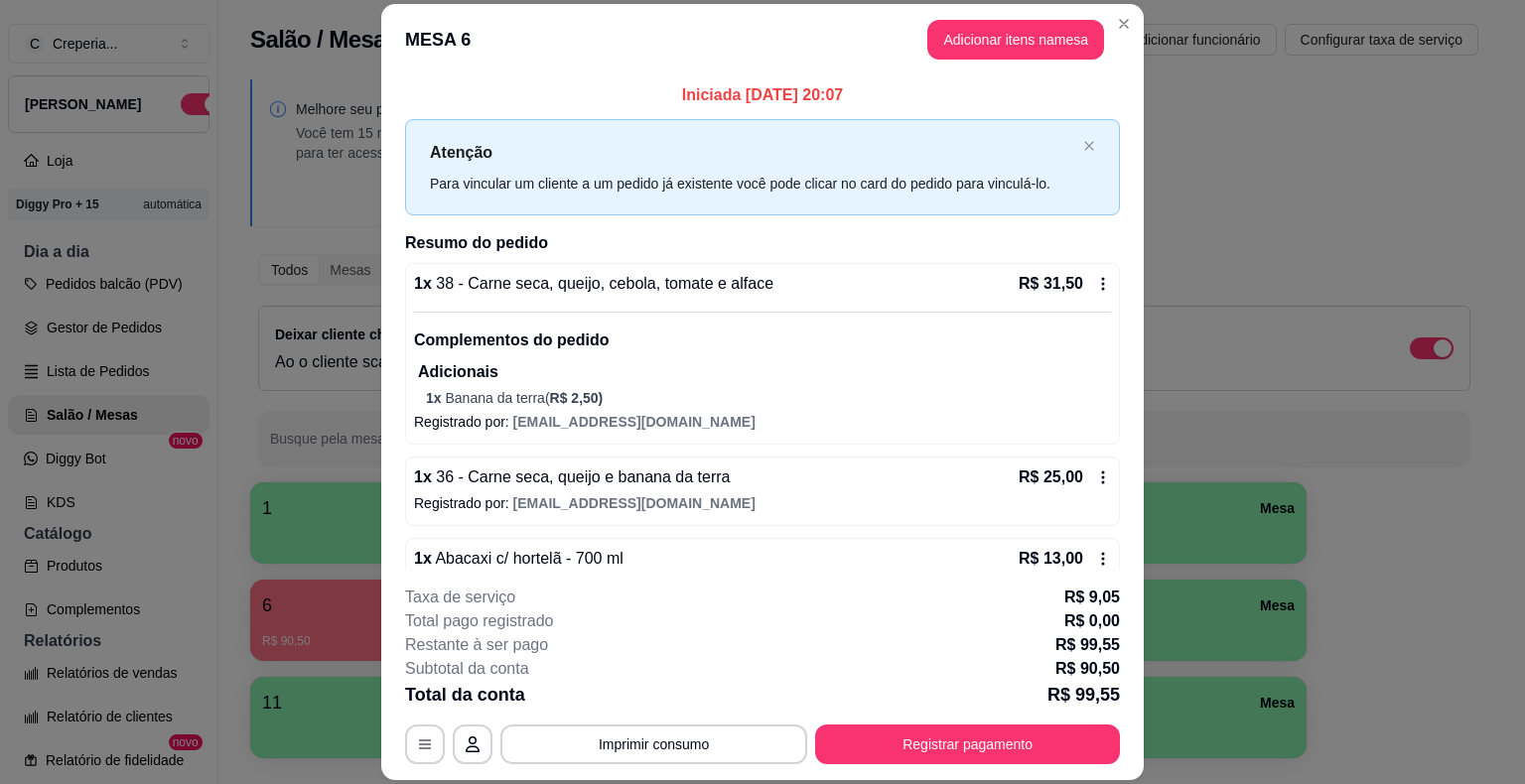 scroll, scrollTop: 60, scrollLeft: 0, axis: vertical 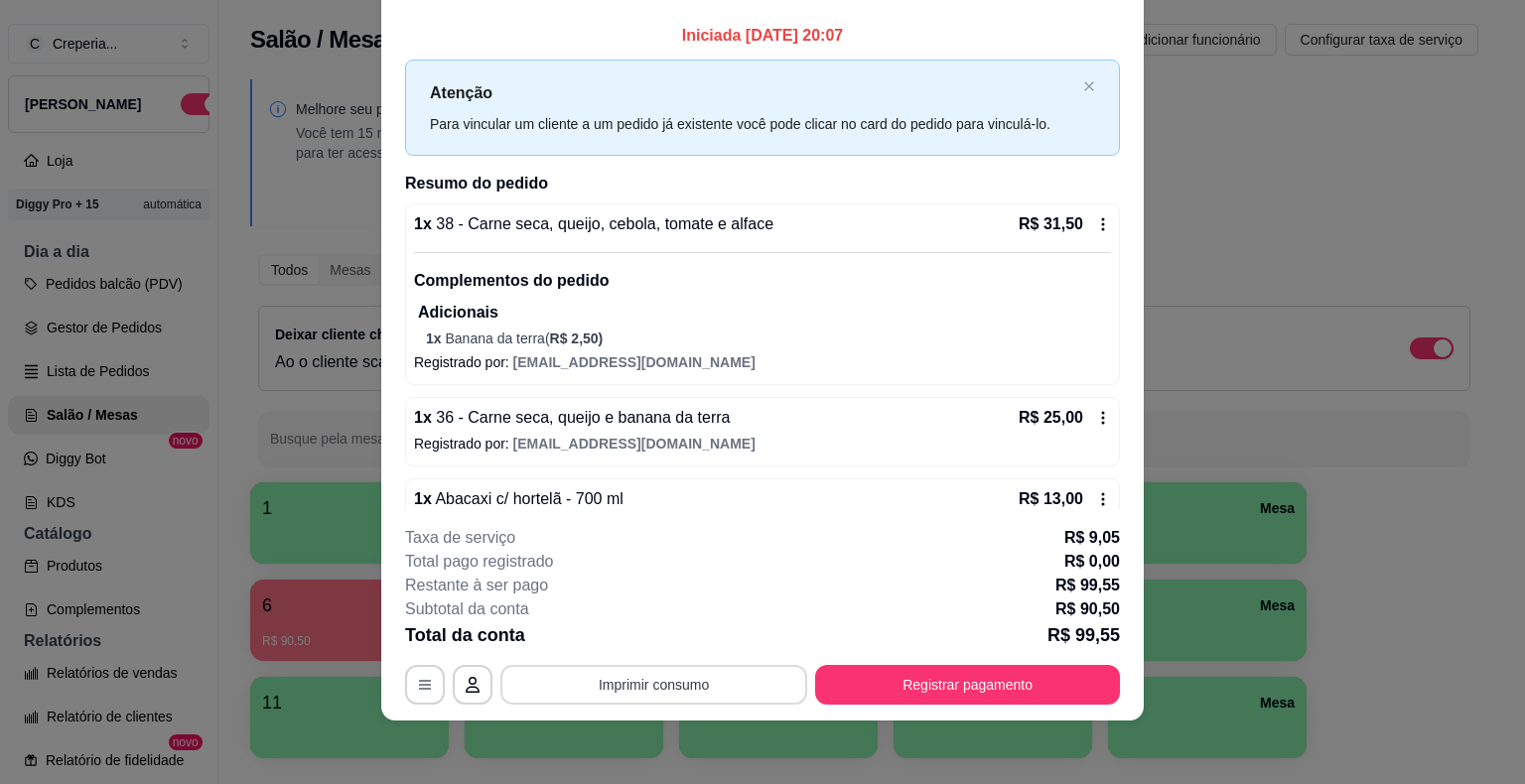 click on "Imprimir consumo" at bounding box center (653, 685) 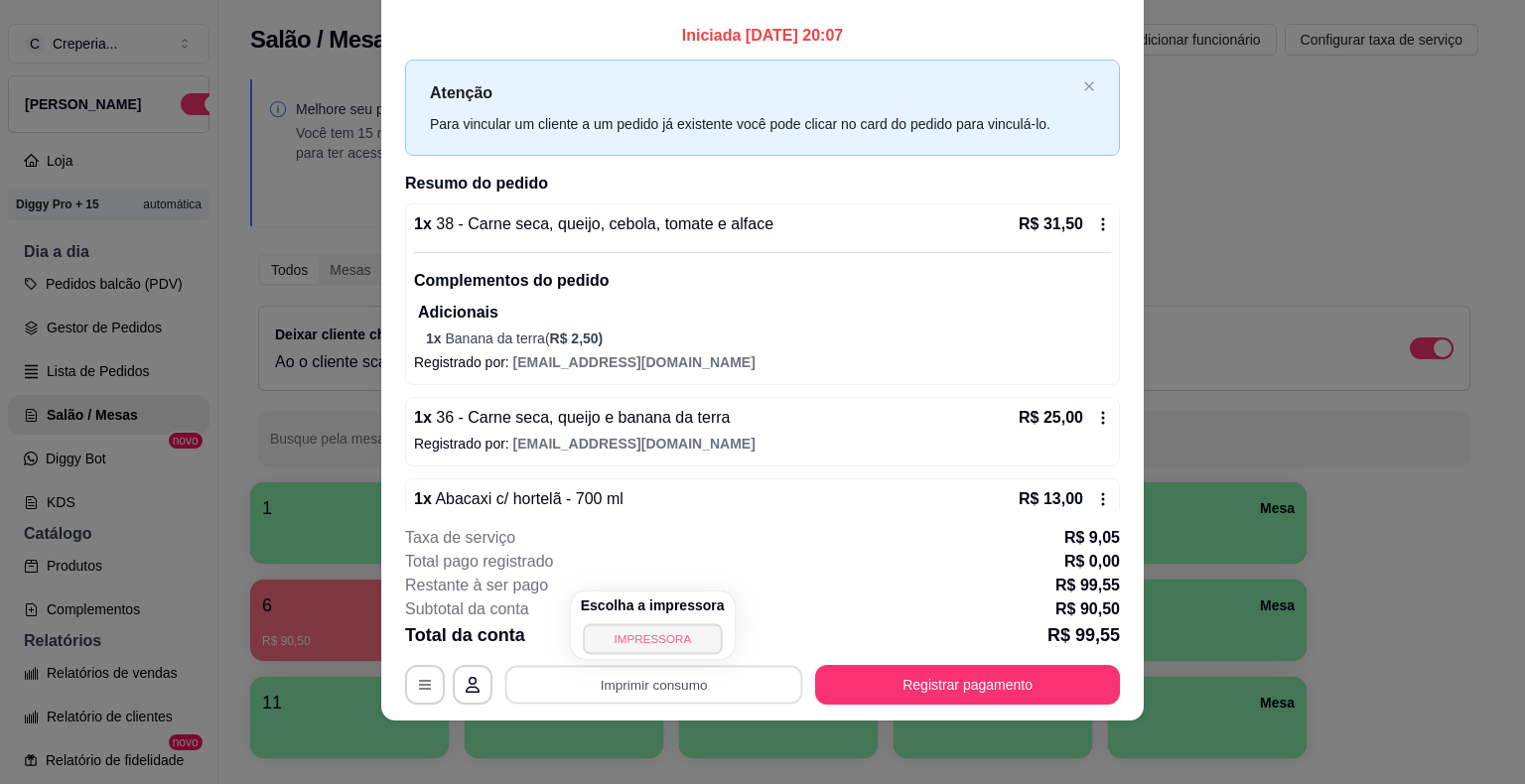 click on "IMPRESSORA" at bounding box center [652, 638] 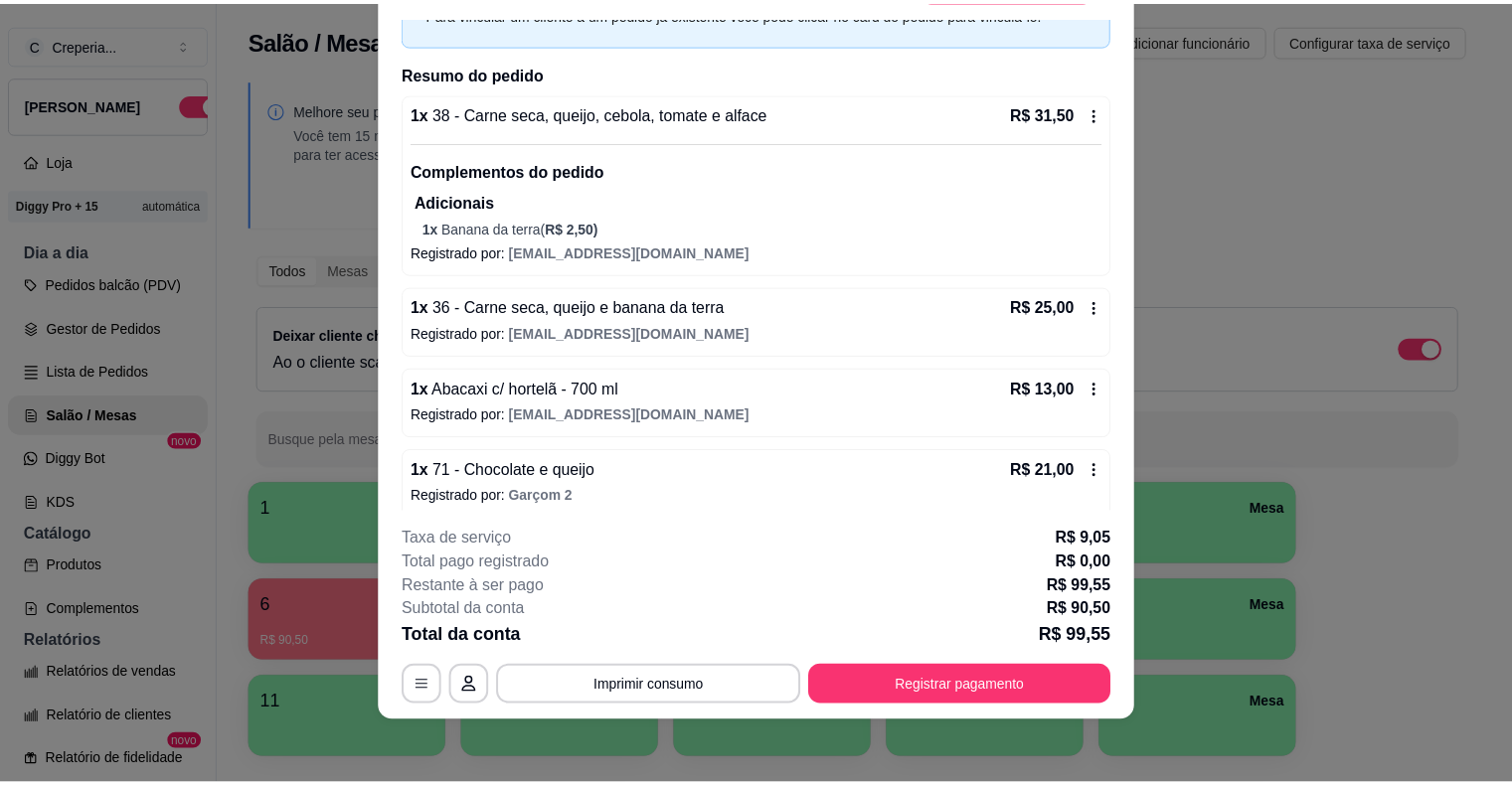 scroll, scrollTop: 124, scrollLeft: 0, axis: vertical 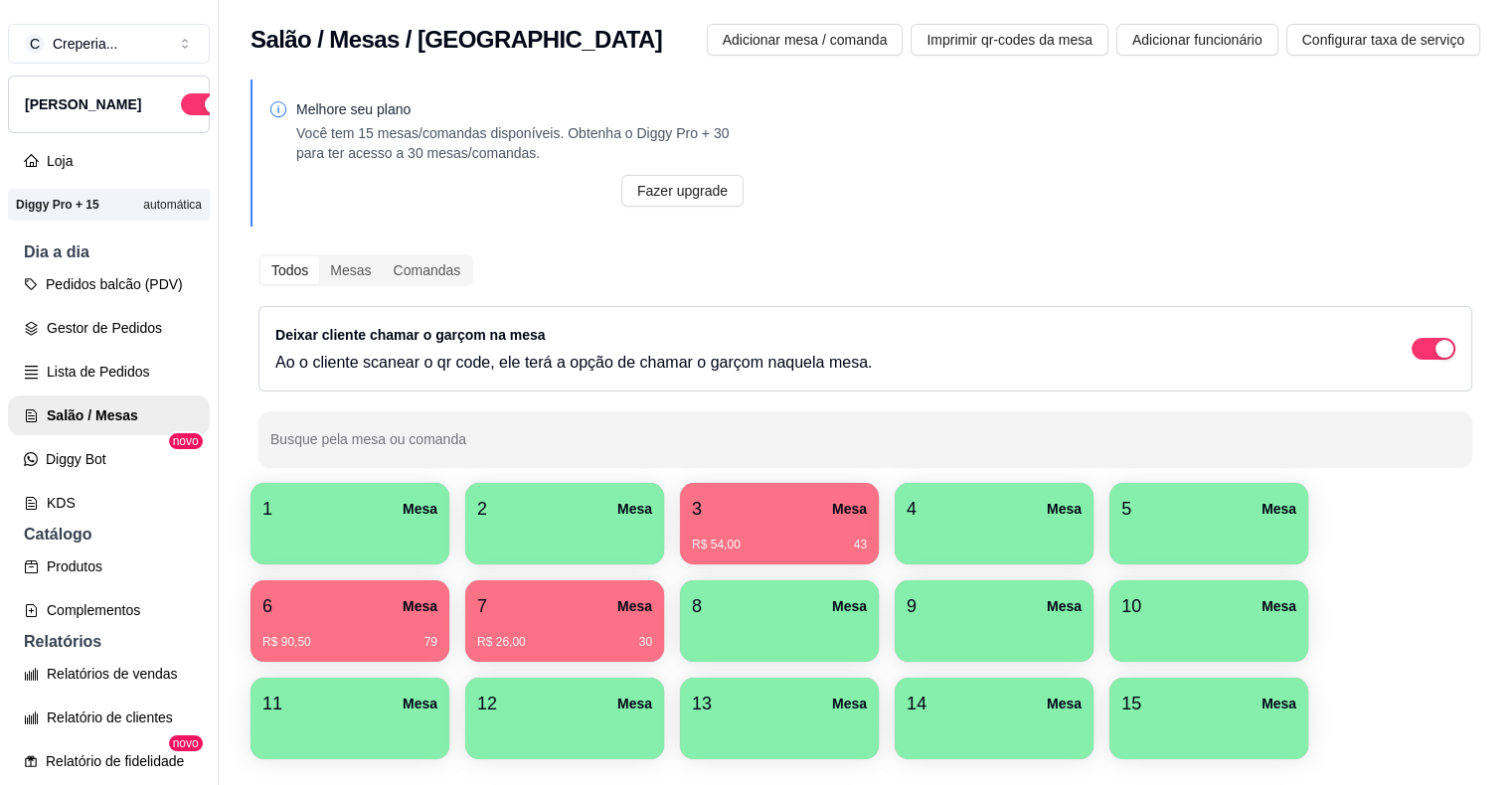 click on "R$ 54,00 43" at bounding box center [779, 545] 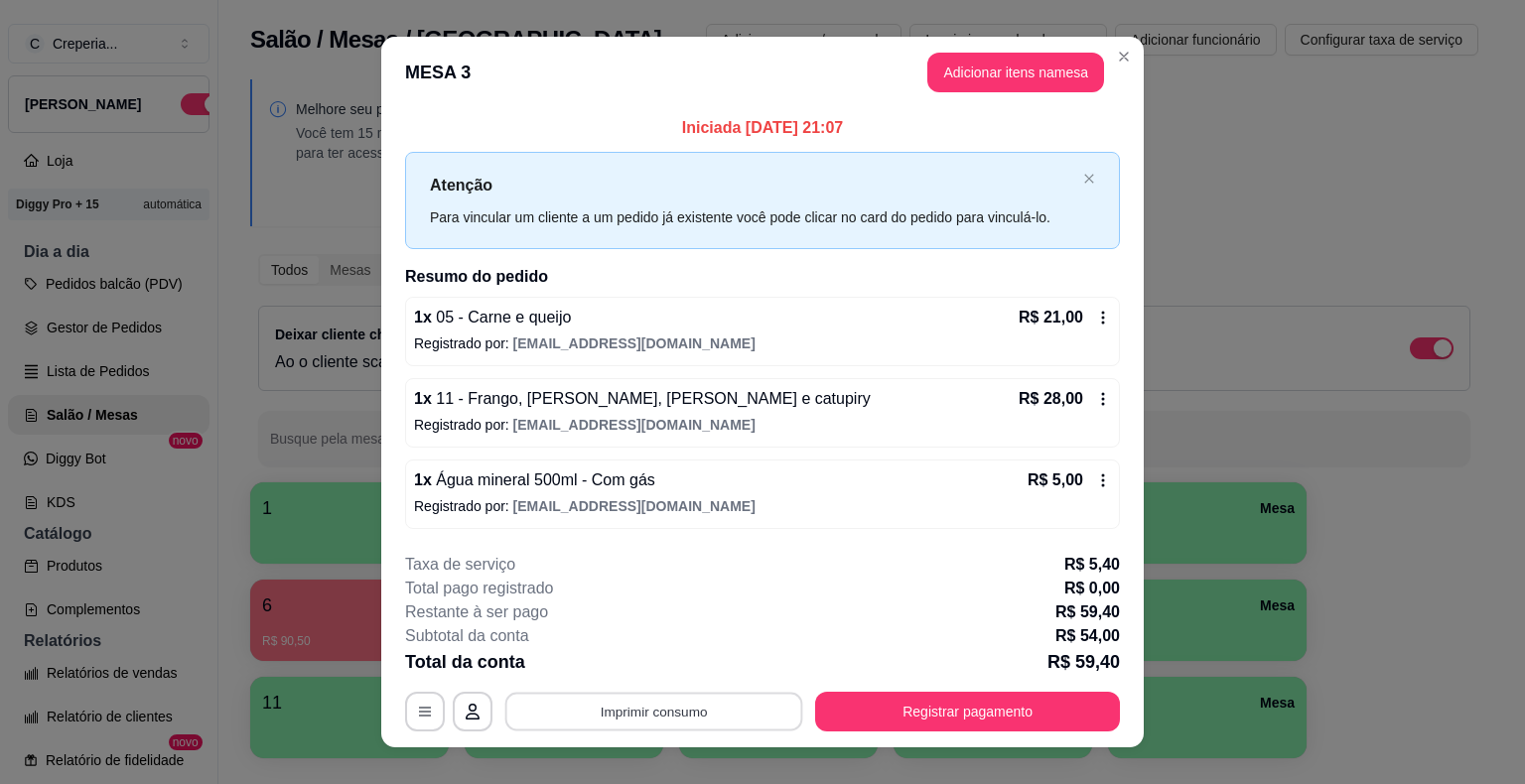 click on "Imprimir consumo" at bounding box center [654, 711] 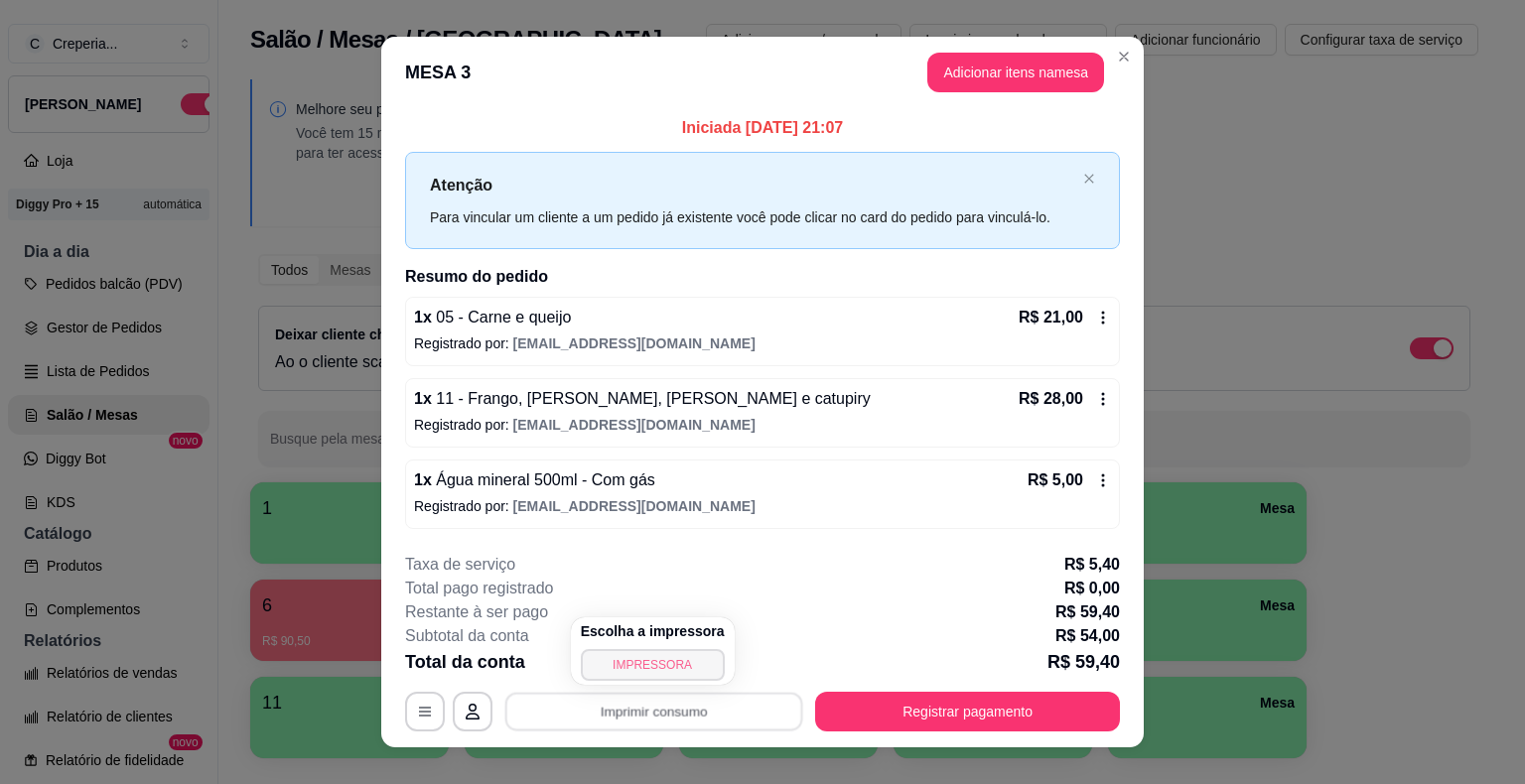click on "IMPRESSORA" at bounding box center [652, 665] 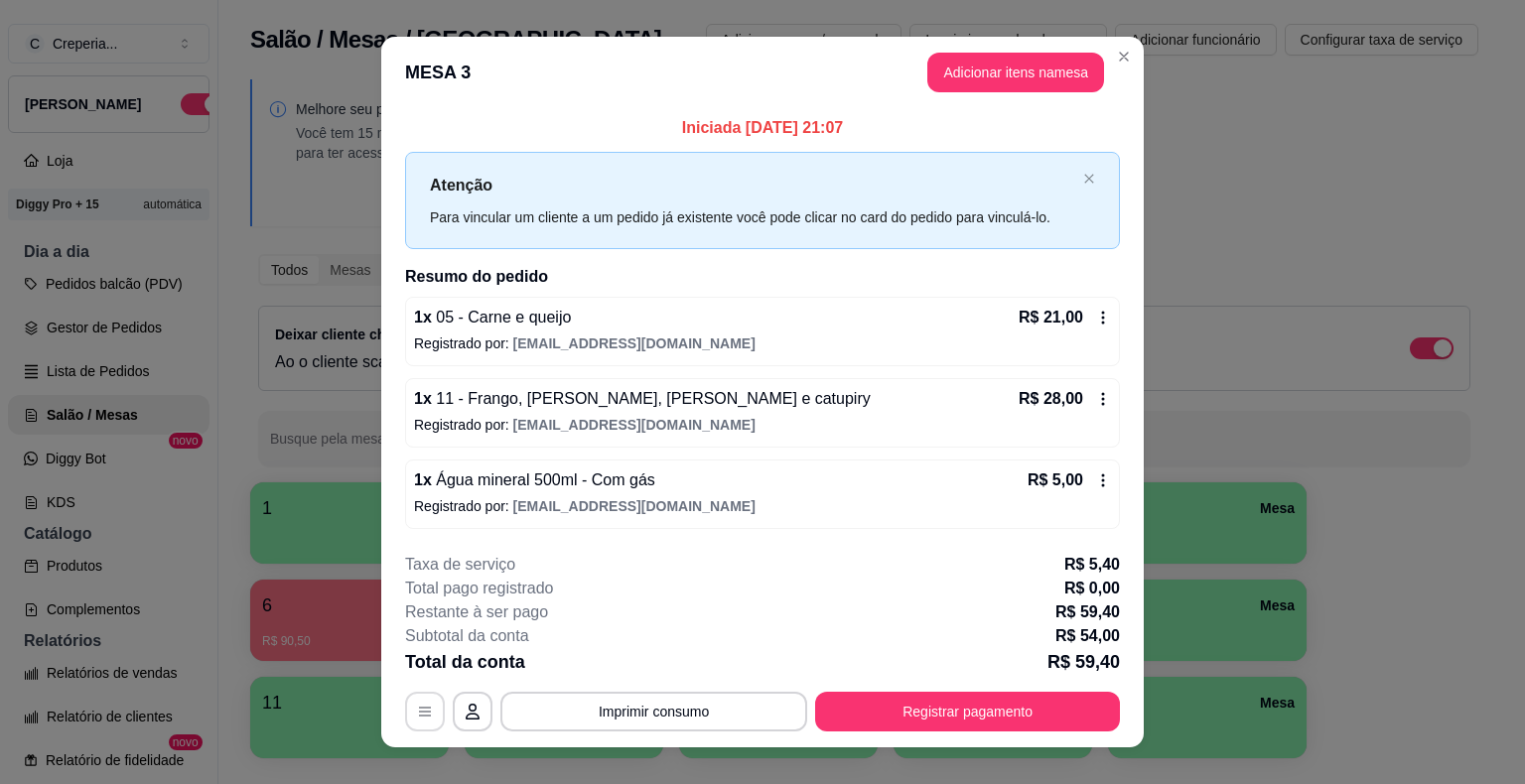 click 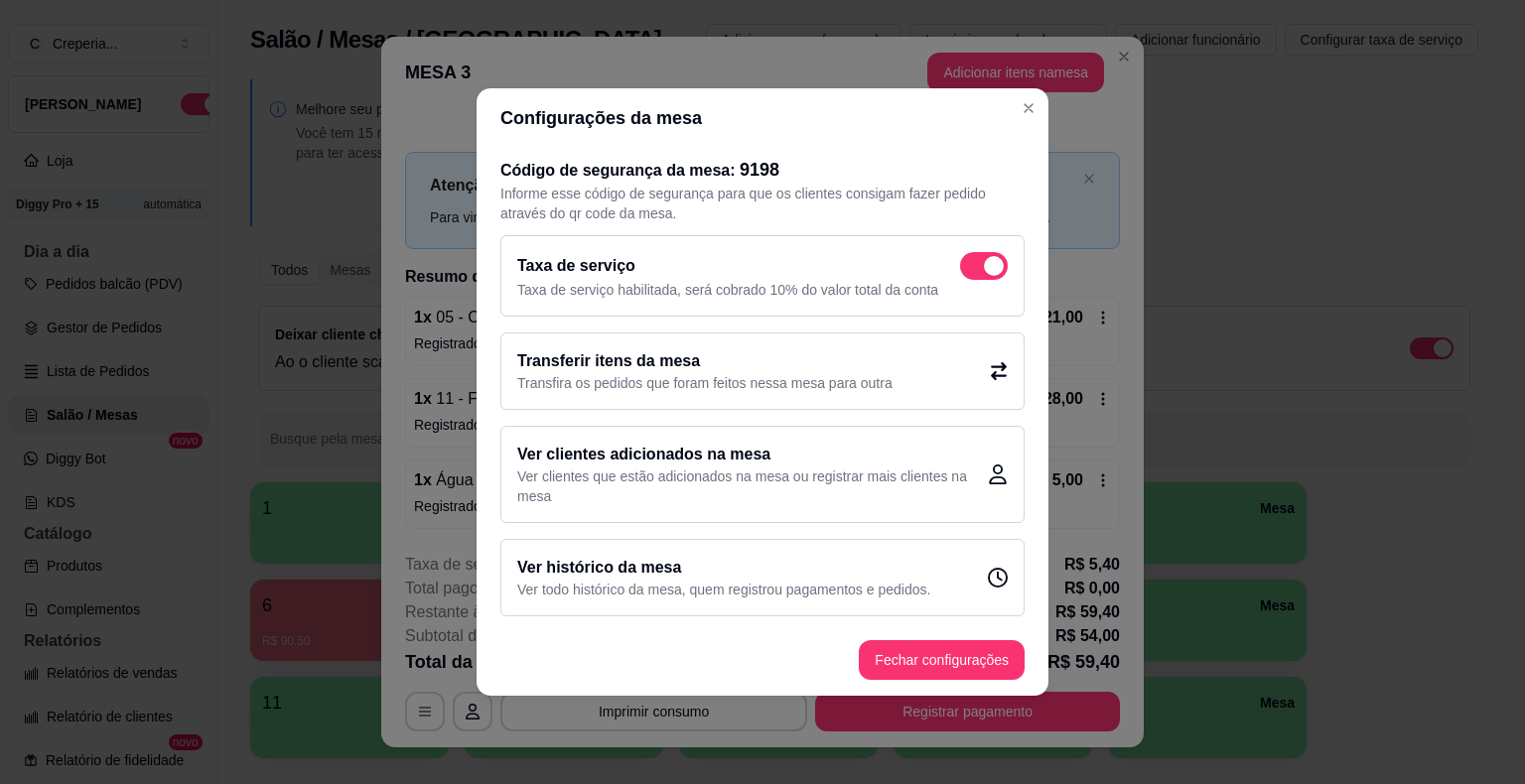 click at bounding box center (994, 266) 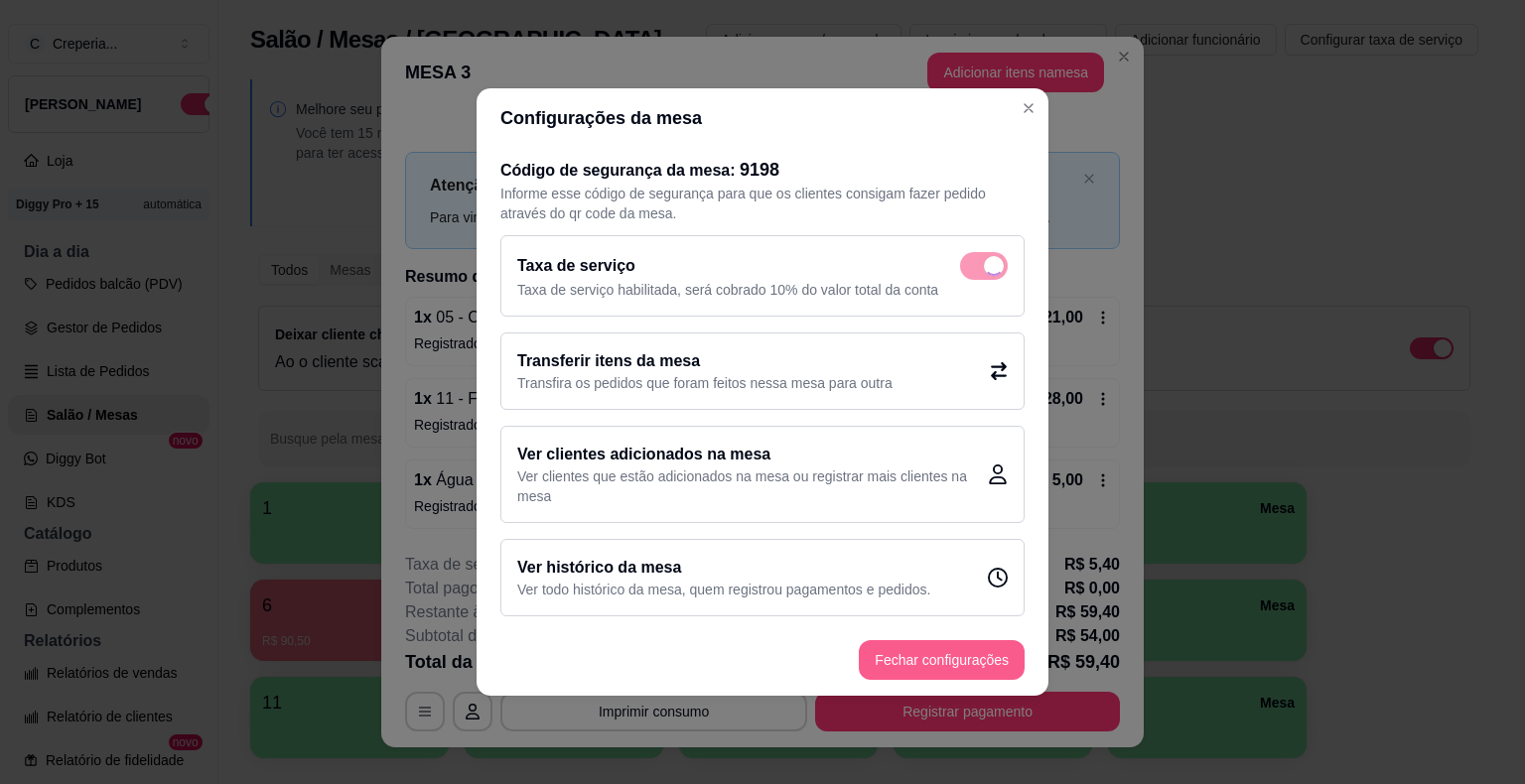 checkbox on "false" 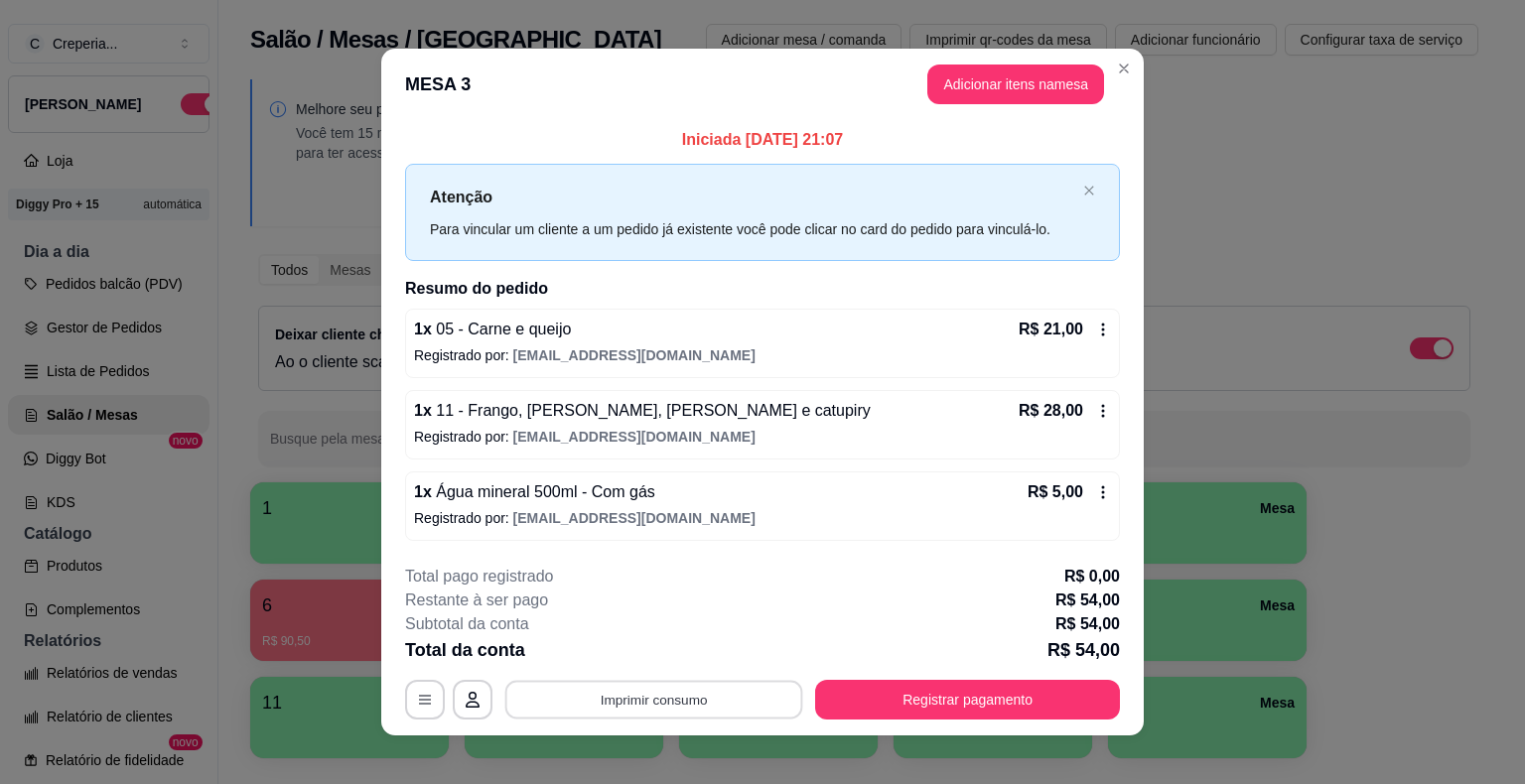 click on "Imprimir consumo" at bounding box center [654, 699] 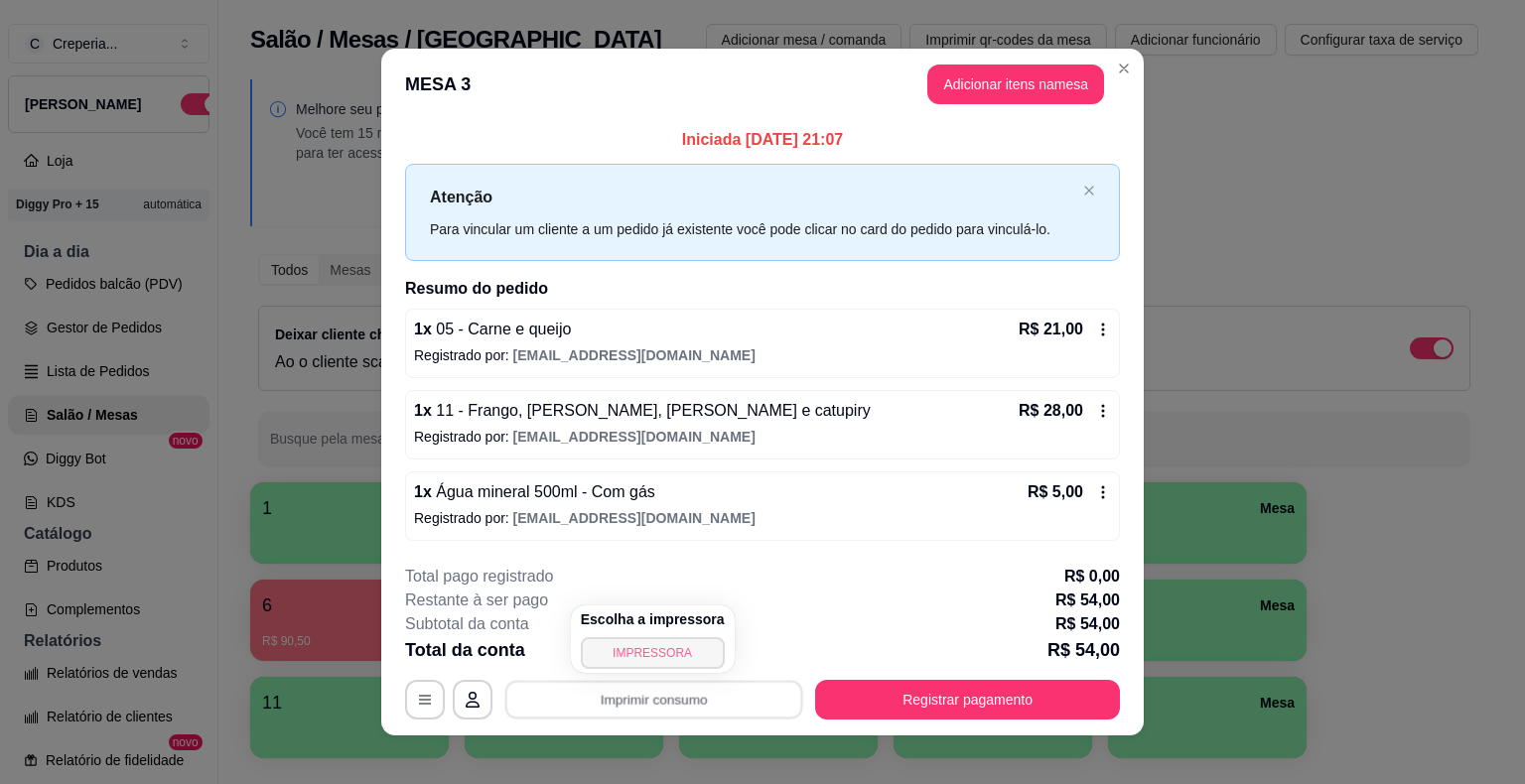 click on "IMPRESSORA" at bounding box center (652, 653) 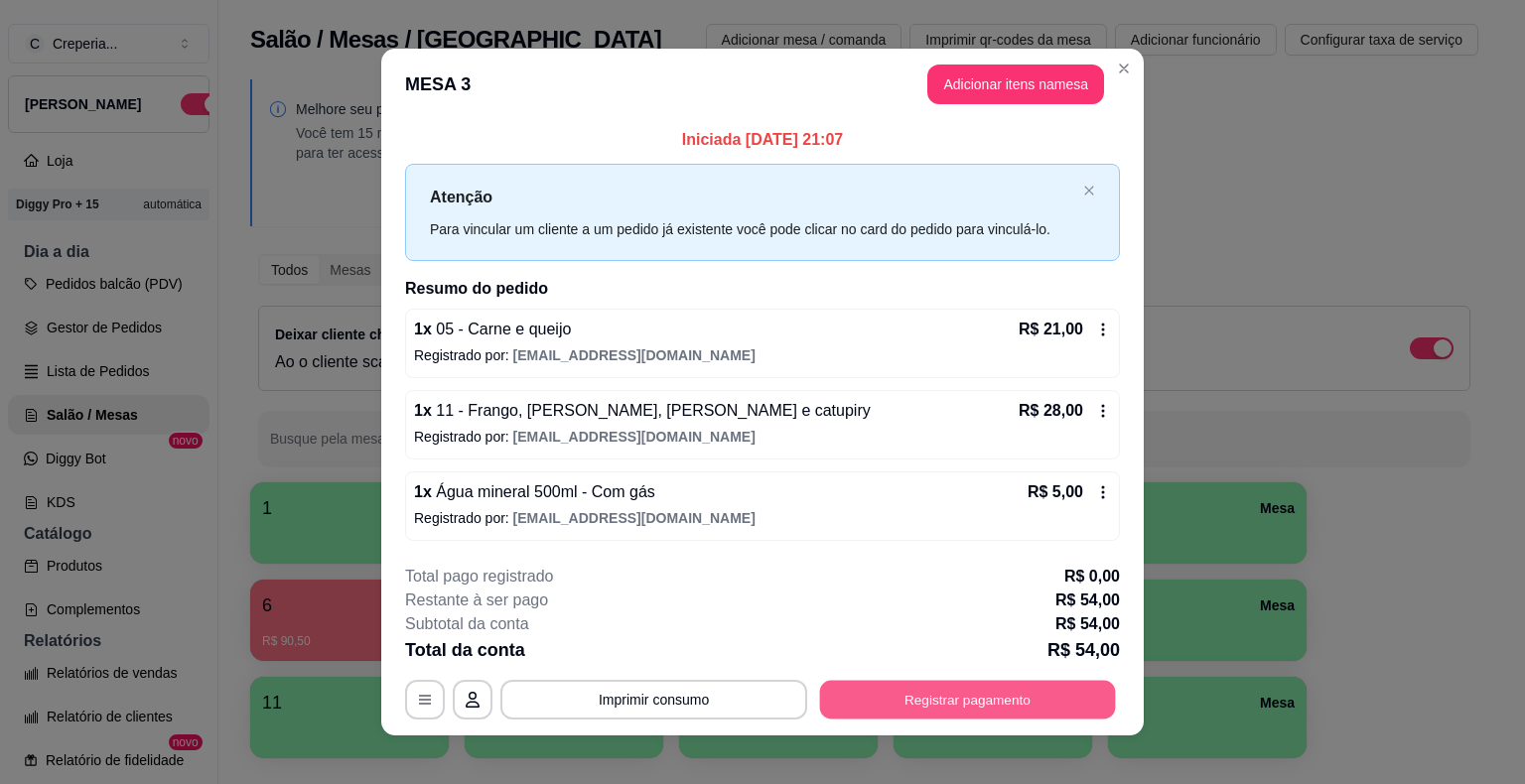 click on "Registrar pagamento" at bounding box center [968, 699] 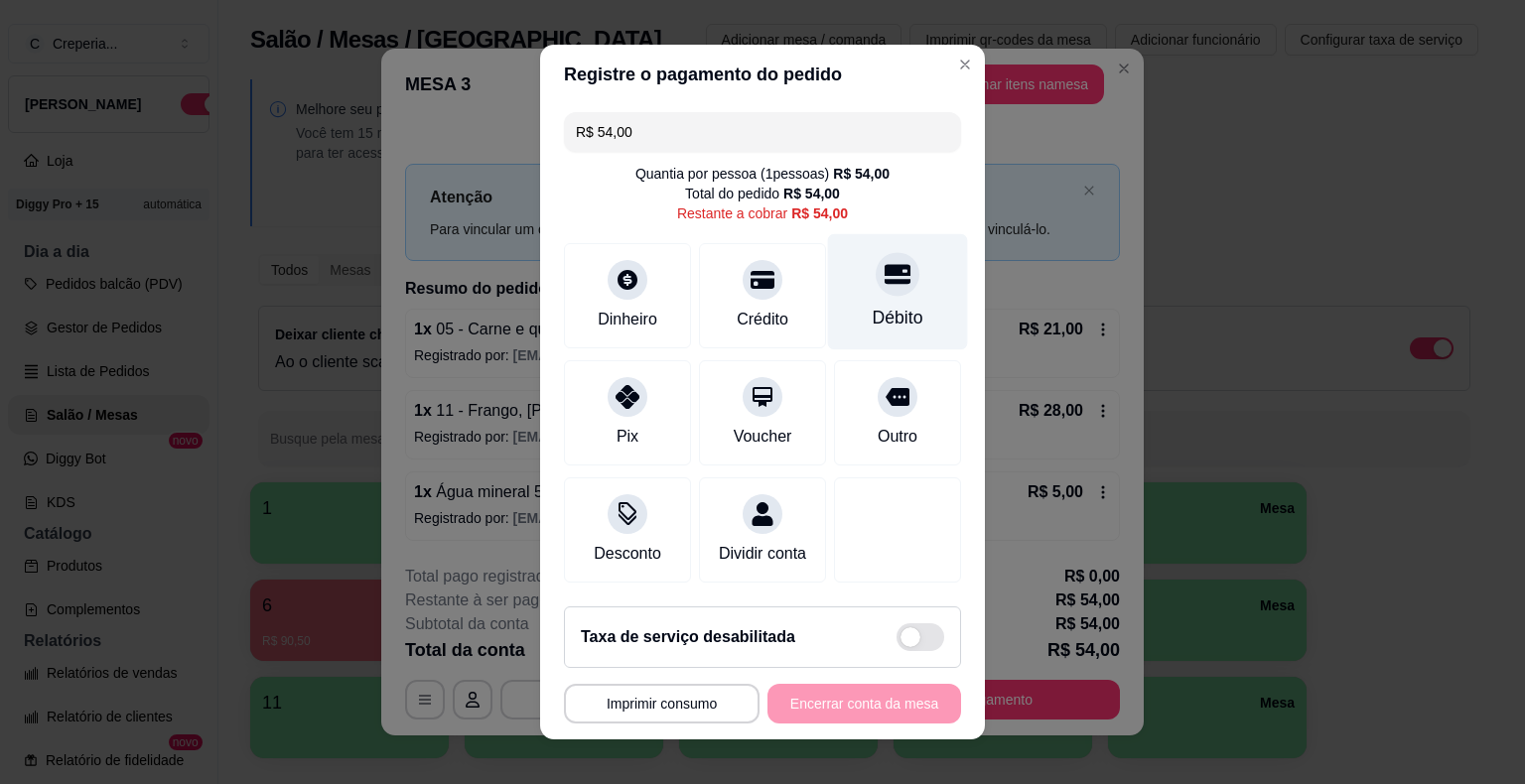 click at bounding box center (898, 274) 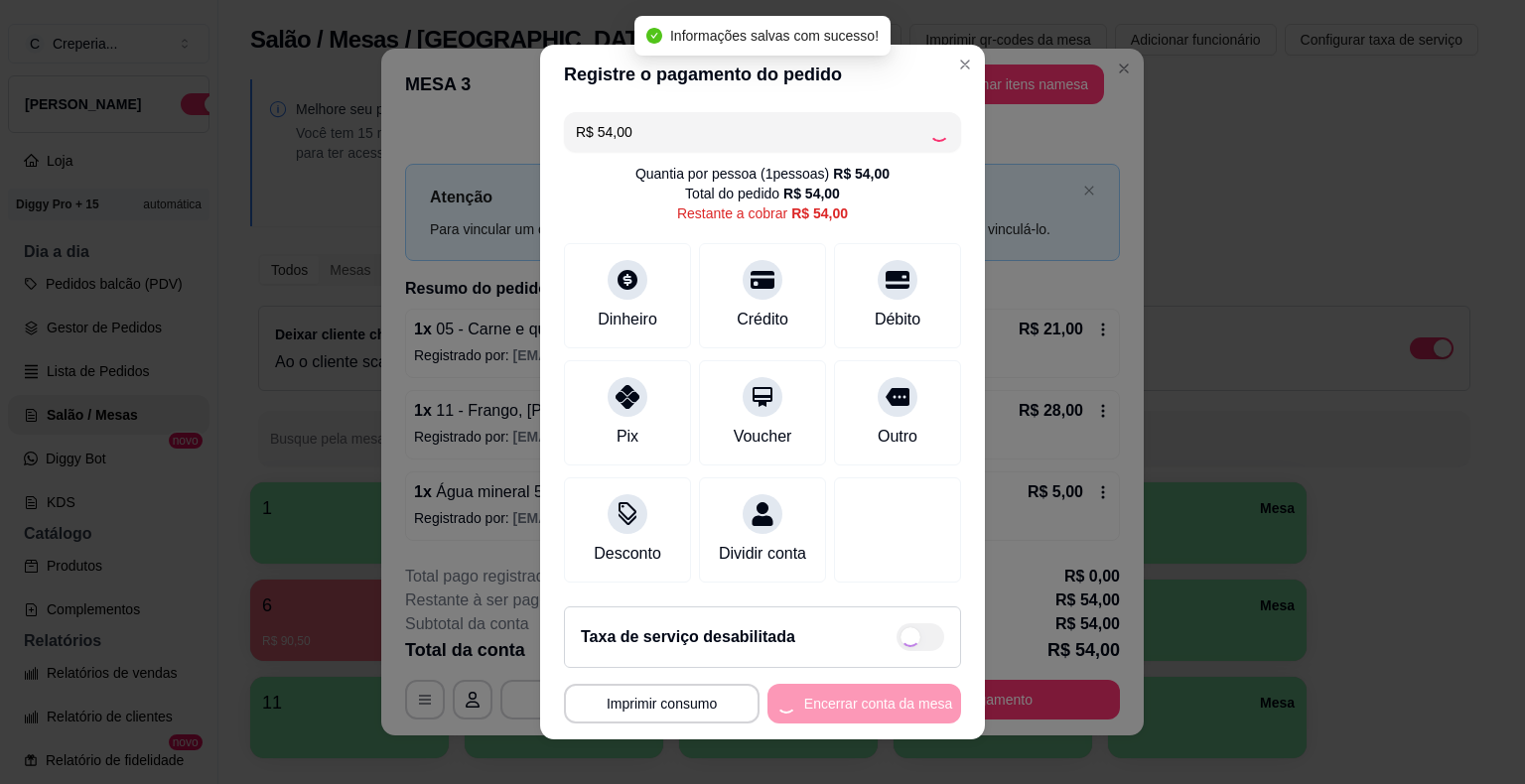 type on "R$ 0,00" 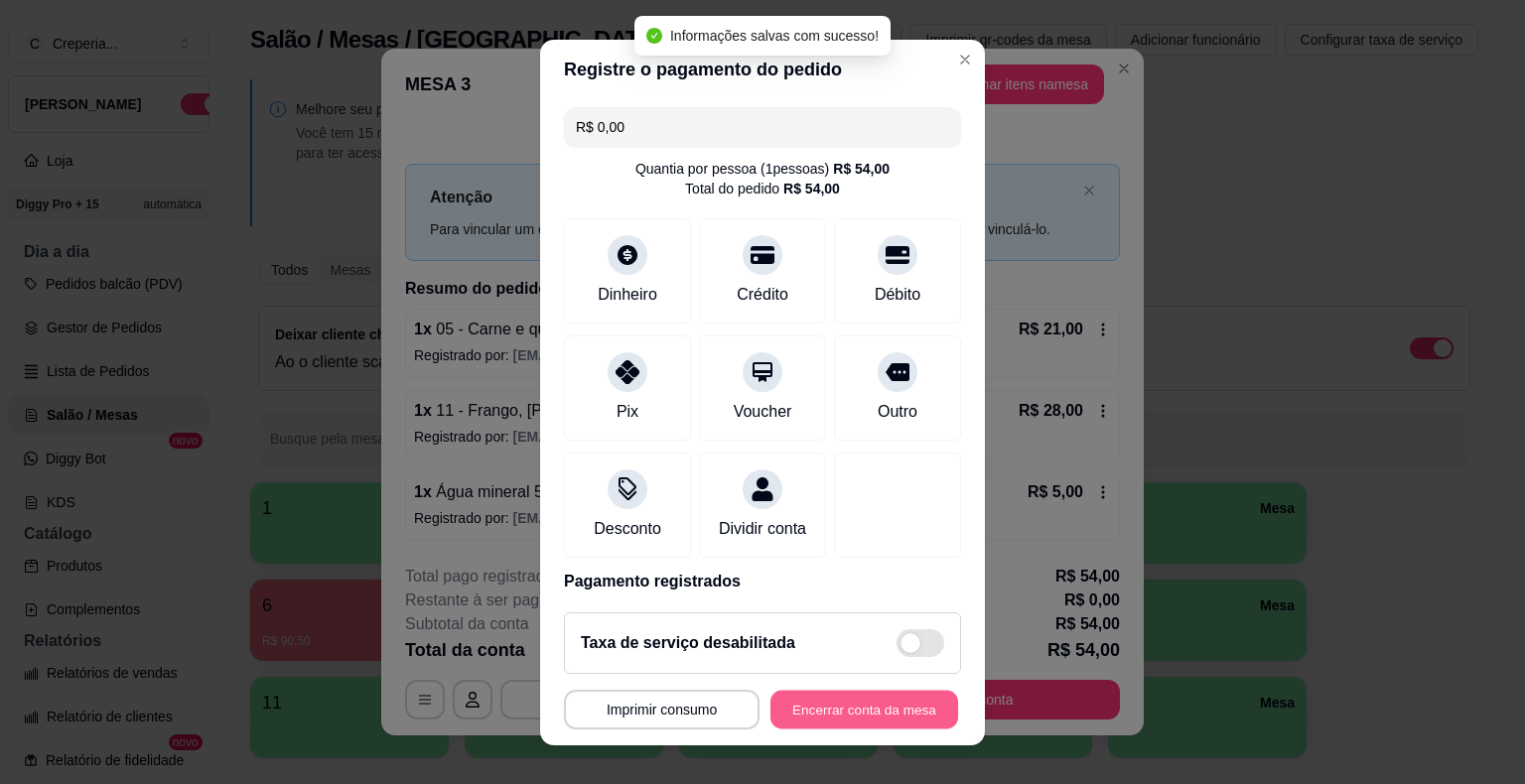 click on "Encerrar conta da mesa" at bounding box center [864, 709] 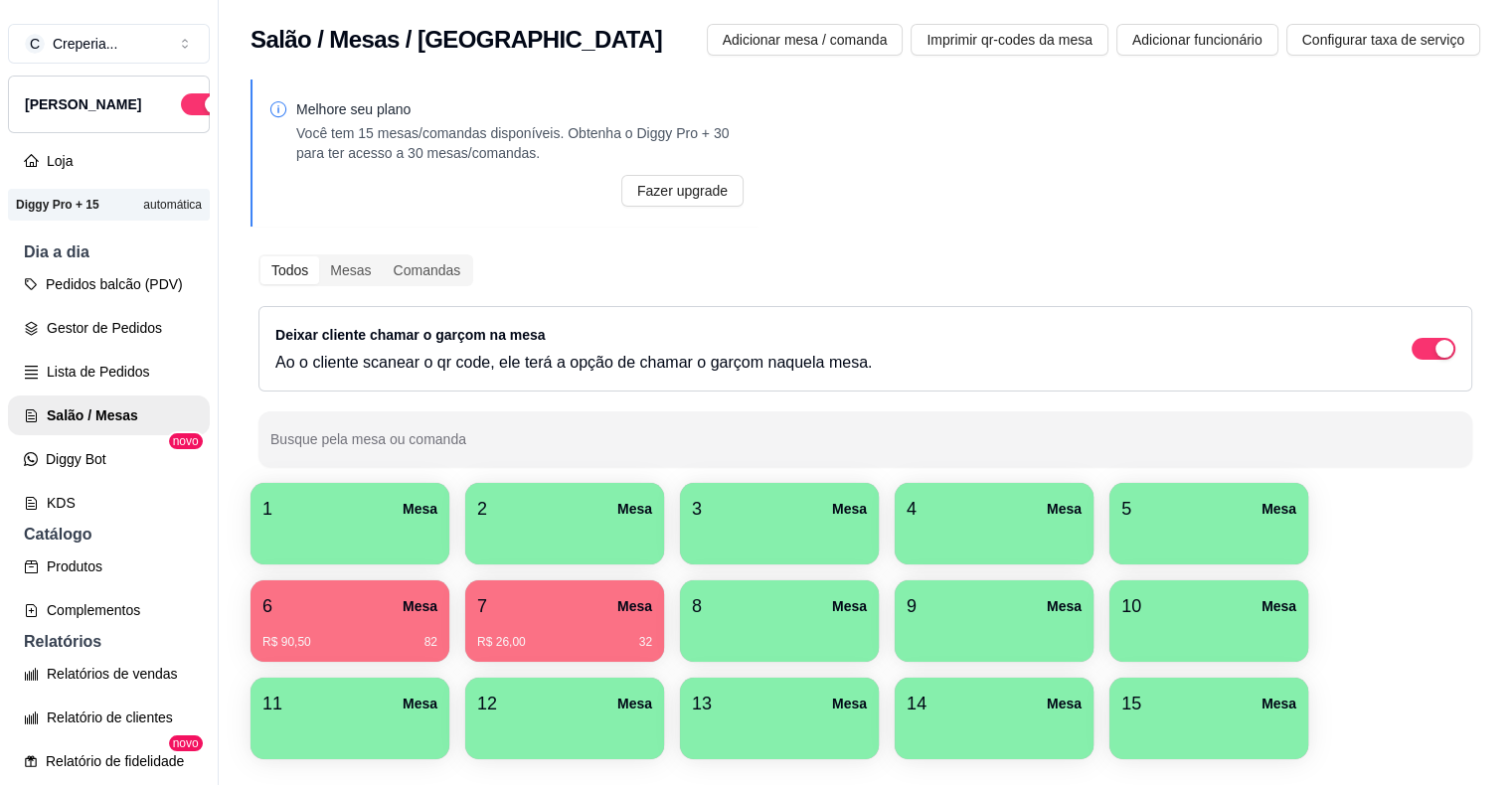 click on "R$ 90,50 82" at bounding box center (350, 642) 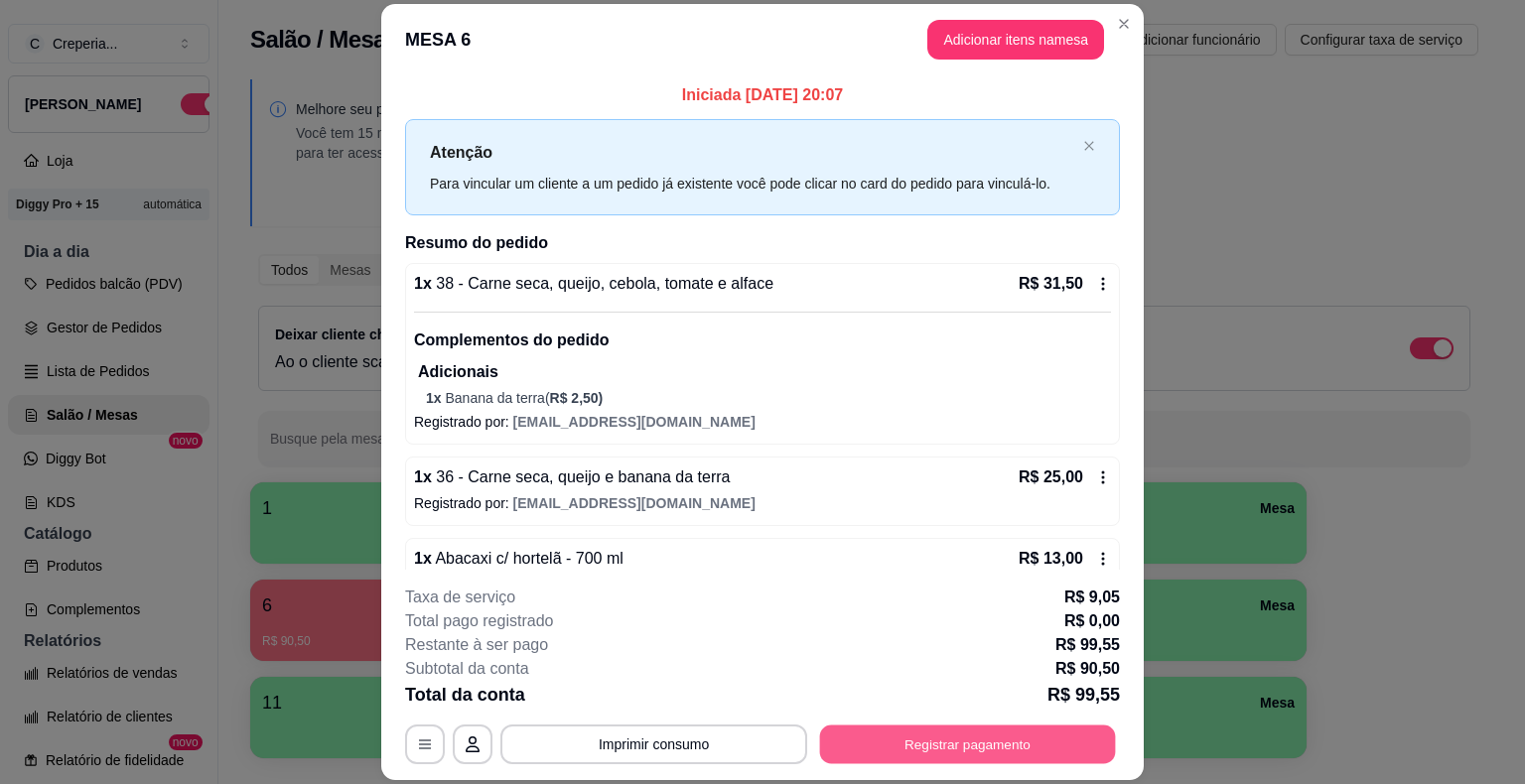 click on "Registrar pagamento" at bounding box center (968, 744) 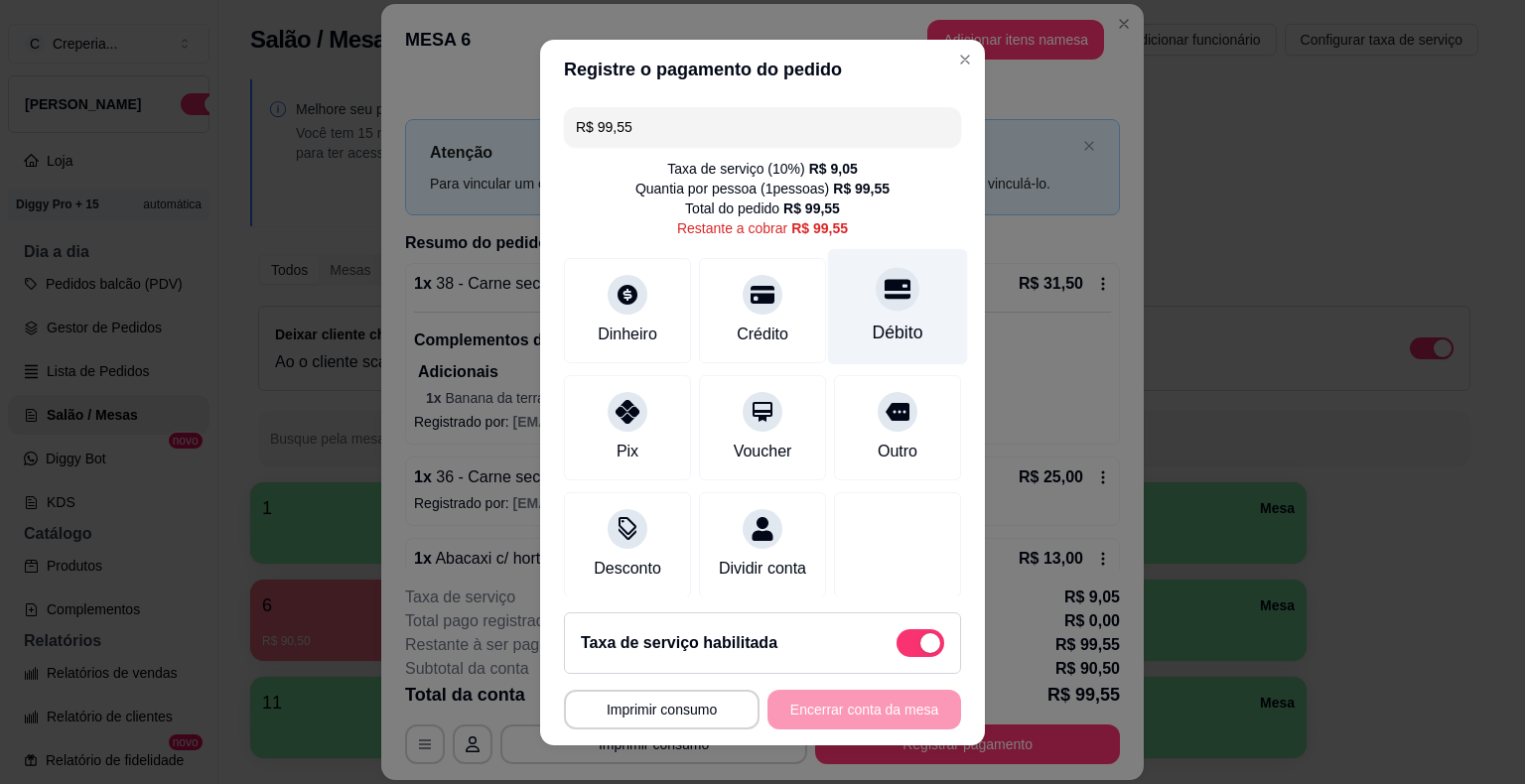 click on "Débito" at bounding box center (898, 332) 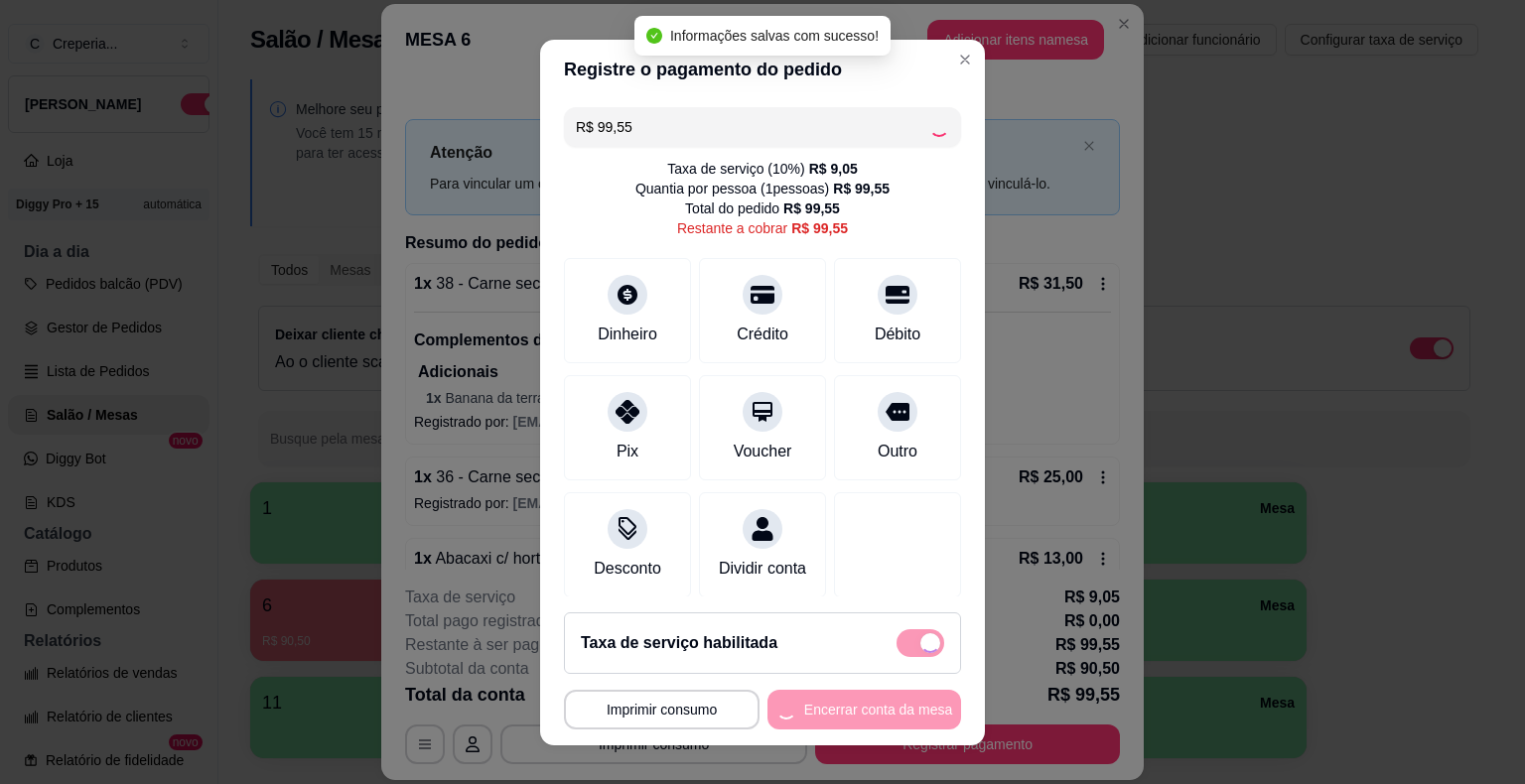 type on "R$ 0,00" 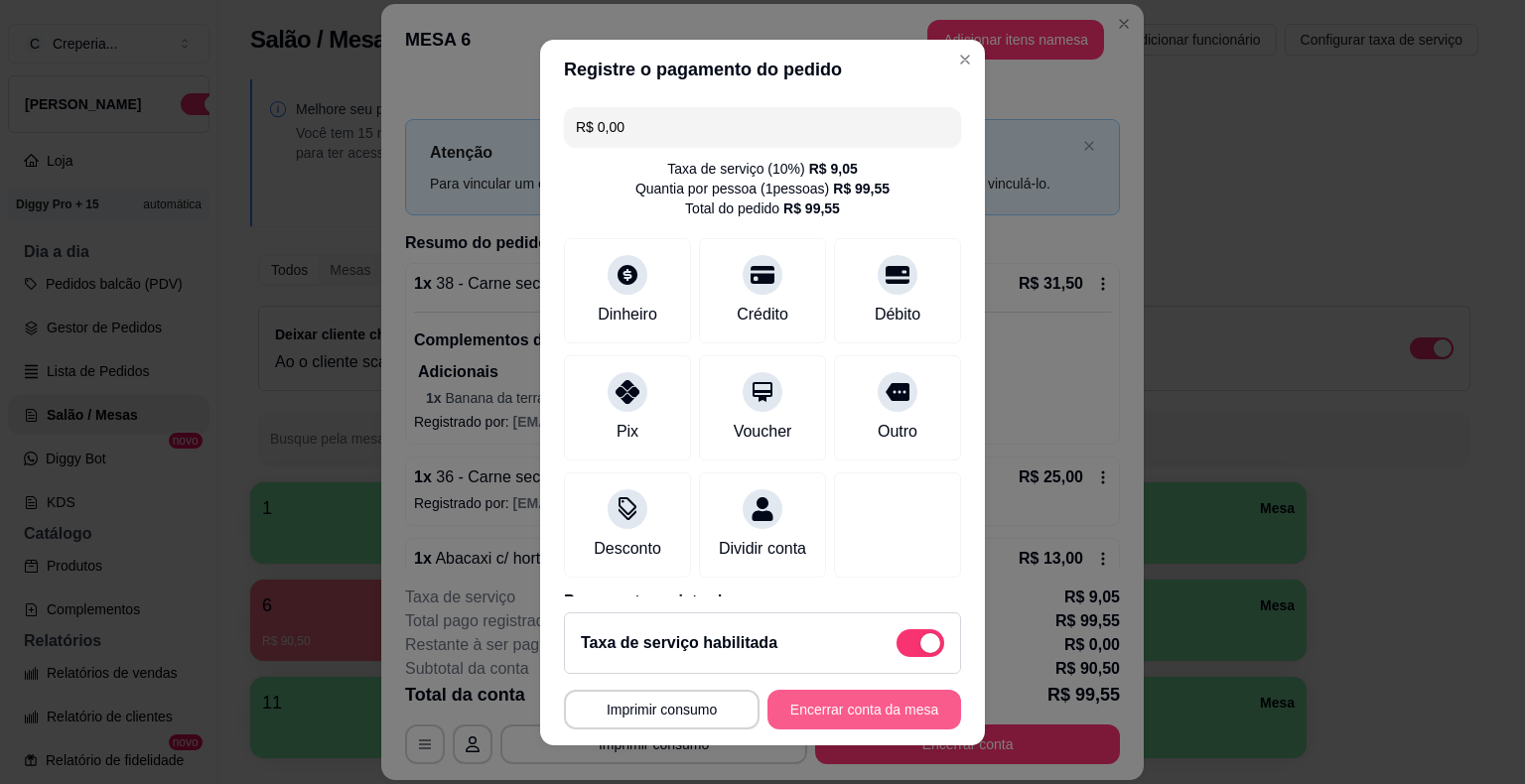 click on "Encerrar conta da mesa" at bounding box center (864, 710) 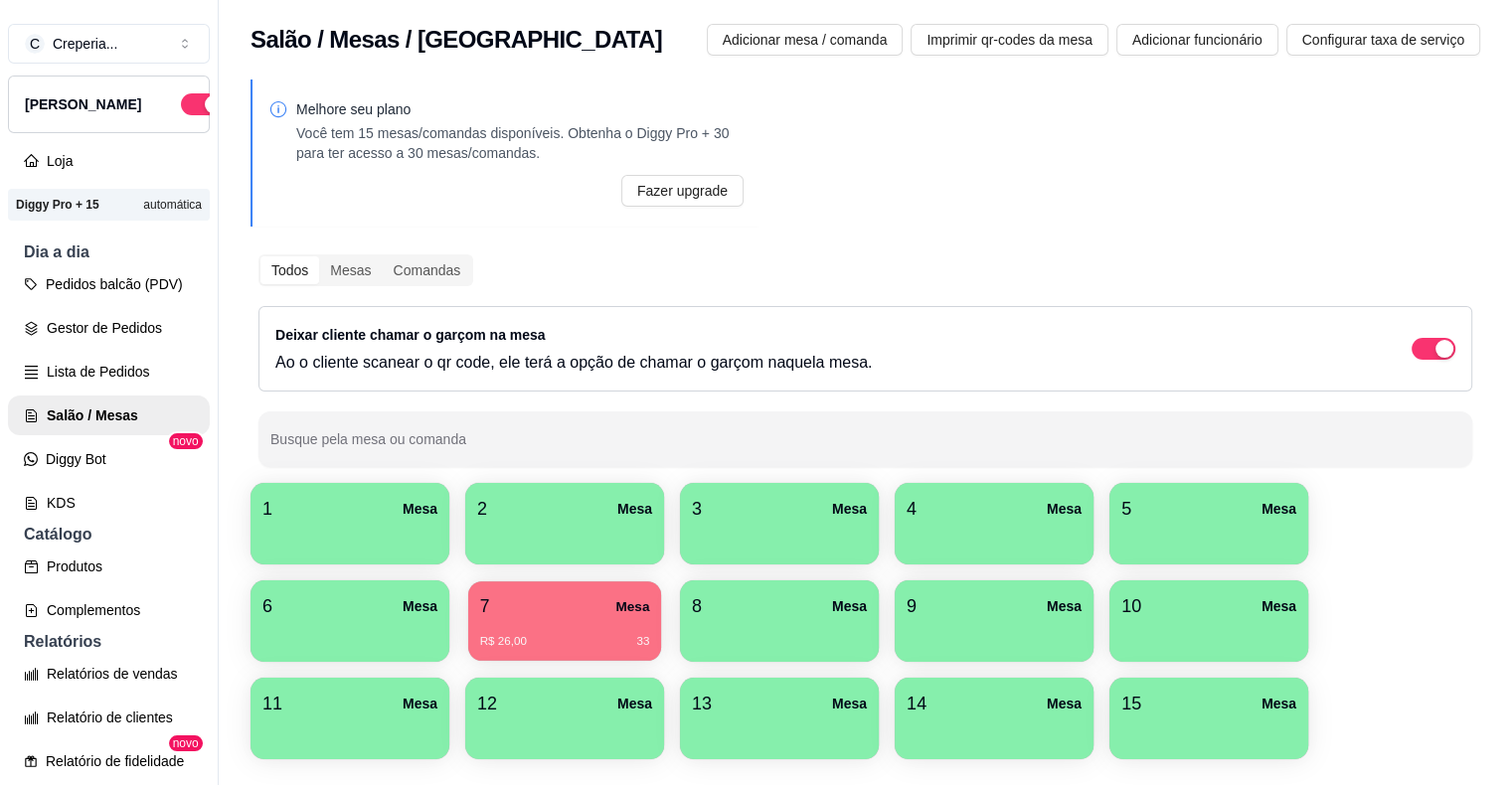 click on "7 Mesa" at bounding box center [565, 606] 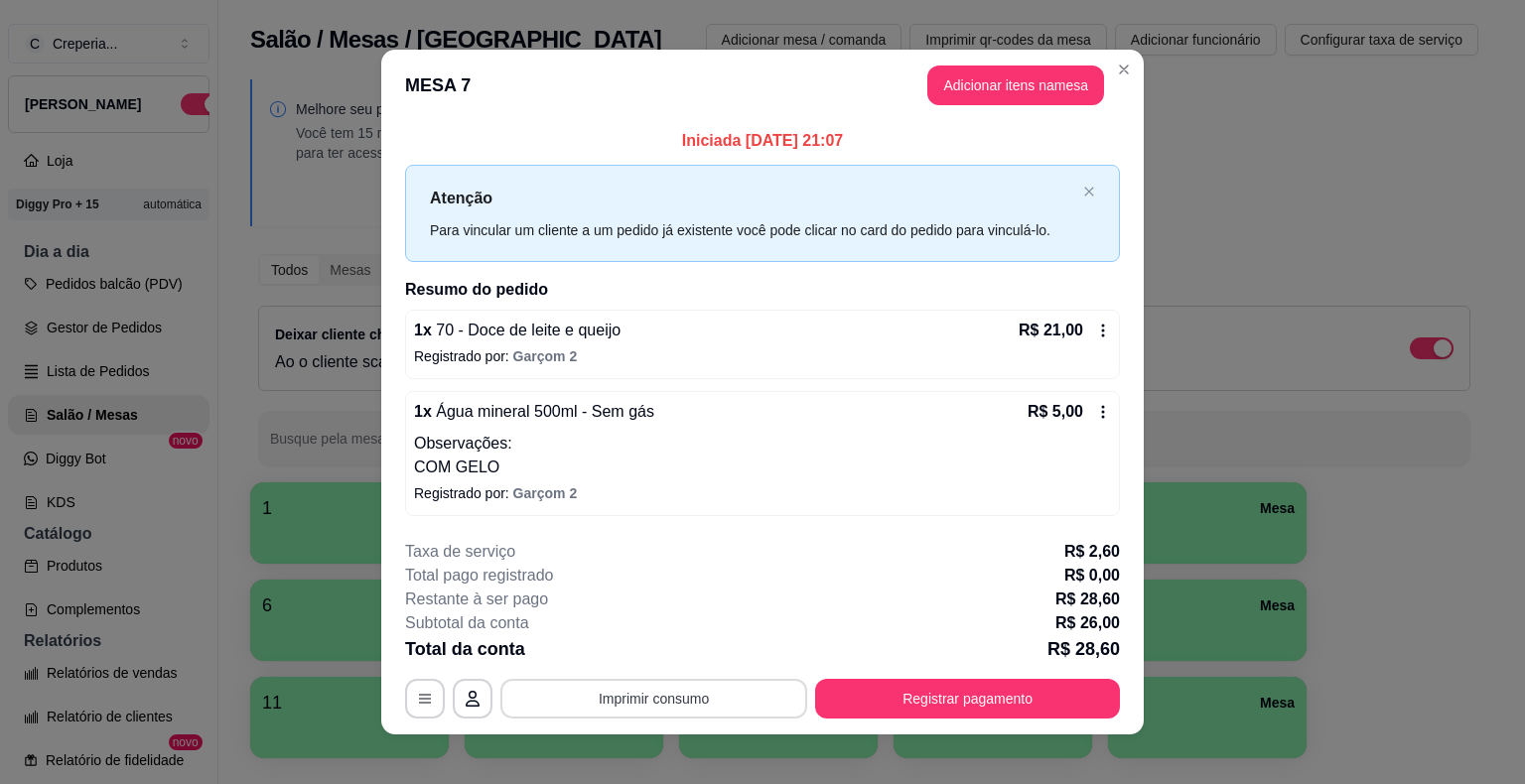 click on "Imprimir consumo" at bounding box center (653, 699) 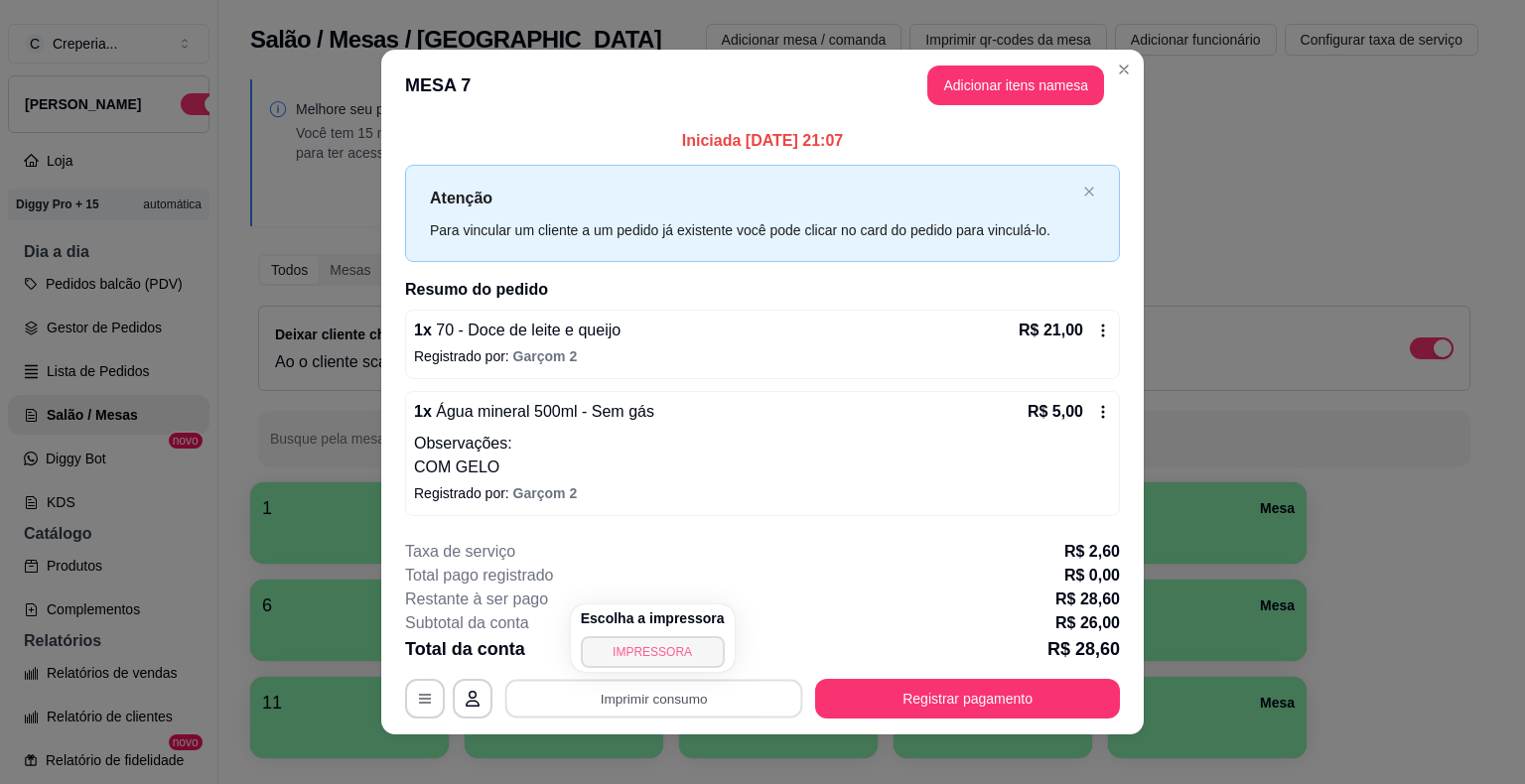 click on "IMPRESSORA" at bounding box center [652, 652] 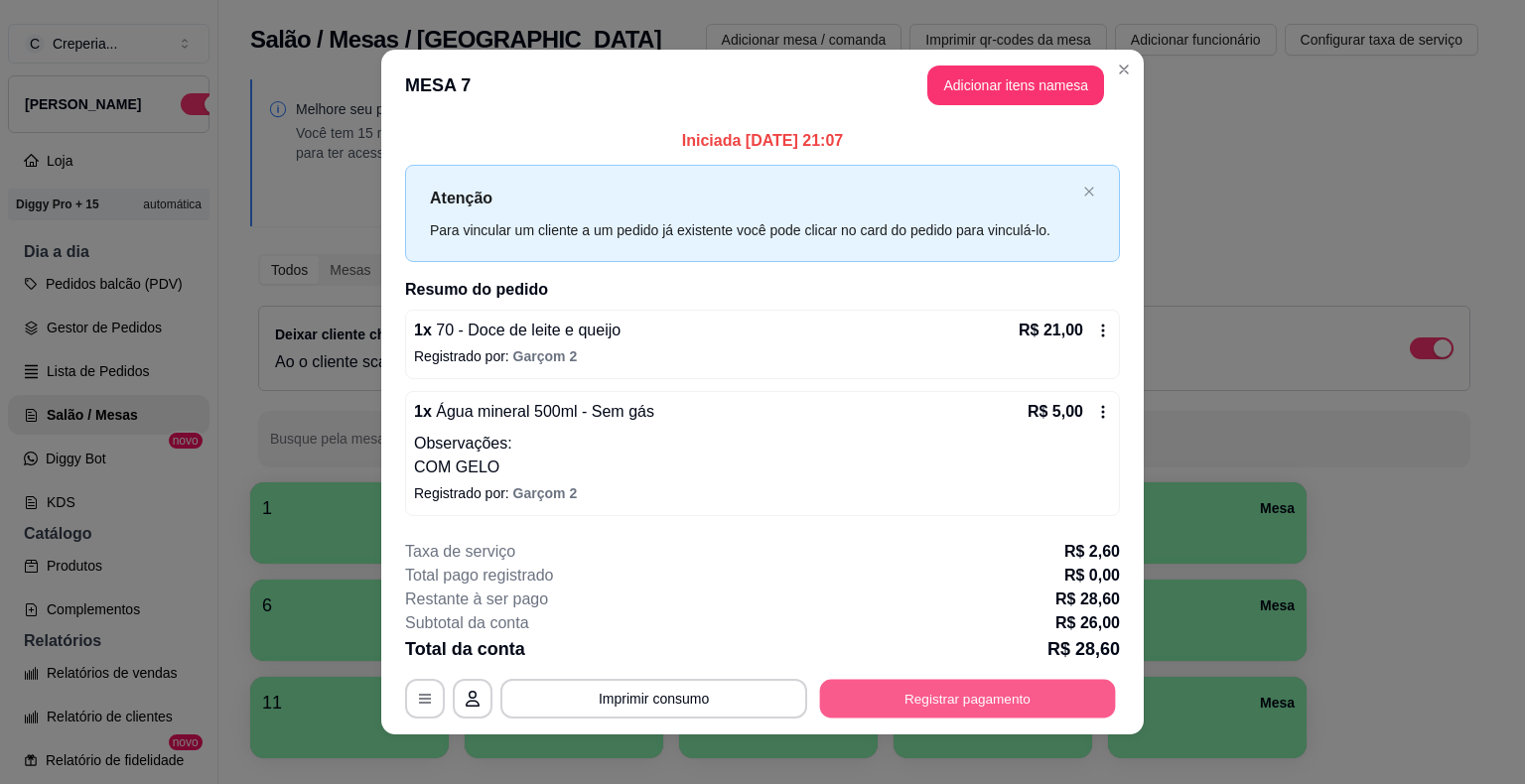 click on "Registrar pagamento" at bounding box center (968, 698) 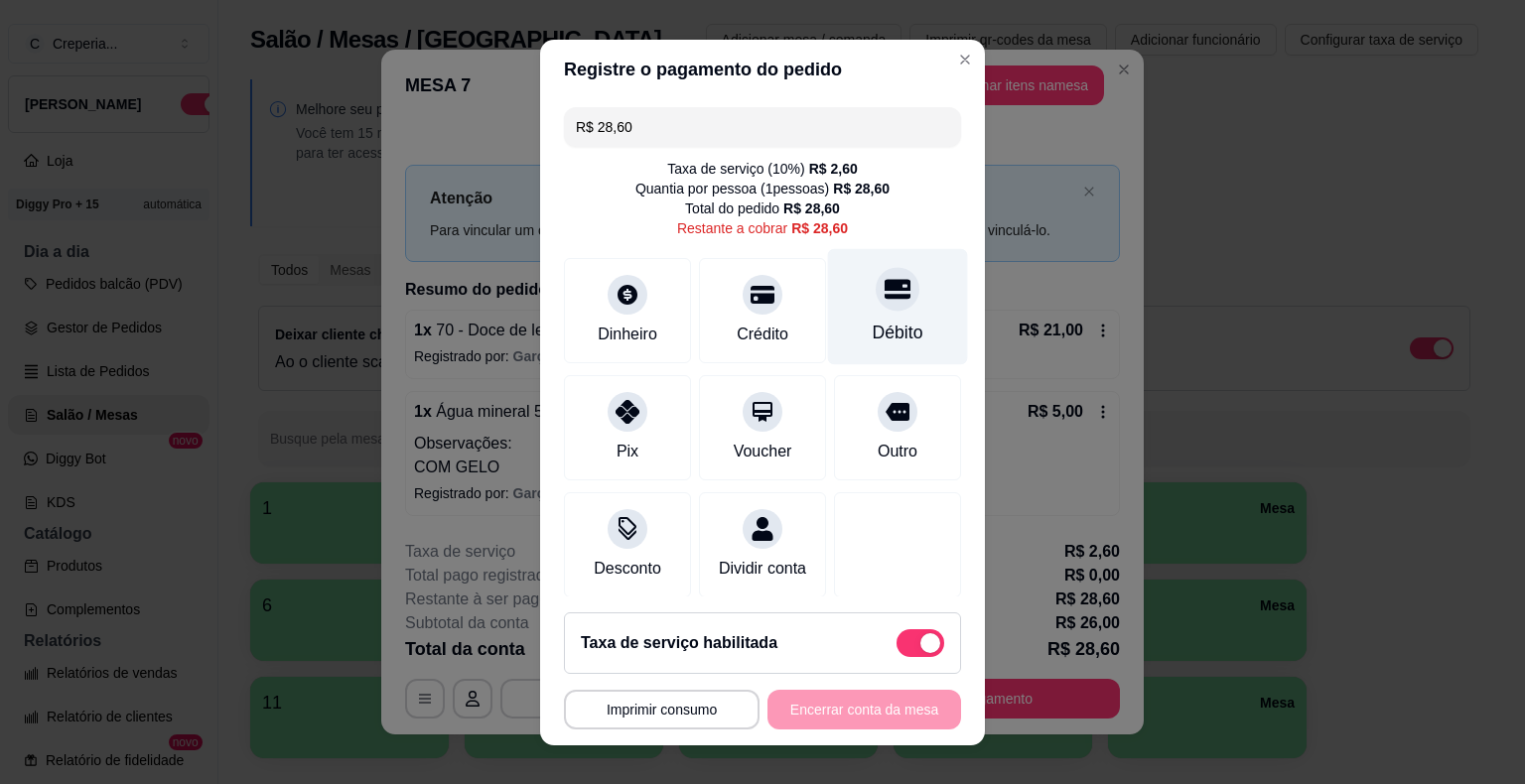click on "Débito" at bounding box center (898, 332) 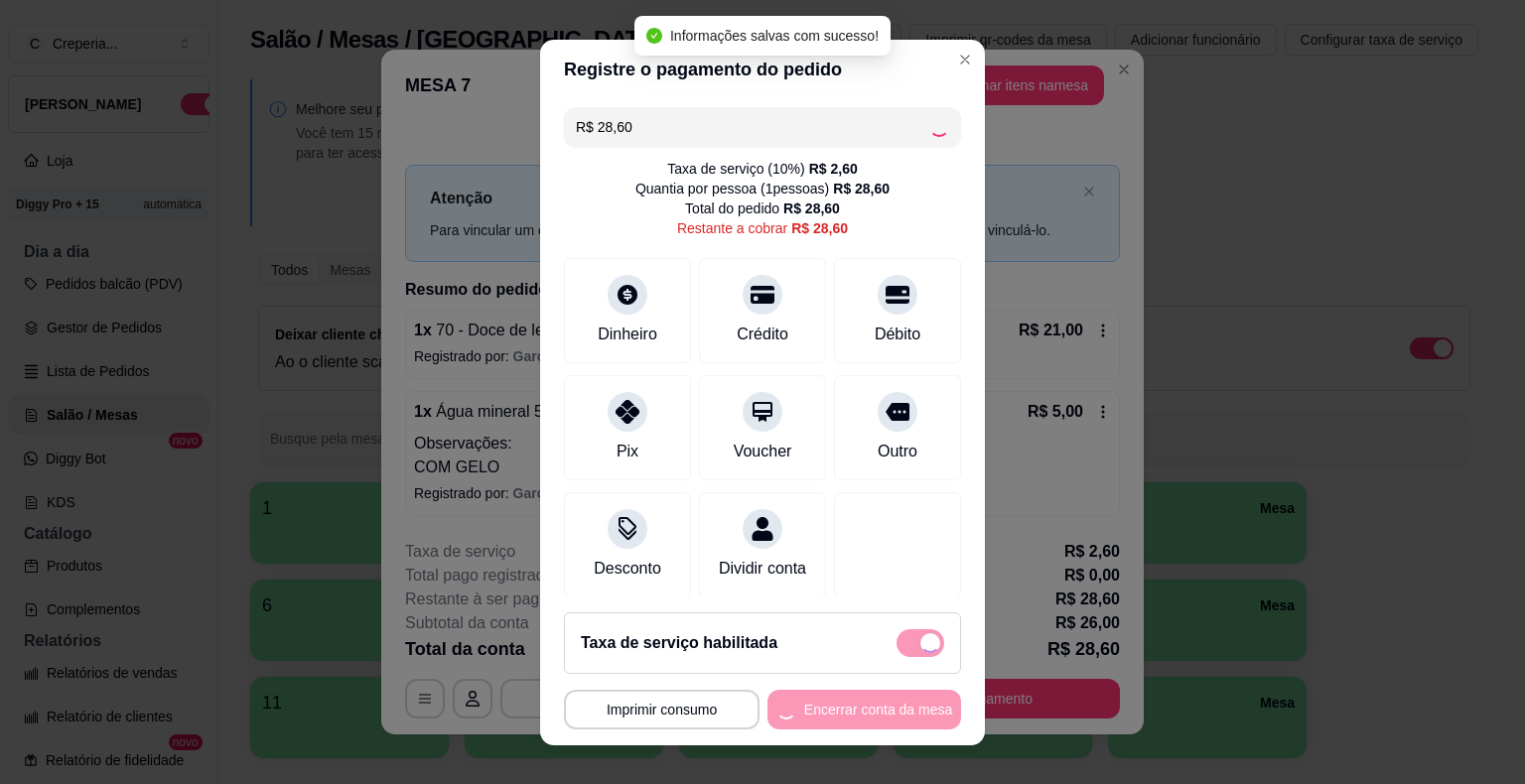 type on "R$ 0,00" 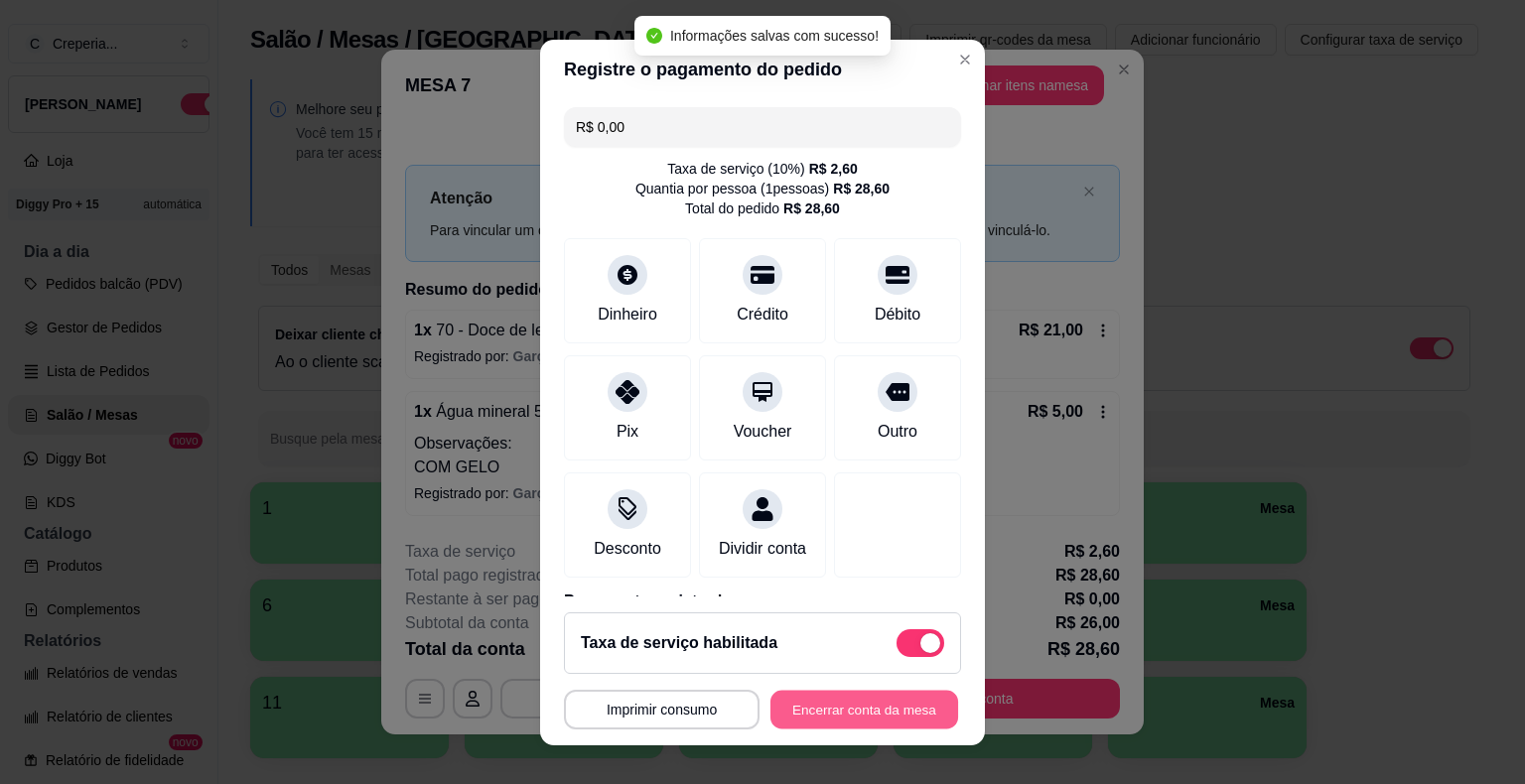 click on "Encerrar conta da mesa" at bounding box center [864, 709] 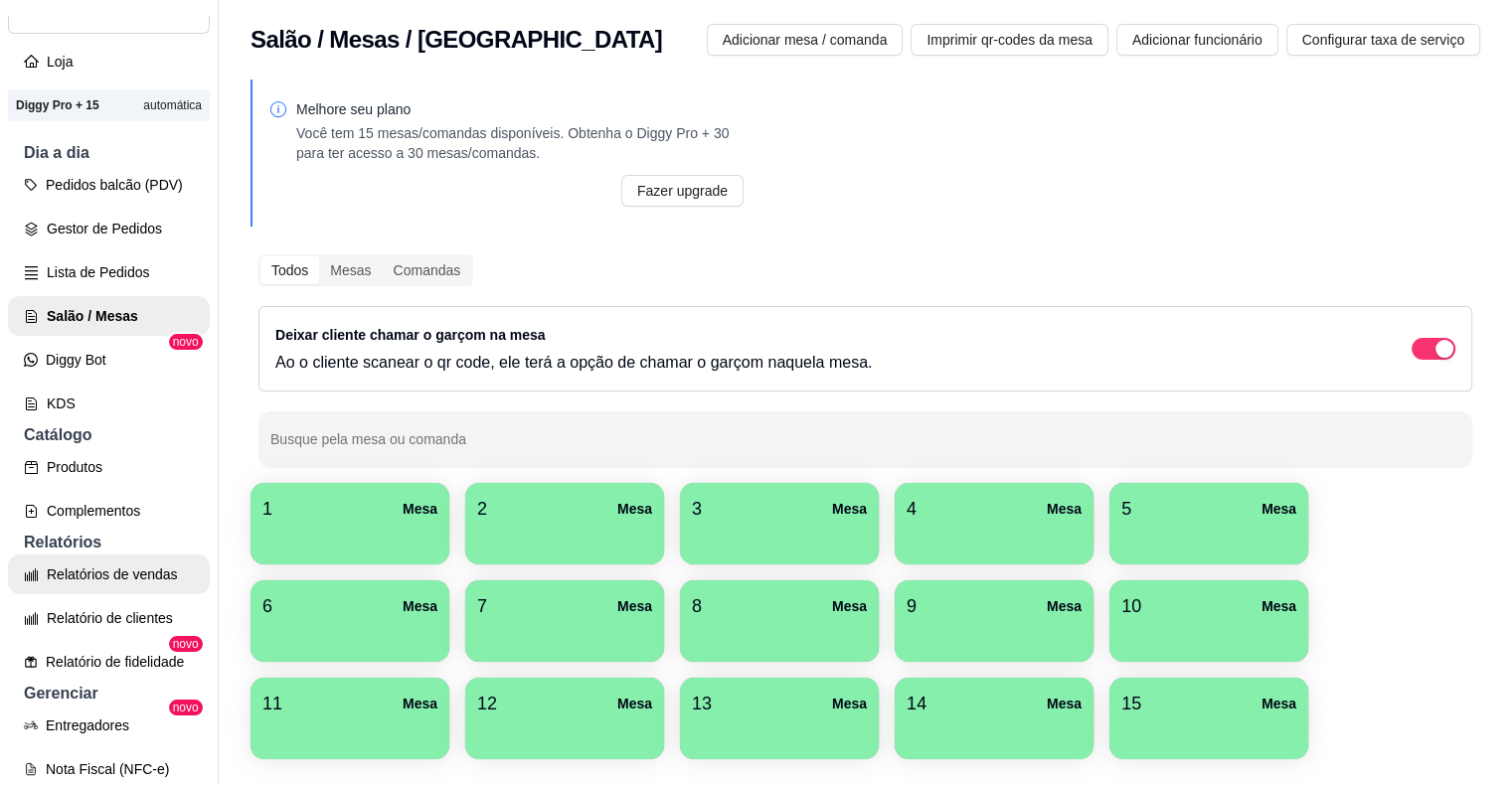 scroll, scrollTop: 199, scrollLeft: 0, axis: vertical 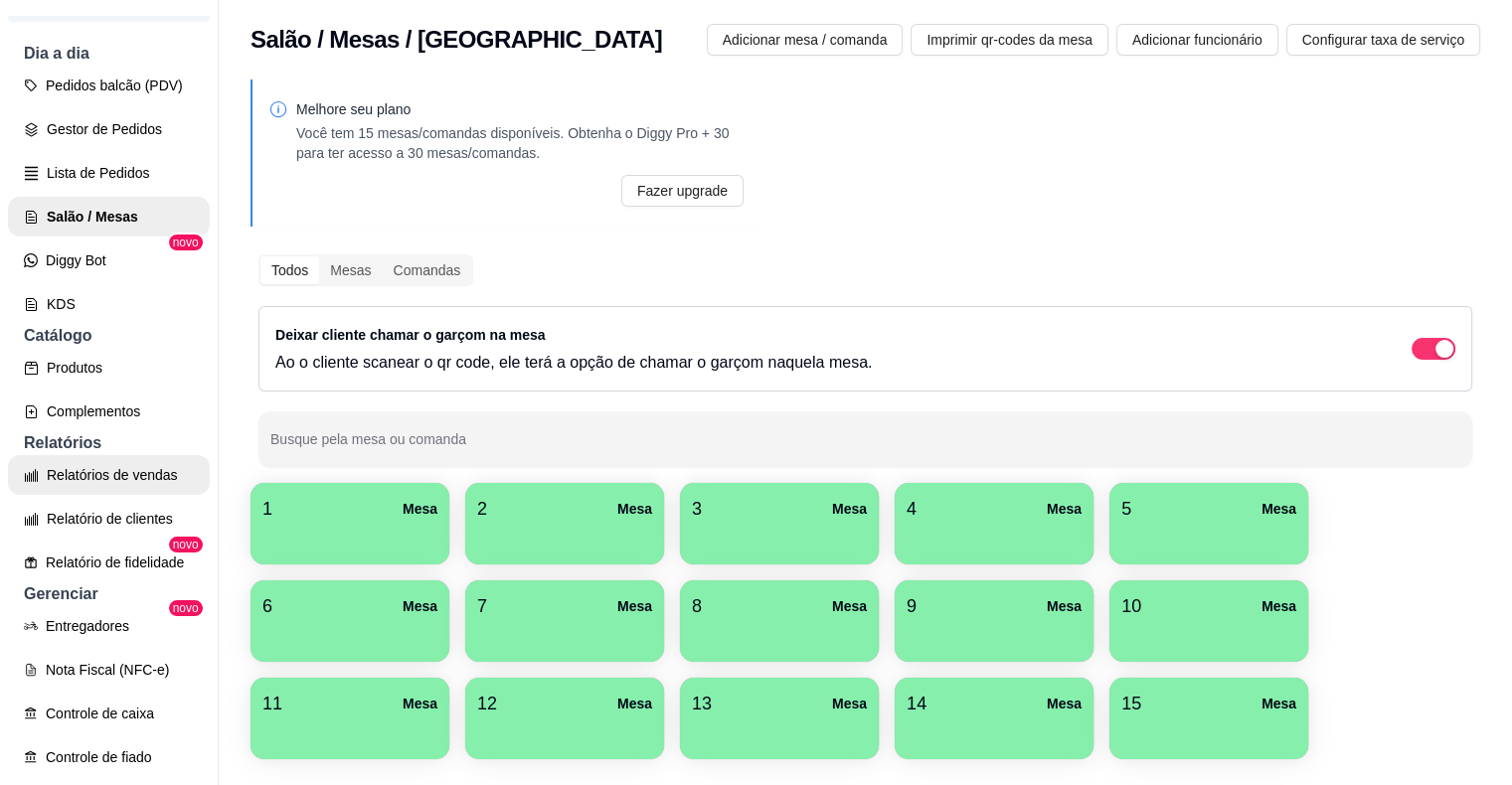 click on "Relatórios de vendas" at bounding box center [108, 475] 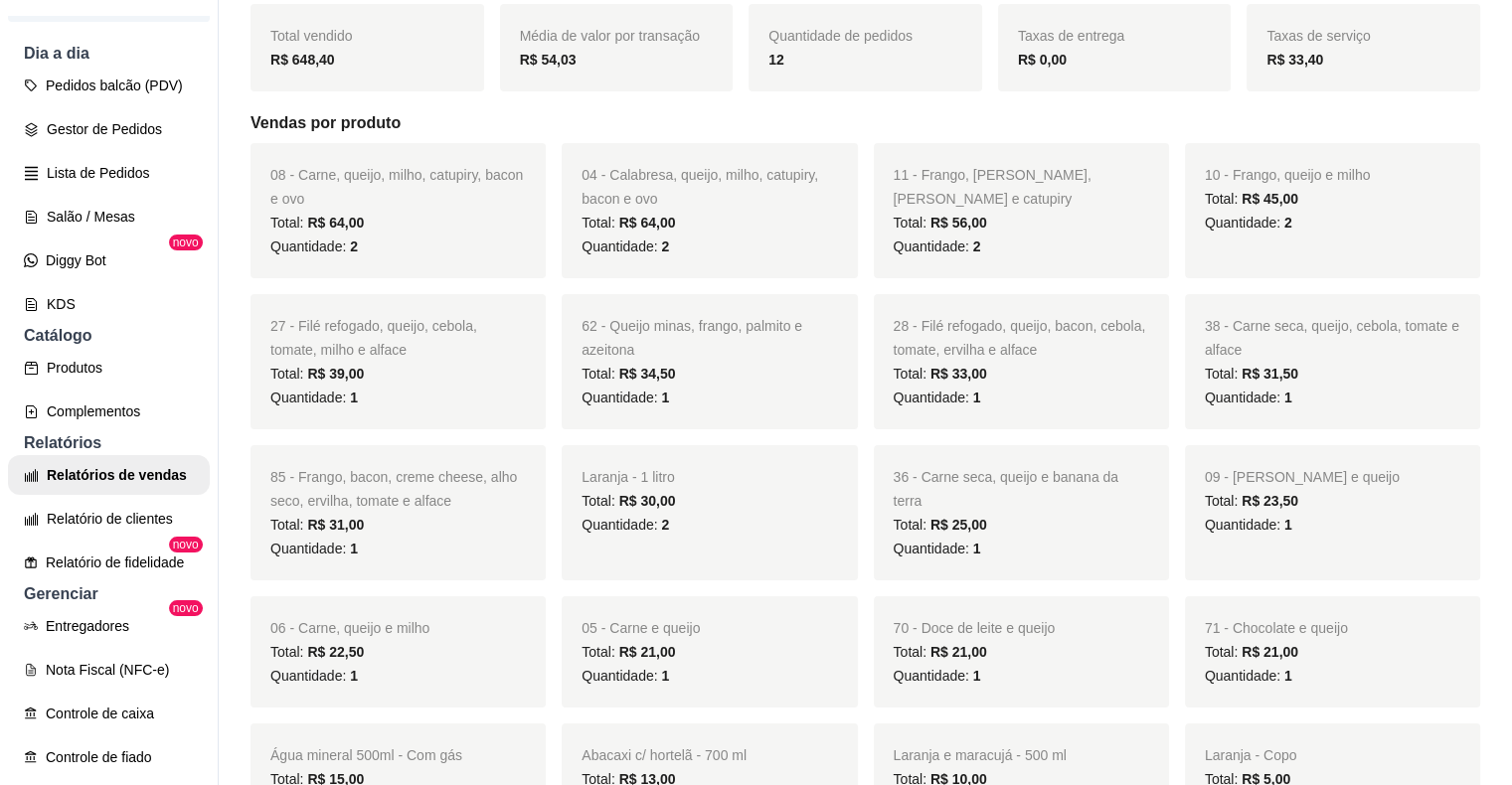 scroll, scrollTop: 0, scrollLeft: 0, axis: both 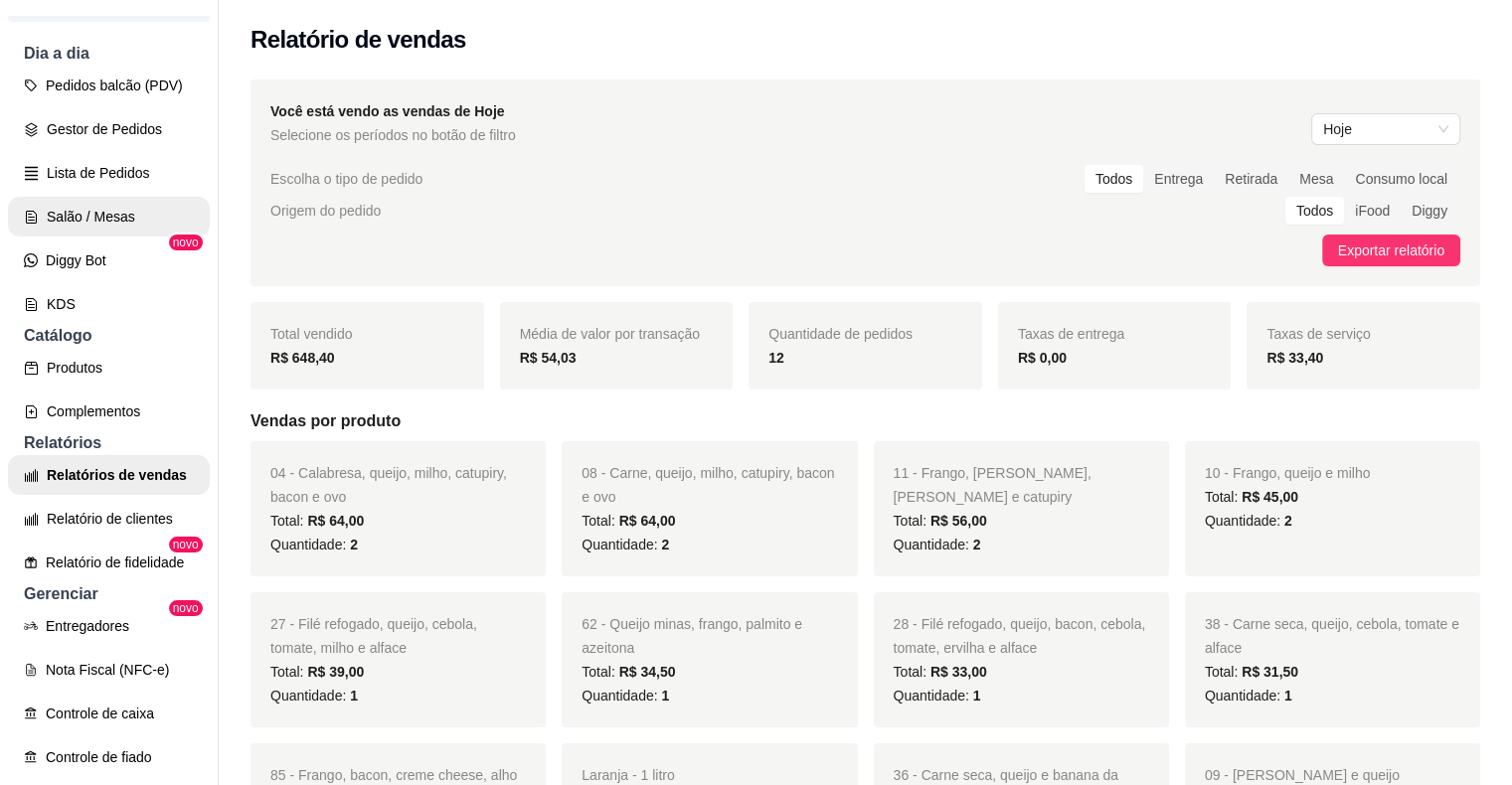 click on "Salão / Mesas" at bounding box center [108, 217] 